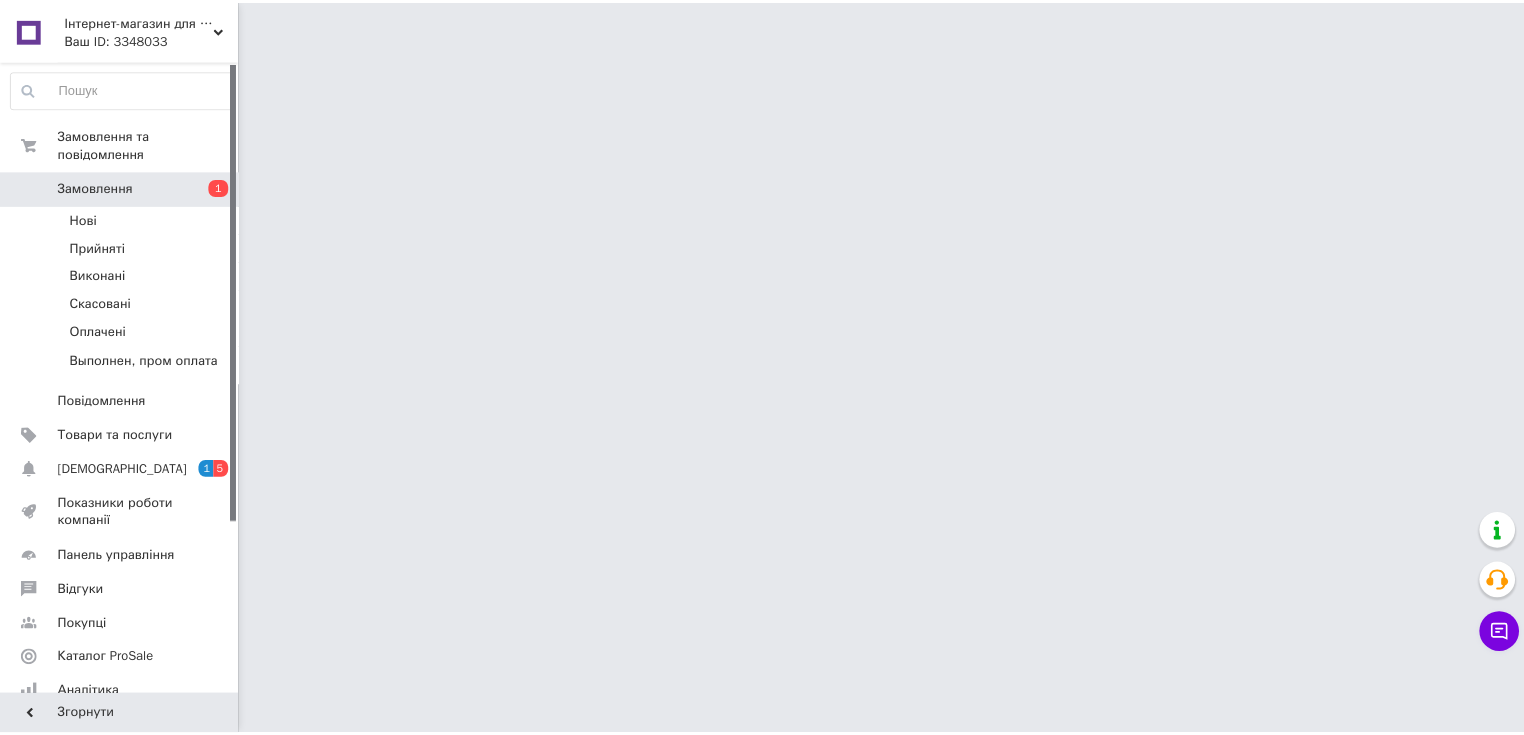 scroll, scrollTop: 0, scrollLeft: 0, axis: both 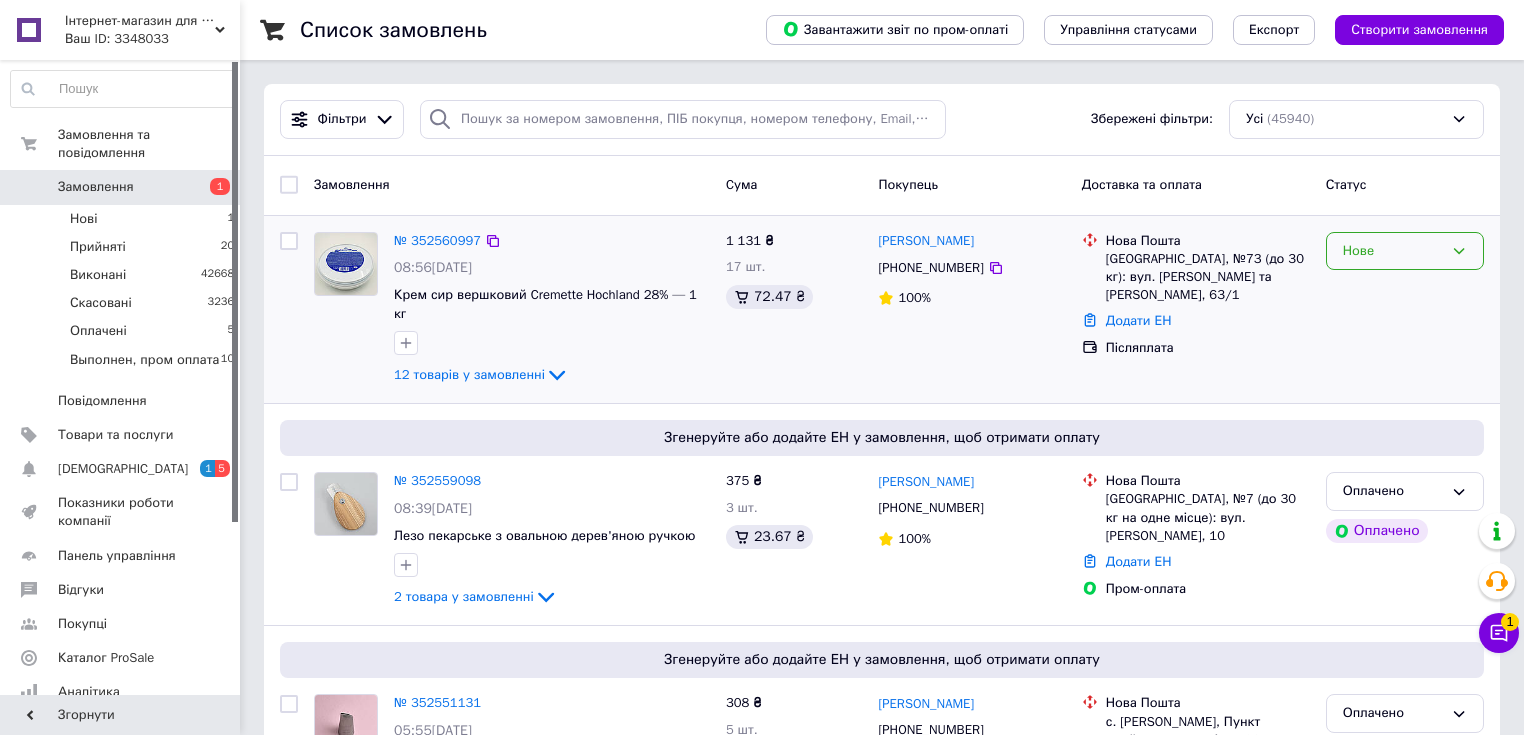 click on "Нове" at bounding box center (1393, 251) 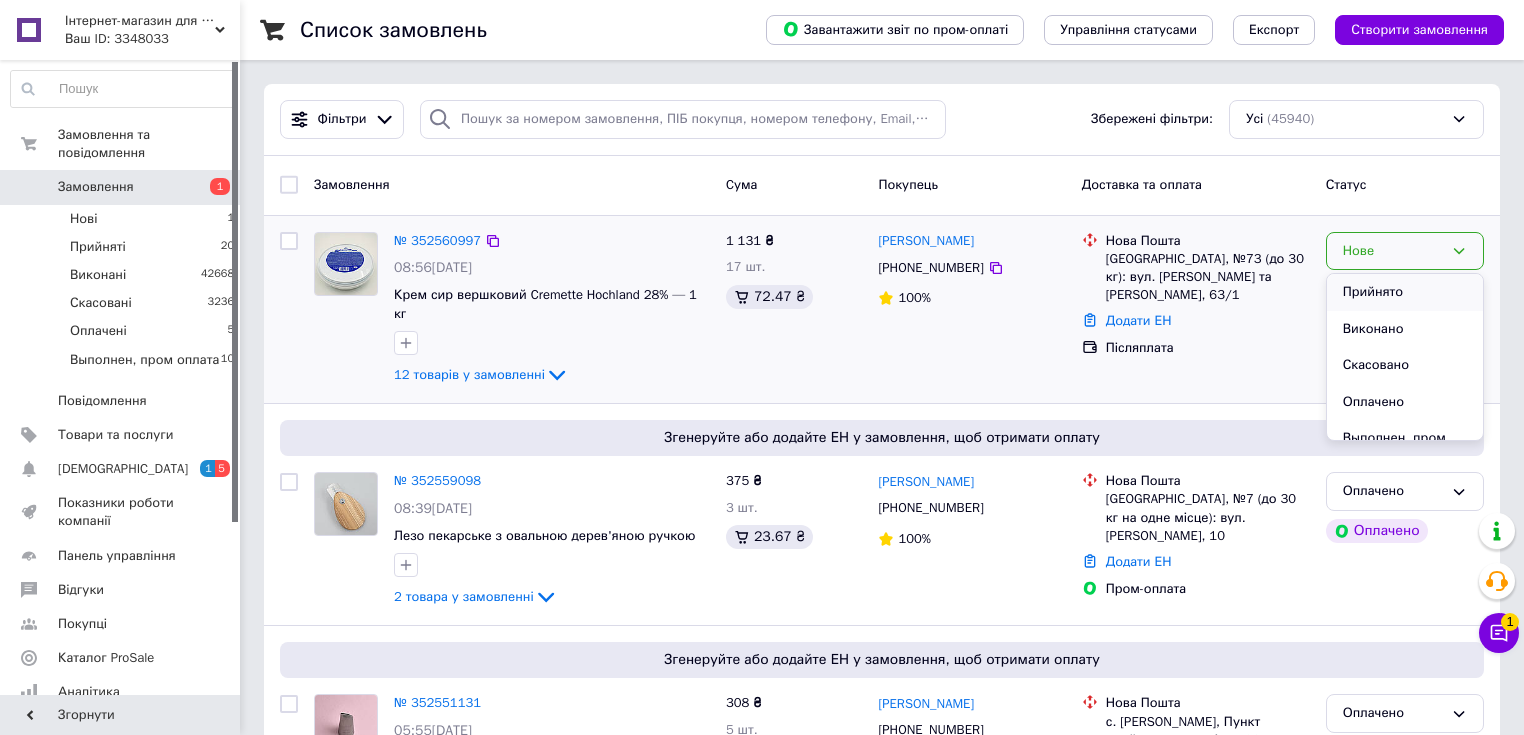 click on "Прийнято" at bounding box center (1405, 292) 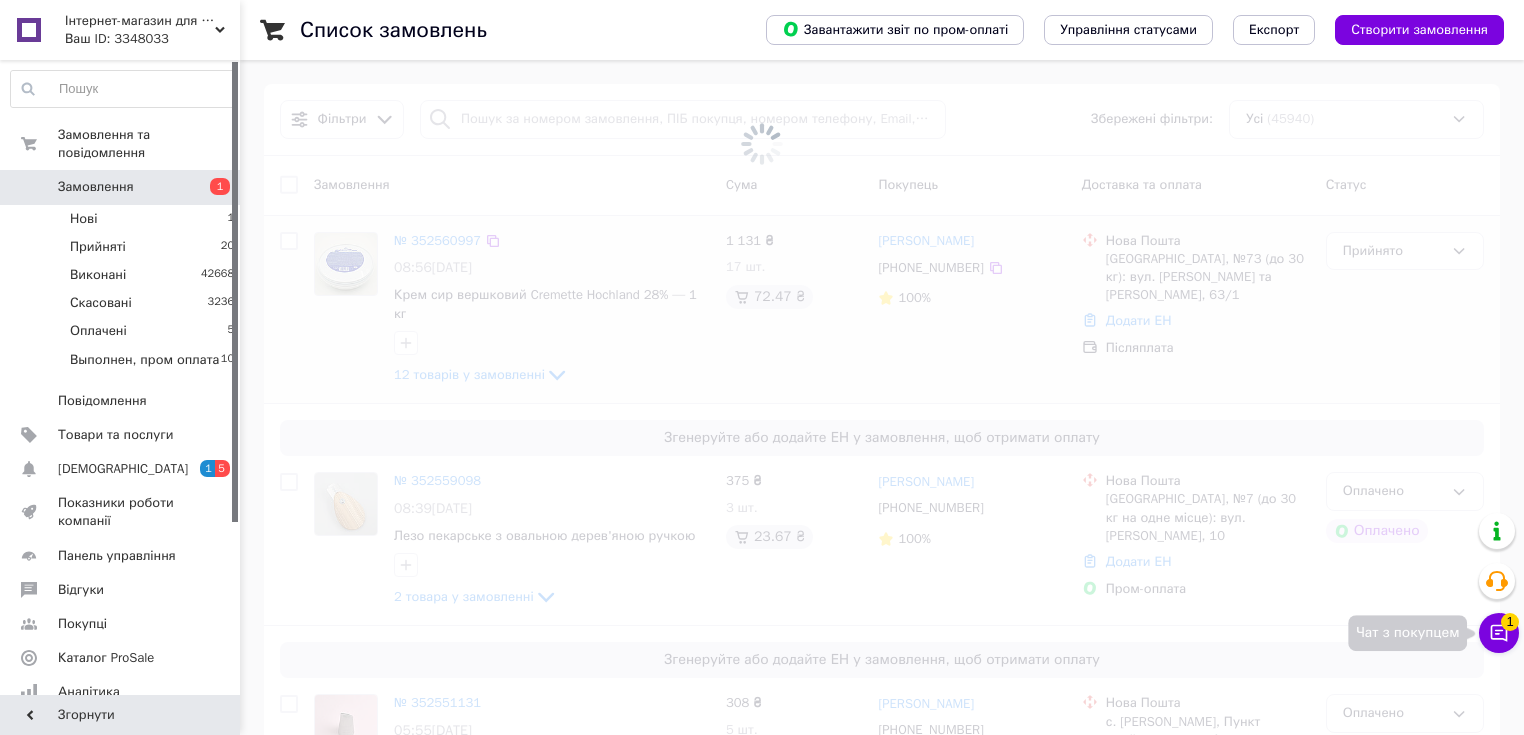 click 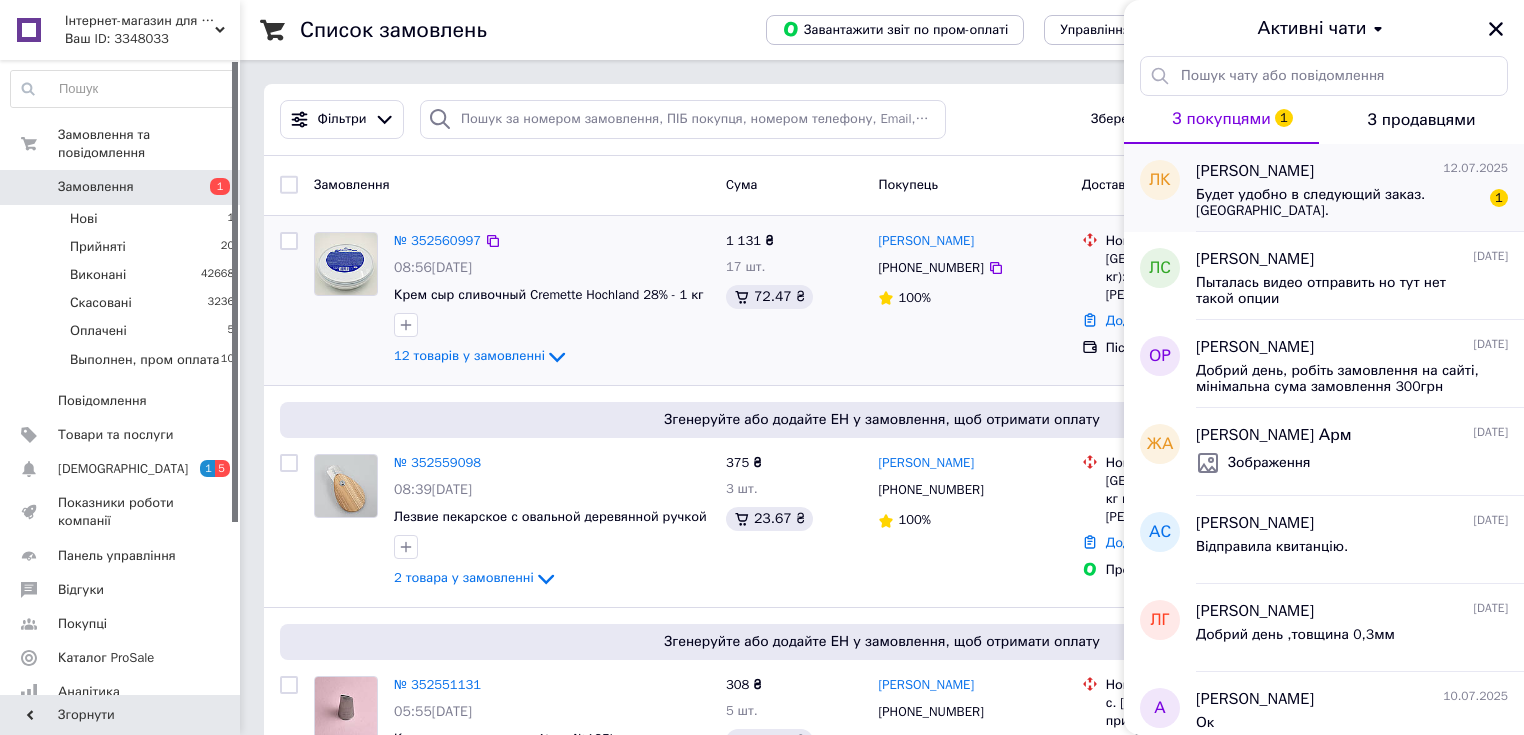 click on "Будет удобно в следующий заказ. Спасибо." at bounding box center (1338, 203) 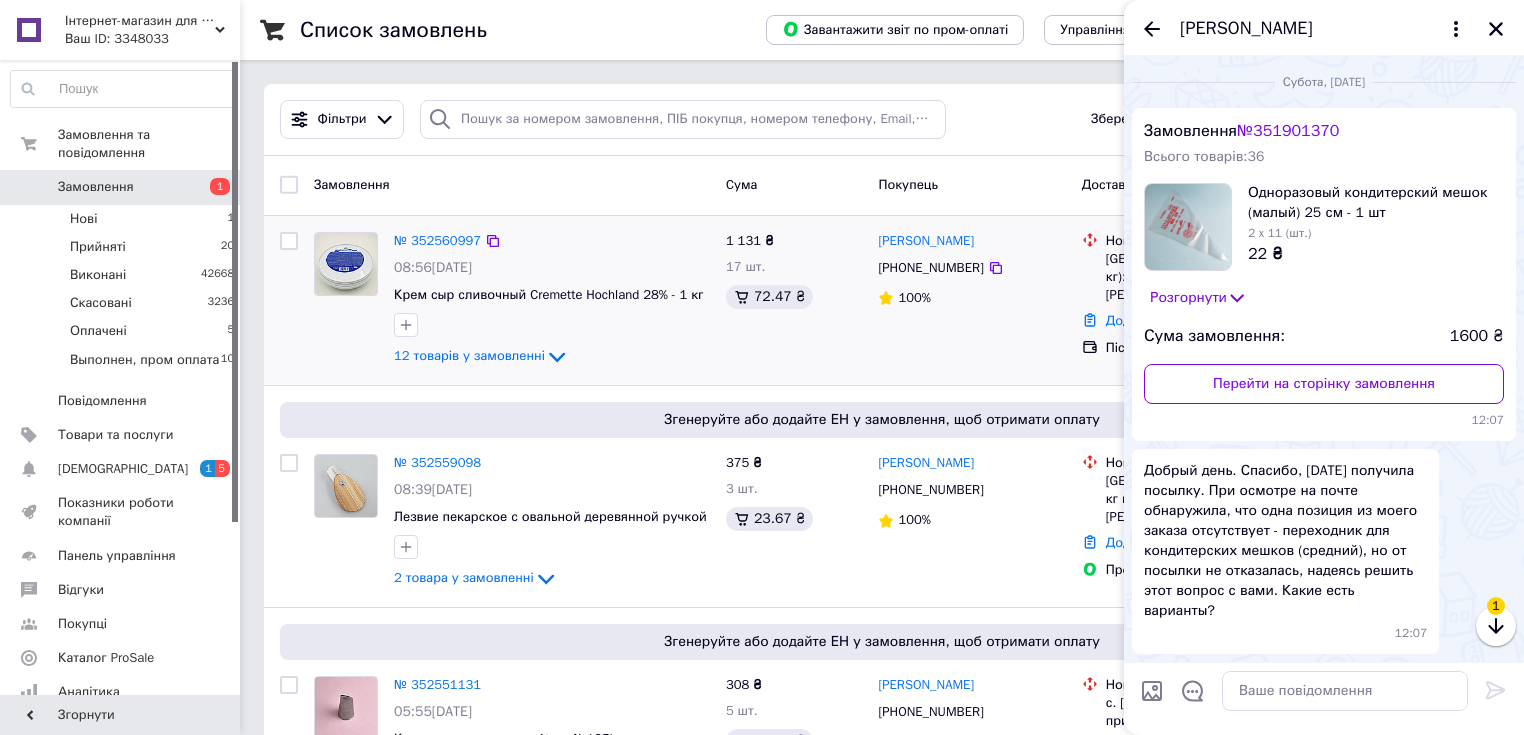 scroll, scrollTop: 242, scrollLeft: 0, axis: vertical 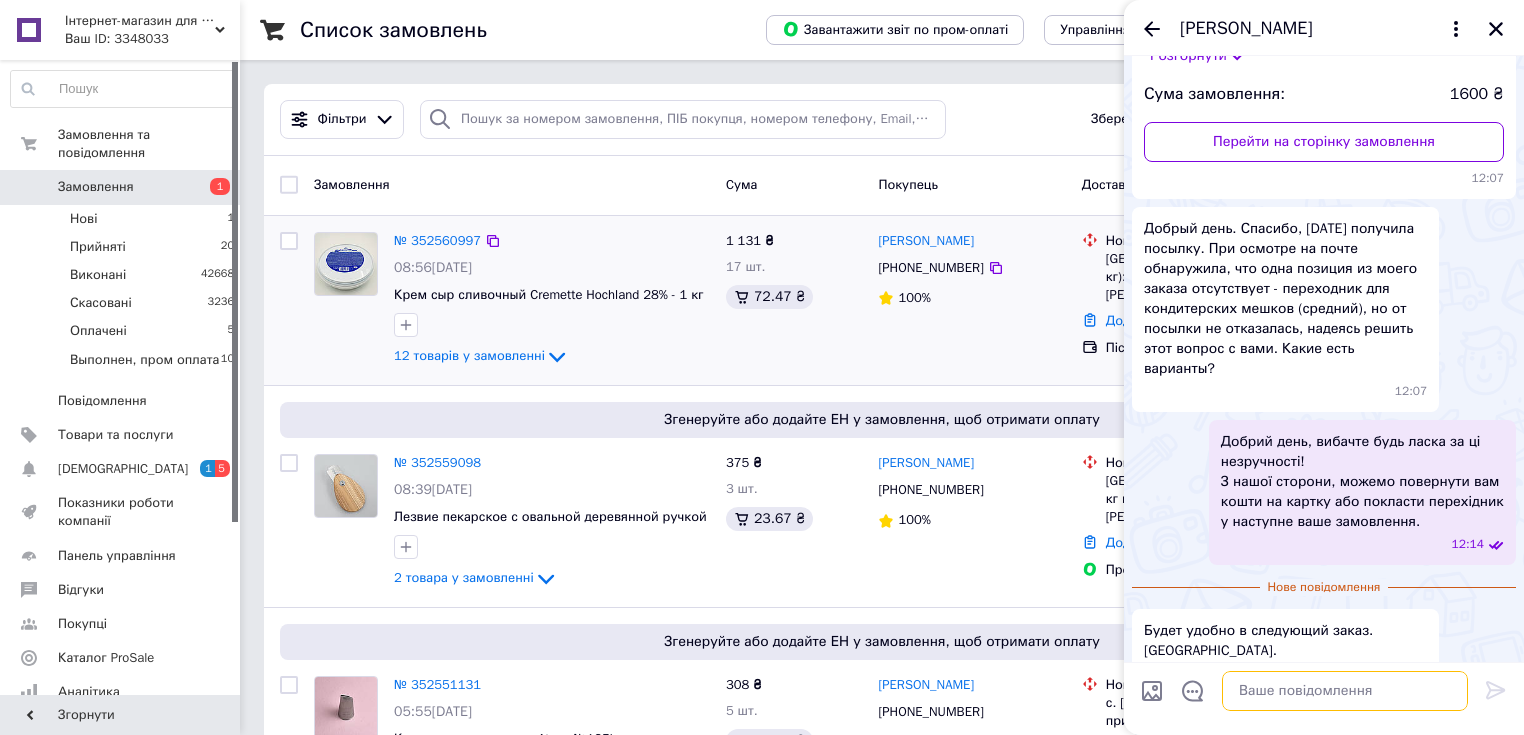 click at bounding box center (1345, 691) 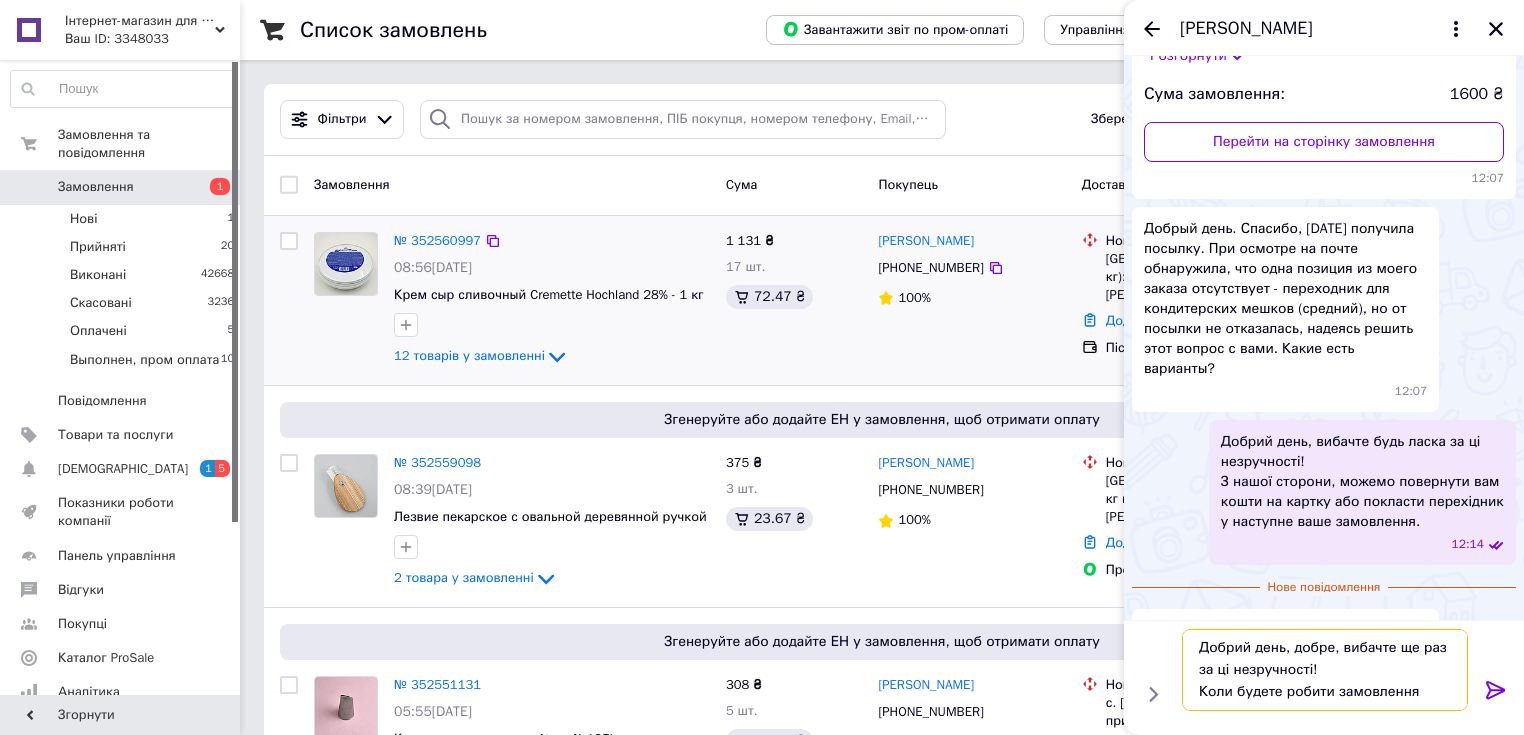 scroll, scrollTop: 13, scrollLeft: 0, axis: vertical 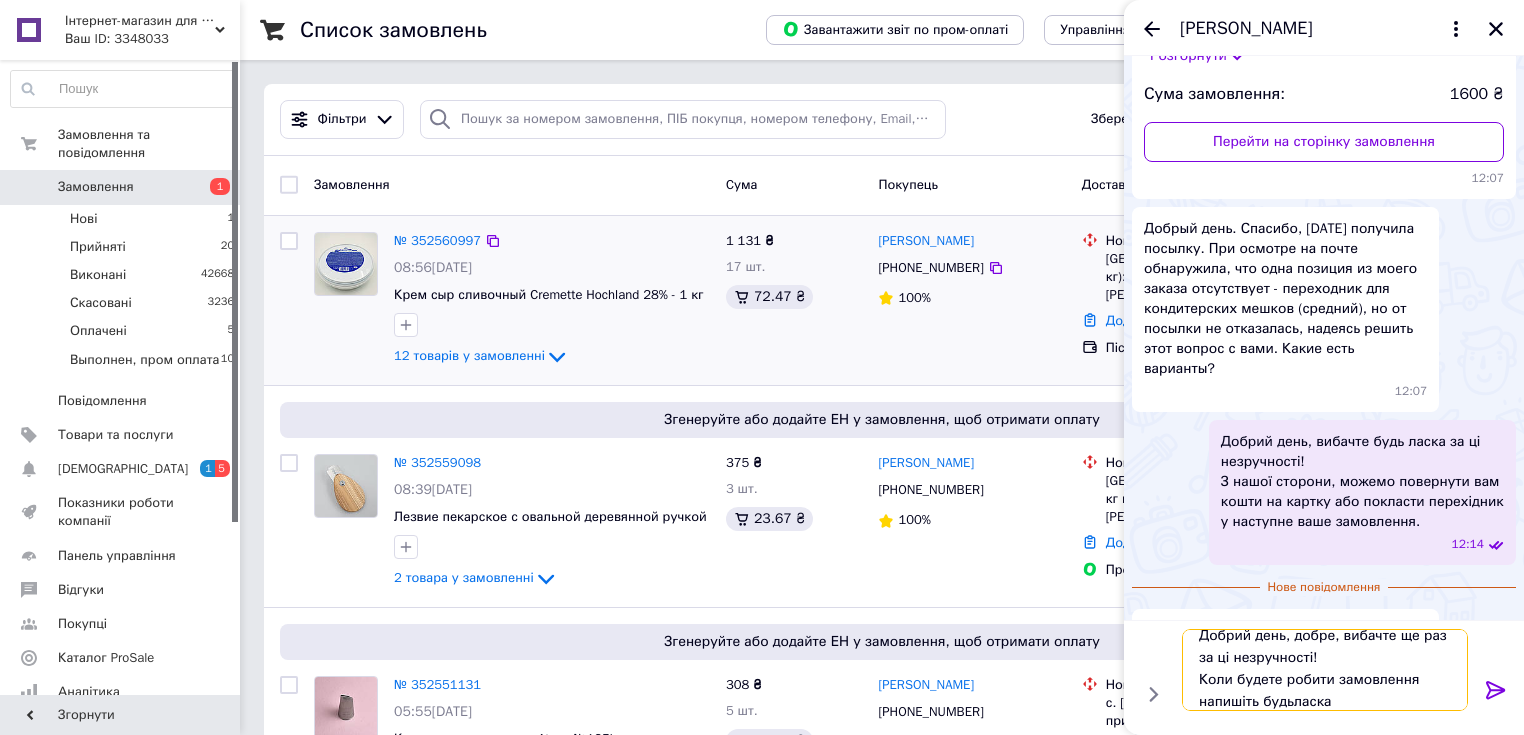 click on "Добрий день, добре, вибачте ще раз за ці незручності!
Коли будете робити замовлення напишіть будьласка" at bounding box center [1325, 670] 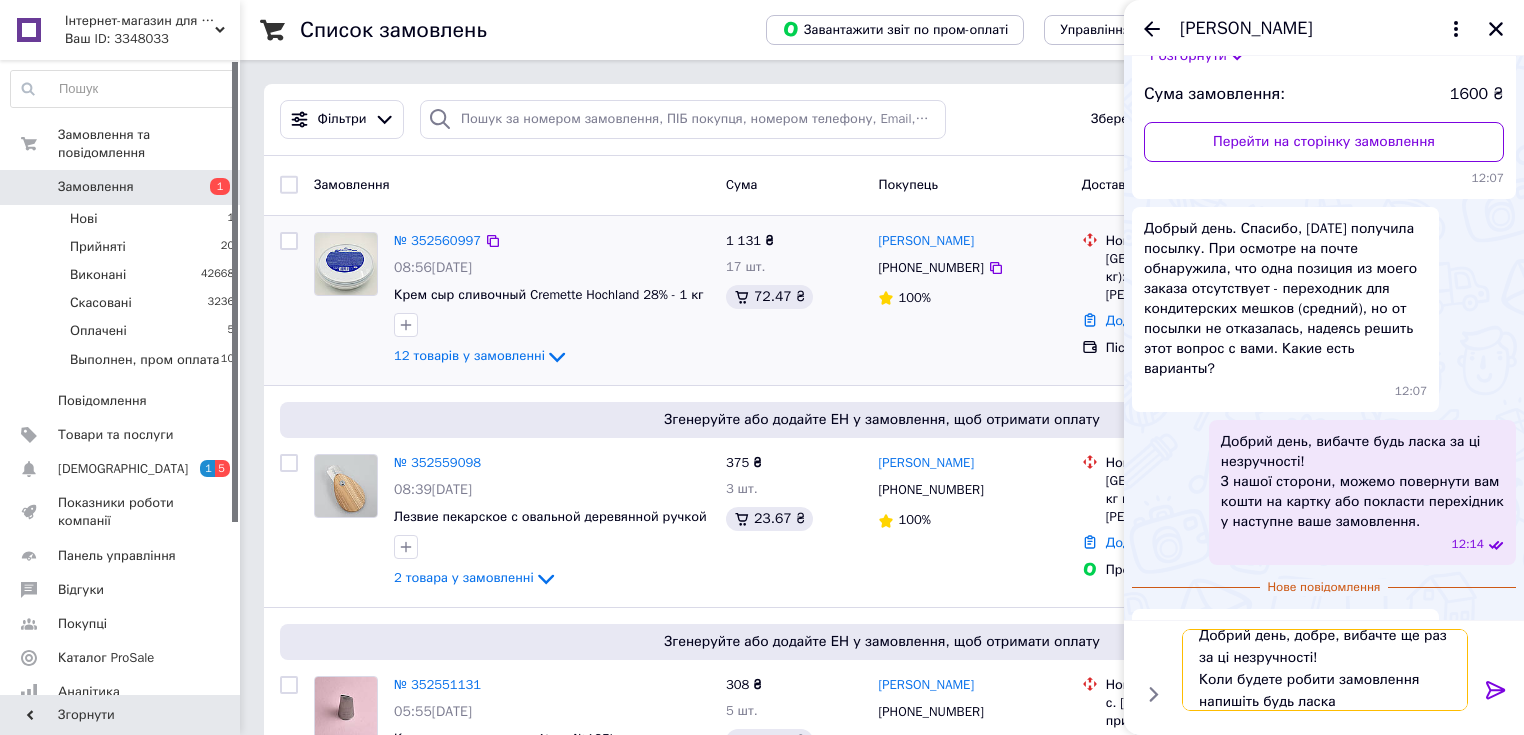 drag, startPoint x: 1240, startPoint y: 700, endPoint x: 1372, endPoint y: 688, distance: 132.54433 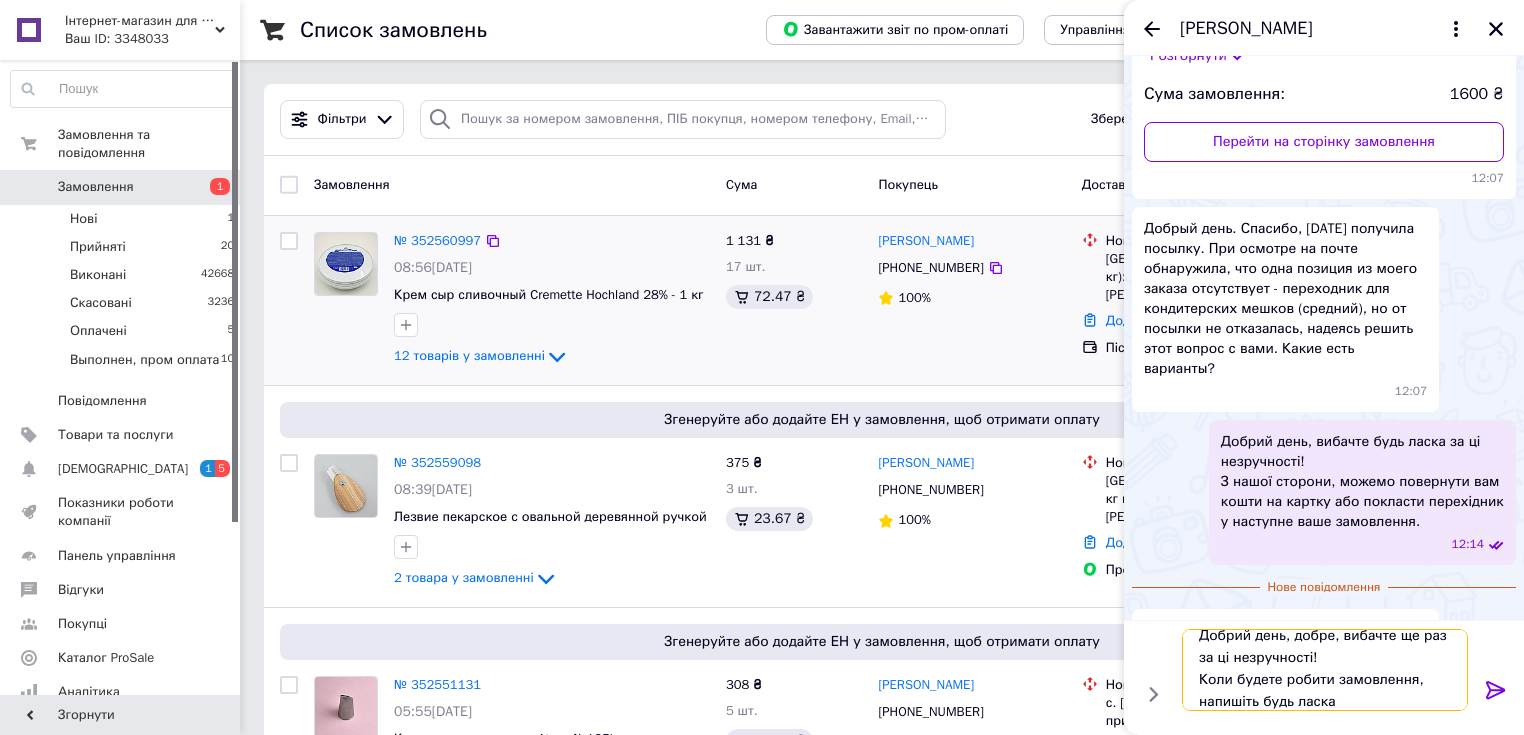 click on "Добрий день, добре, вибачте ще раз за ці незручності!
Коли будете робити замовлення, напишіть будь ласка" at bounding box center [1325, 670] 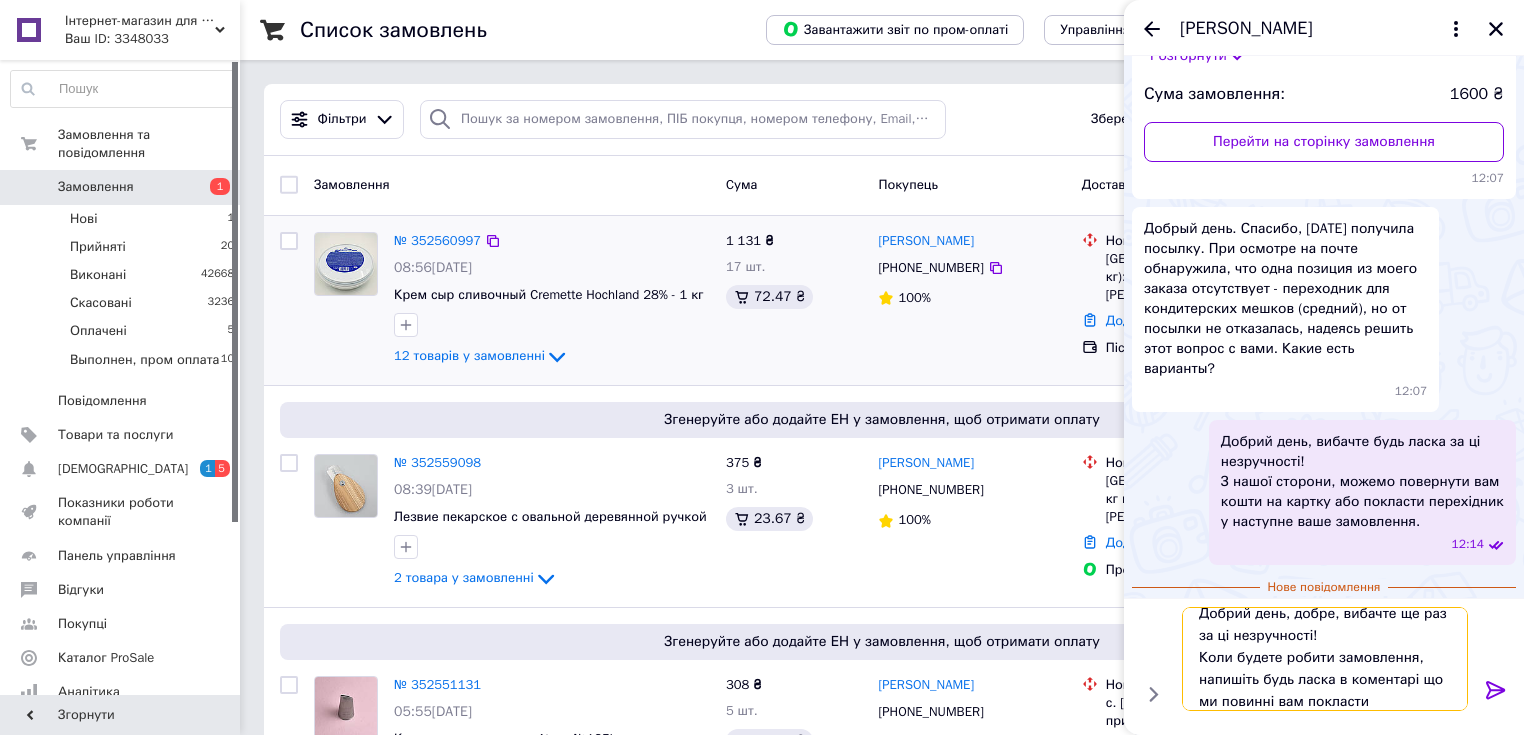 scroll, scrollTop: 1, scrollLeft: 0, axis: vertical 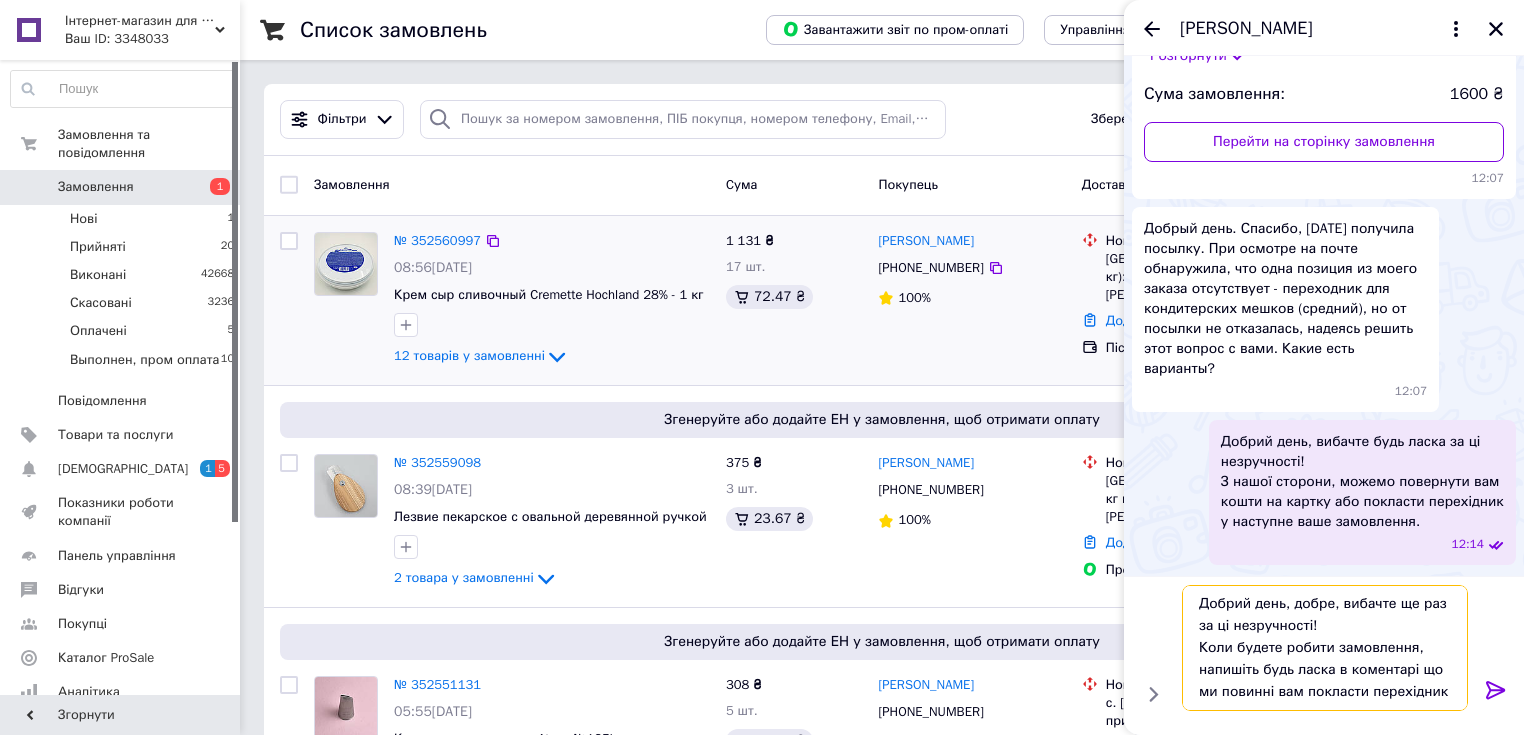 type on "Добрий день, добре, вибачте ще раз за ці незручності!
Коли будете робити замовлення, напишіть будь ласка в коментарі що ми повинні вам покласти перехідник." 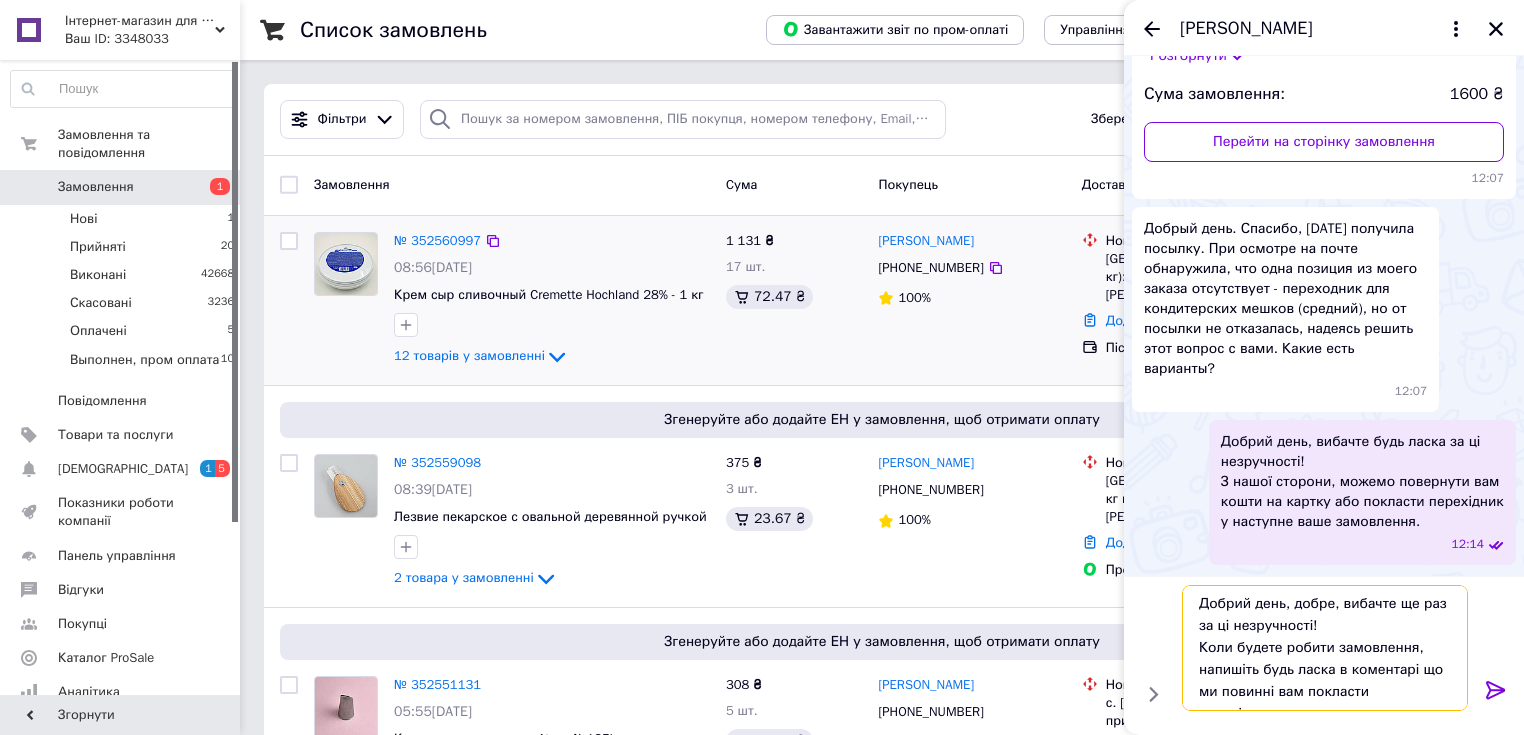 type 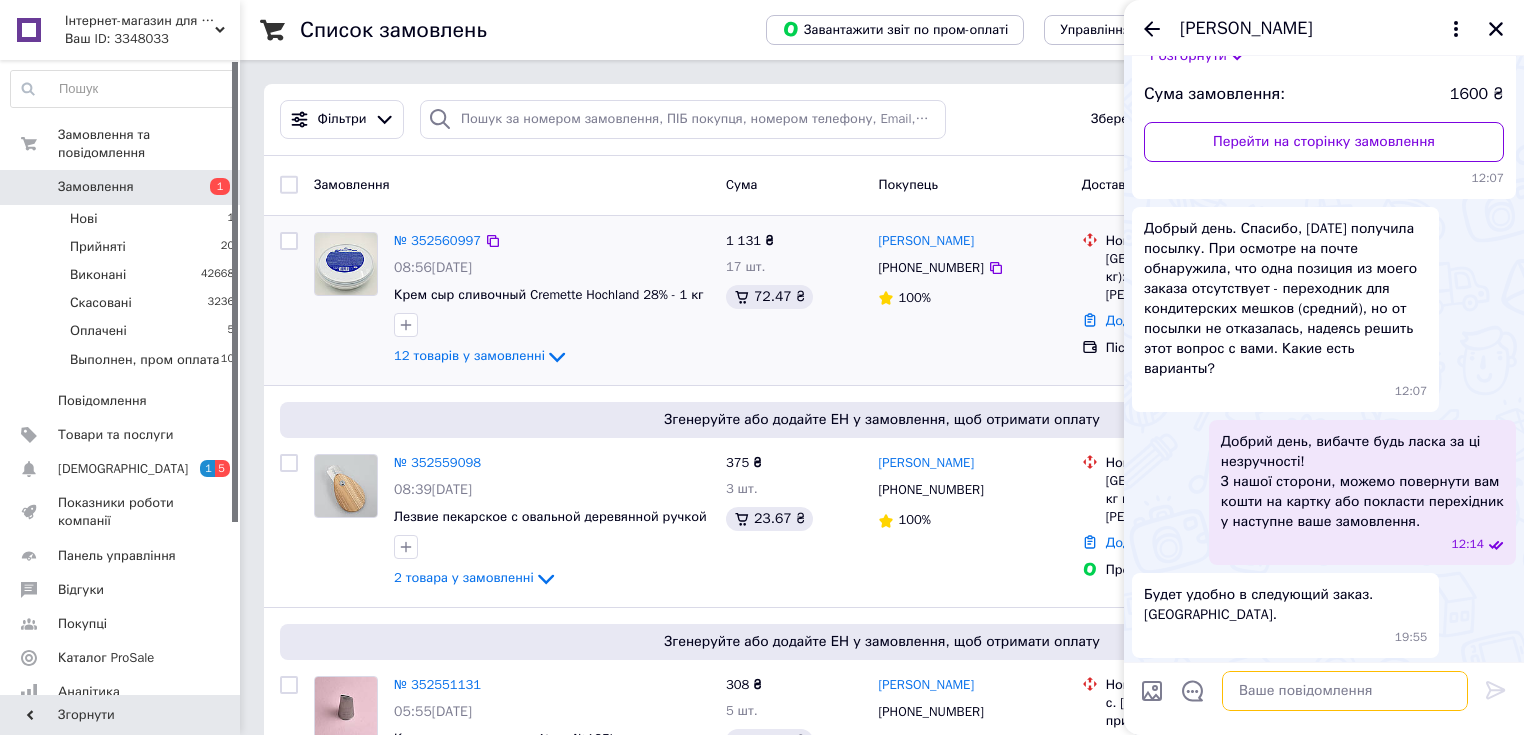 scroll, scrollTop: 0, scrollLeft: 0, axis: both 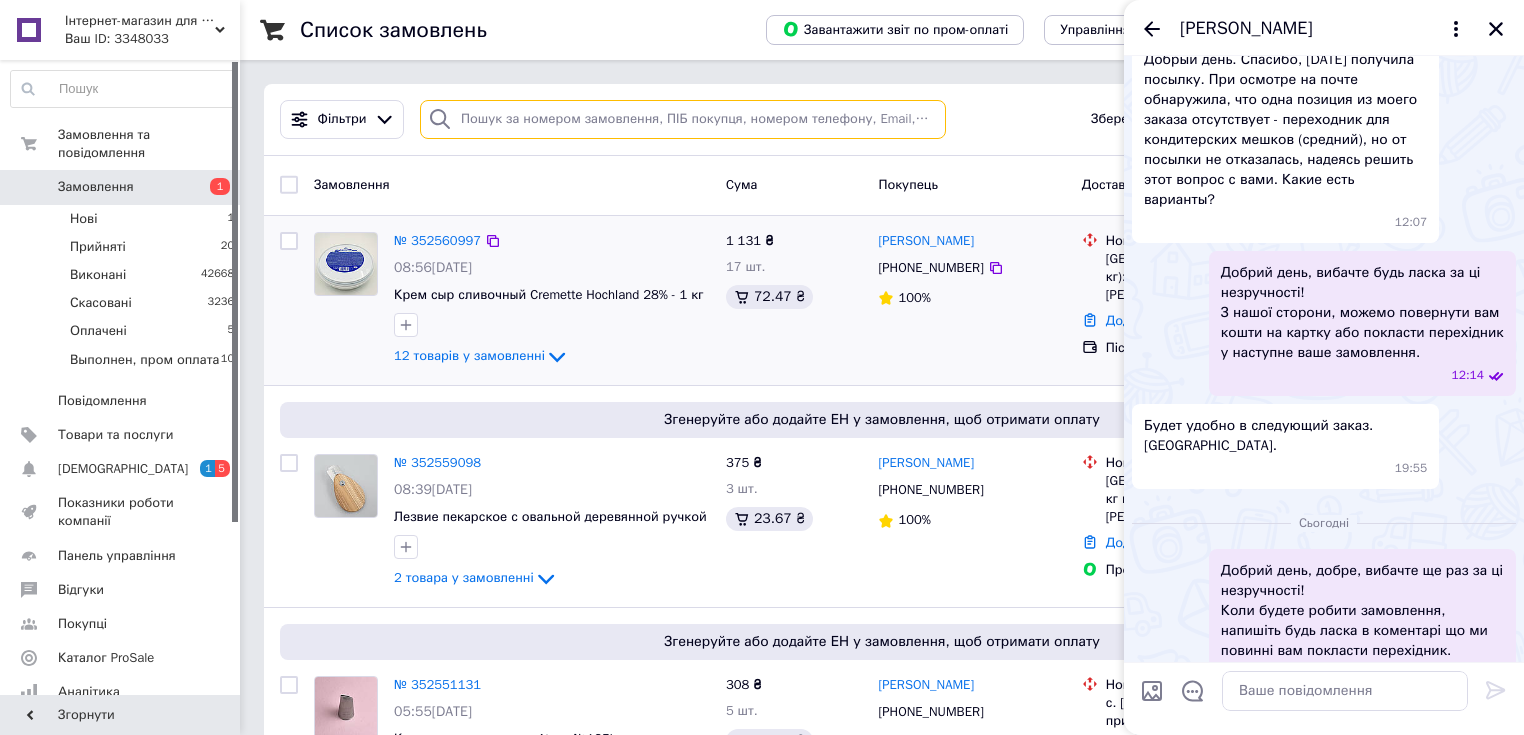 click at bounding box center (683, 119) 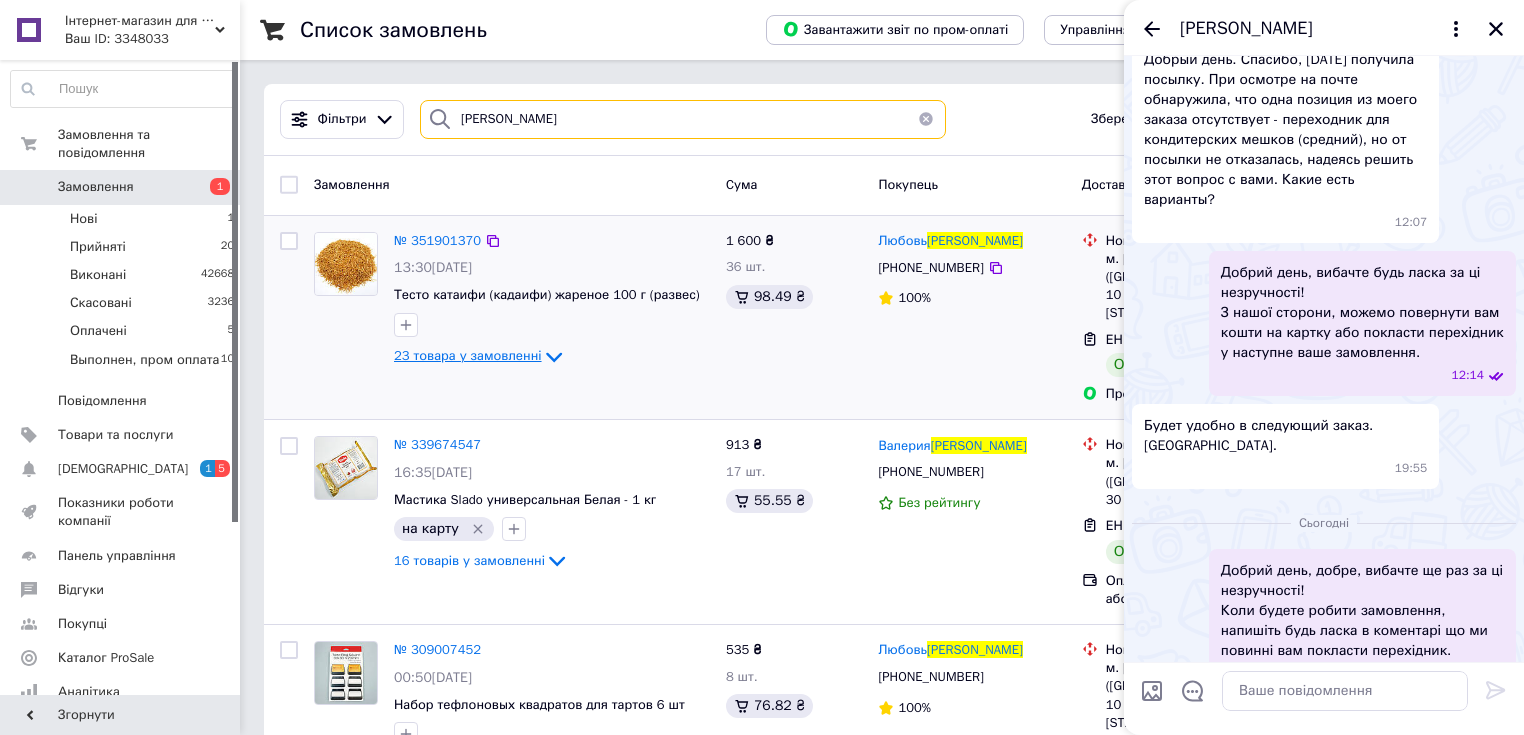 type on "короткова" 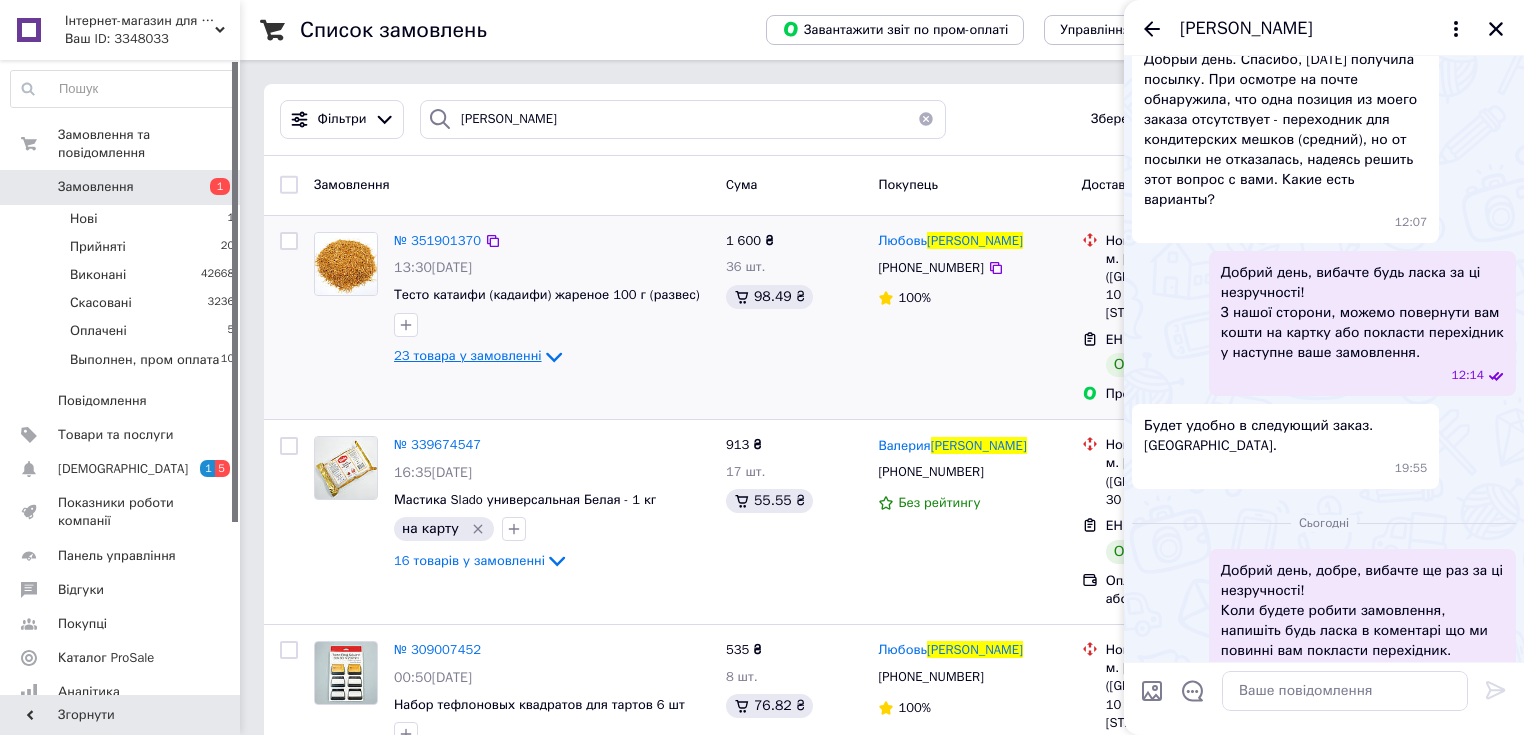 click on "23 товара у замовленні" at bounding box center (468, 355) 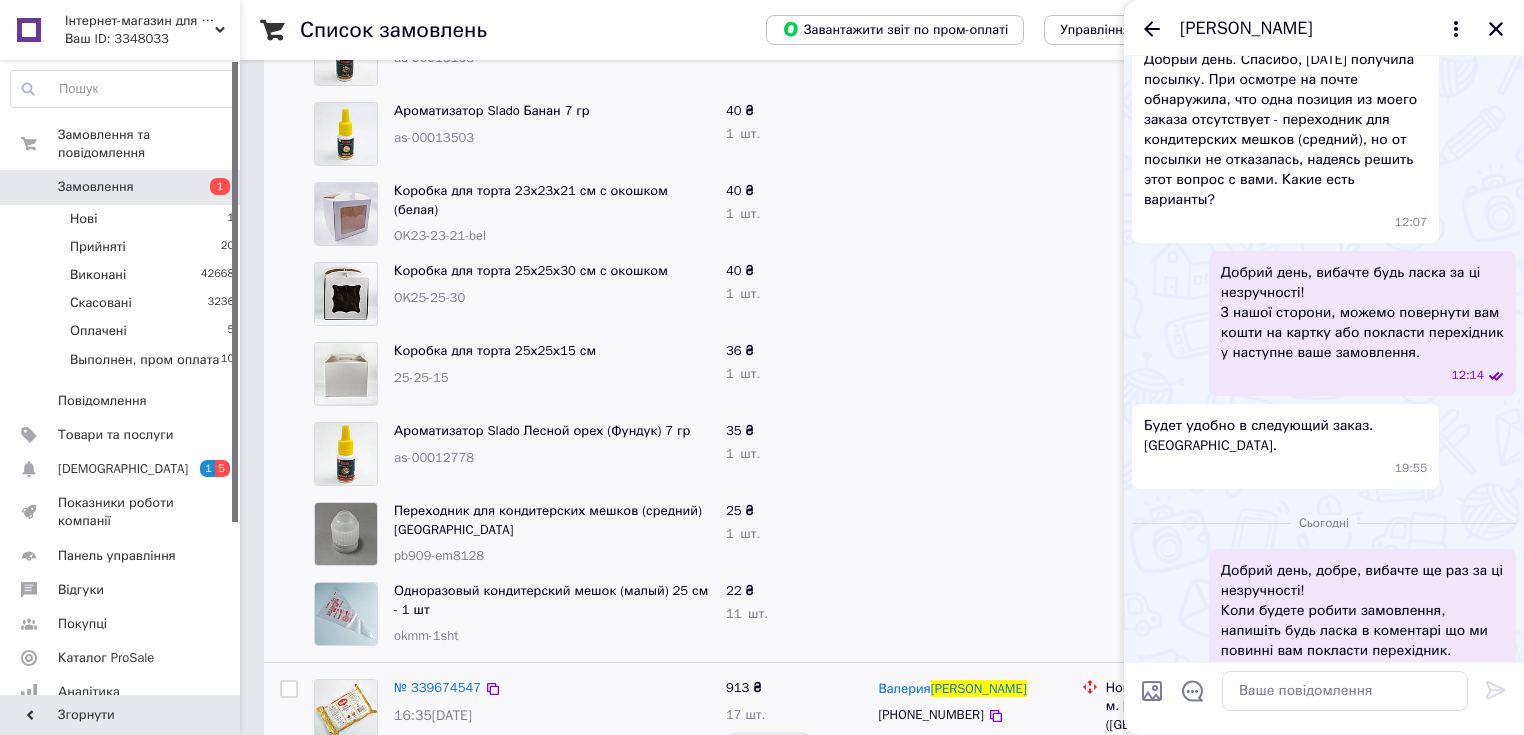 scroll, scrollTop: 1840, scrollLeft: 0, axis: vertical 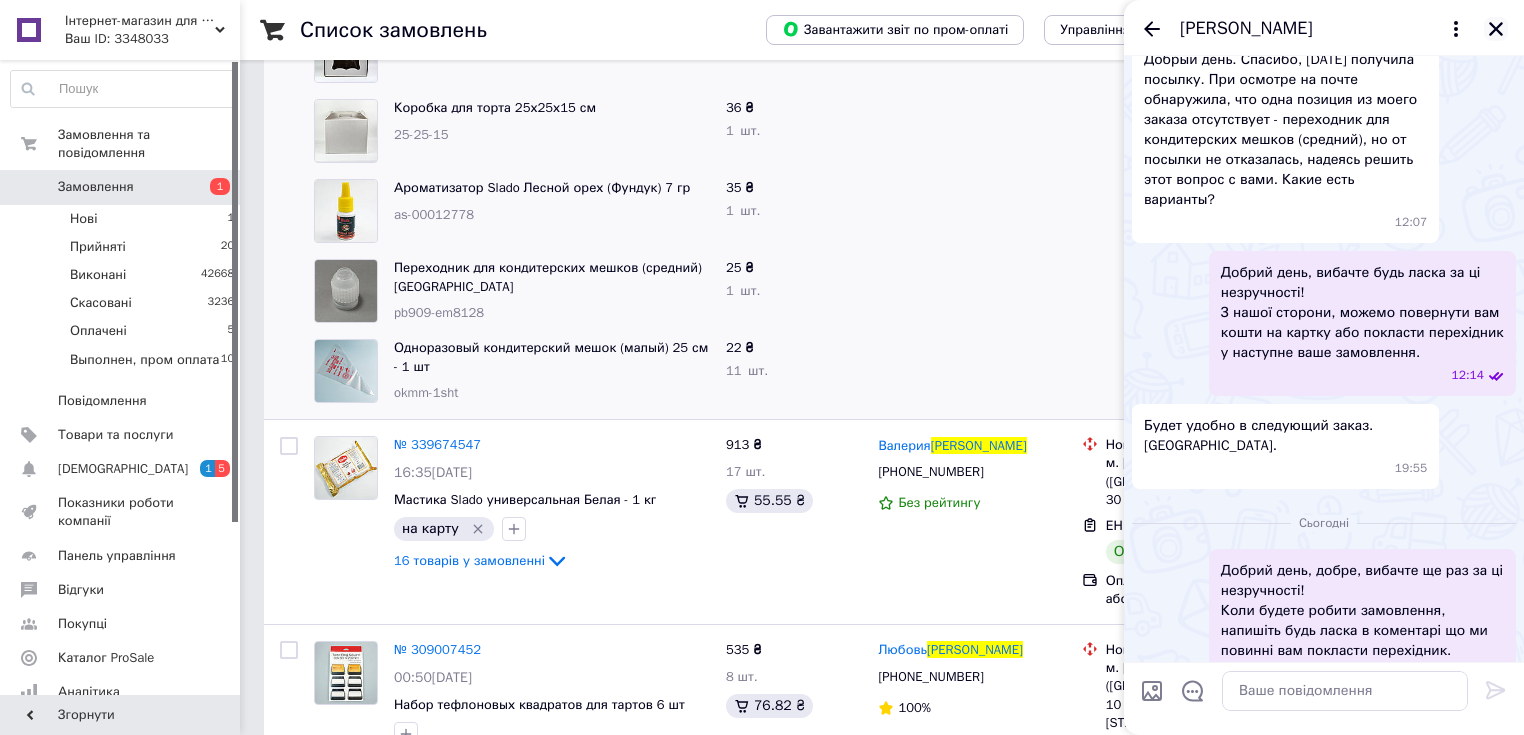 click 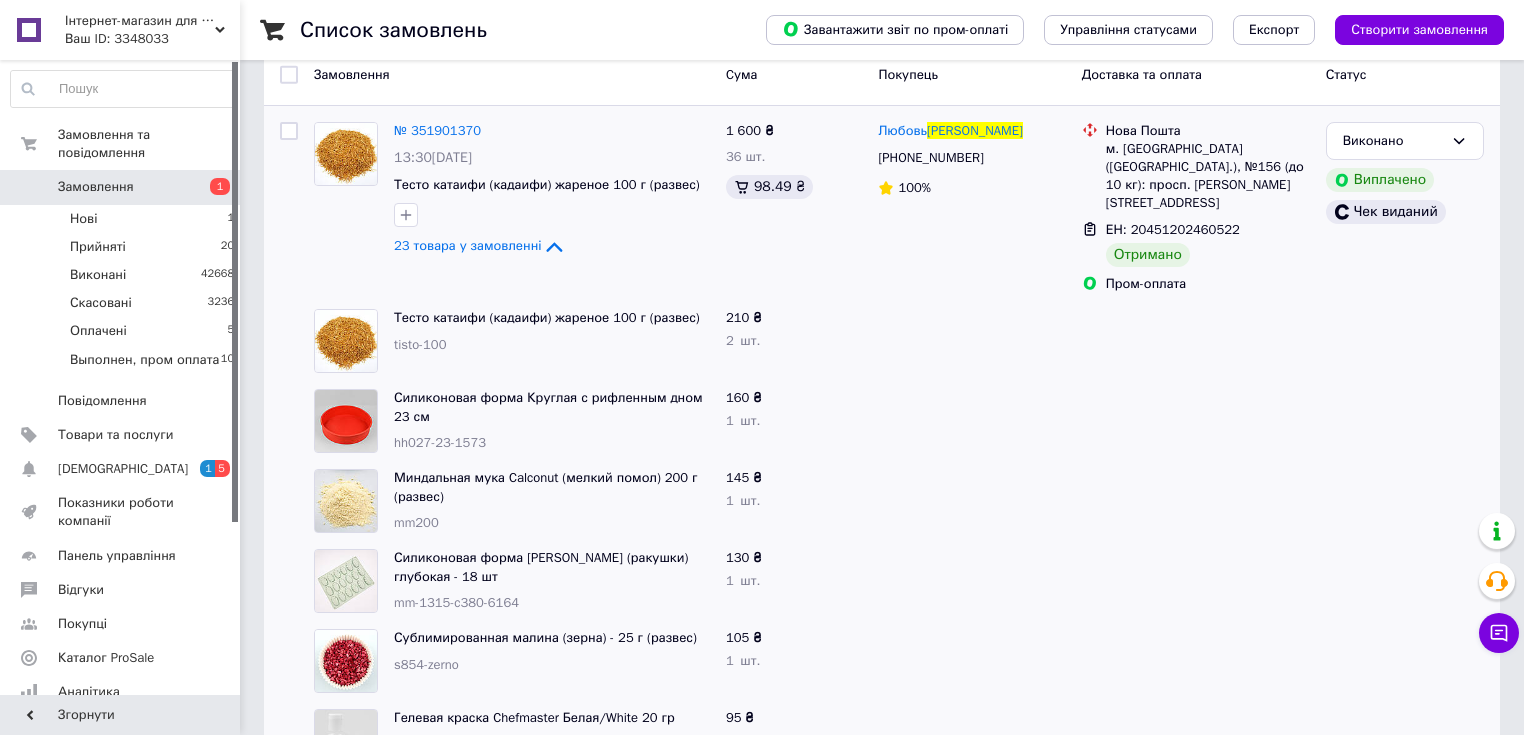 scroll, scrollTop: 0, scrollLeft: 0, axis: both 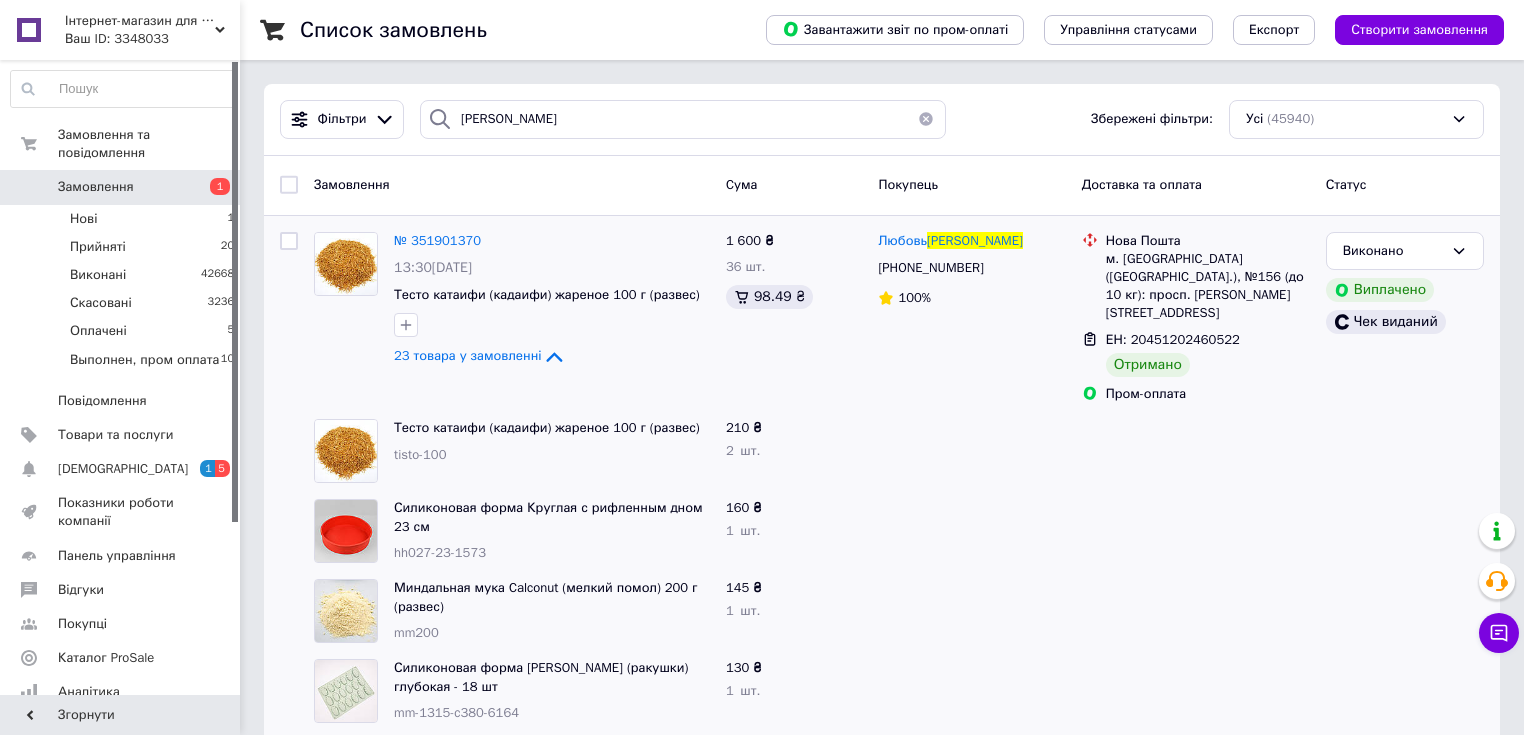 click at bounding box center (926, 119) 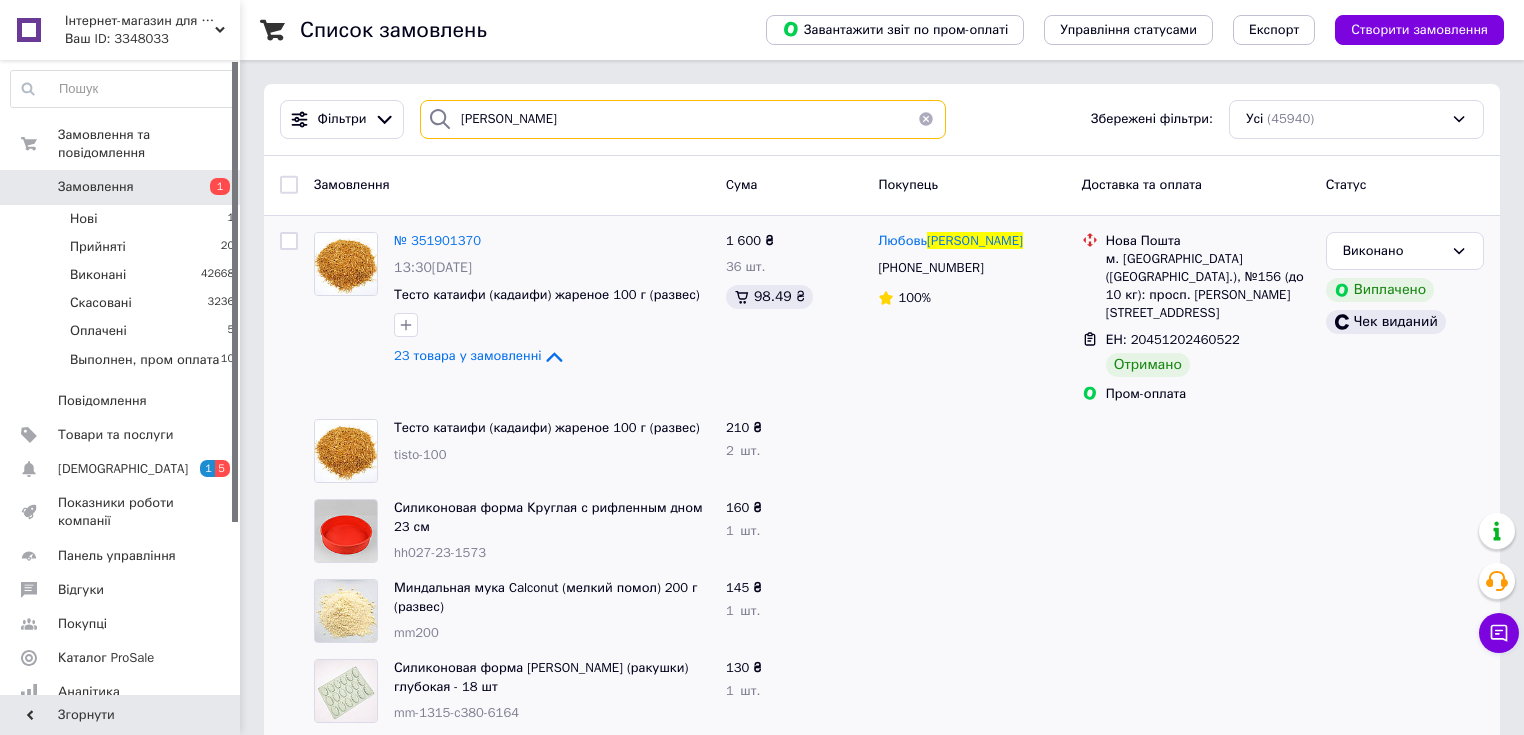 type 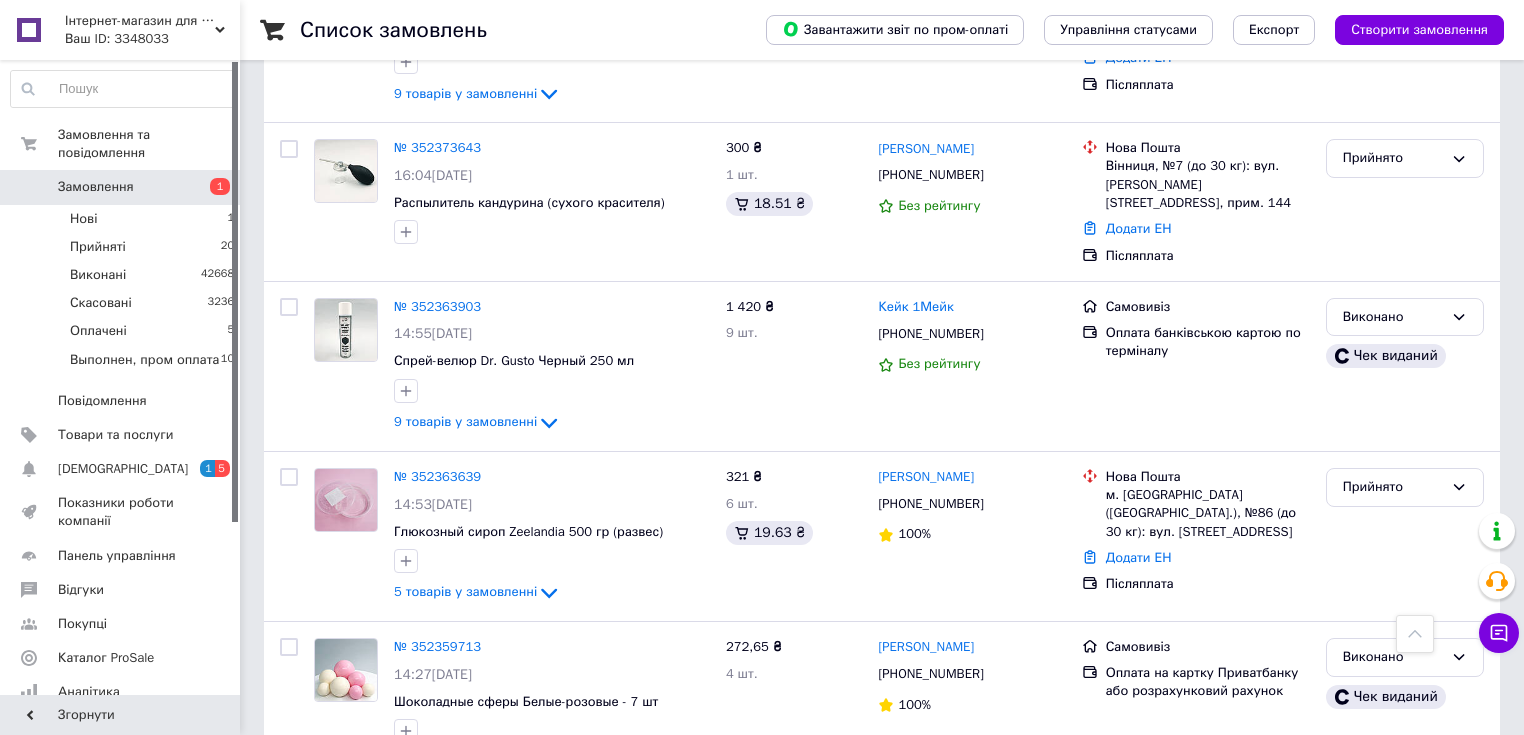 scroll, scrollTop: 4800, scrollLeft: 0, axis: vertical 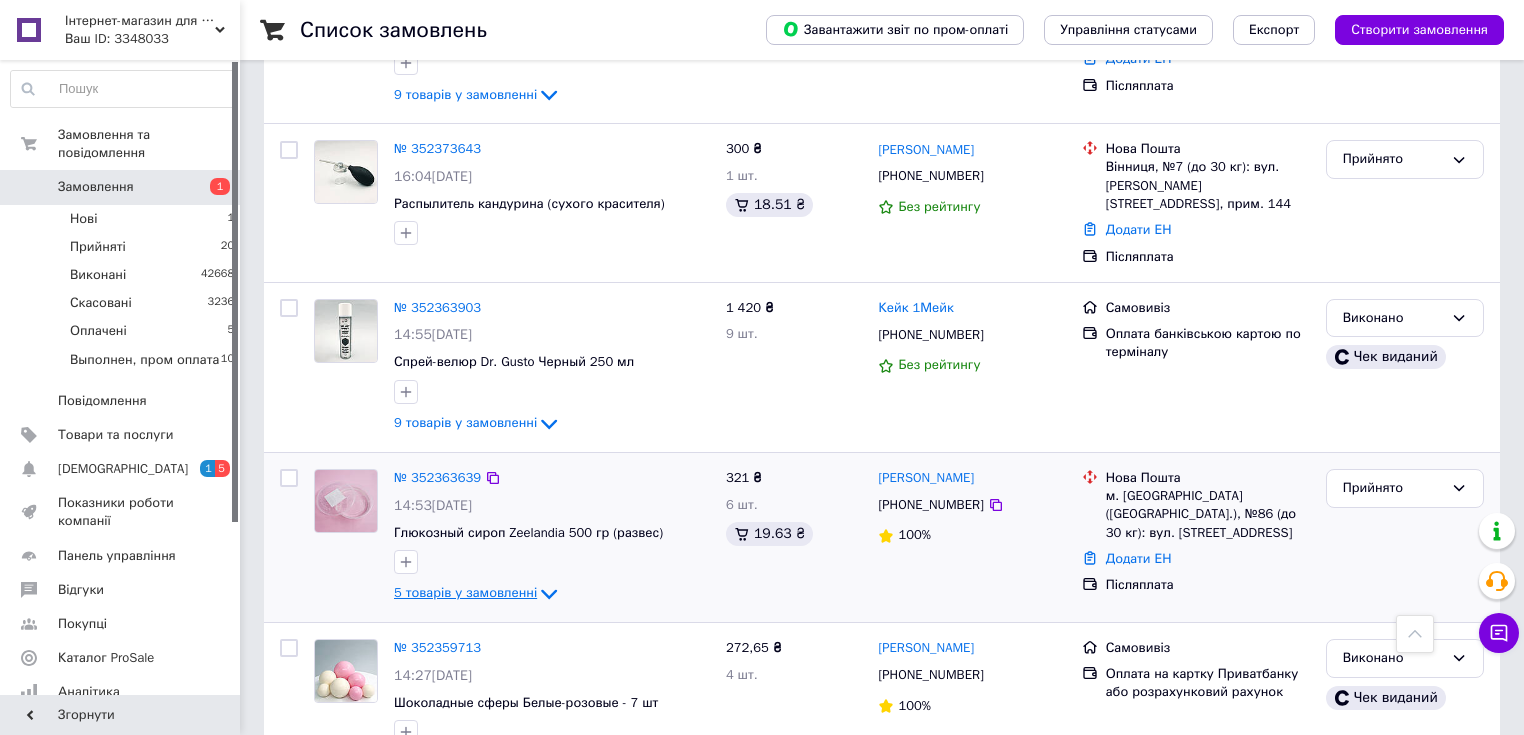 click on "5 товарів у замовленні" at bounding box center [465, 593] 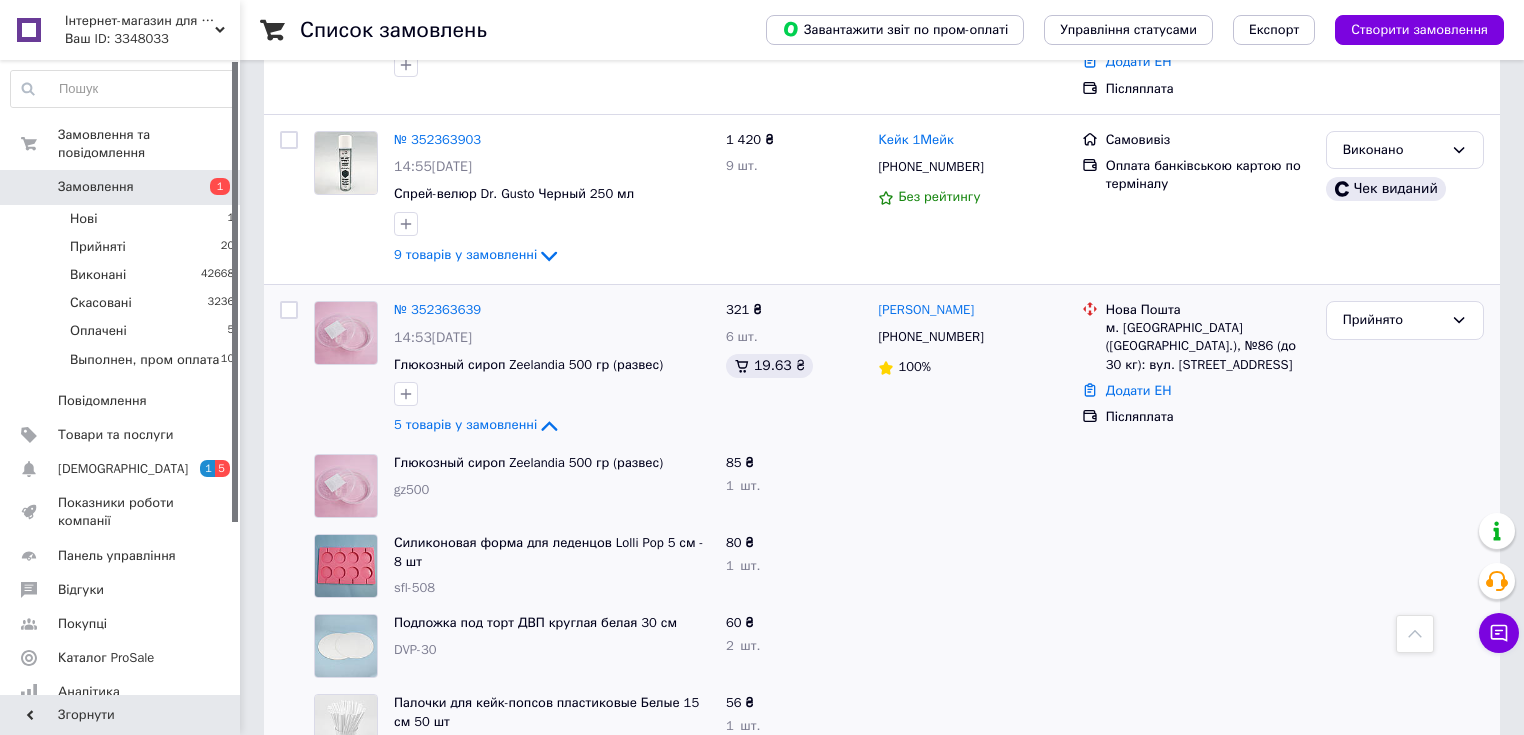 scroll, scrollTop: 4960, scrollLeft: 0, axis: vertical 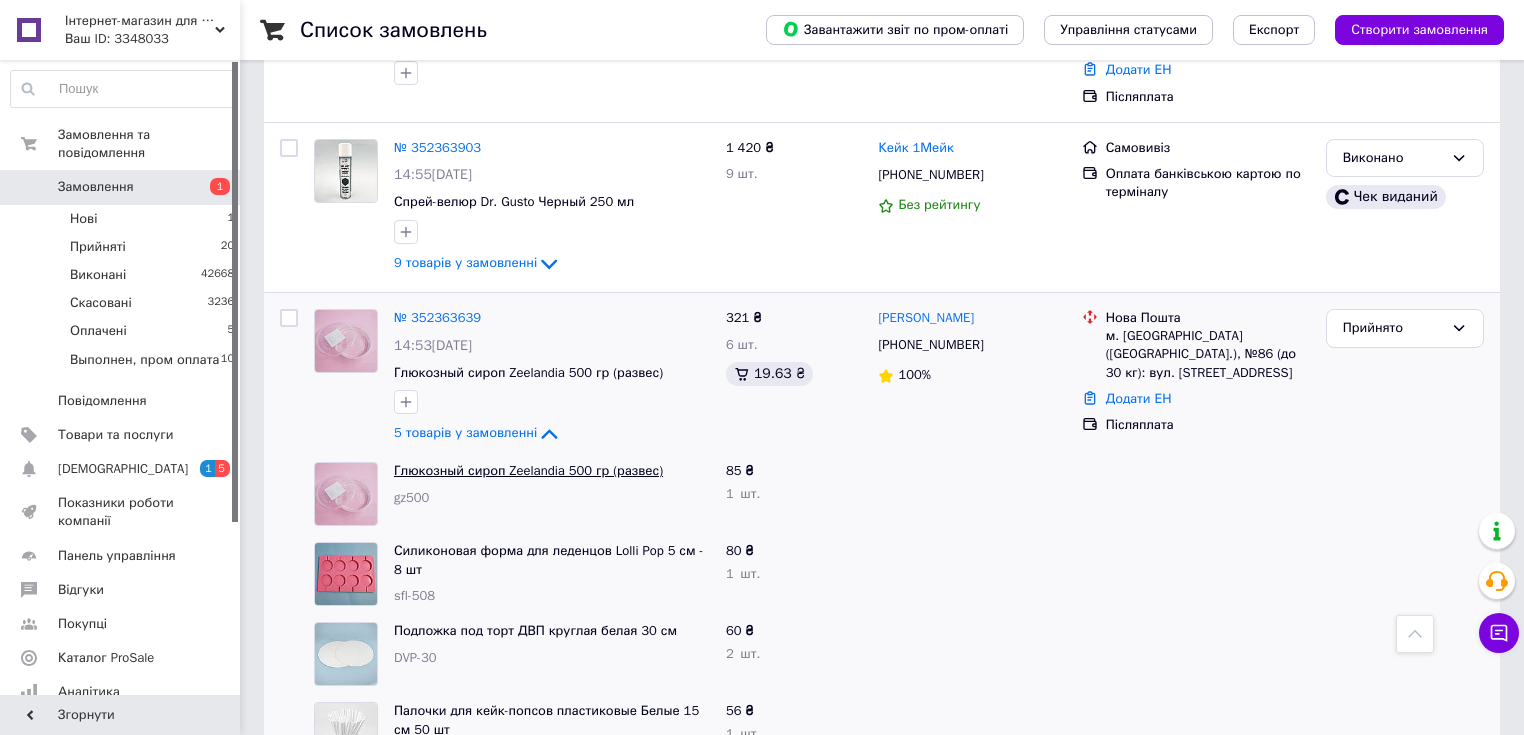 click on "Глюкозный сироп Zeelandia 500 гр (развес)" at bounding box center [528, 470] 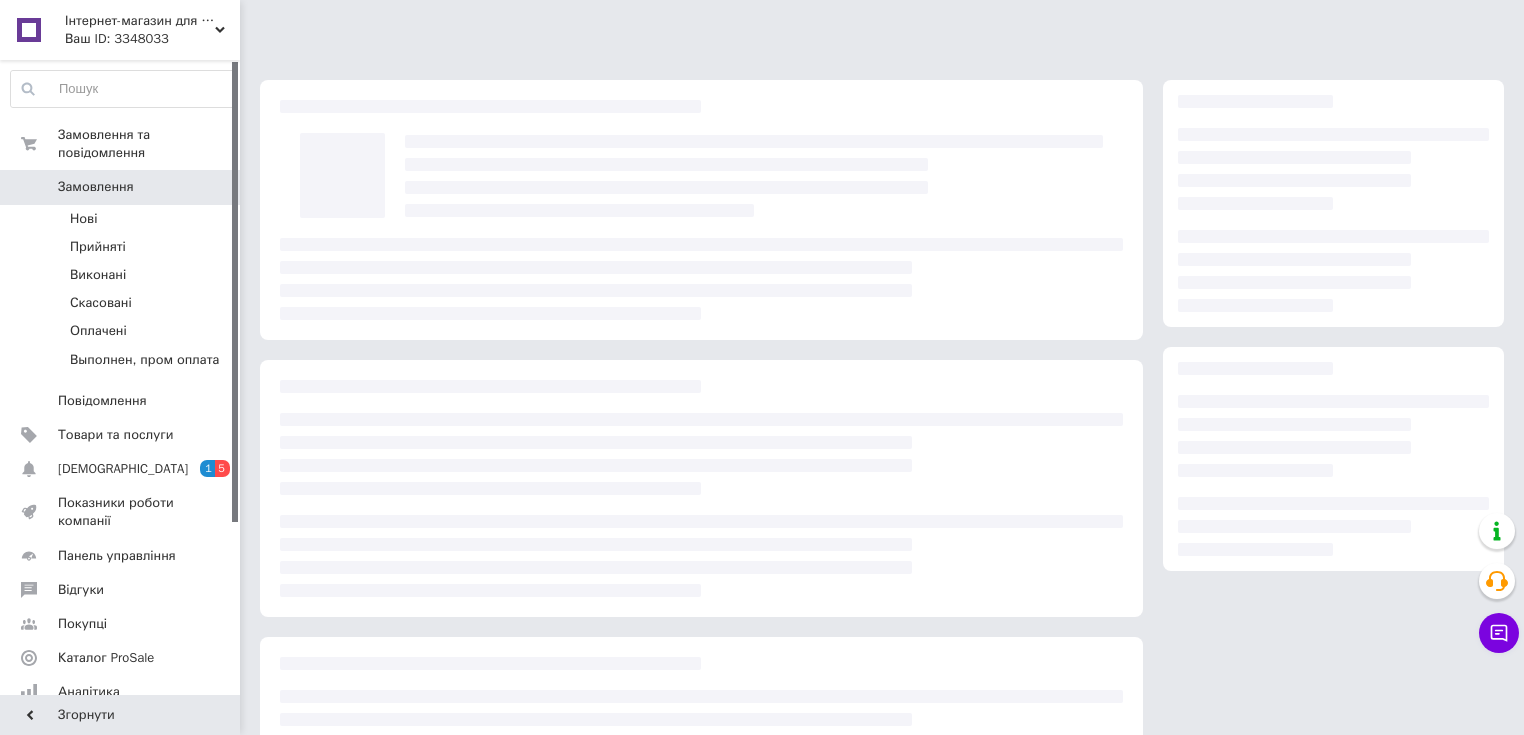 scroll, scrollTop: 0, scrollLeft: 0, axis: both 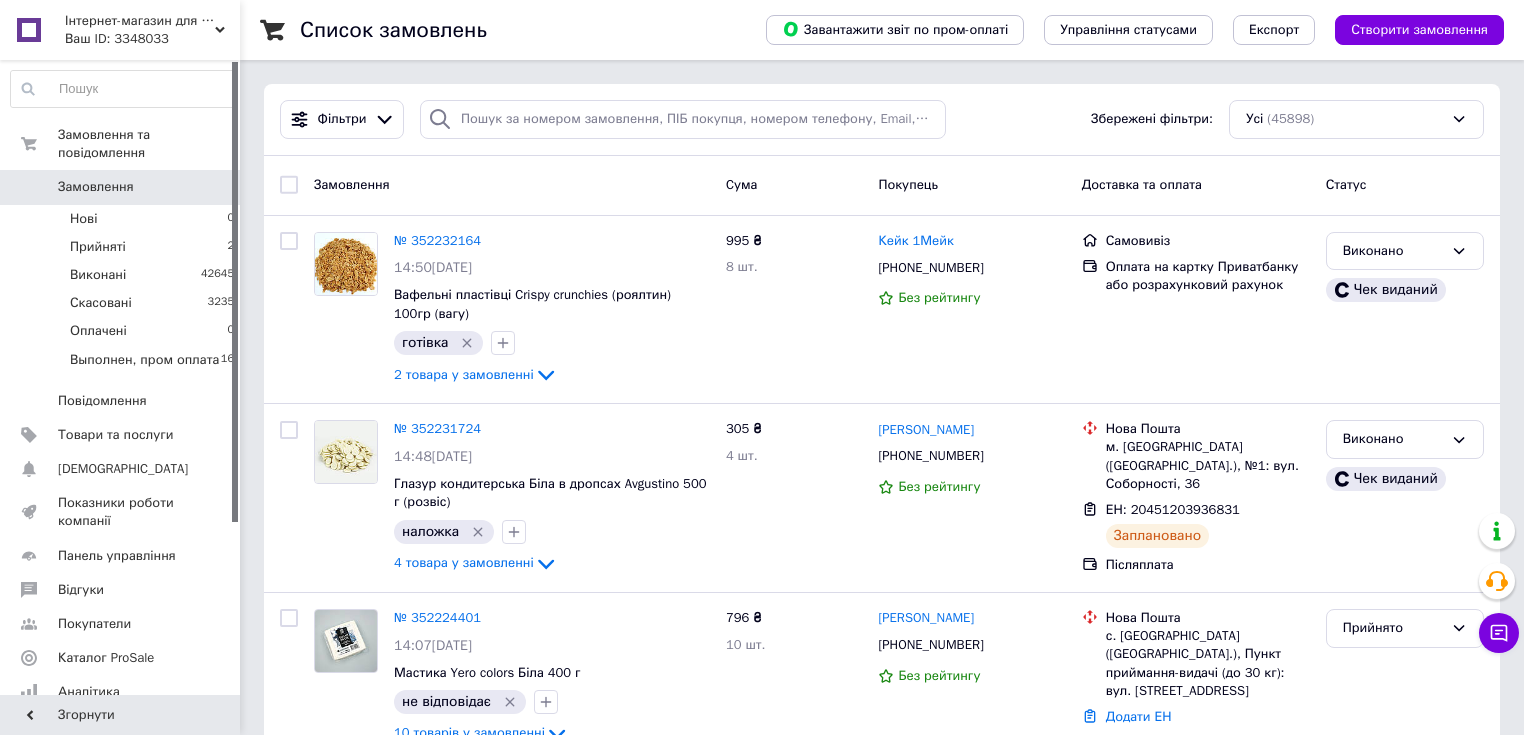 click on "Замовлення" at bounding box center [96, 187] 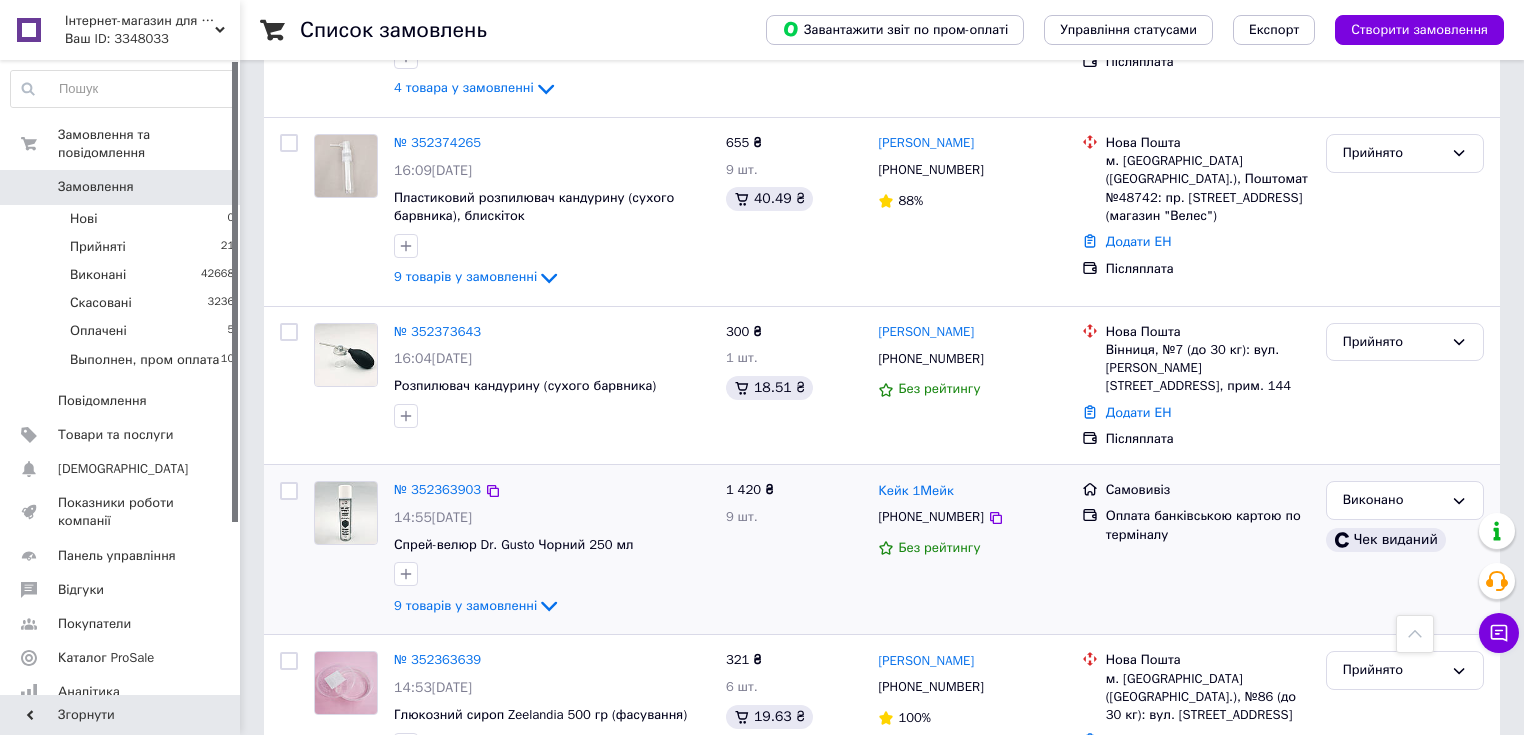scroll, scrollTop: 4880, scrollLeft: 0, axis: vertical 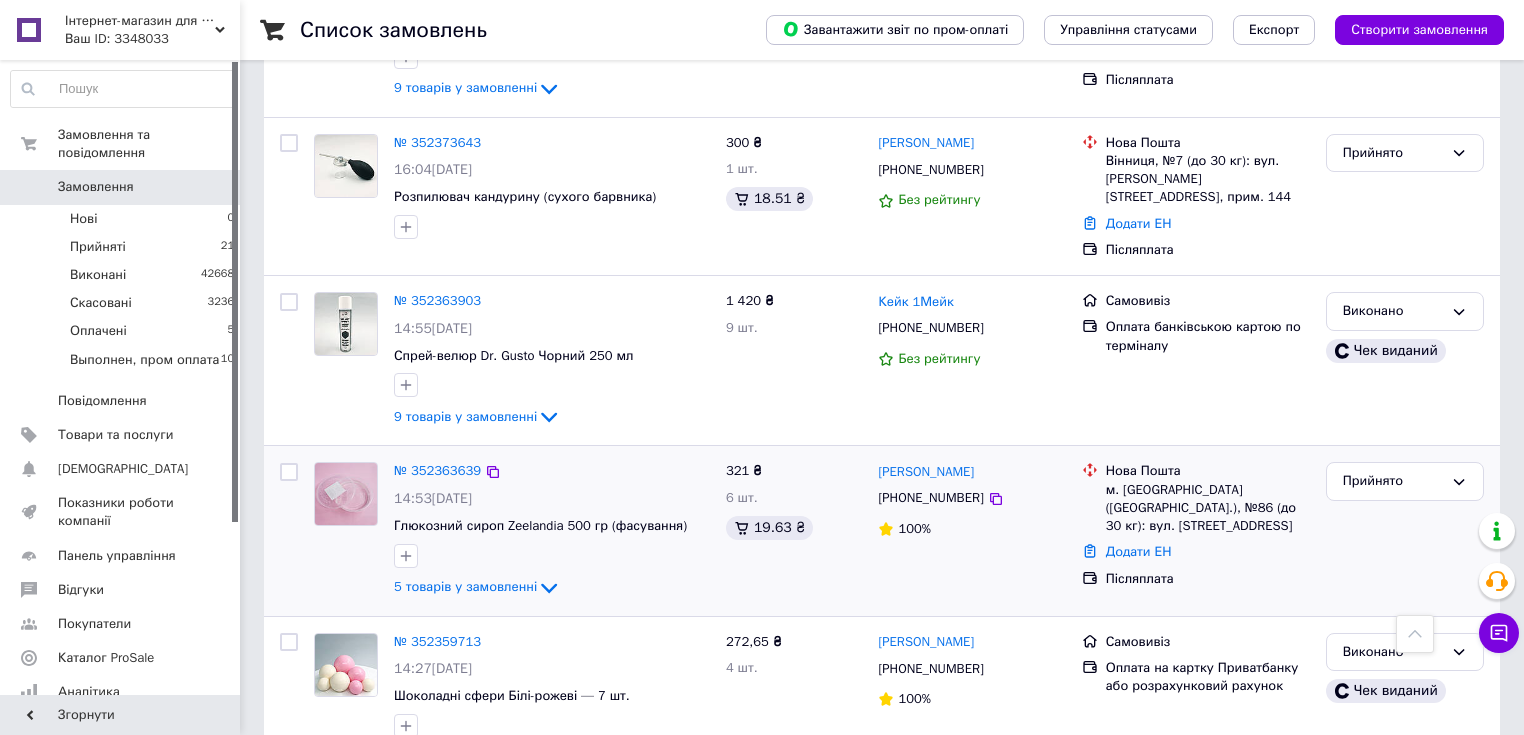 click at bounding box center [289, 472] 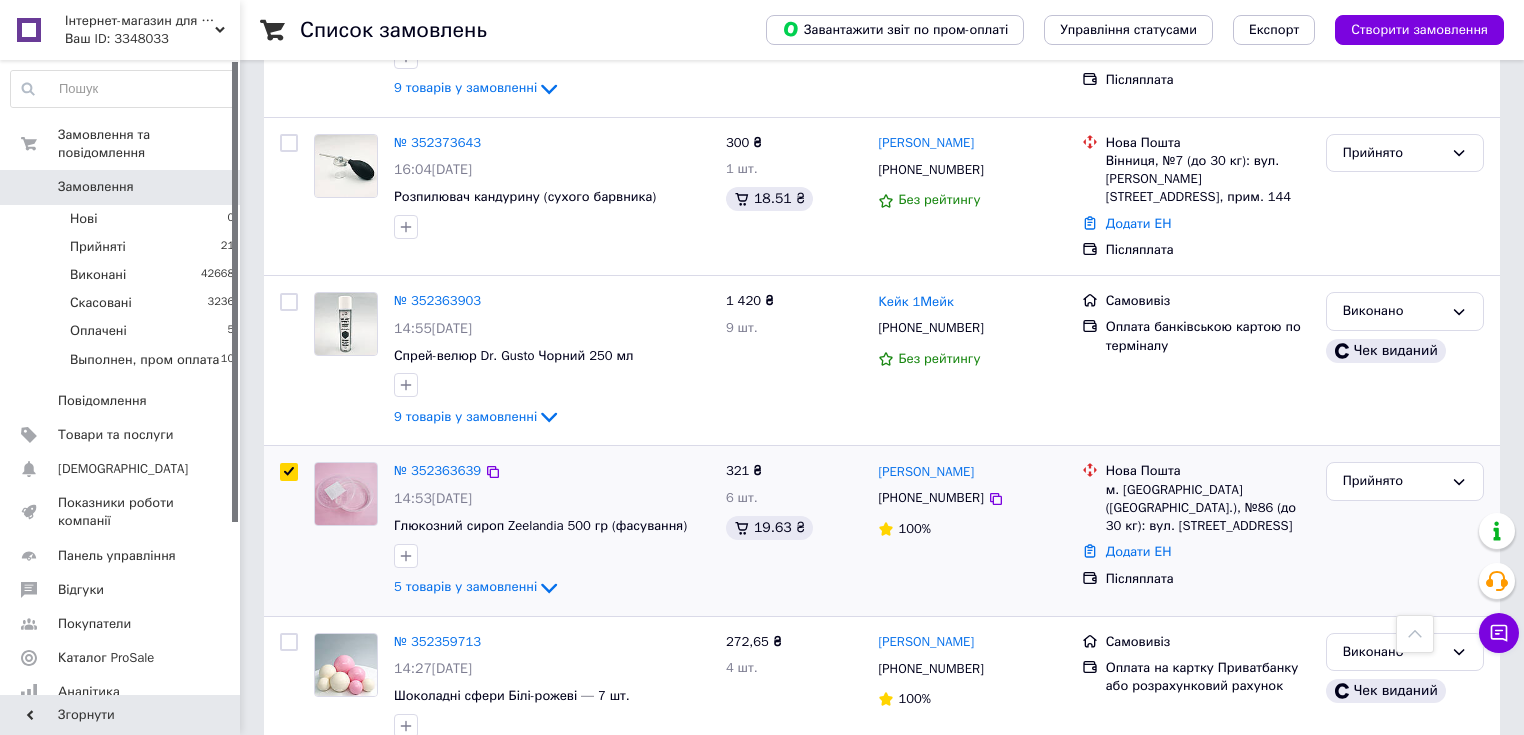 checkbox on "true" 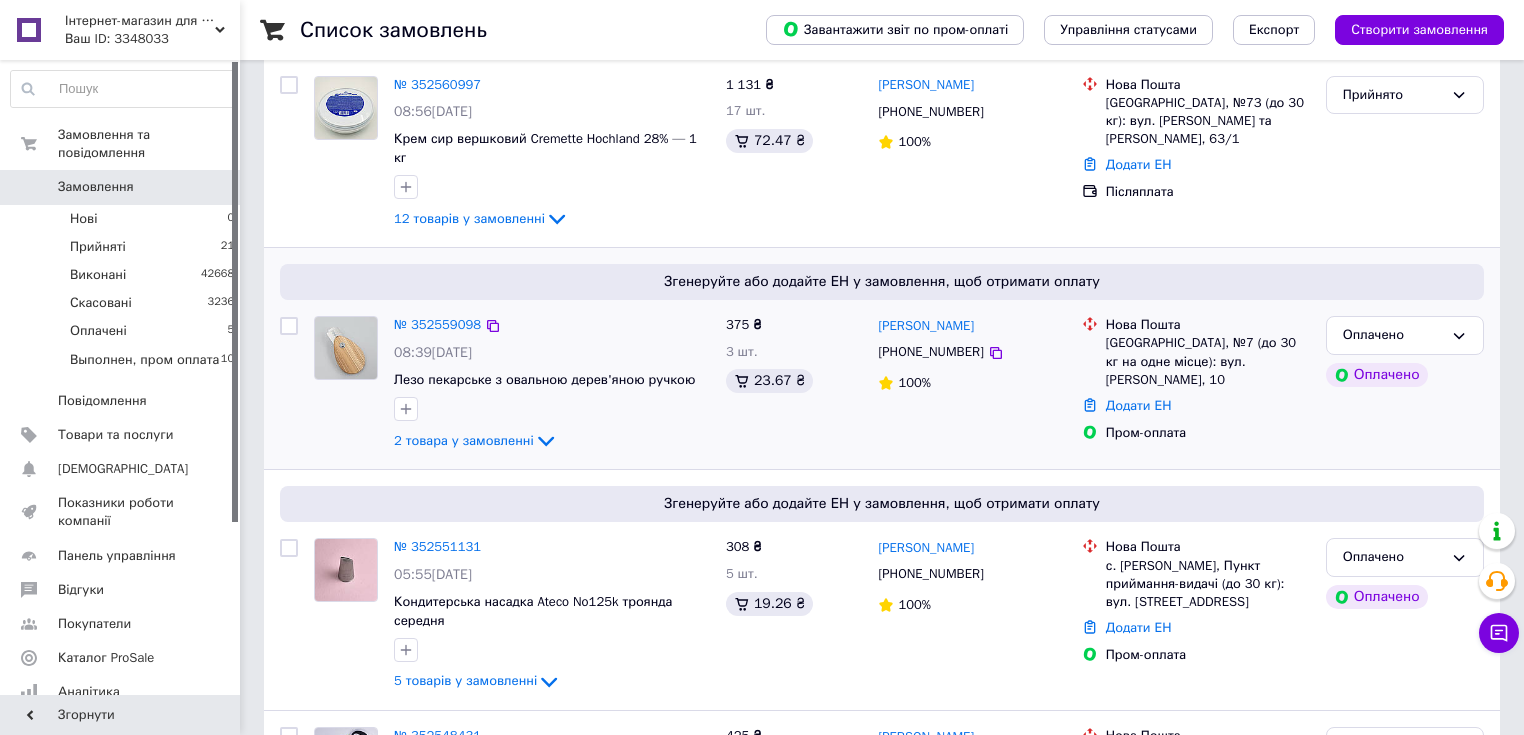 scroll, scrollTop: 0, scrollLeft: 0, axis: both 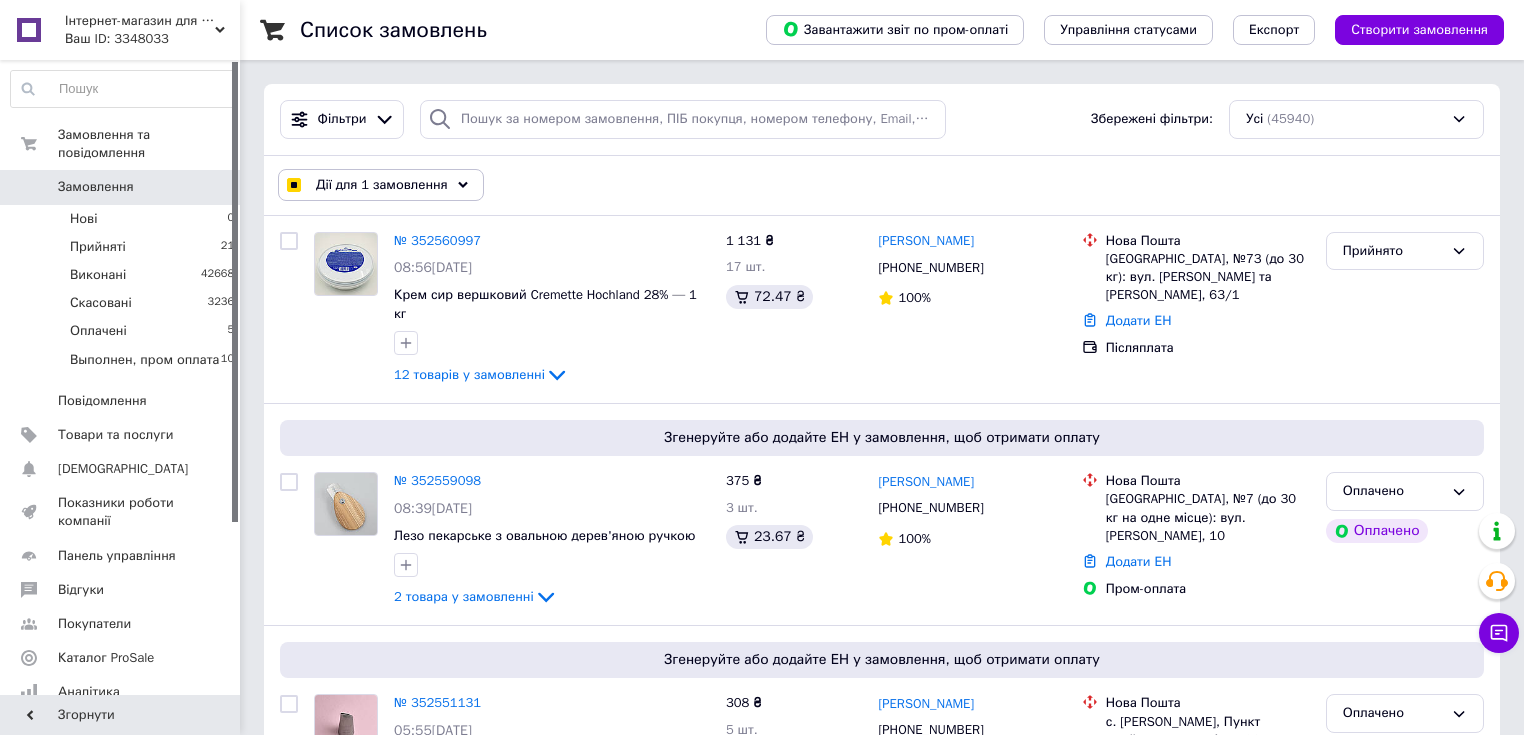 click on "Дії для 1 замовлення" at bounding box center (382, 185) 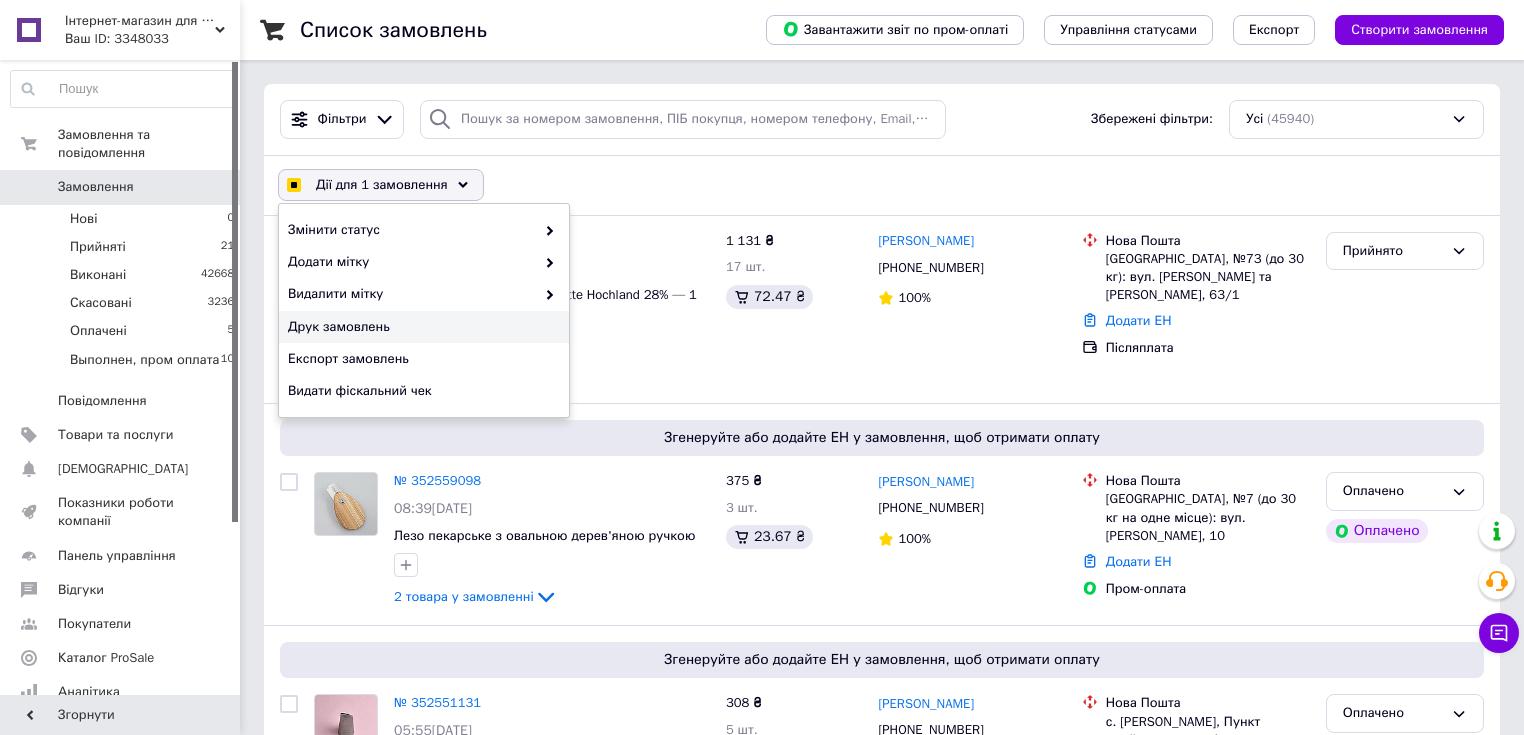 click on "Друк замовлень" at bounding box center [421, 327] 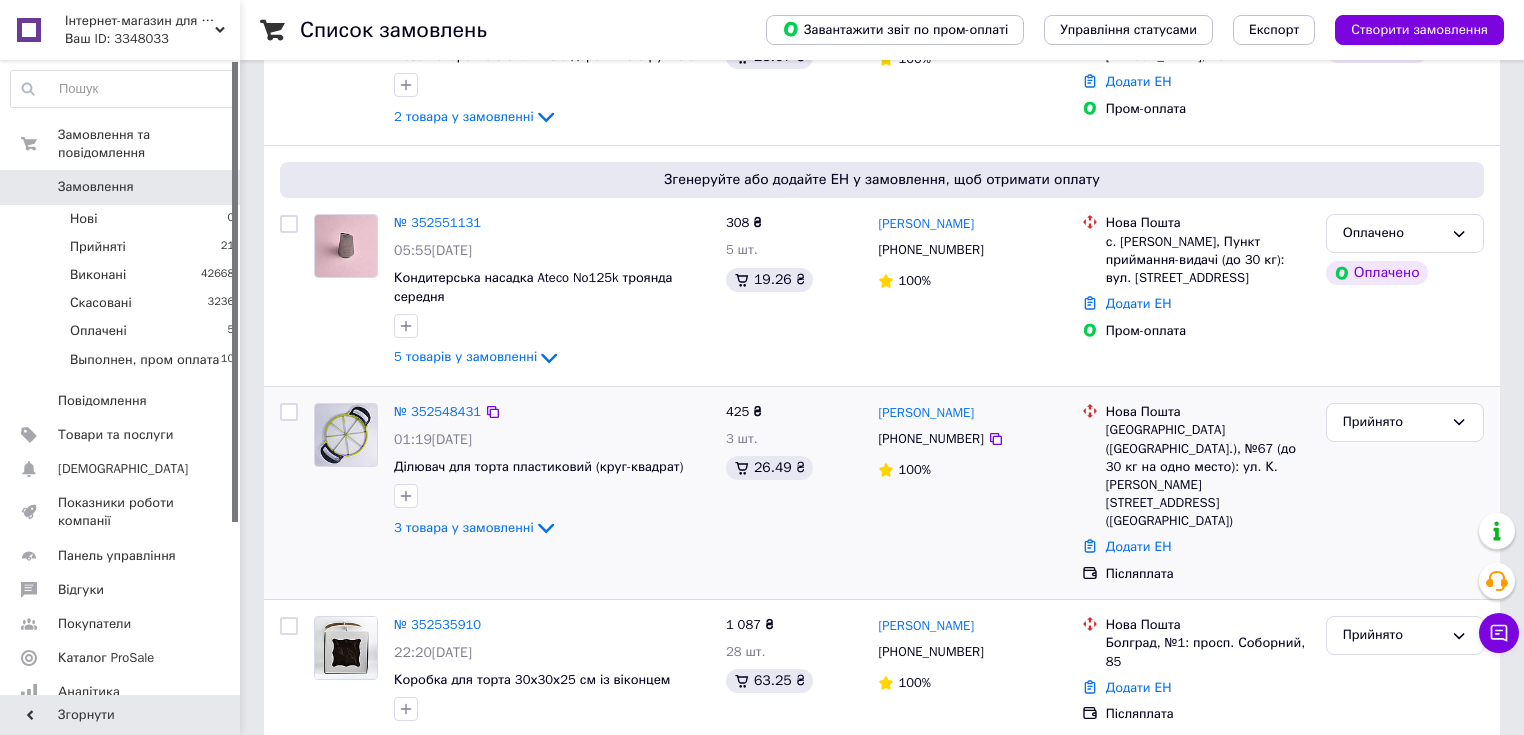 checkbox on "true" 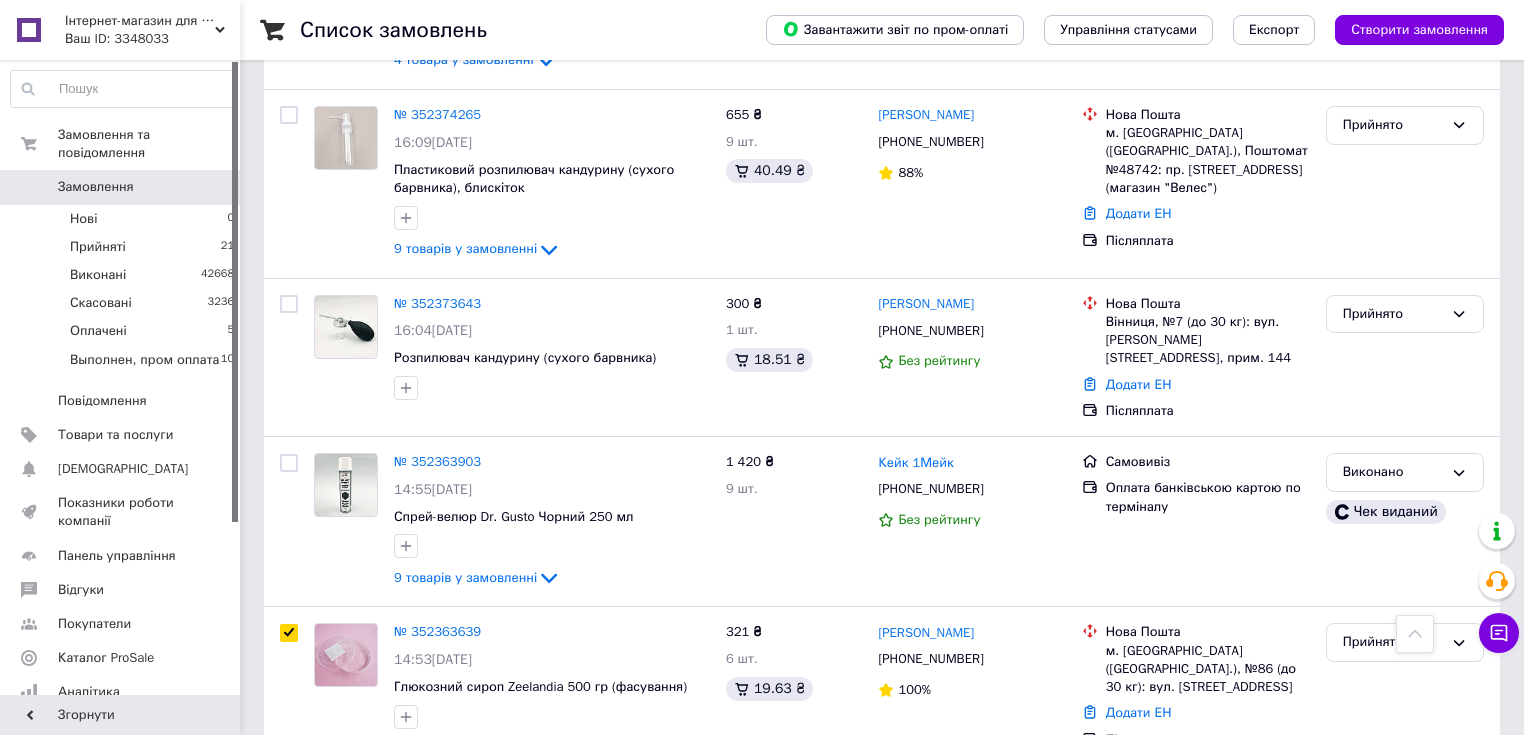 scroll, scrollTop: 4720, scrollLeft: 0, axis: vertical 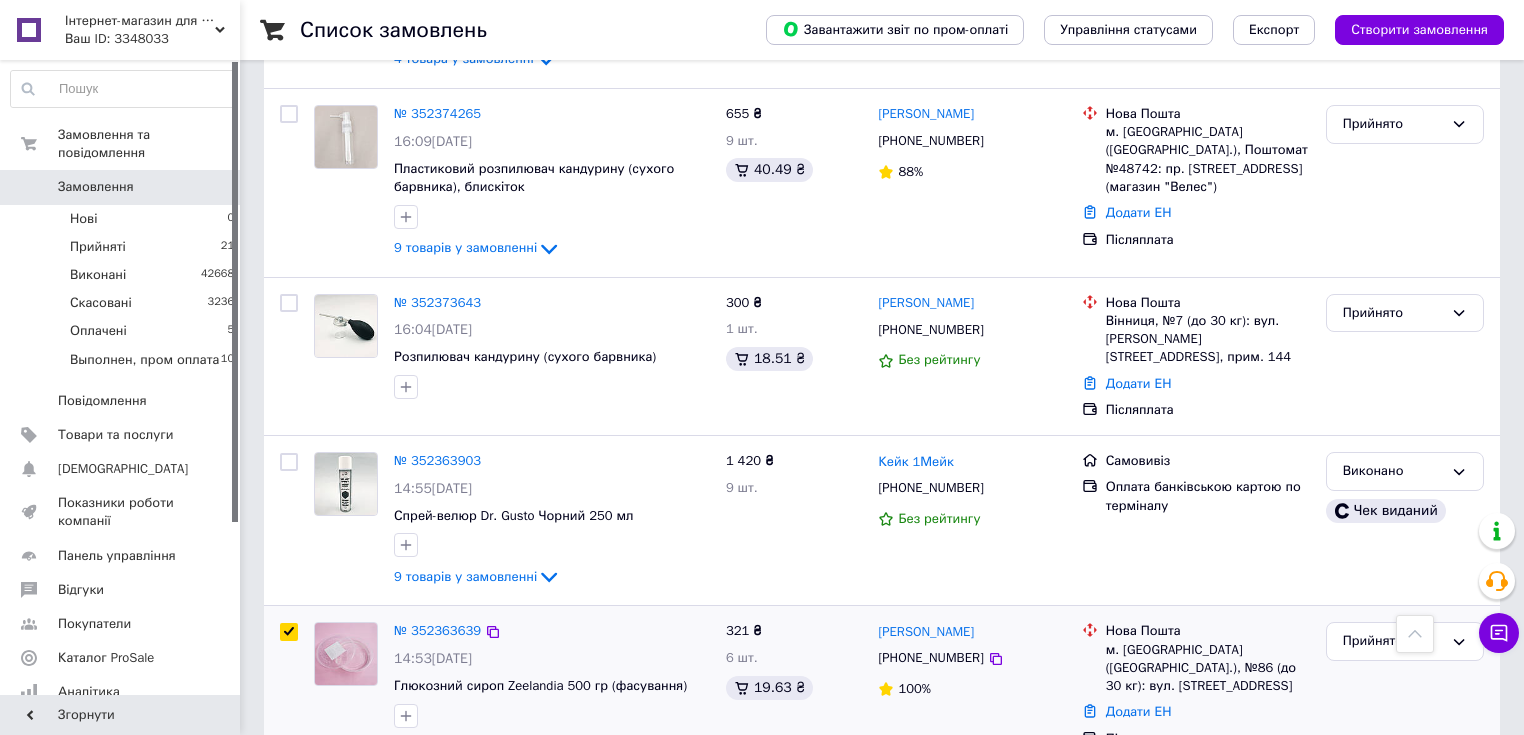 click at bounding box center (289, 632) 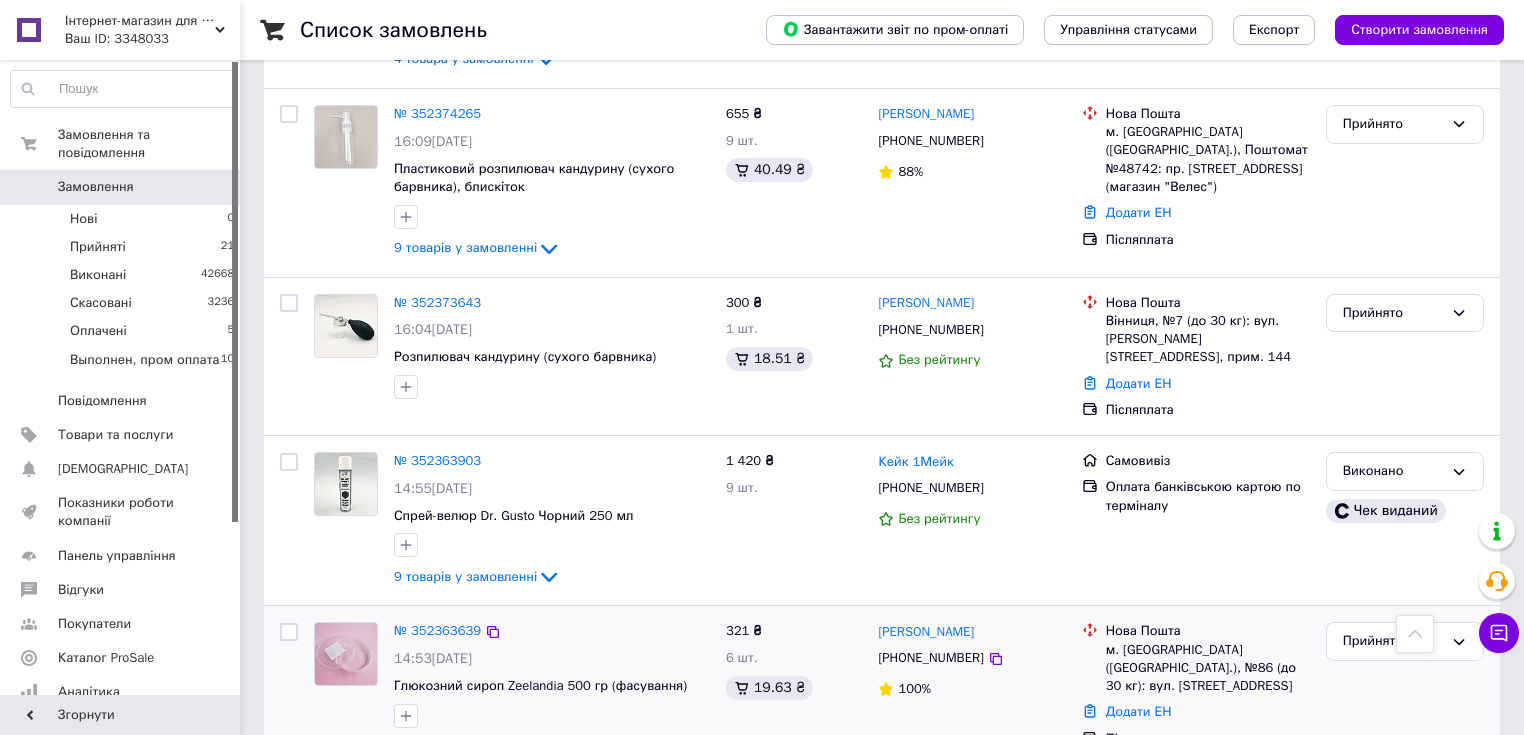 checkbox on "false" 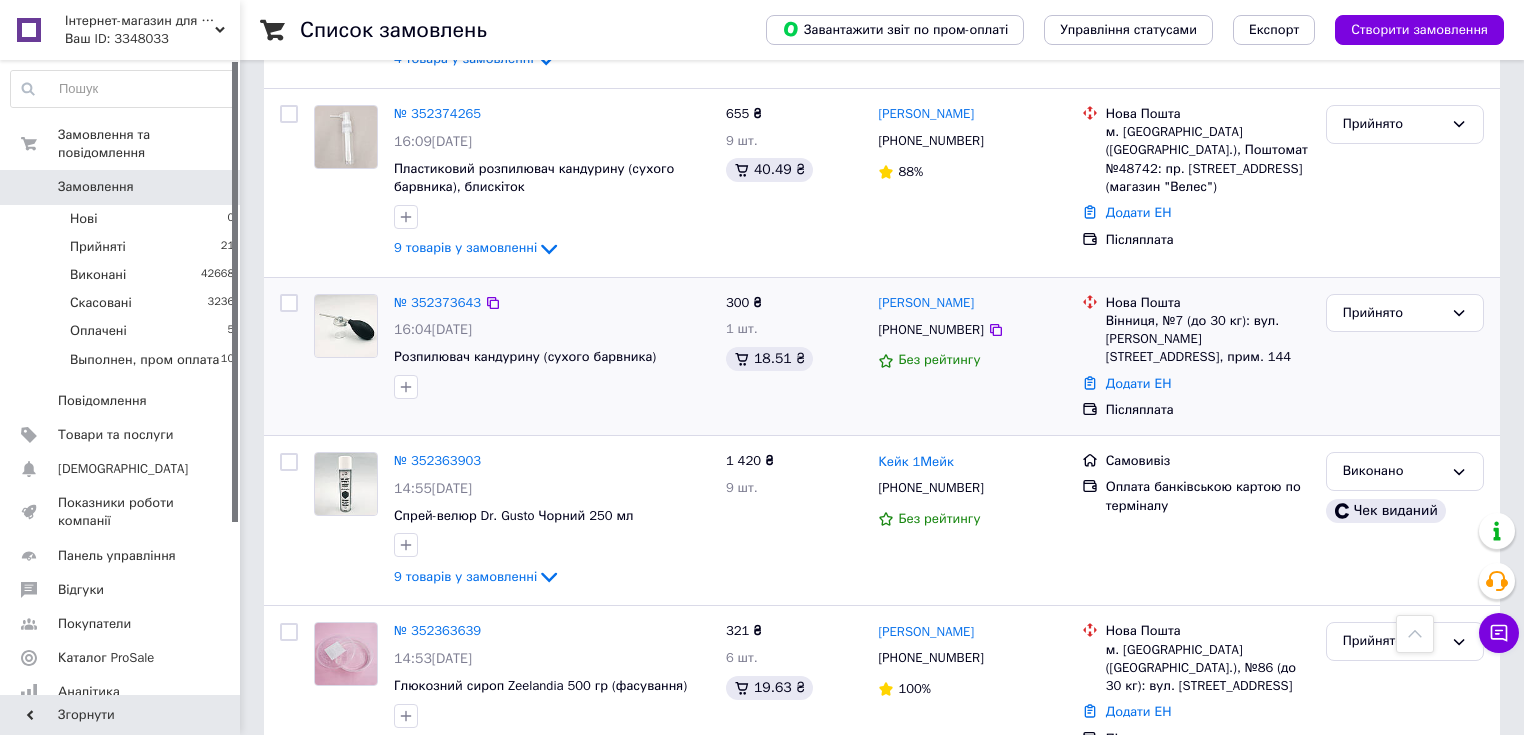 click at bounding box center (289, 303) 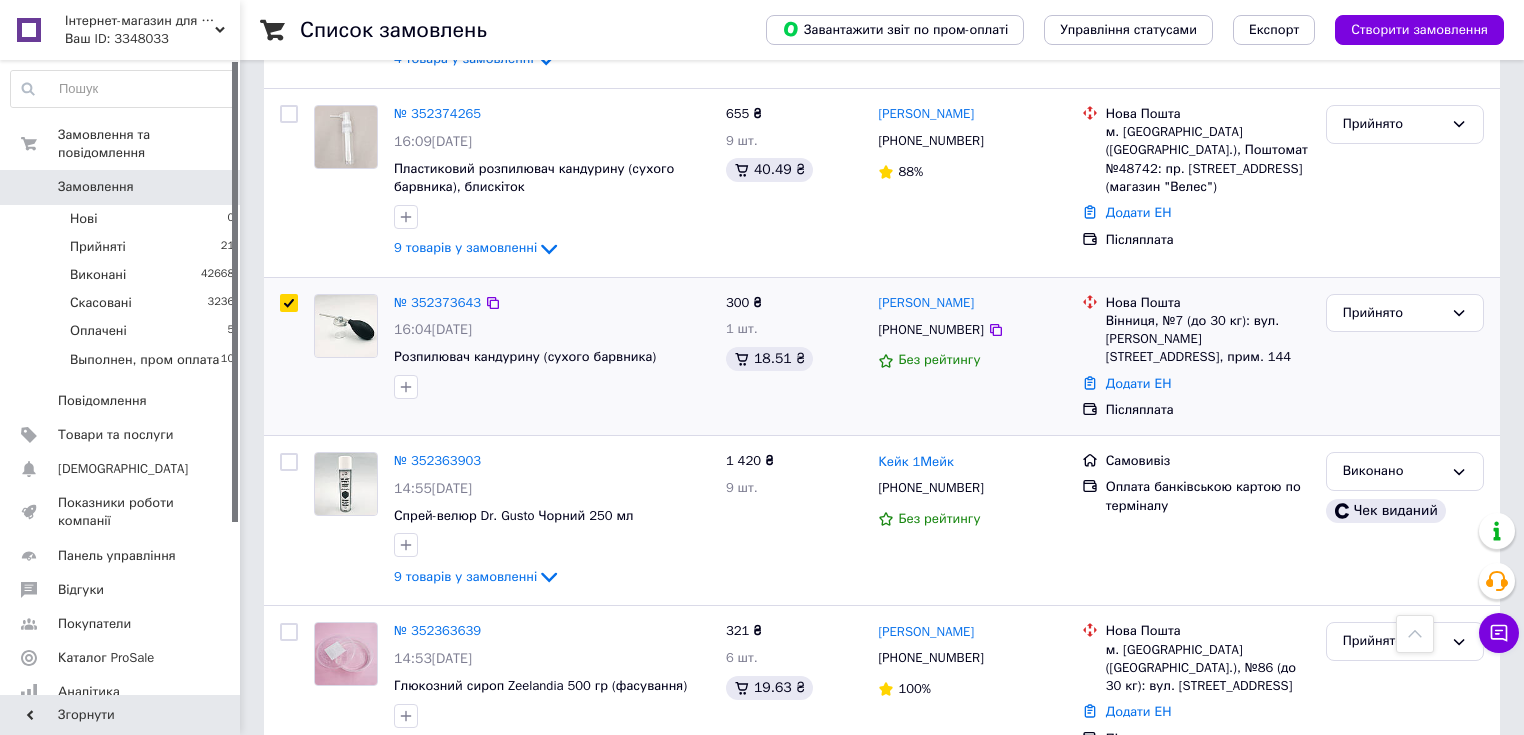 checkbox on "true" 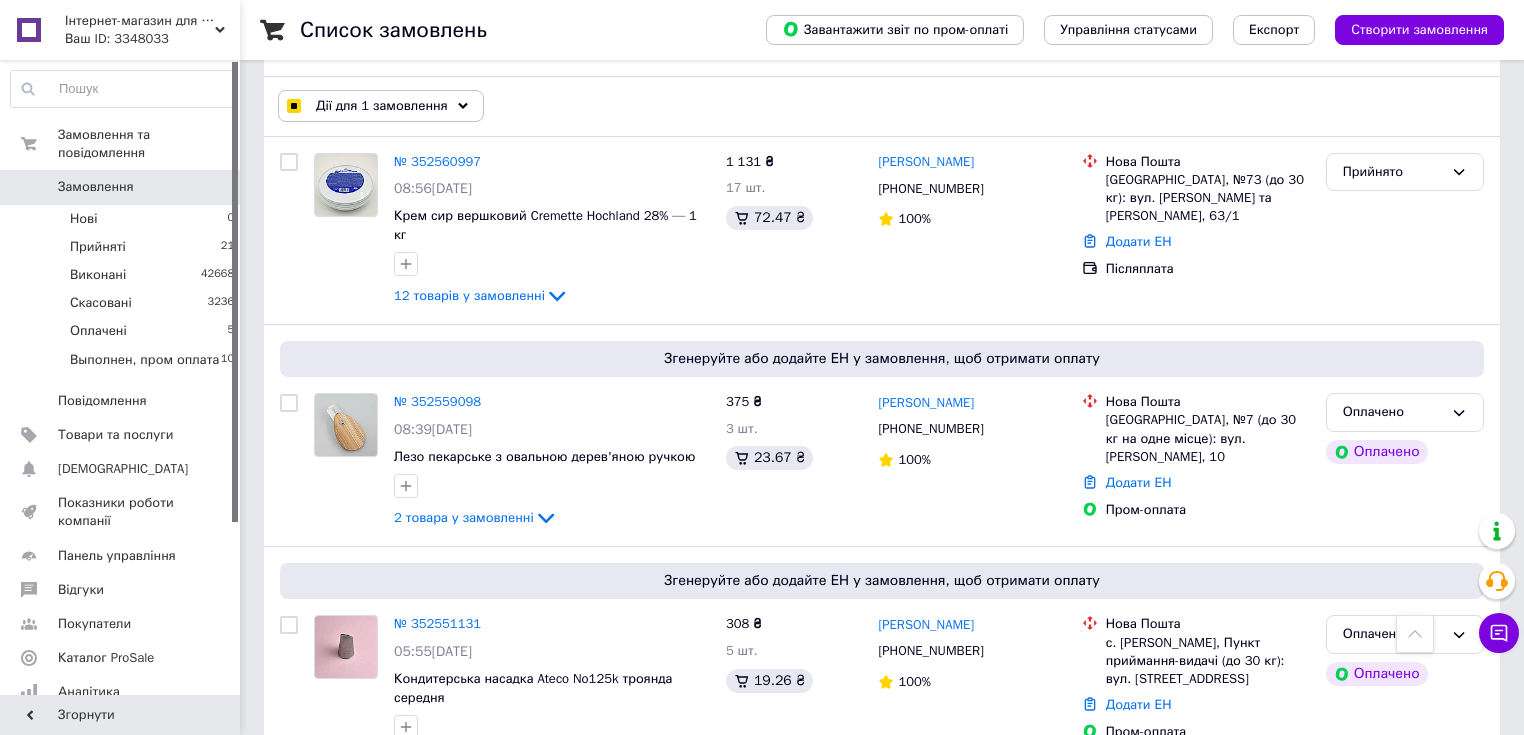 scroll, scrollTop: 0, scrollLeft: 0, axis: both 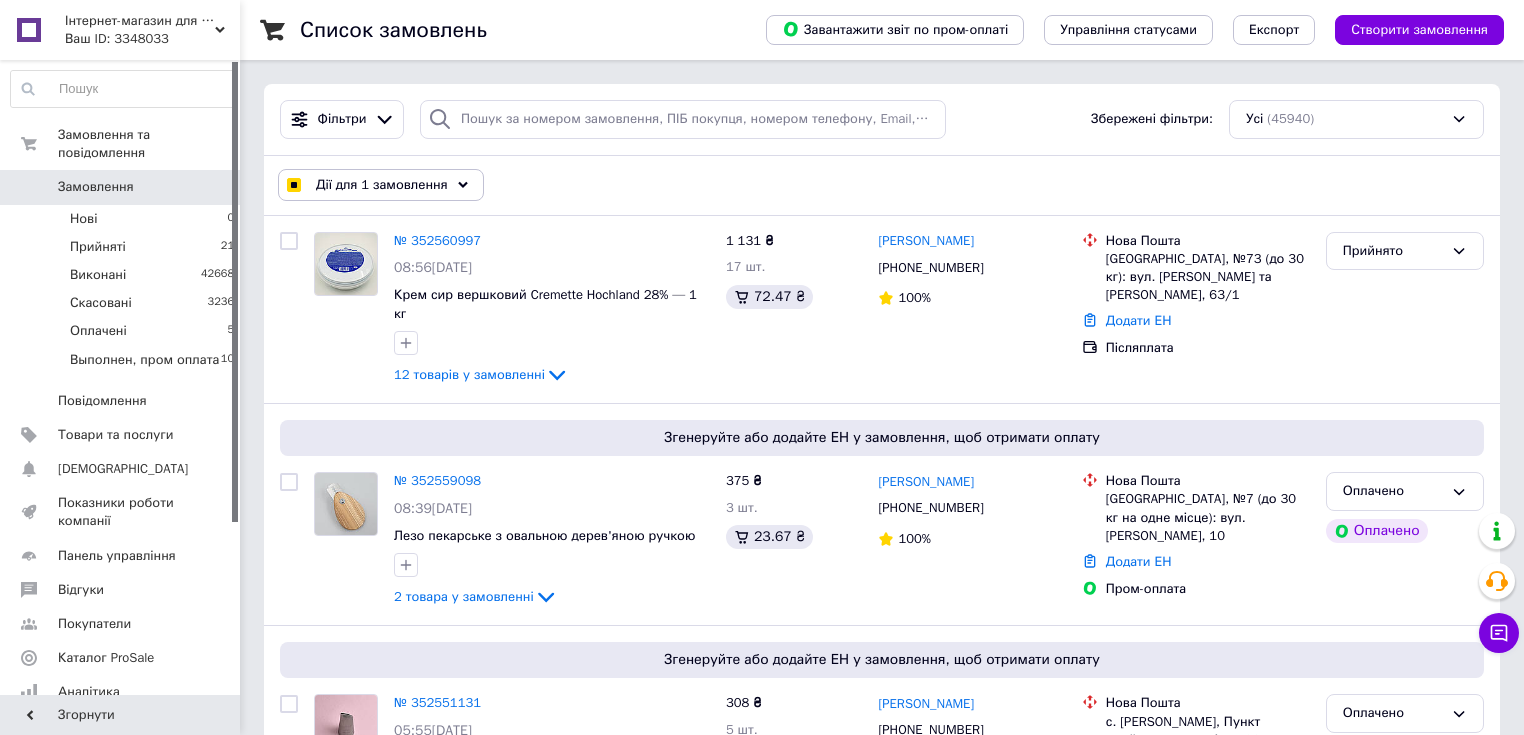 click on "Дії для 1 замовлення" at bounding box center (382, 185) 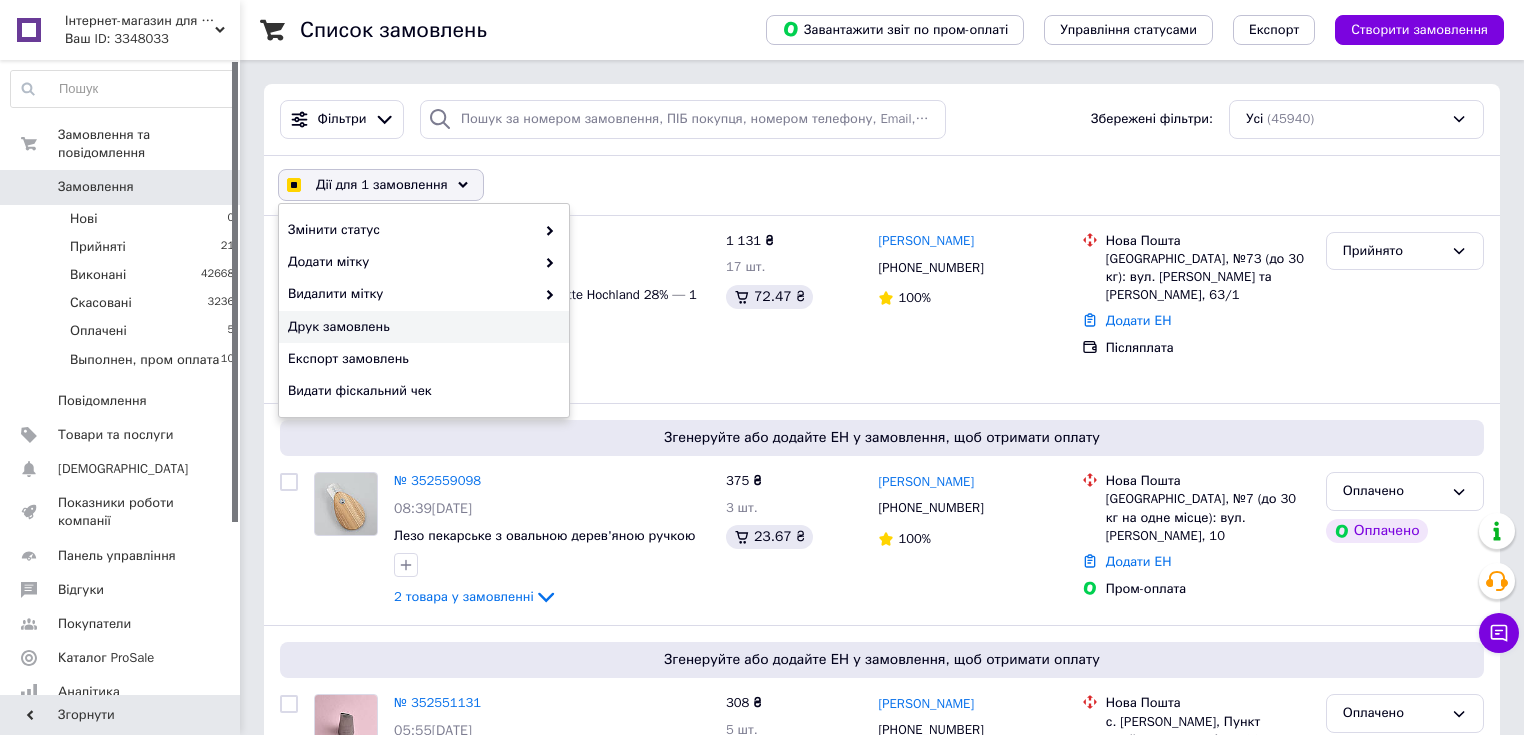 checkbox on "true" 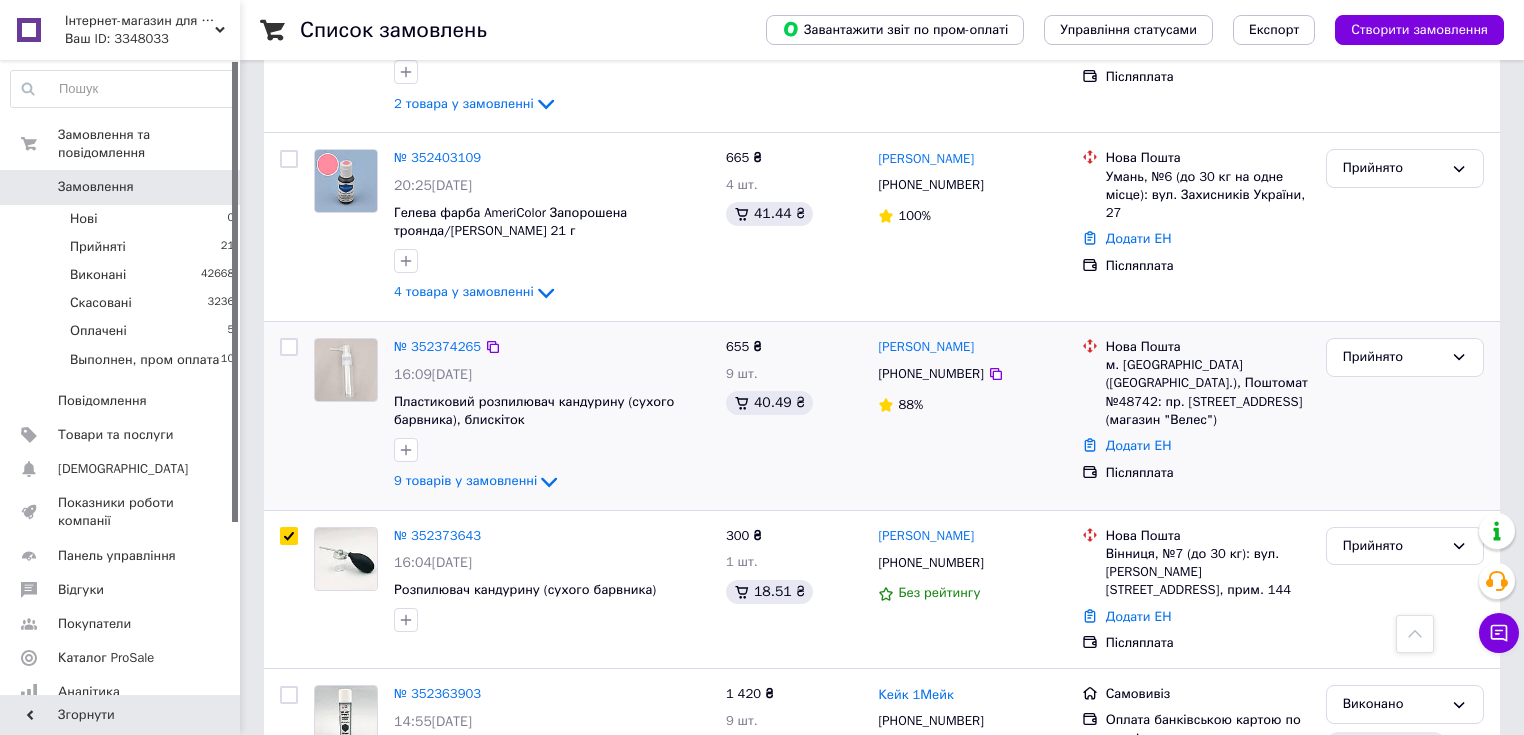scroll, scrollTop: 4640, scrollLeft: 0, axis: vertical 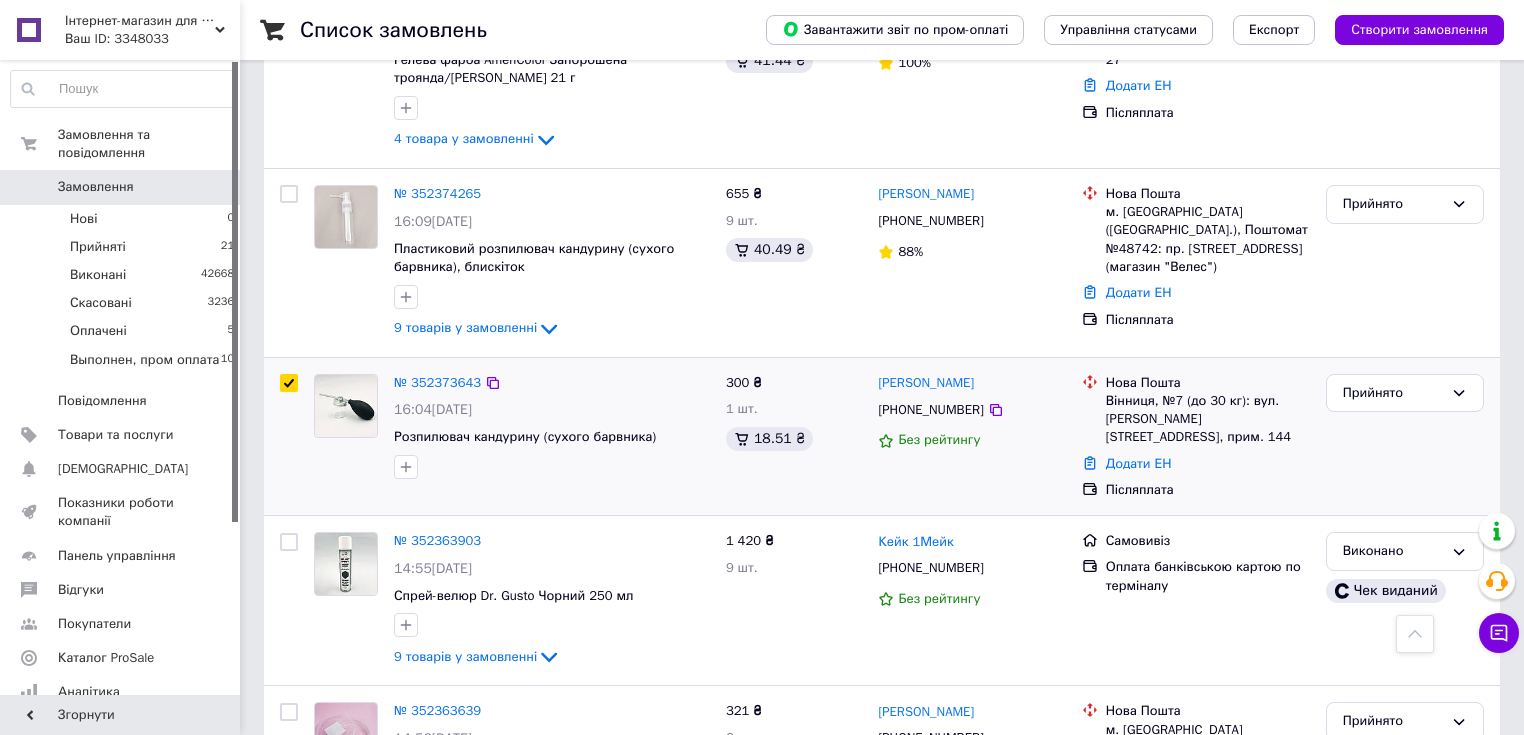 click at bounding box center [289, 383] 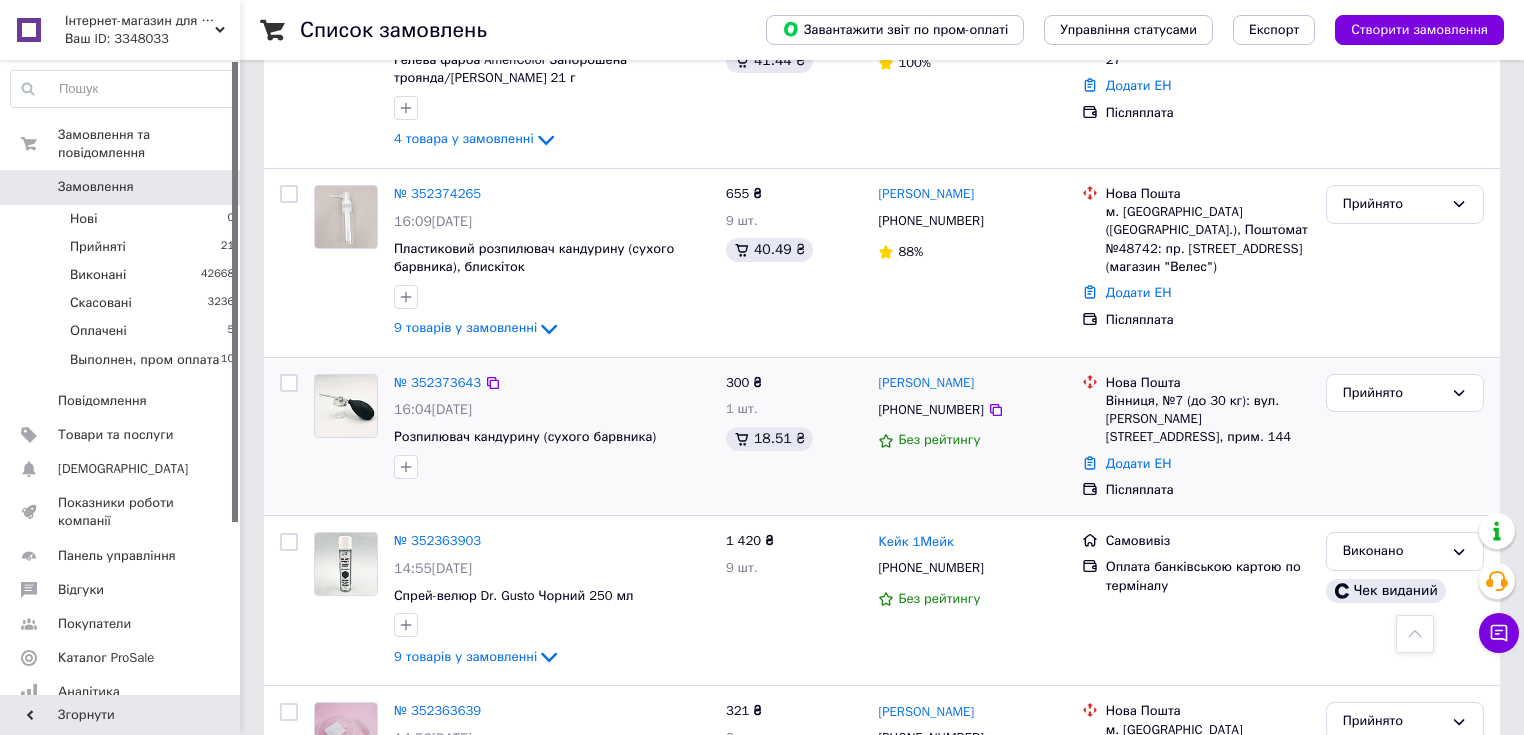 checkbox on "false" 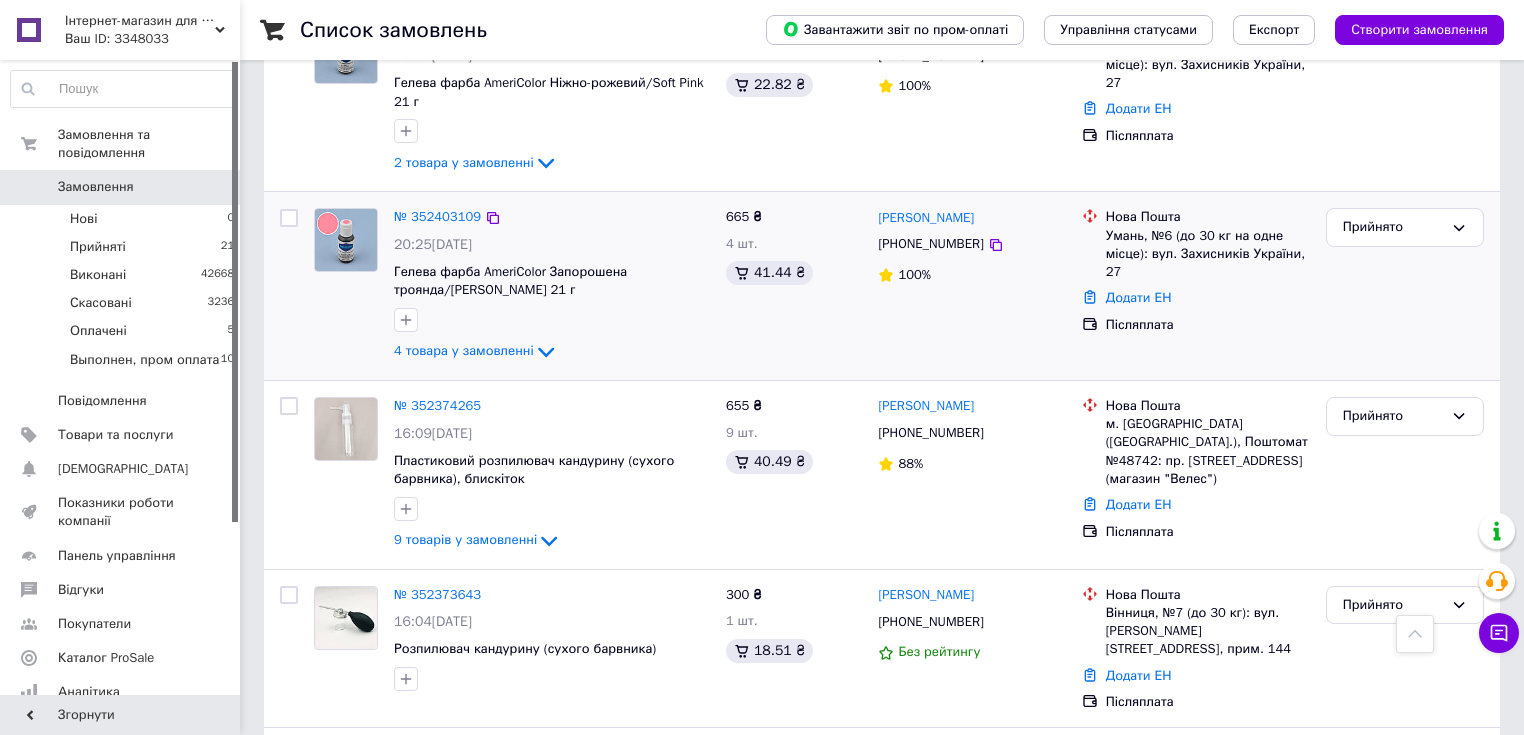 scroll, scrollTop: 4400, scrollLeft: 0, axis: vertical 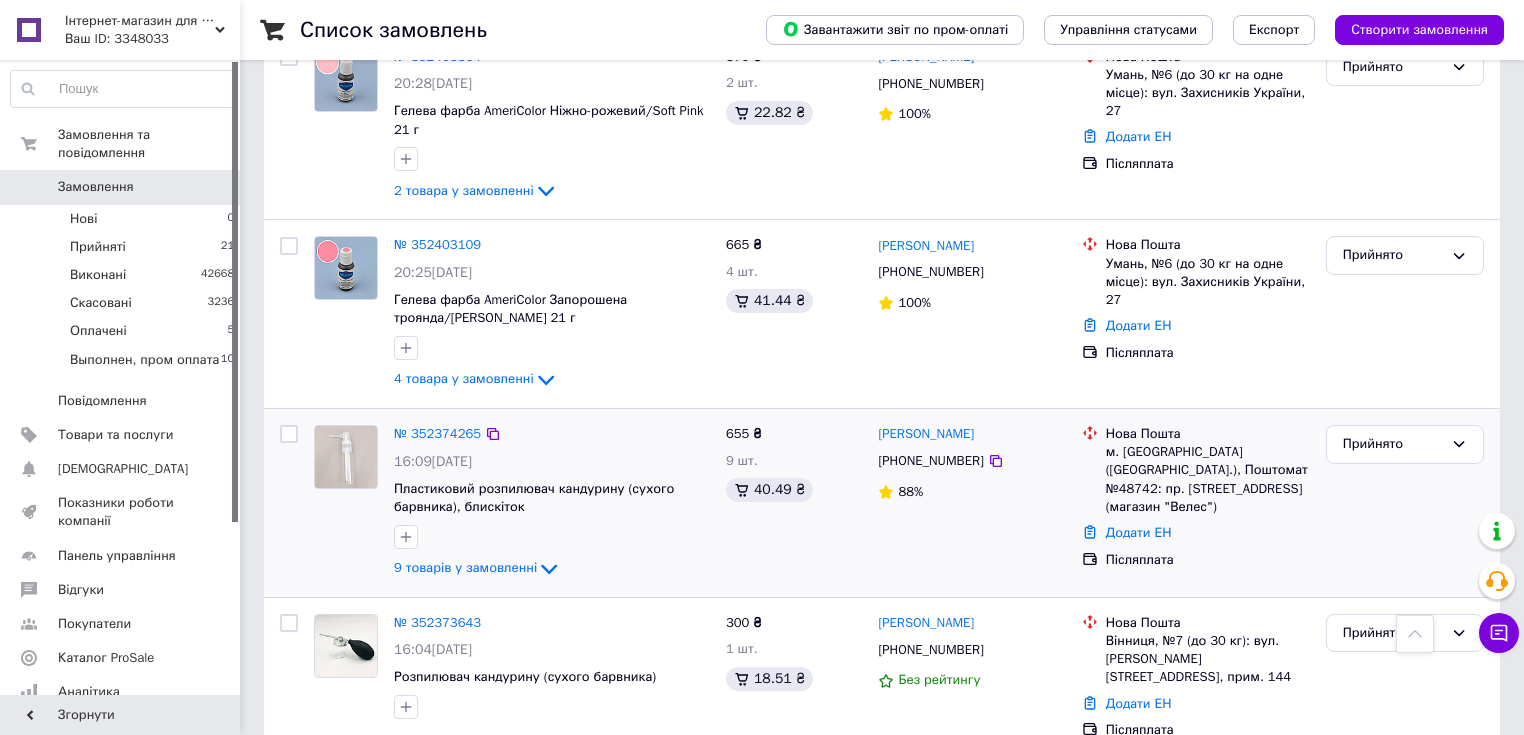 click at bounding box center [289, 434] 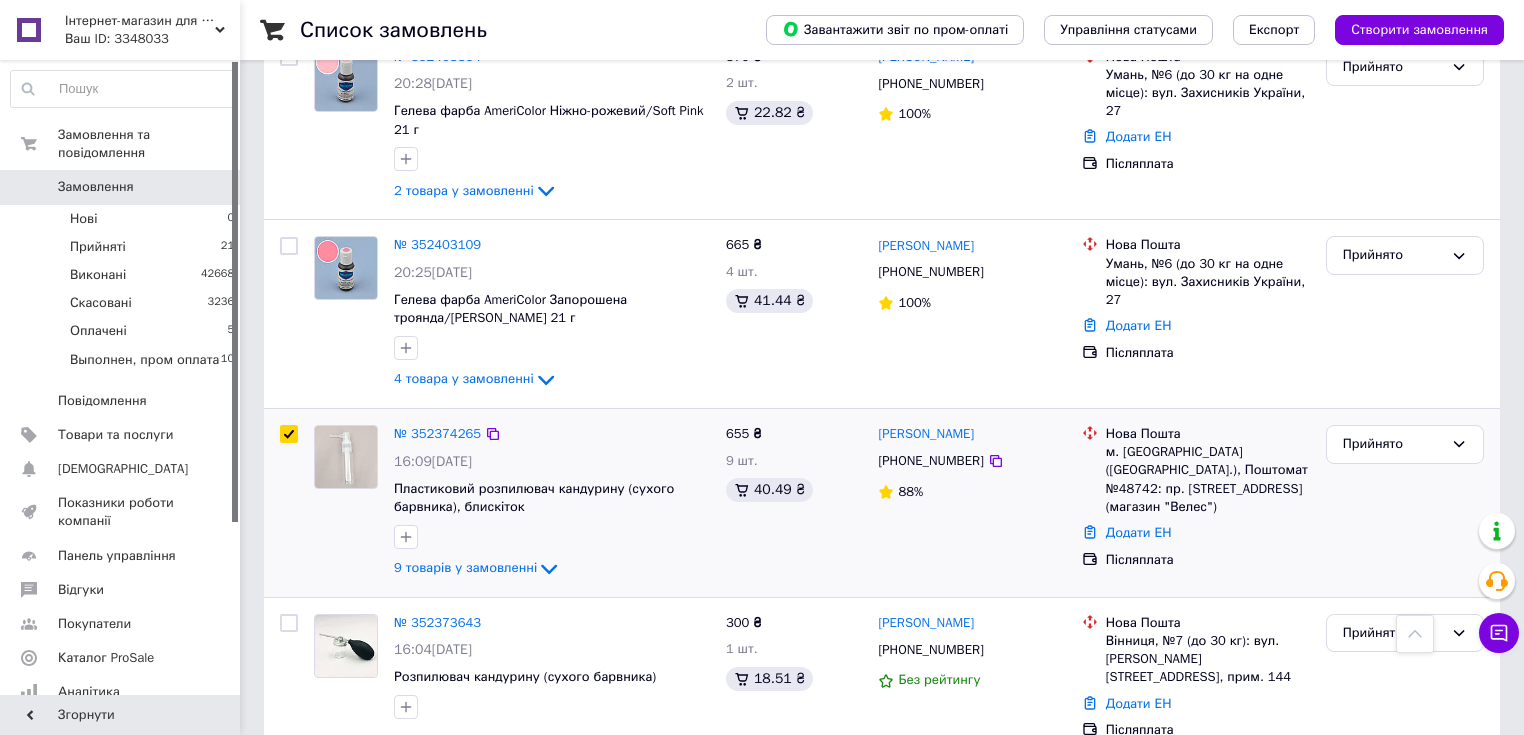 checkbox on "true" 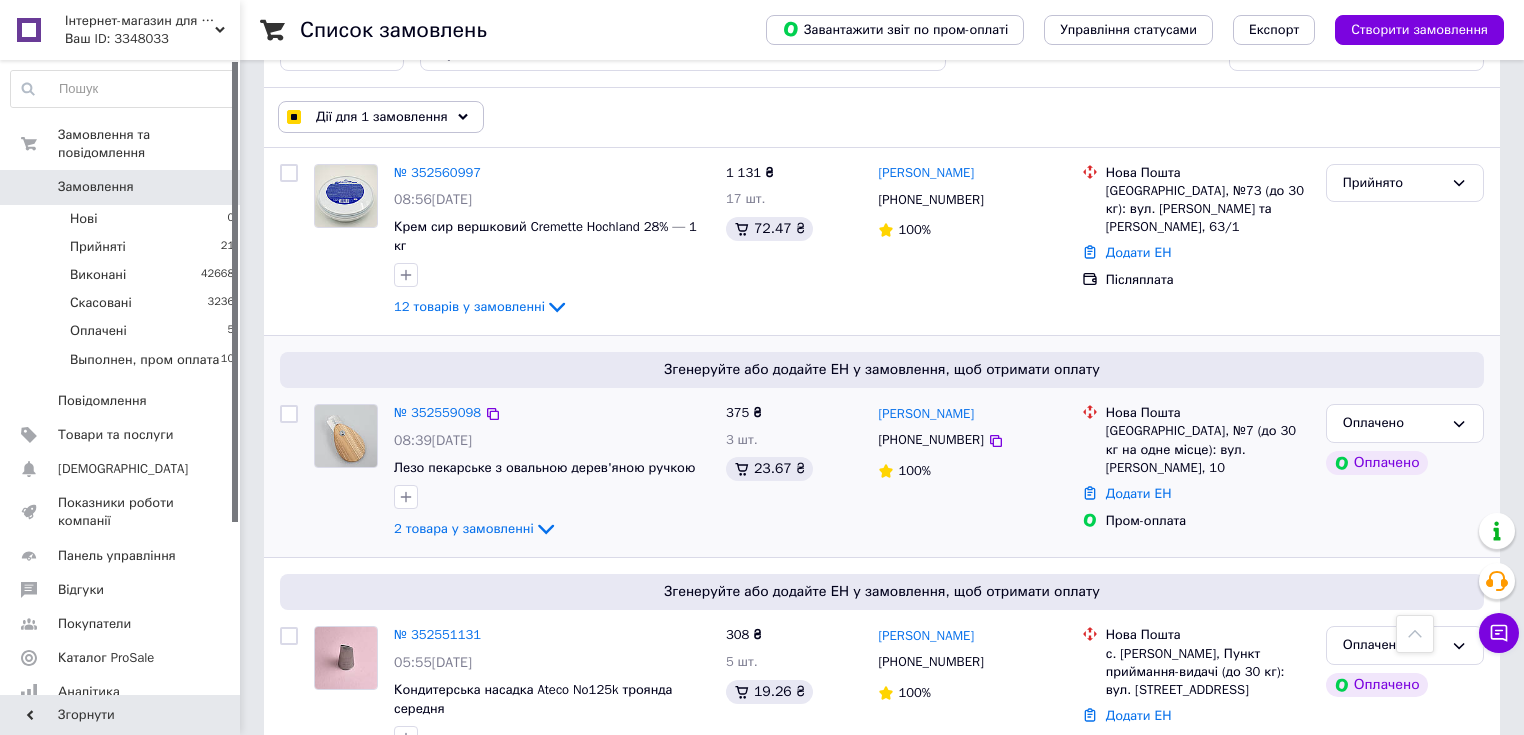 scroll, scrollTop: 0, scrollLeft: 0, axis: both 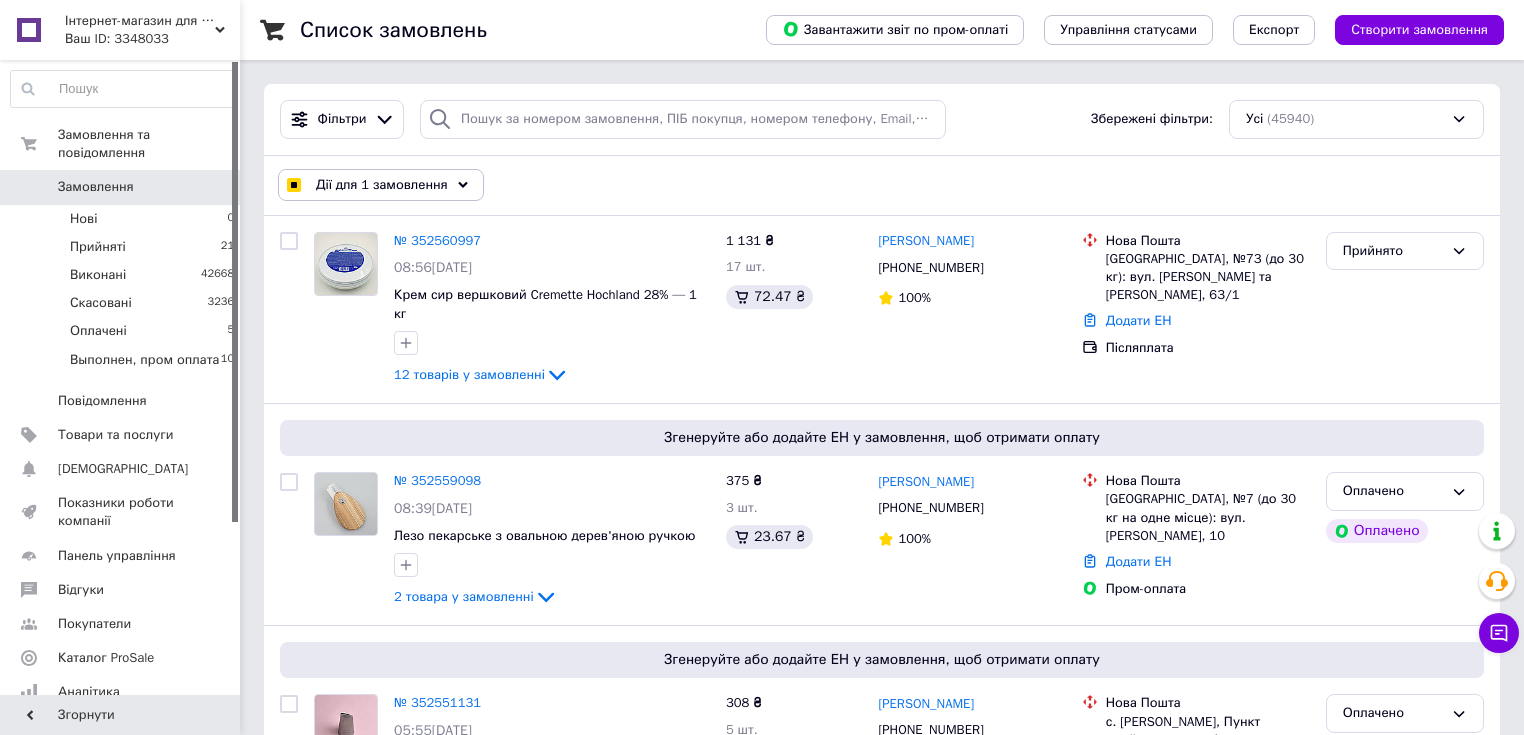 click on "Дії для 1 замовлення" at bounding box center (382, 185) 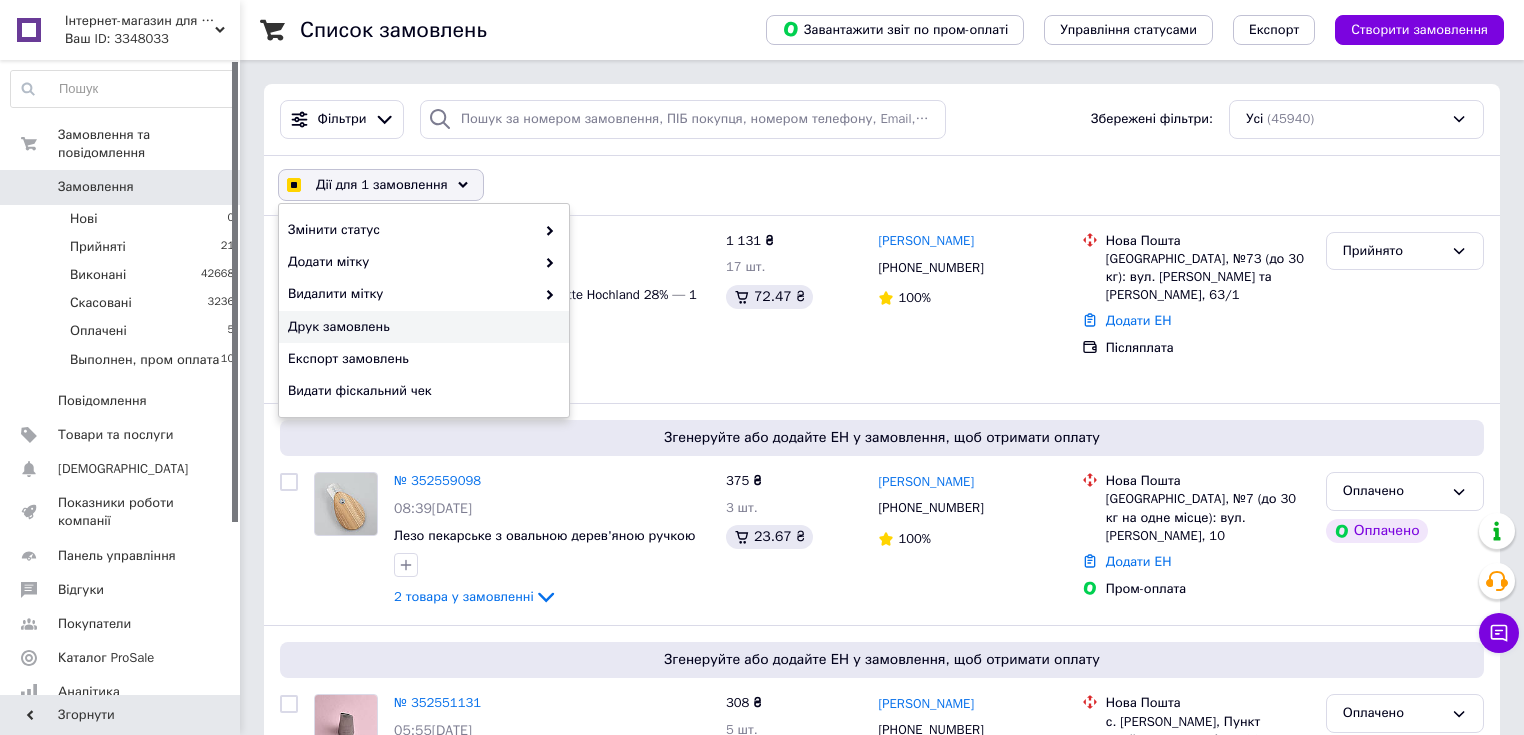 checkbox on "true" 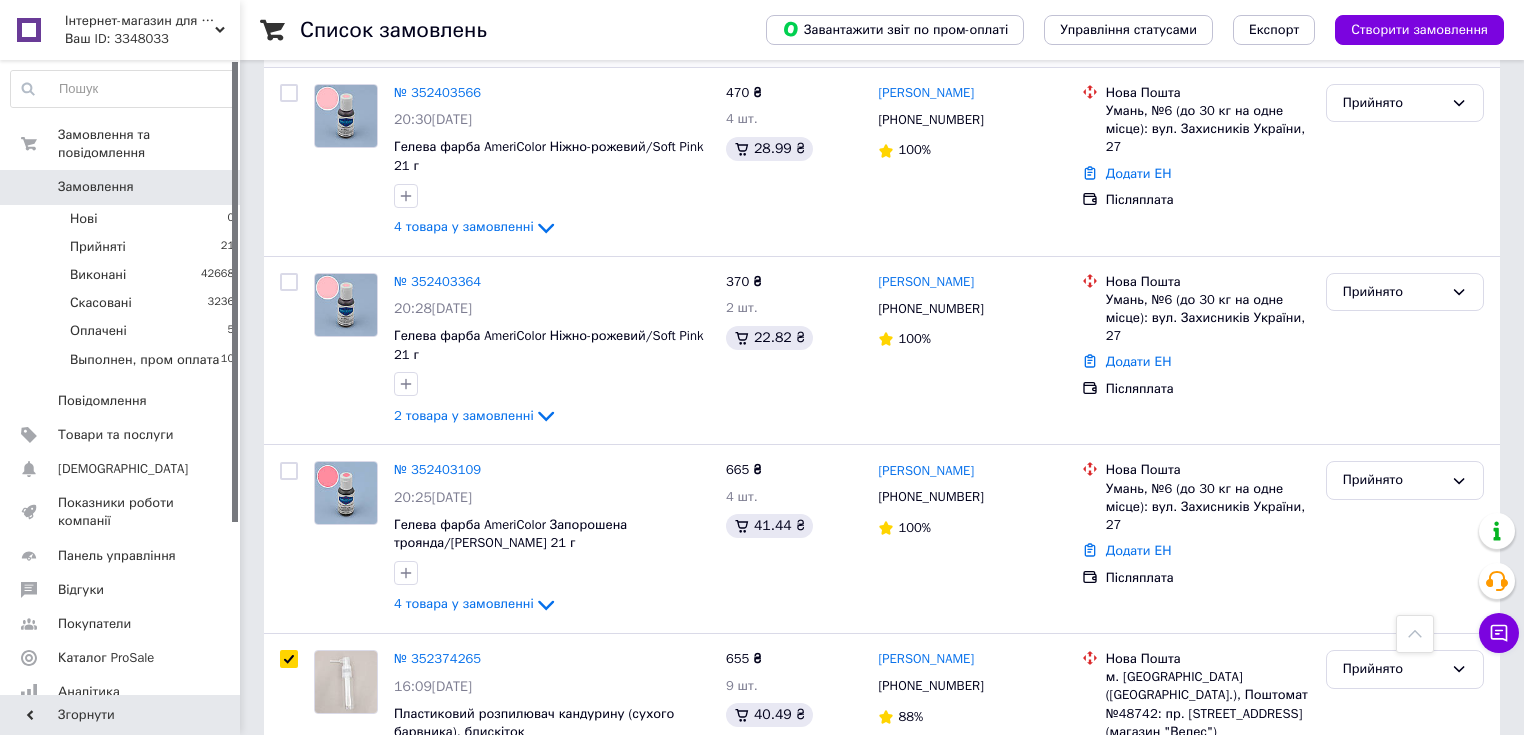 scroll, scrollTop: 4400, scrollLeft: 0, axis: vertical 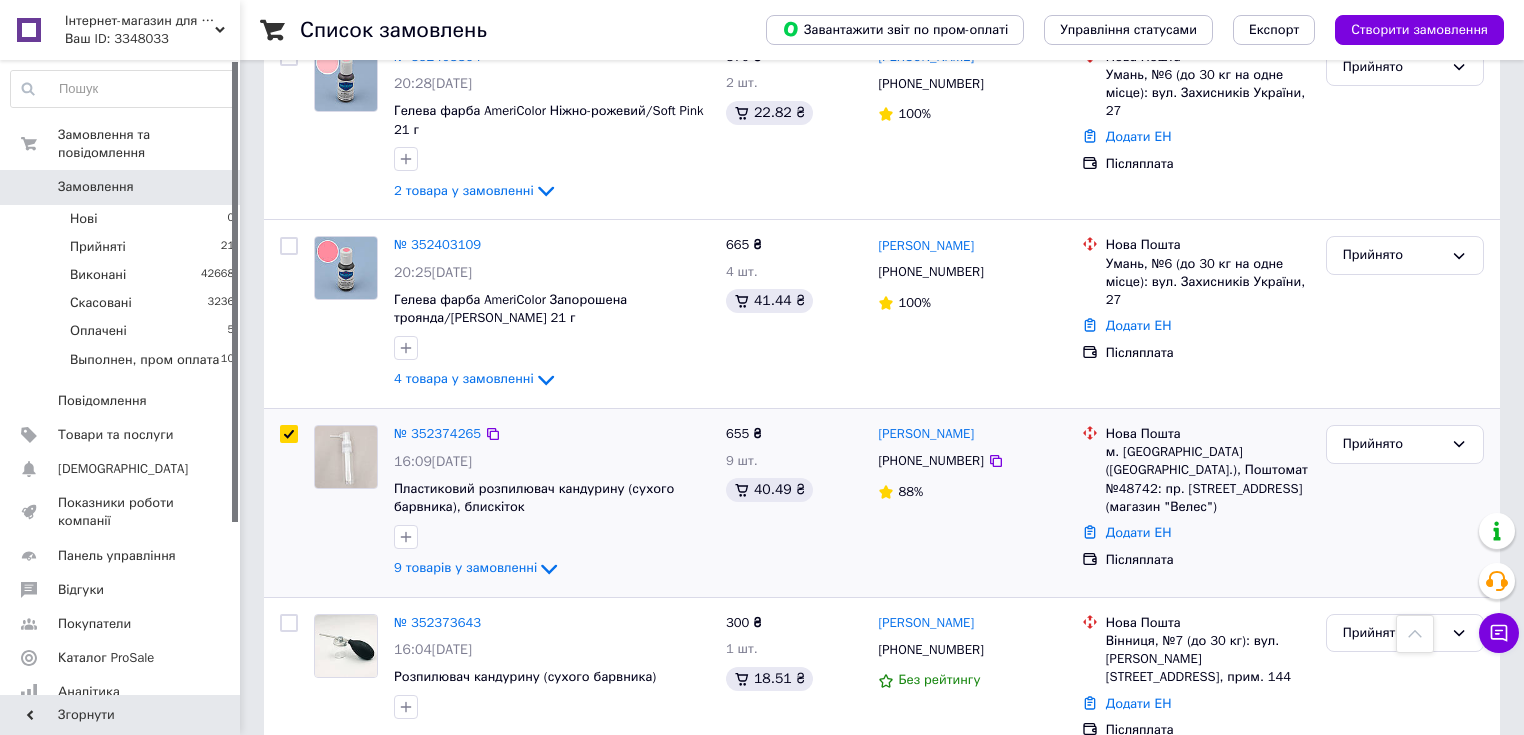 click at bounding box center (289, 434) 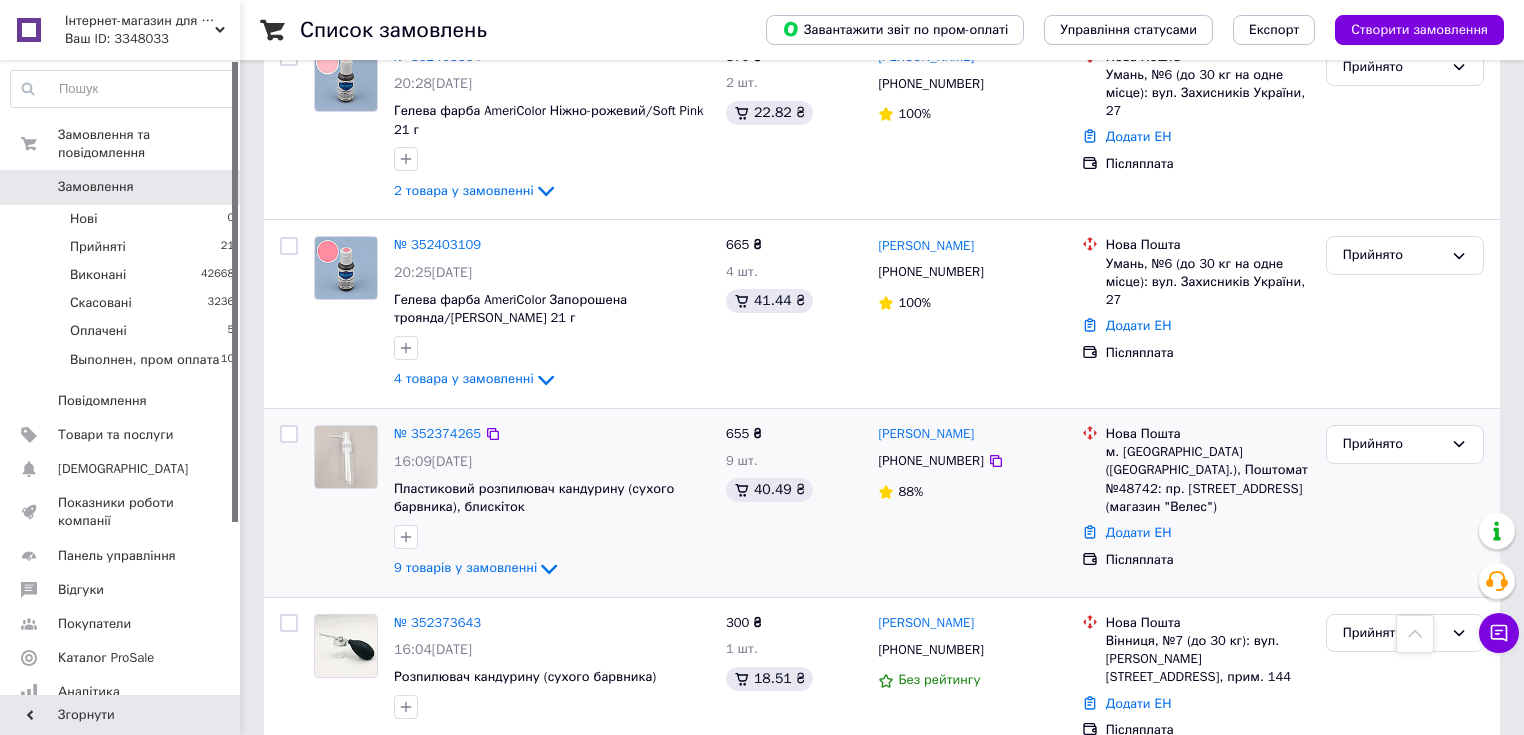 checkbox on "false" 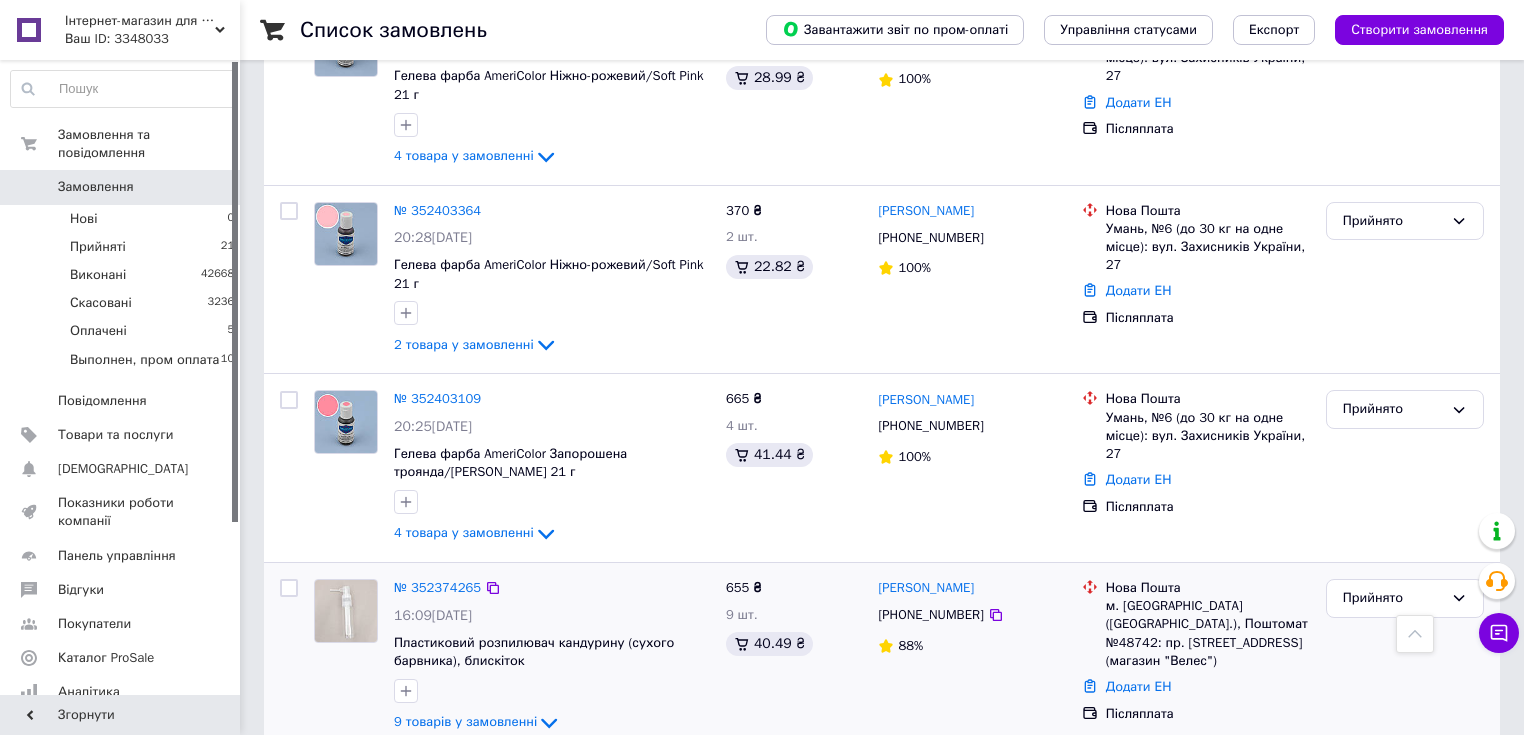 scroll, scrollTop: 4240, scrollLeft: 0, axis: vertical 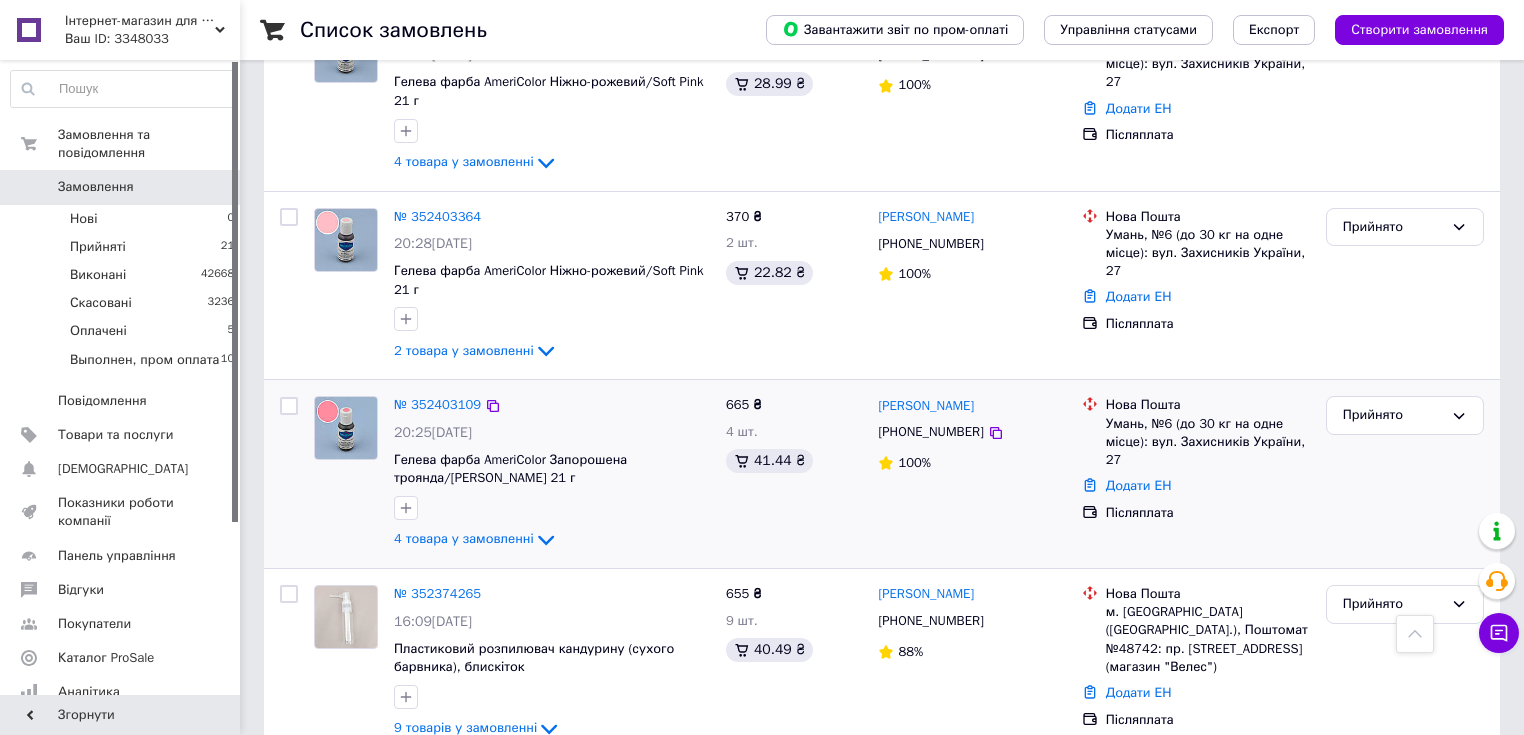click at bounding box center [289, 406] 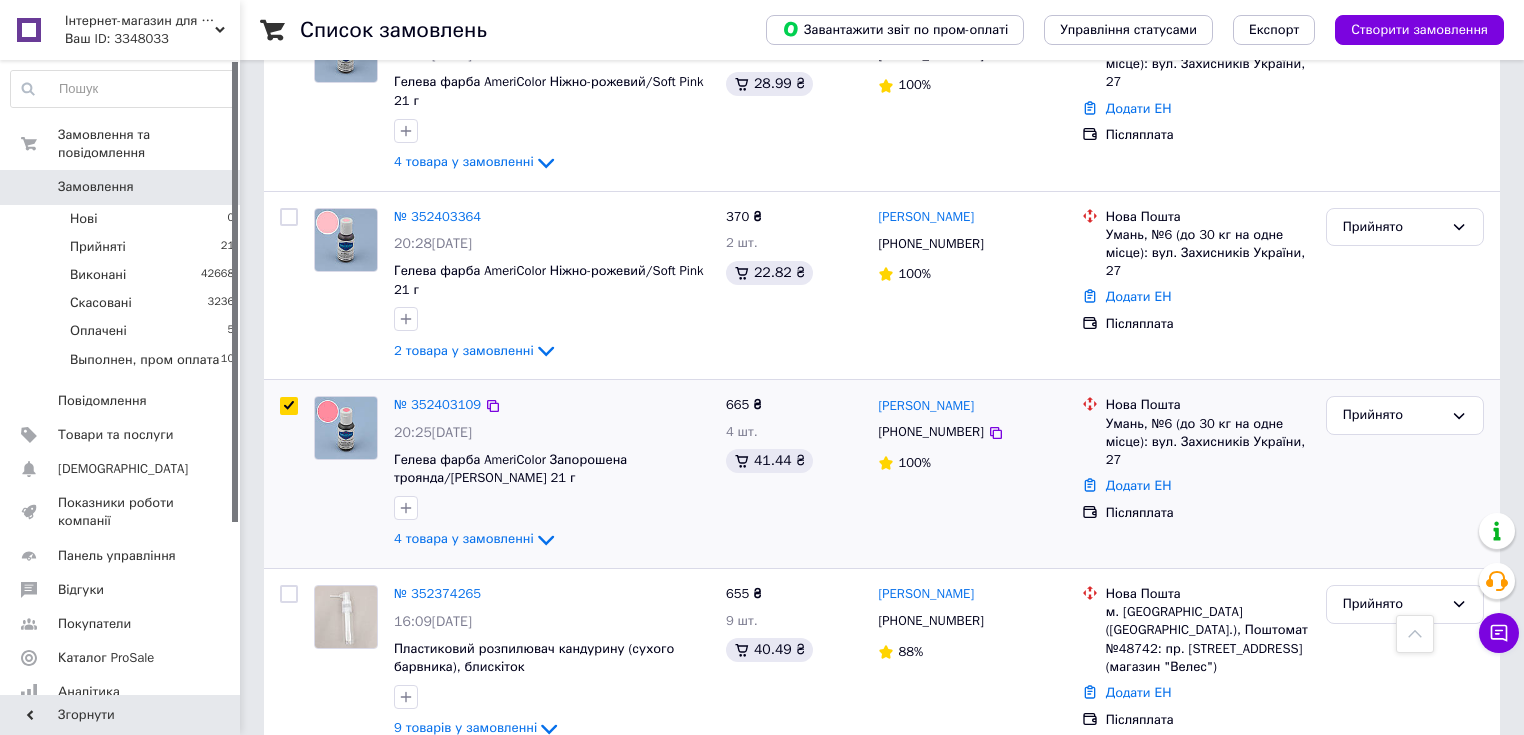 checkbox on "true" 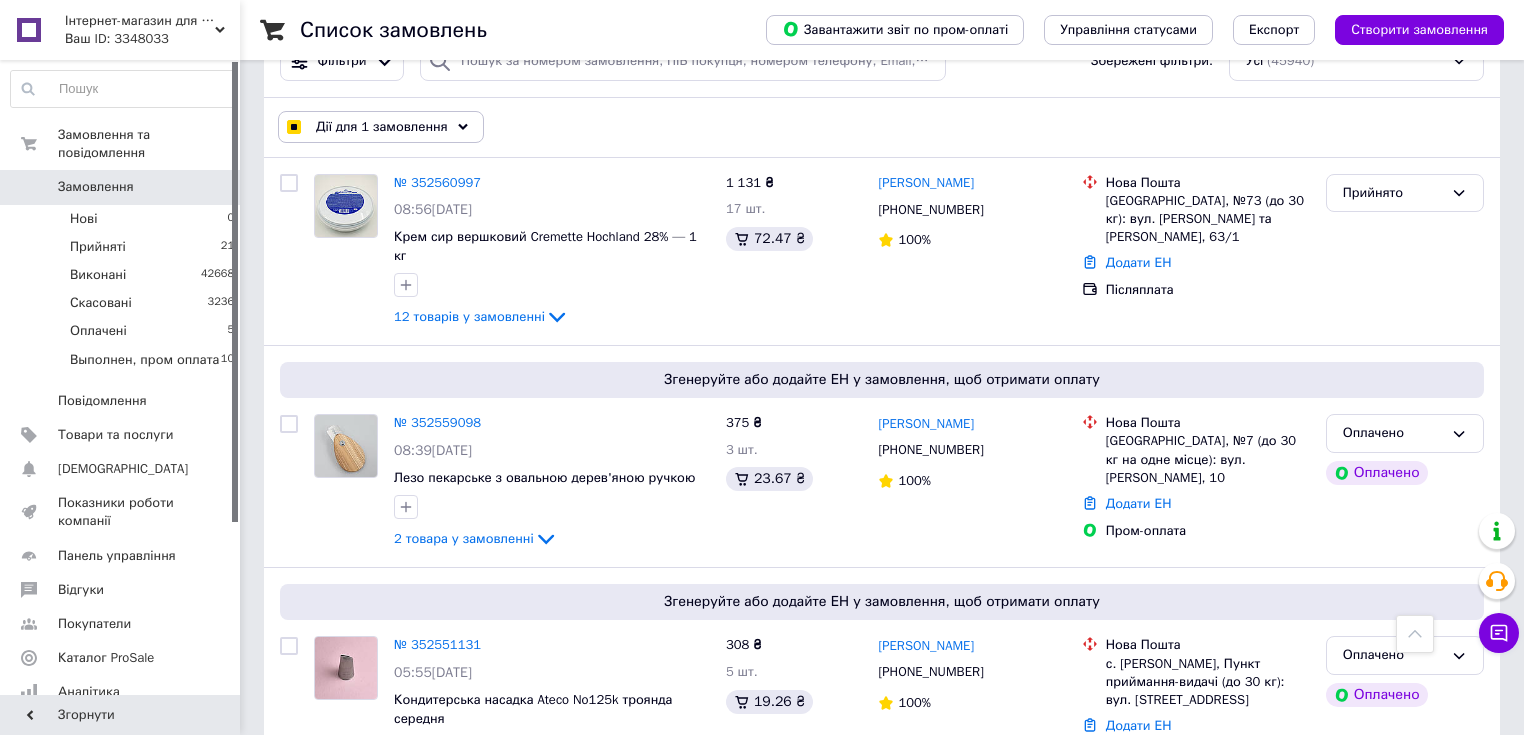 scroll, scrollTop: 0, scrollLeft: 0, axis: both 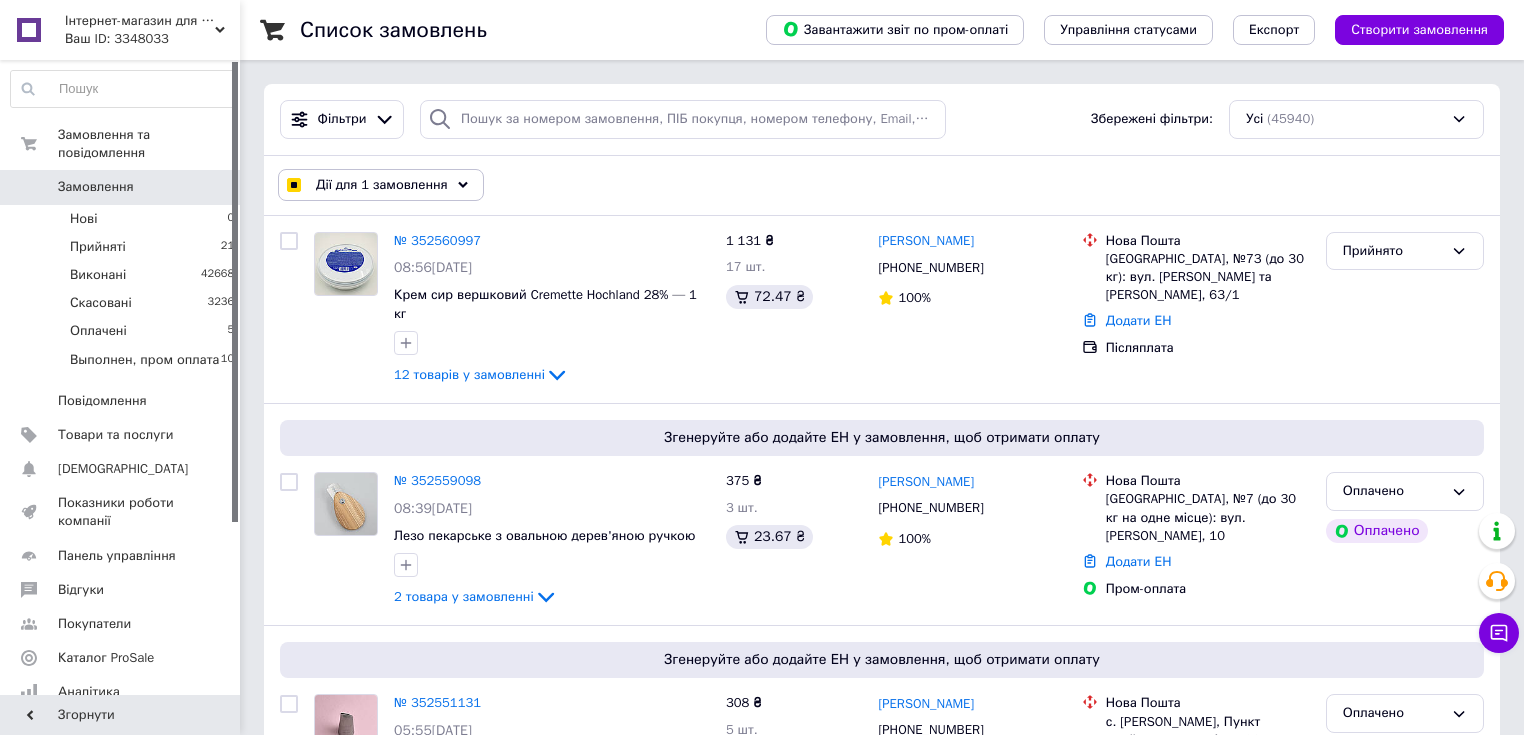 click on "Дії для 1 замовлення" at bounding box center [382, 185] 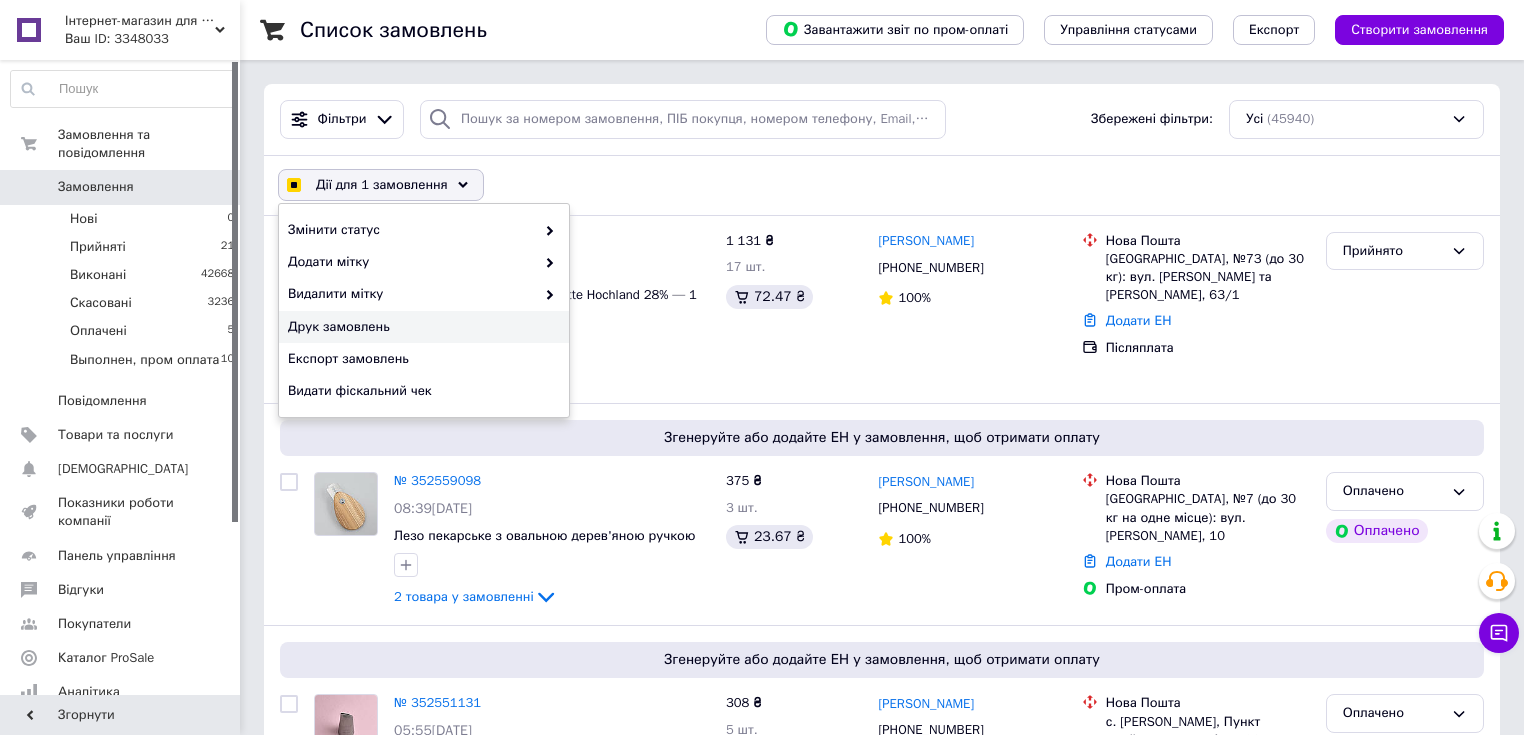 click on "Друк замовлень" at bounding box center (421, 327) 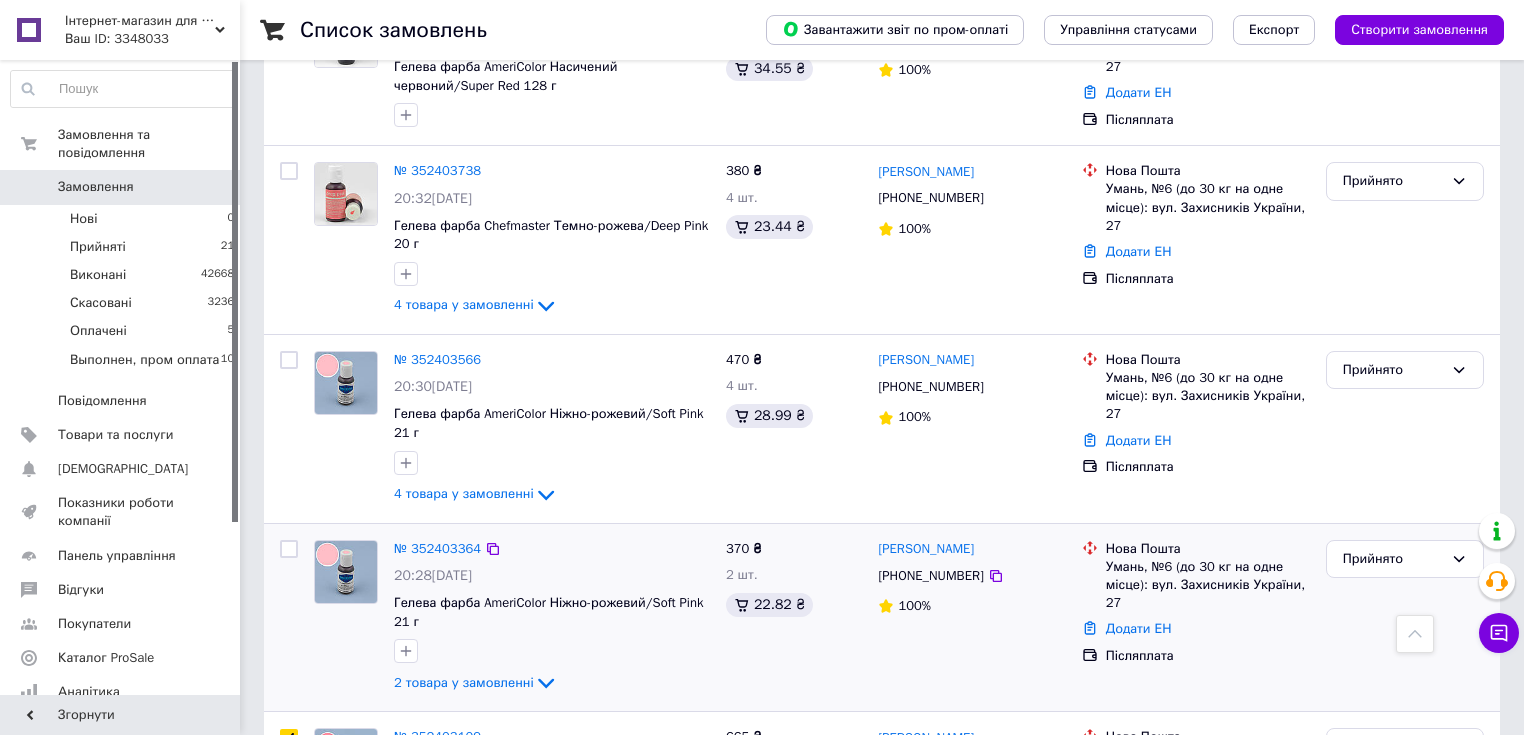 scroll, scrollTop: 4000, scrollLeft: 0, axis: vertical 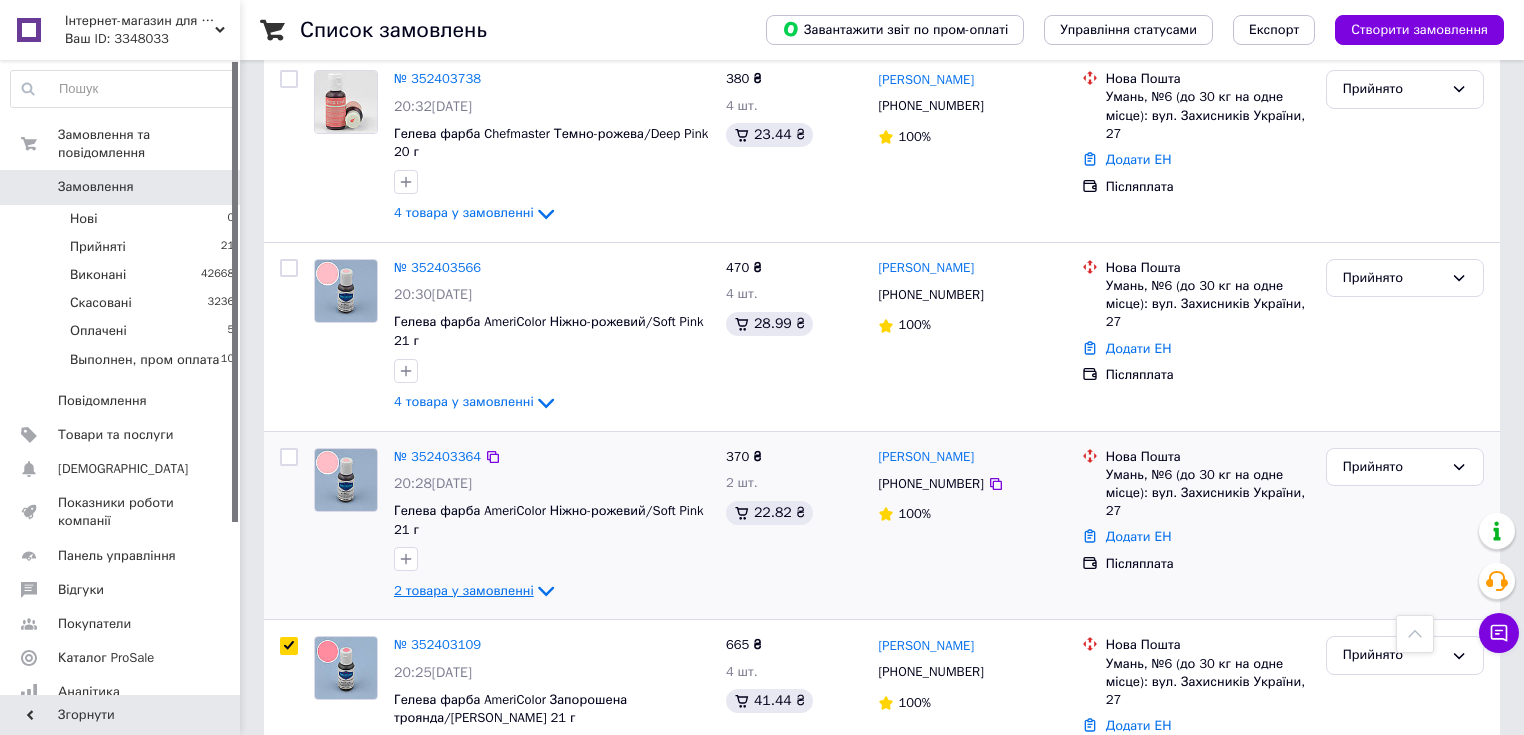 click on "2 товара у замовленні" at bounding box center (464, 590) 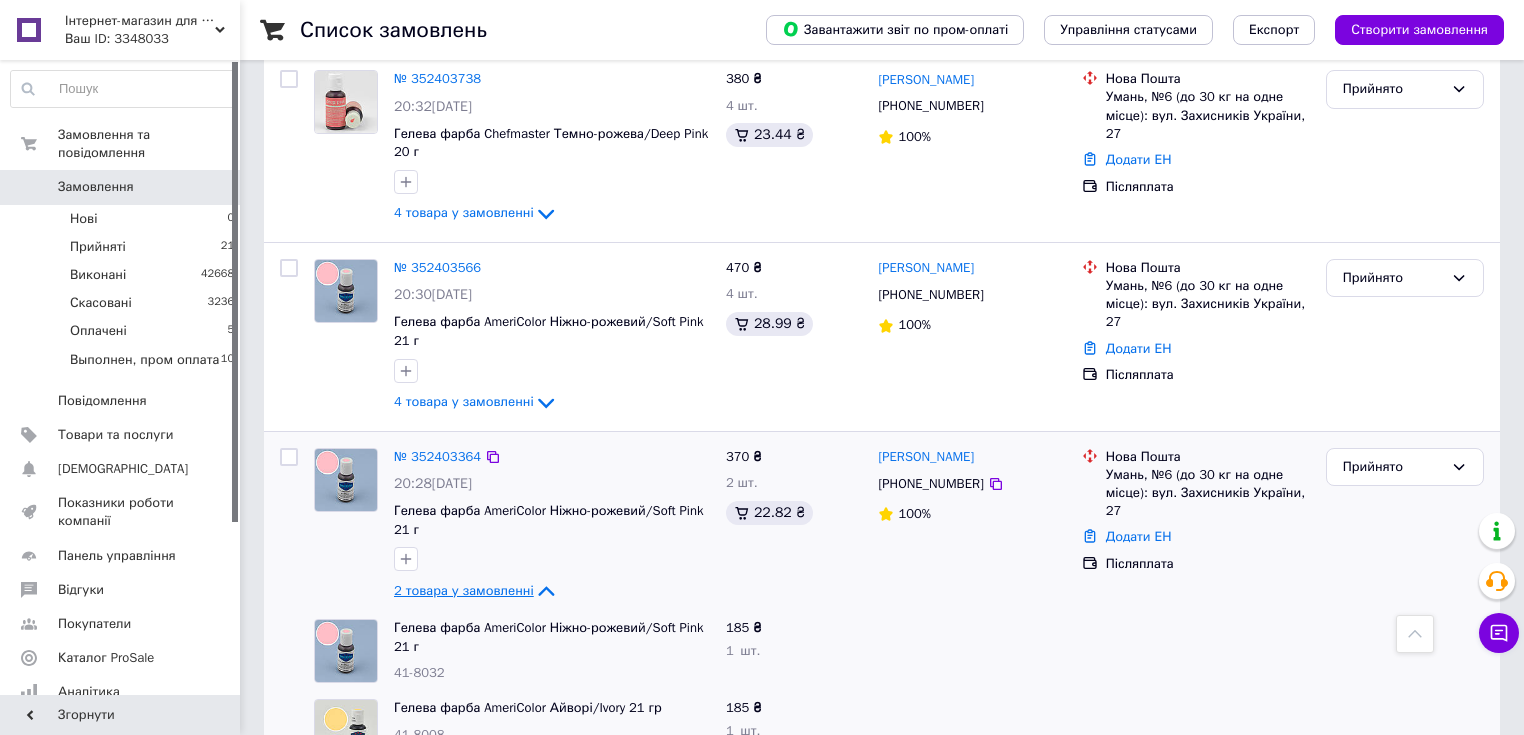 click on "2 товара у замовленні" at bounding box center (464, 590) 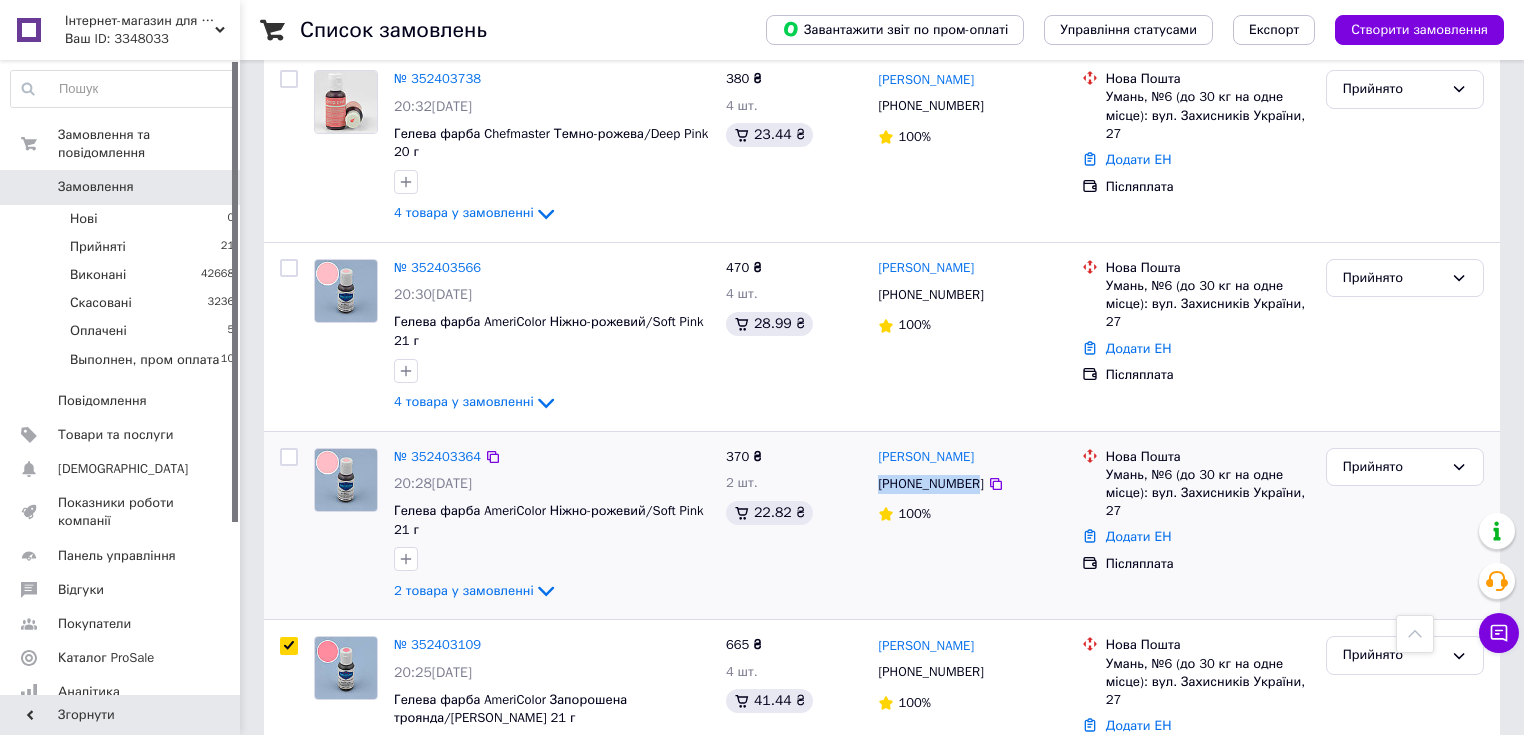 drag, startPoint x: 873, startPoint y: 376, endPoint x: 972, endPoint y: 376, distance: 99 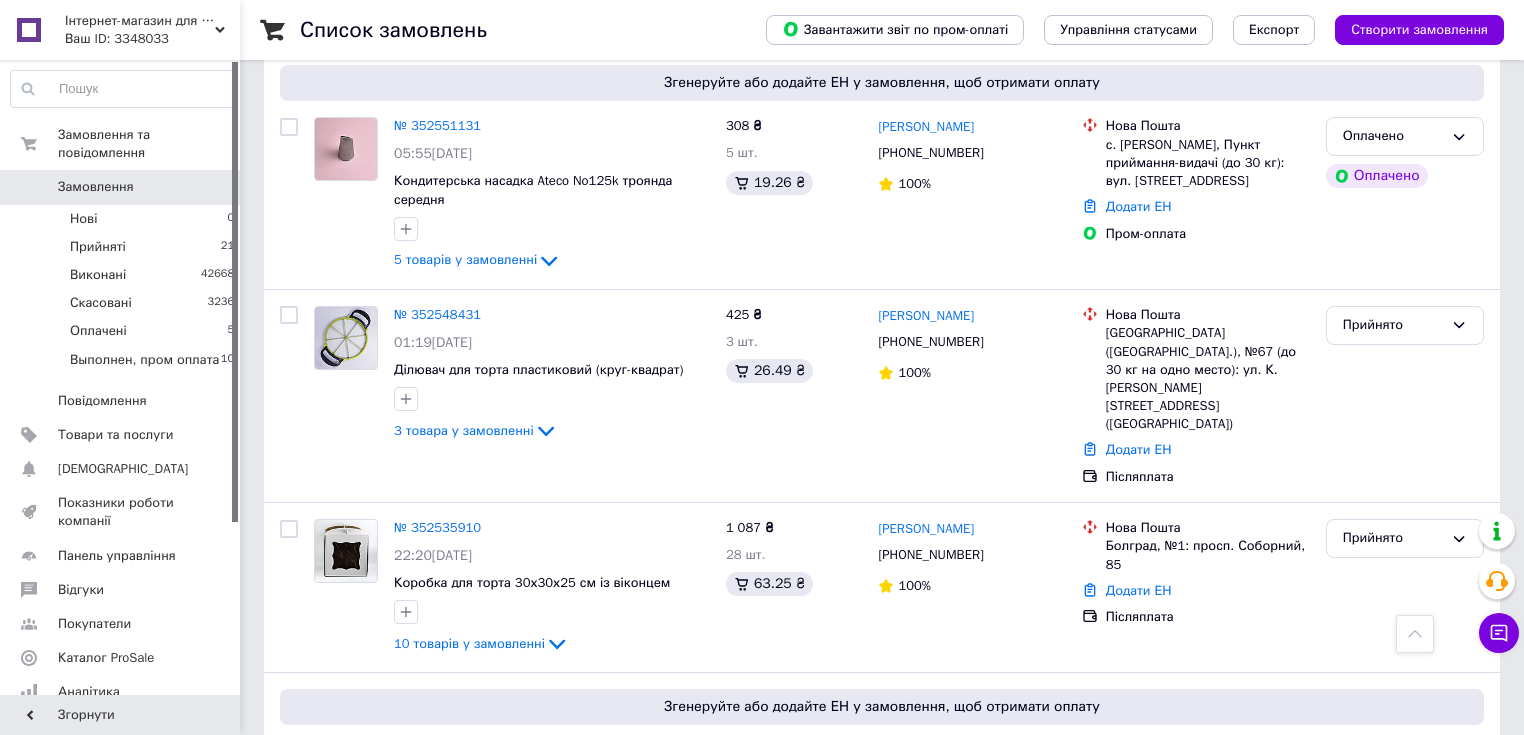 scroll, scrollTop: 0, scrollLeft: 0, axis: both 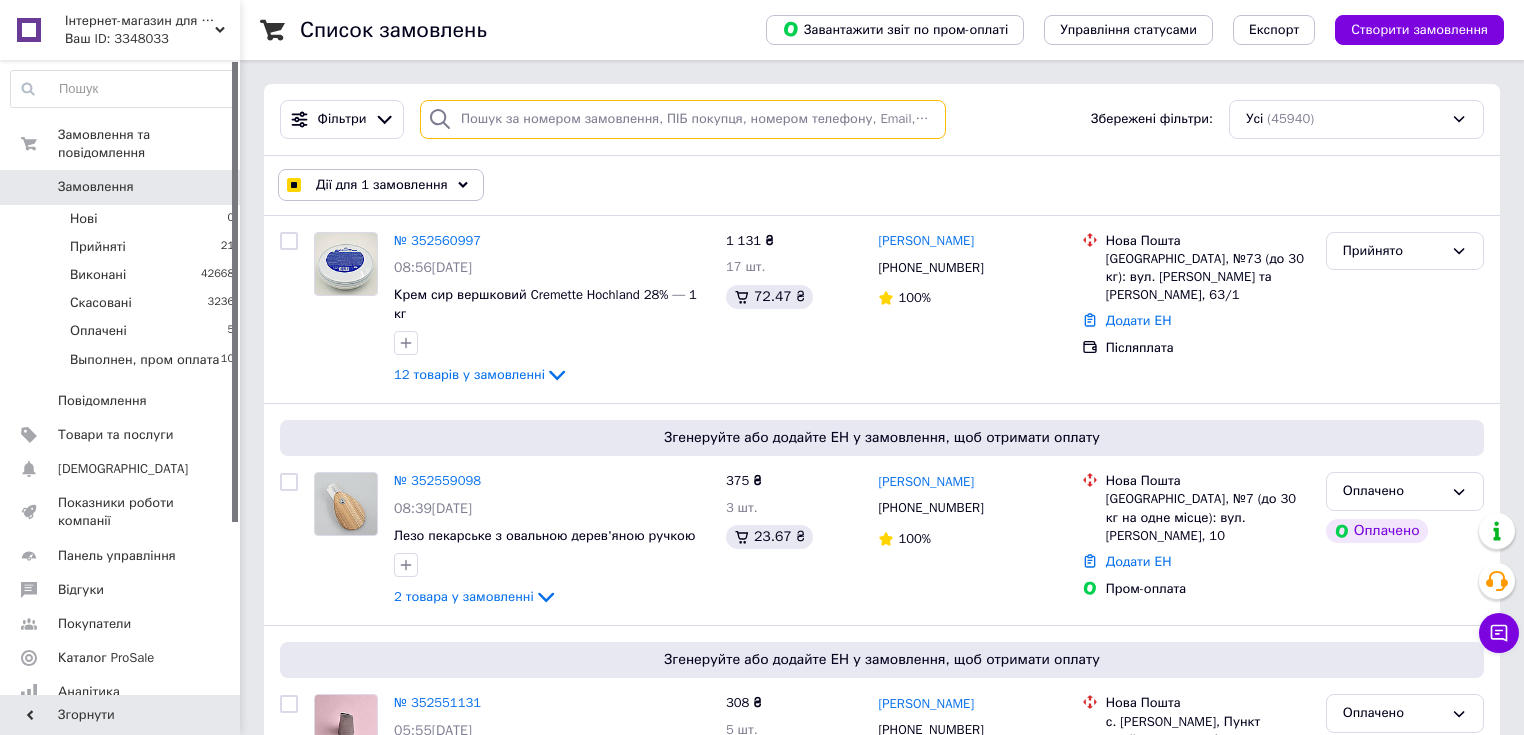 click at bounding box center (683, 119) 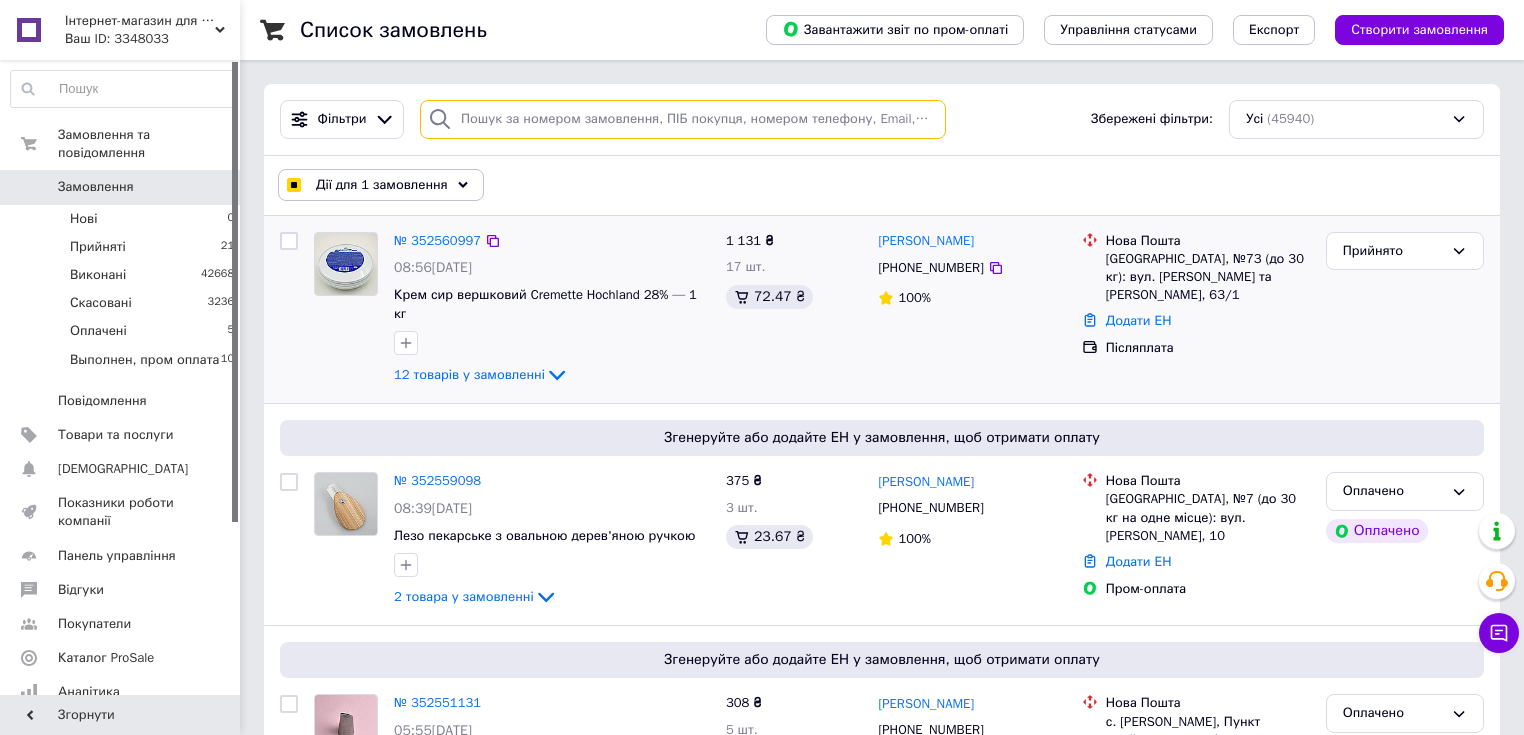type on "[PHONE_NUMBER]" 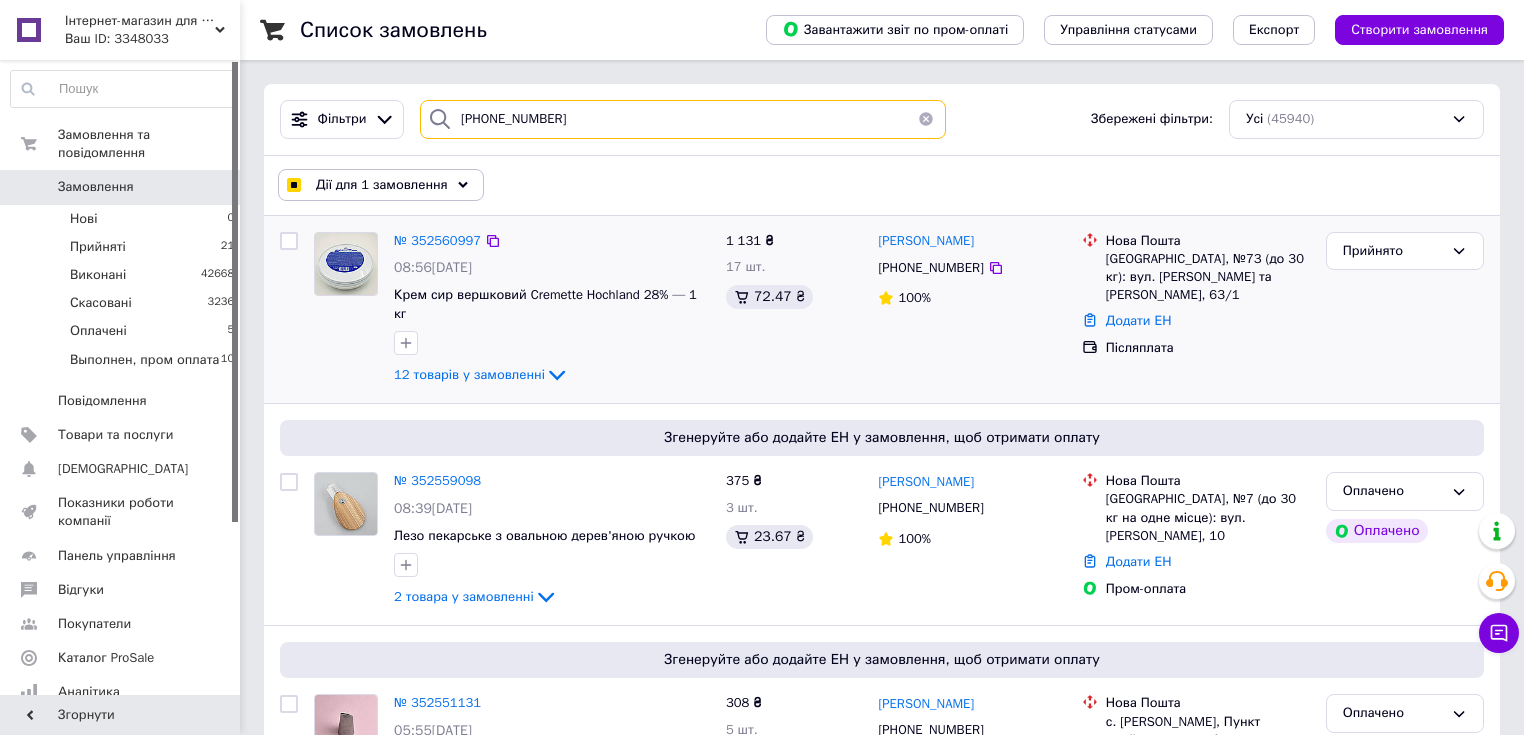 checkbox on "false" 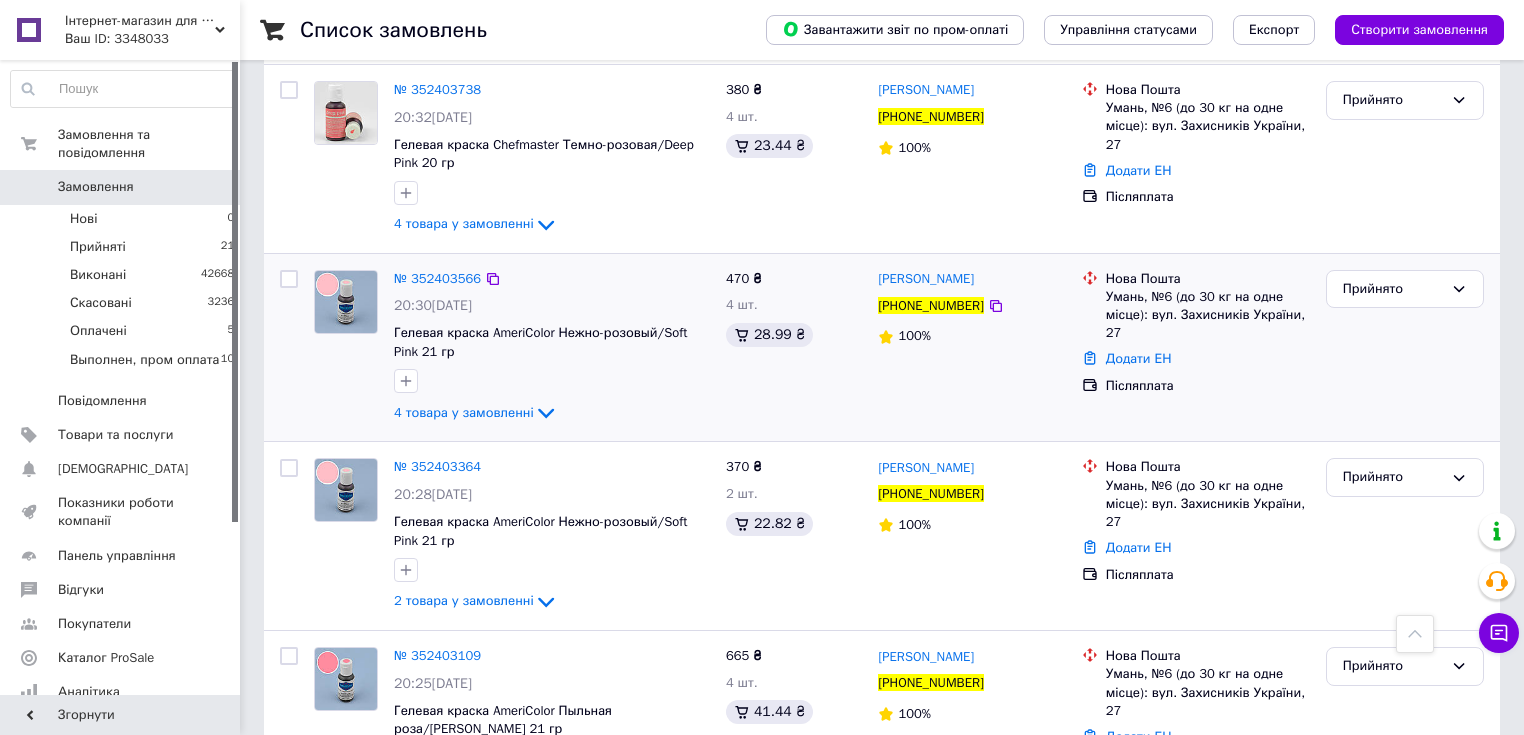 scroll, scrollTop: 1169, scrollLeft: 0, axis: vertical 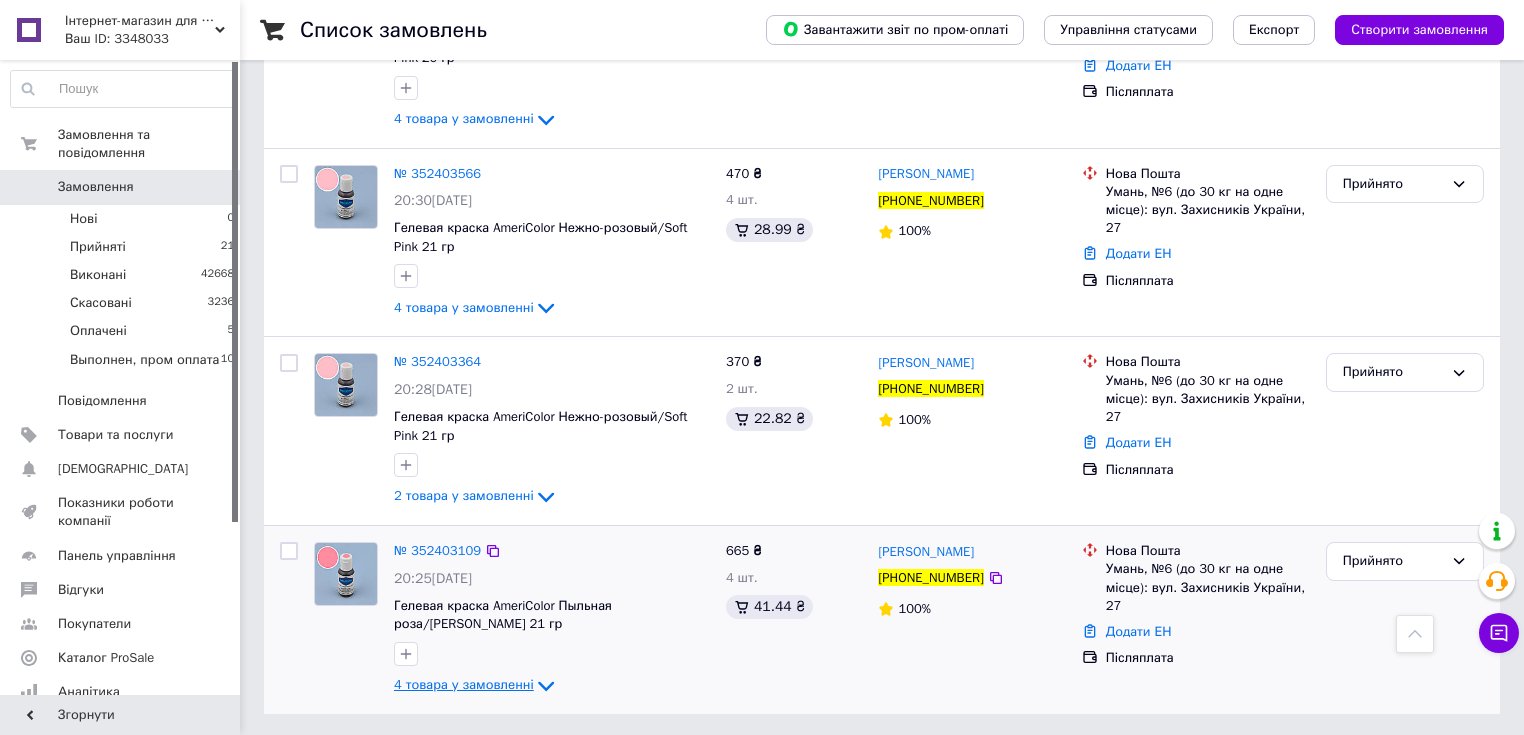 type on "[PHONE_NUMBER]" 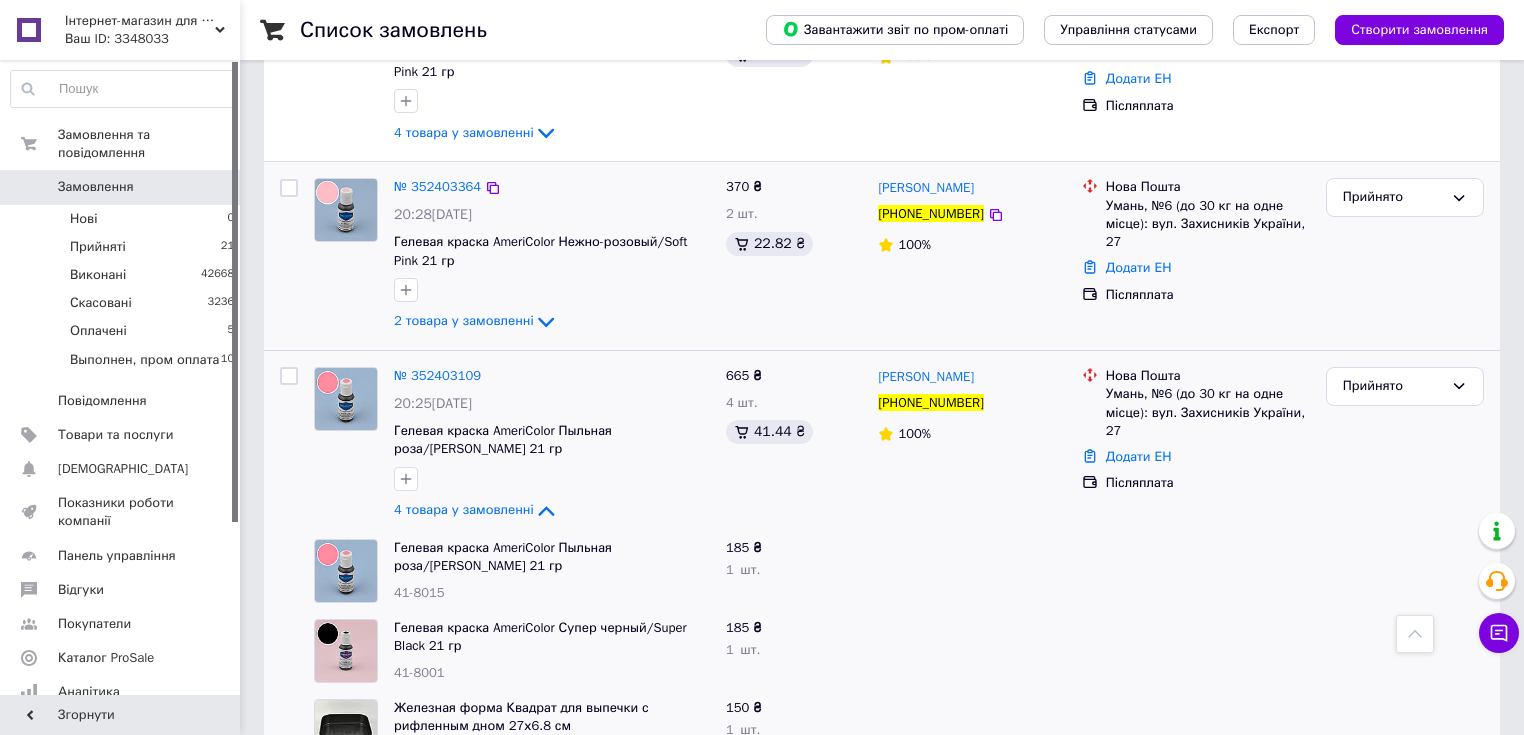 scroll, scrollTop: 1330, scrollLeft: 0, axis: vertical 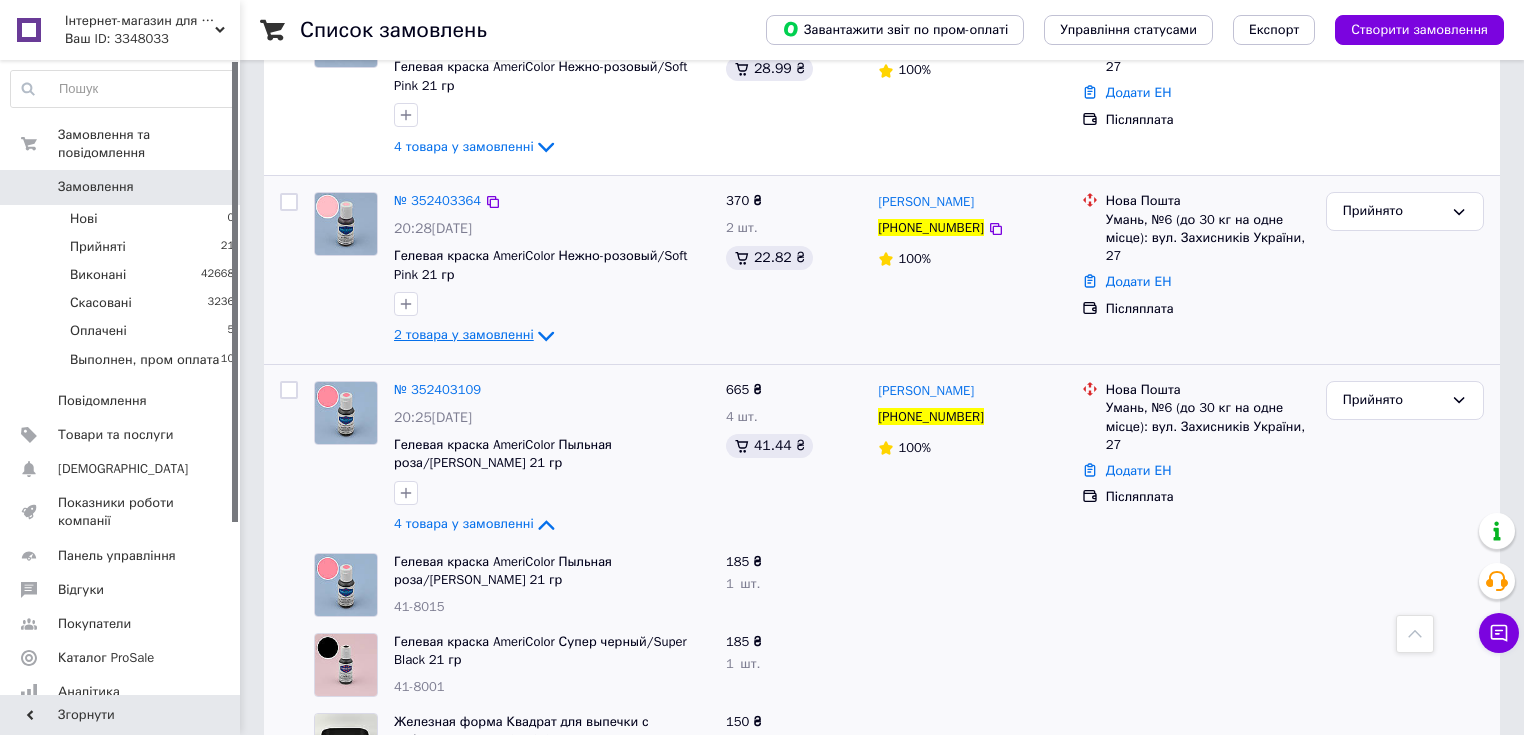 click on "2 товара у замовленні" at bounding box center [464, 335] 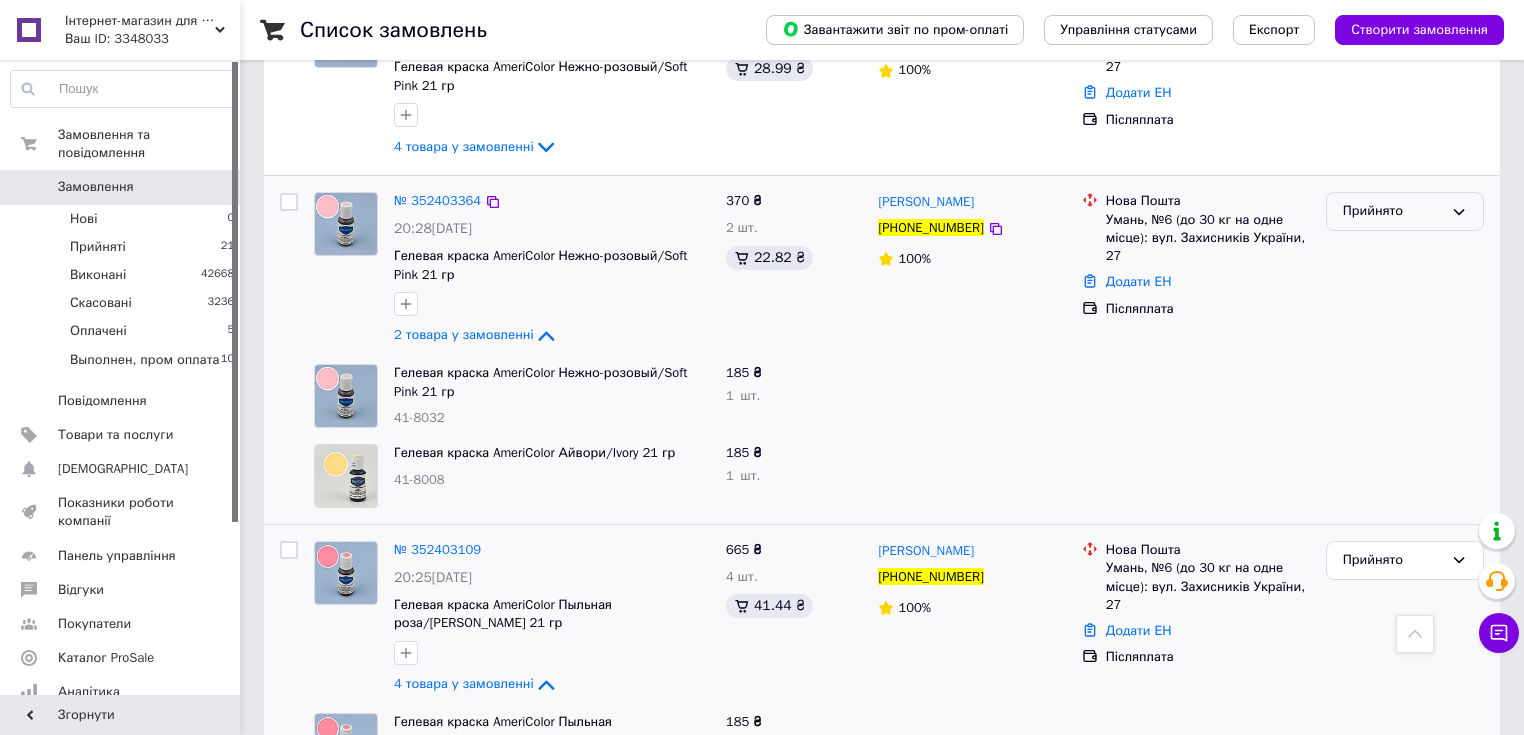 click on "Прийнято" at bounding box center (1393, 211) 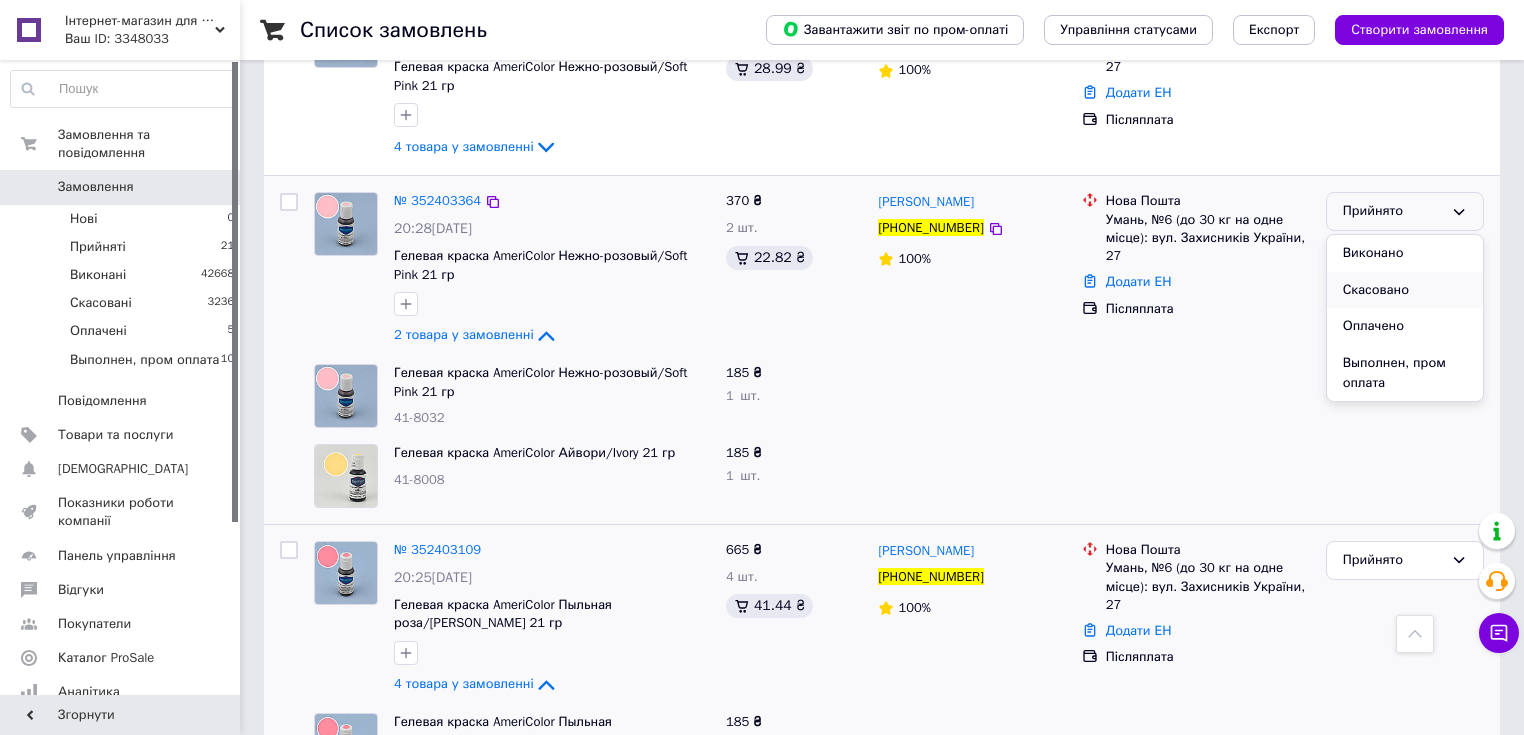 click on "Скасовано" at bounding box center [1405, 290] 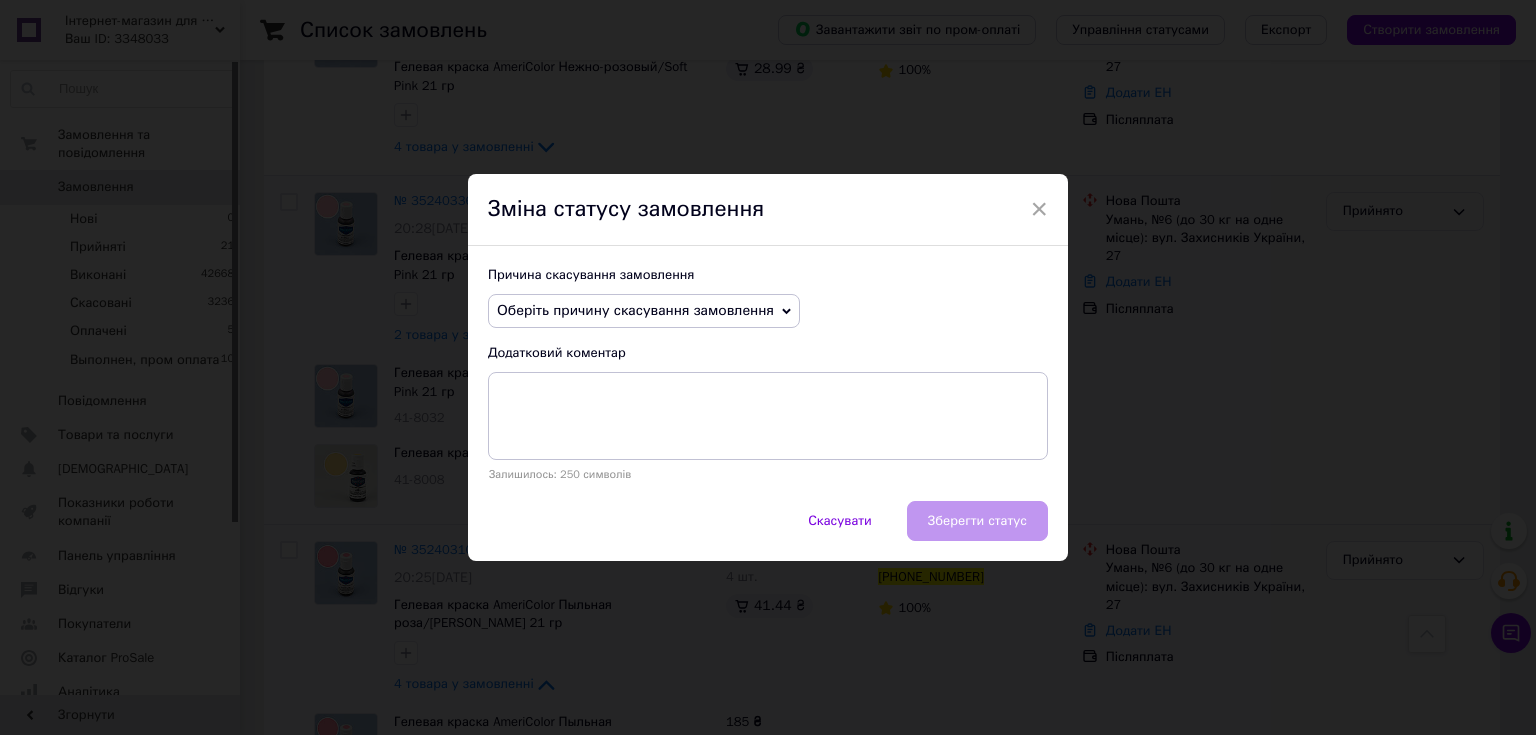 click on "Оберіть причину скасування замовлення" at bounding box center [635, 310] 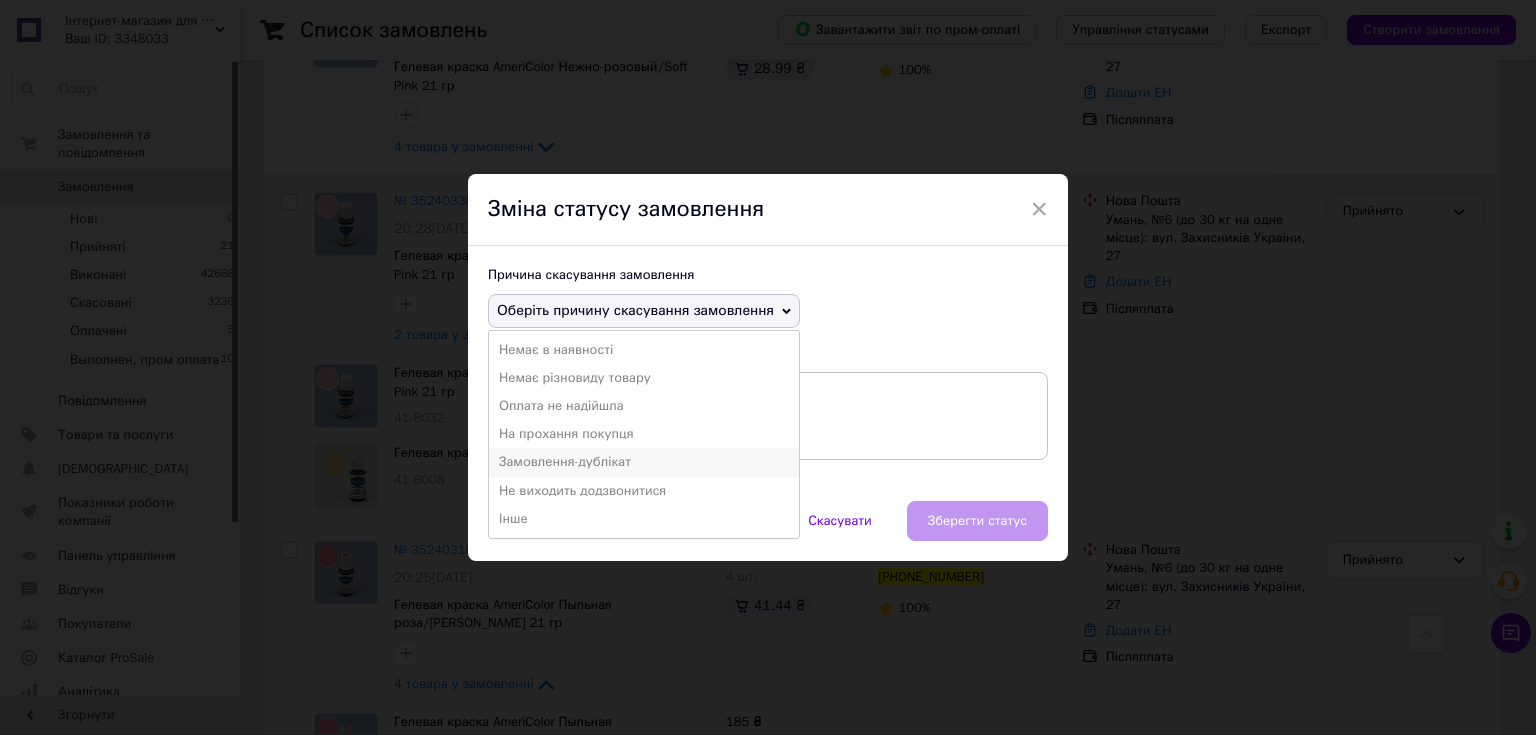 click on "Замовлення-дублікат" at bounding box center (644, 462) 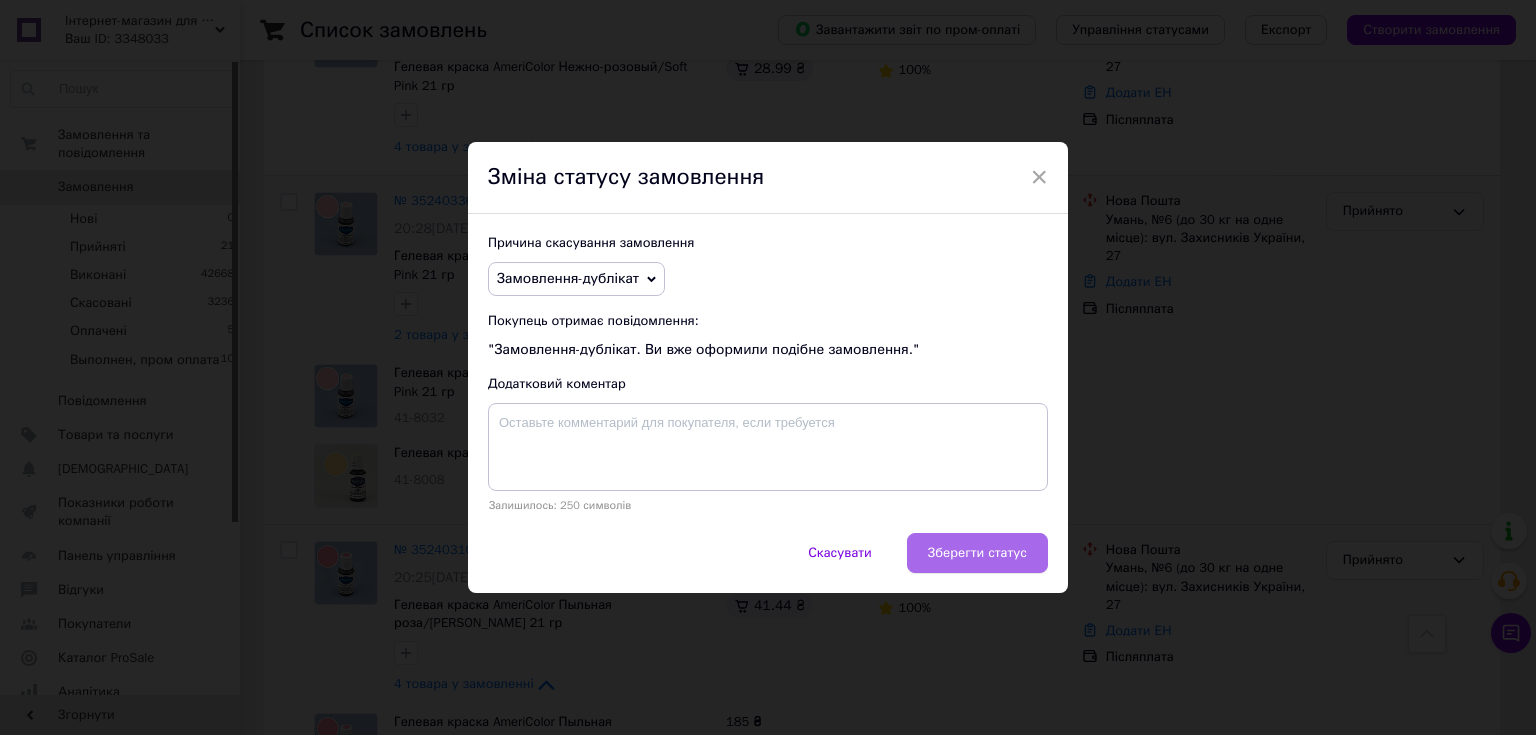click on "Зберегти статус" at bounding box center (977, 553) 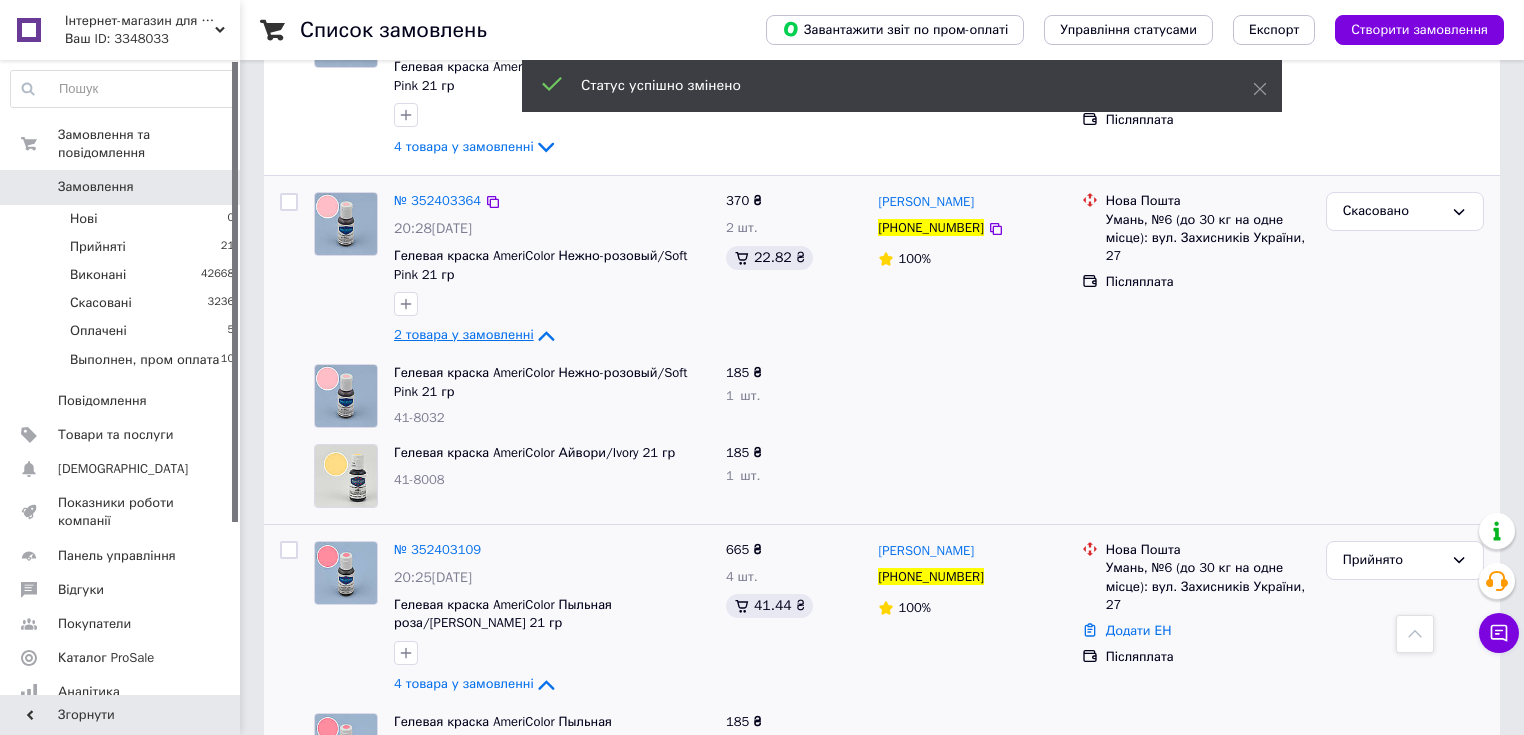 click on "2 товара у замовленні" at bounding box center [464, 335] 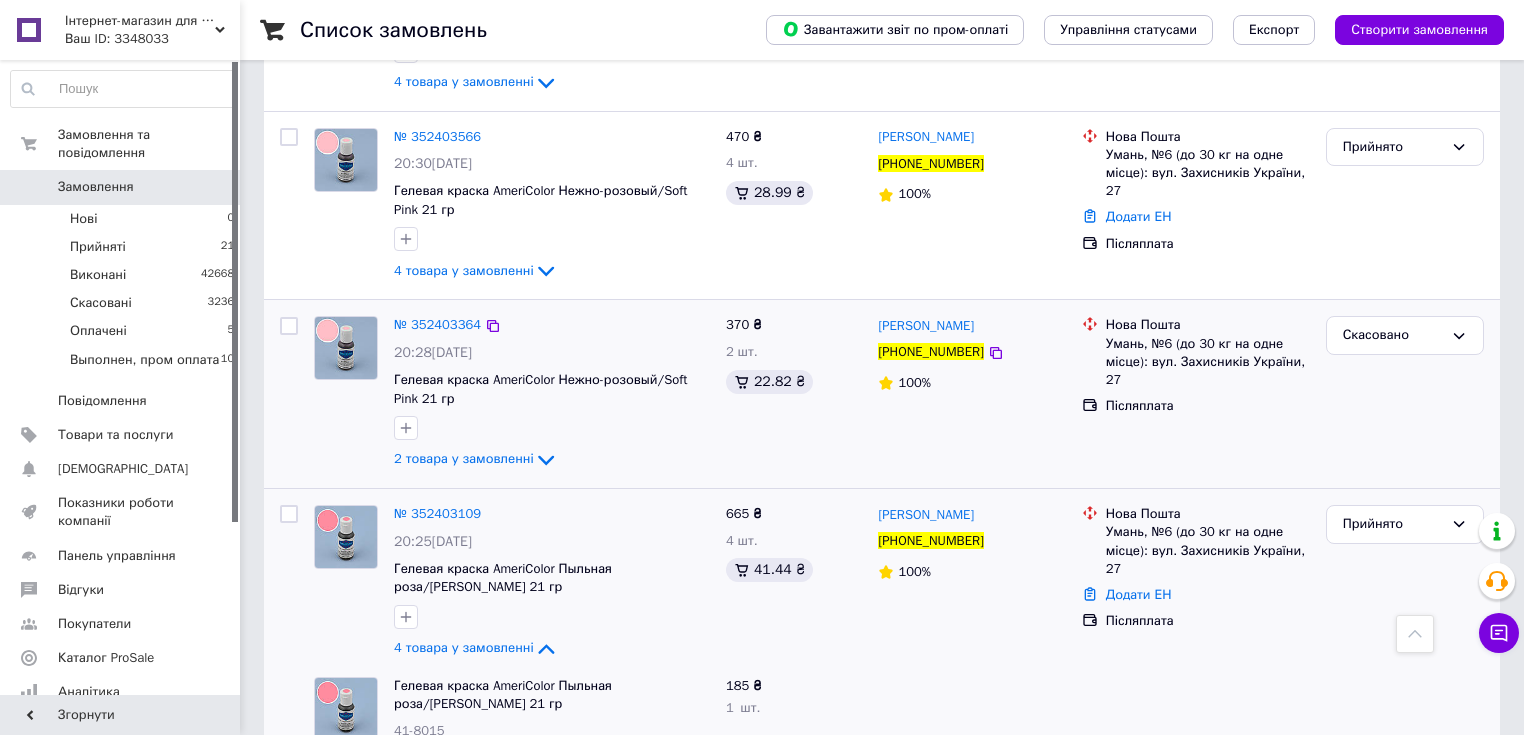 scroll, scrollTop: 1090, scrollLeft: 0, axis: vertical 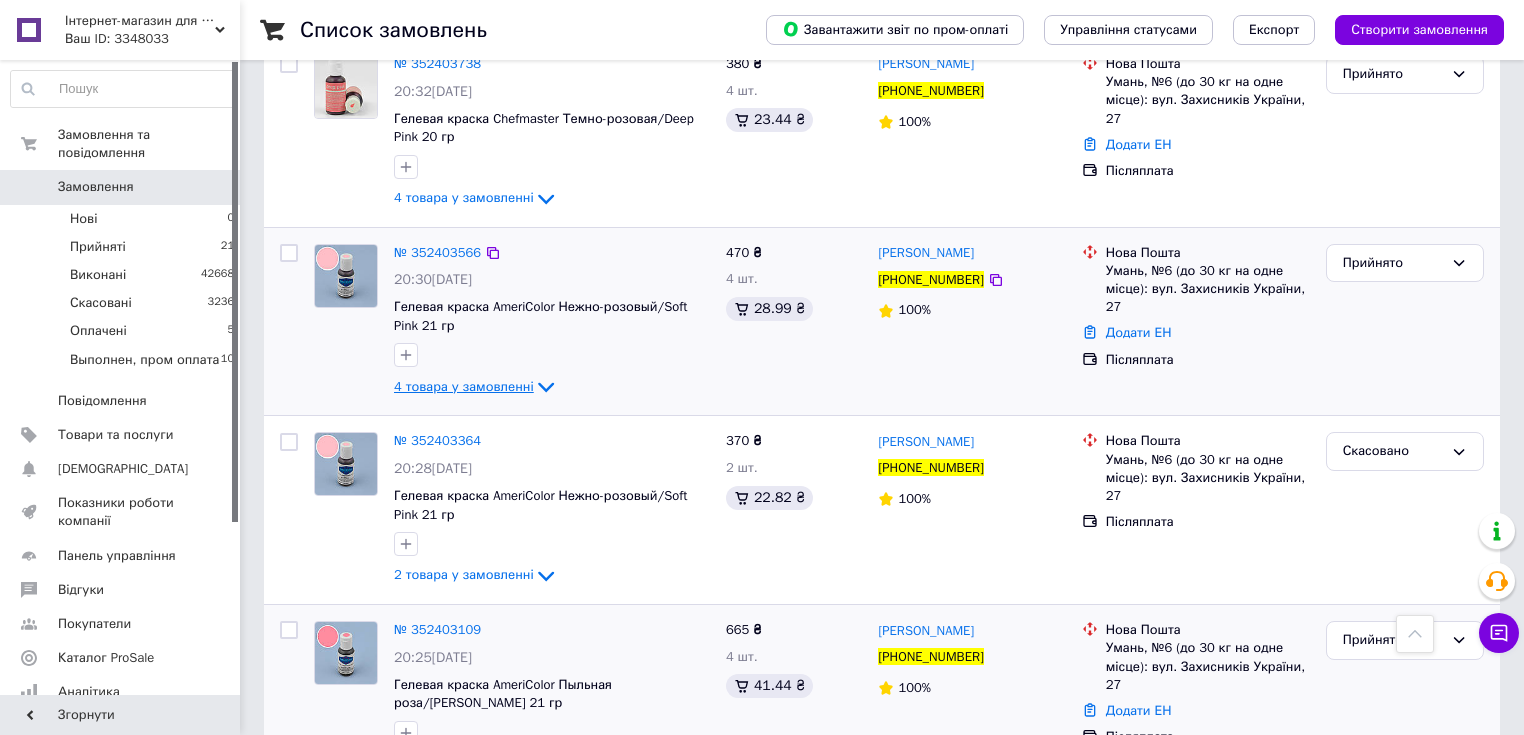 click on "4 товара у замовленні" at bounding box center [464, 386] 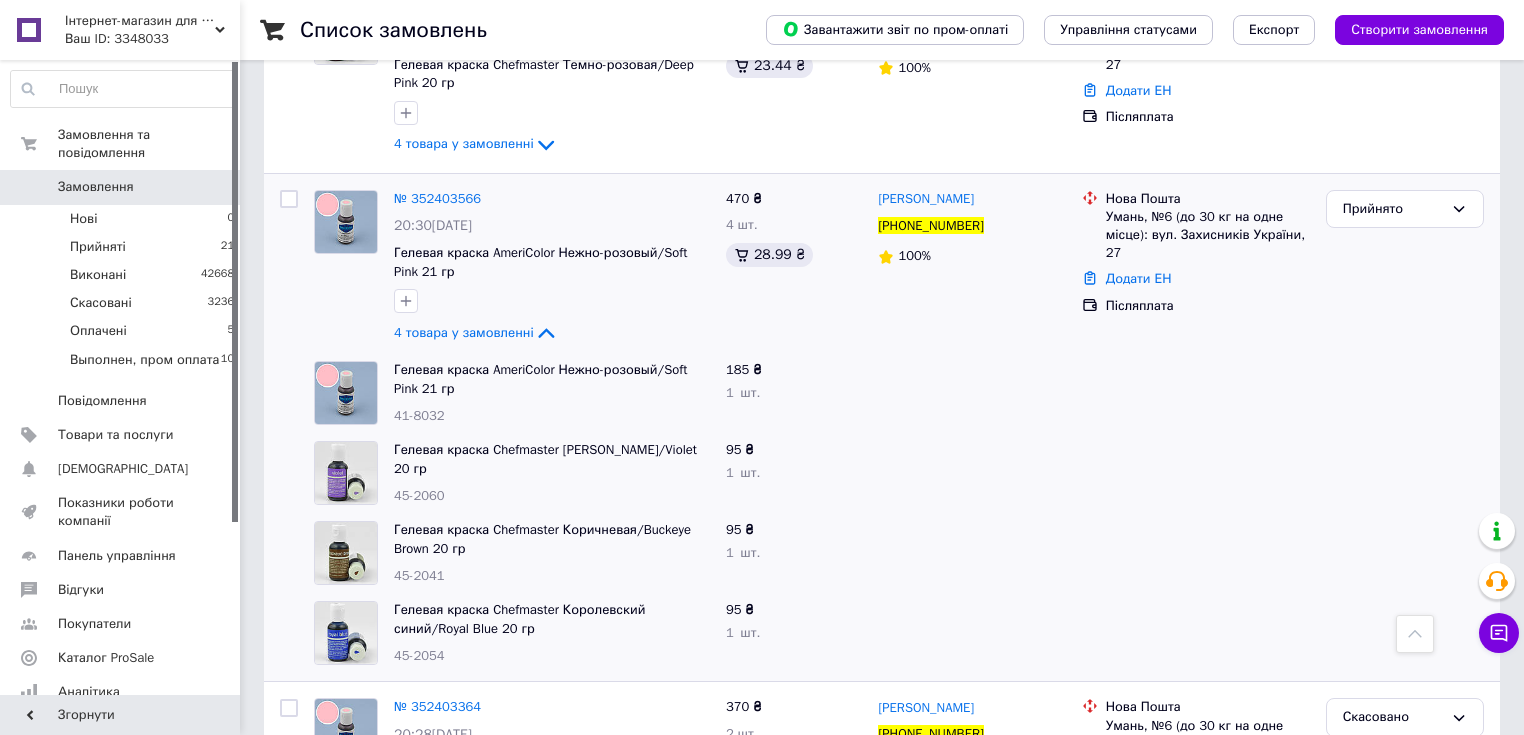 scroll, scrollTop: 1170, scrollLeft: 0, axis: vertical 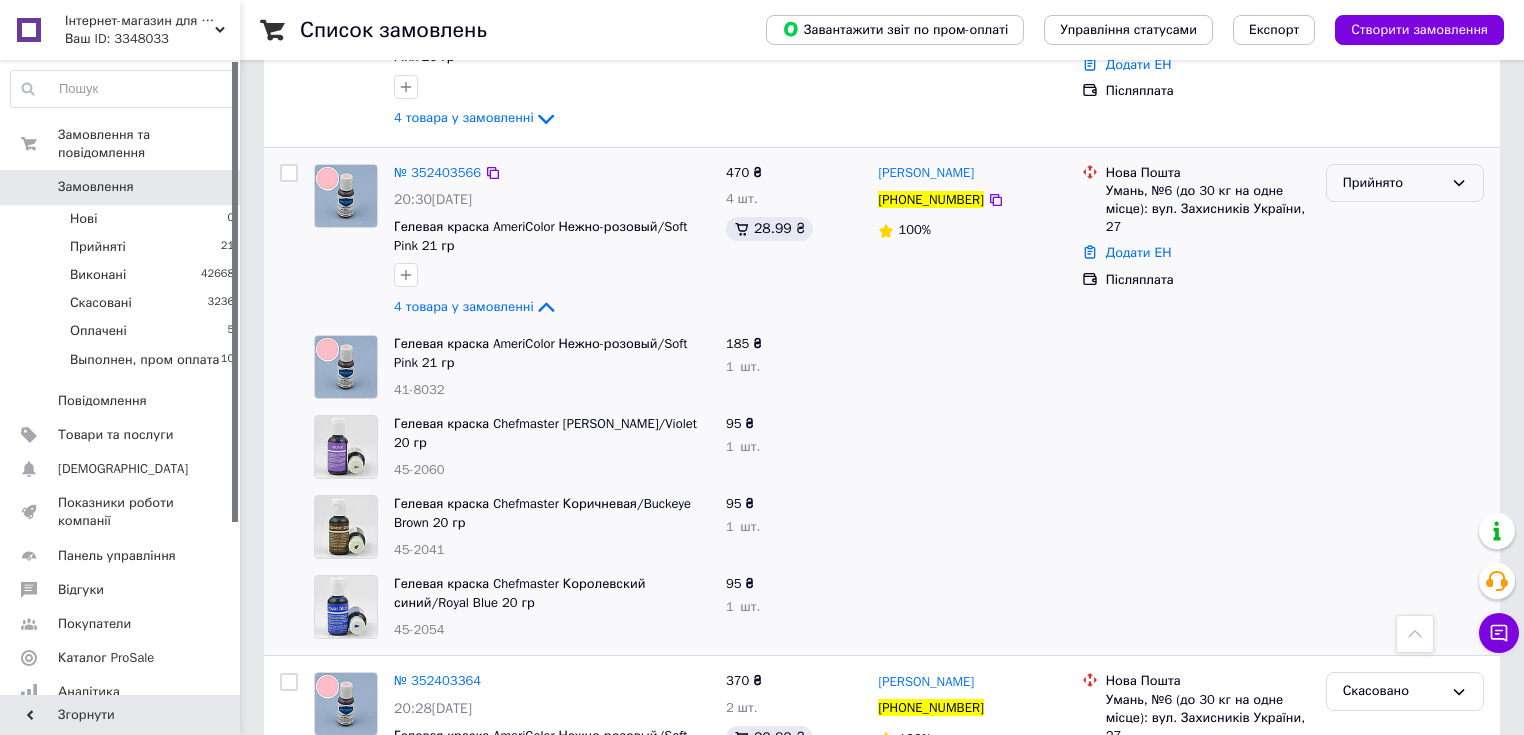 click on "Прийнято" at bounding box center [1393, 183] 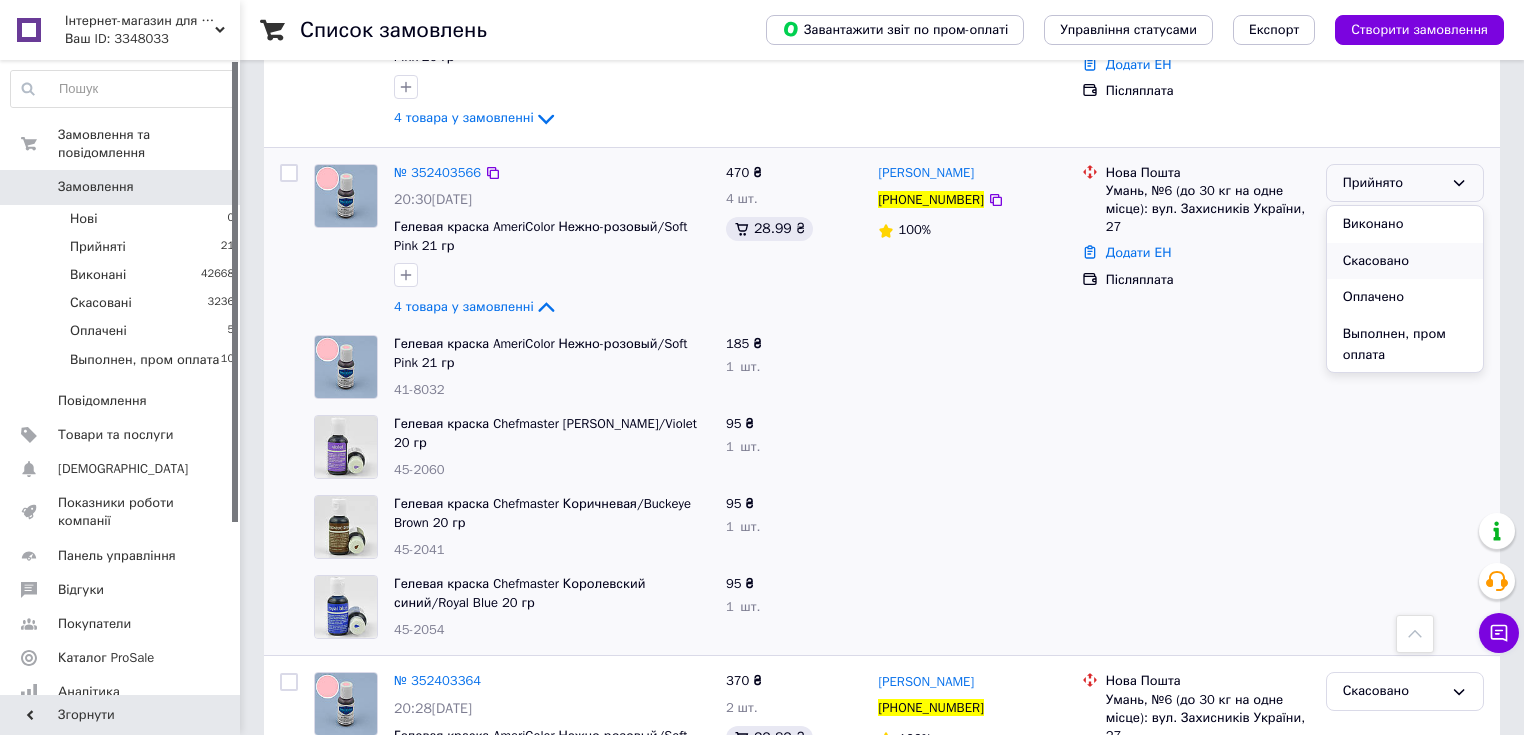 click on "Скасовано" at bounding box center [1405, 261] 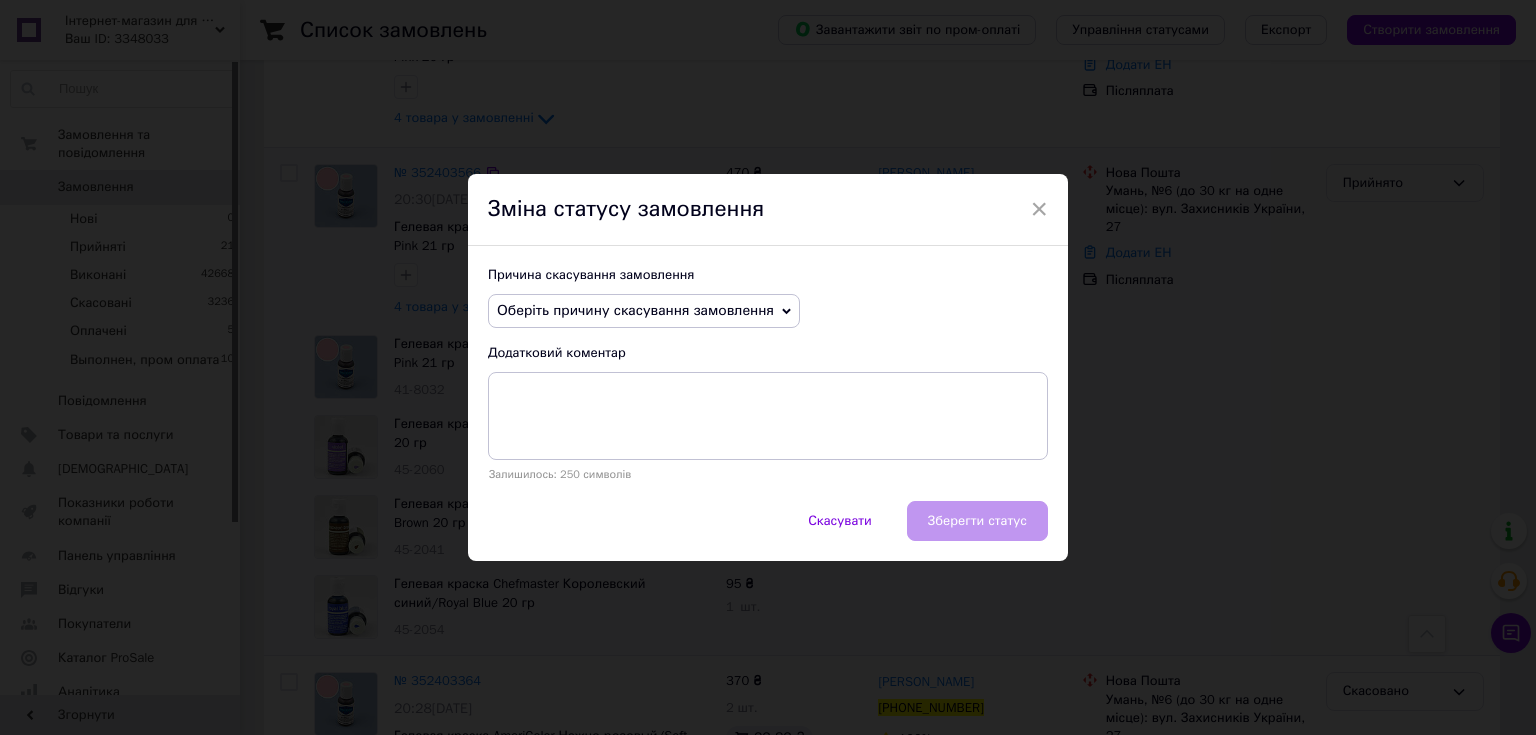 click on "Оберіть причину скасування замовлення" at bounding box center (635, 310) 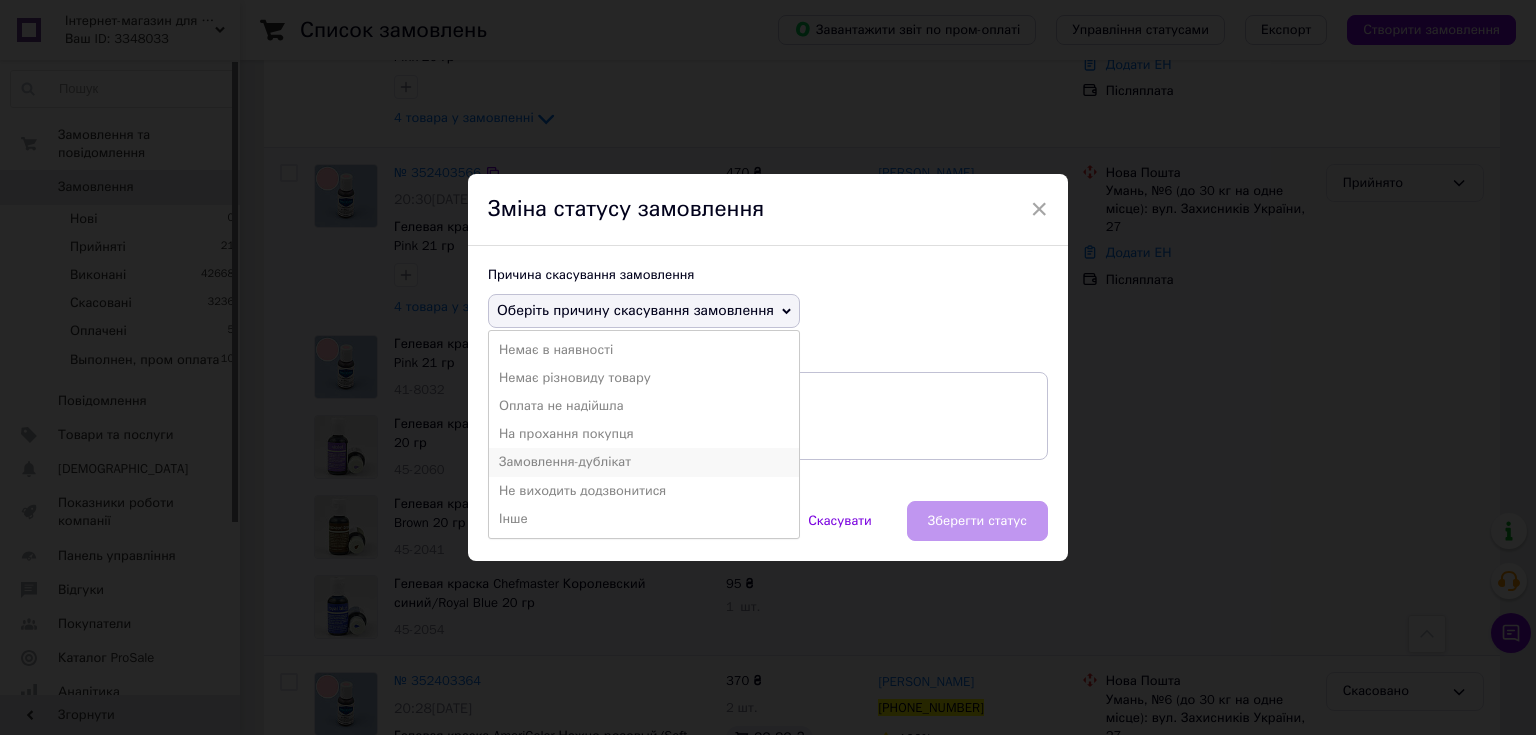 click on "Замовлення-дублікат" at bounding box center [644, 462] 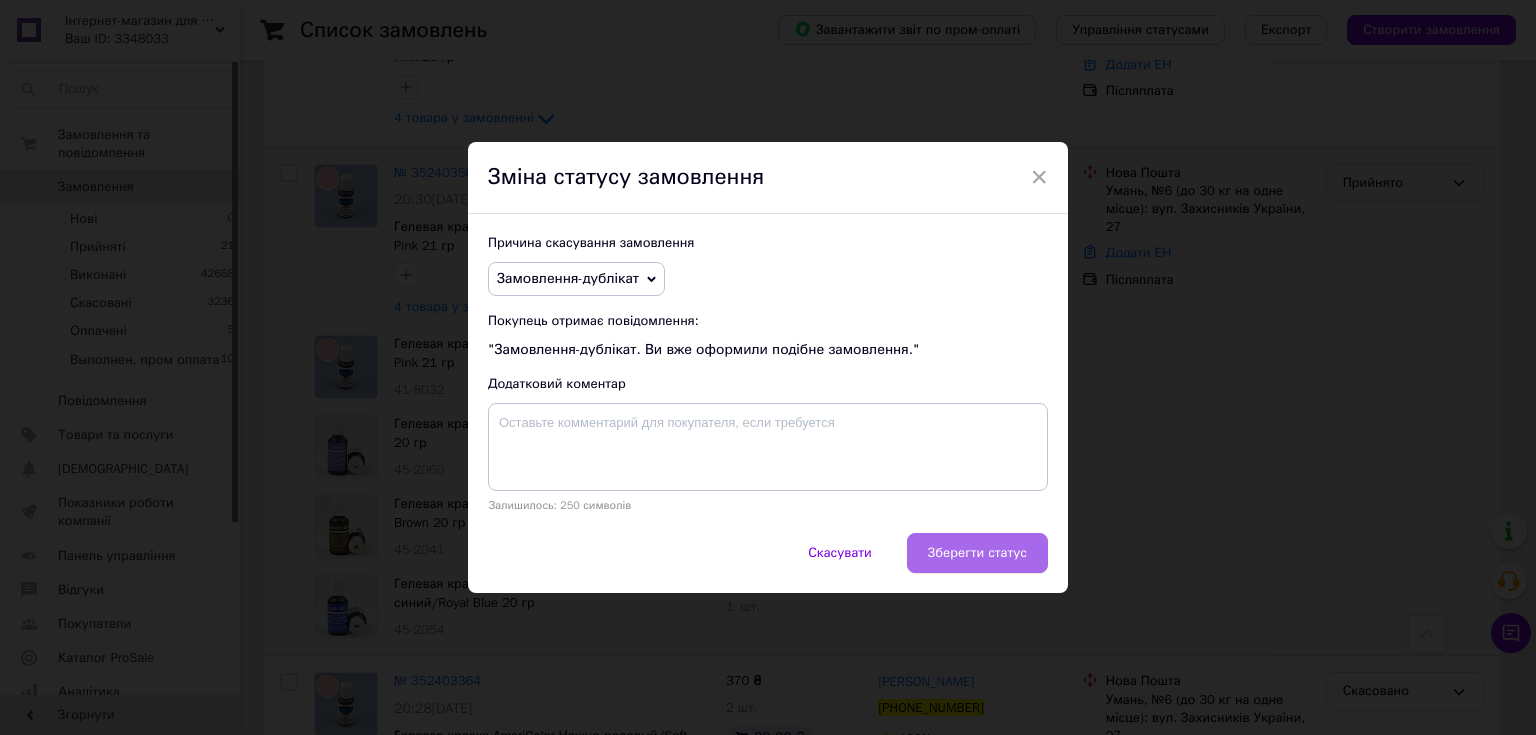 click on "Зберегти статус" at bounding box center (977, 553) 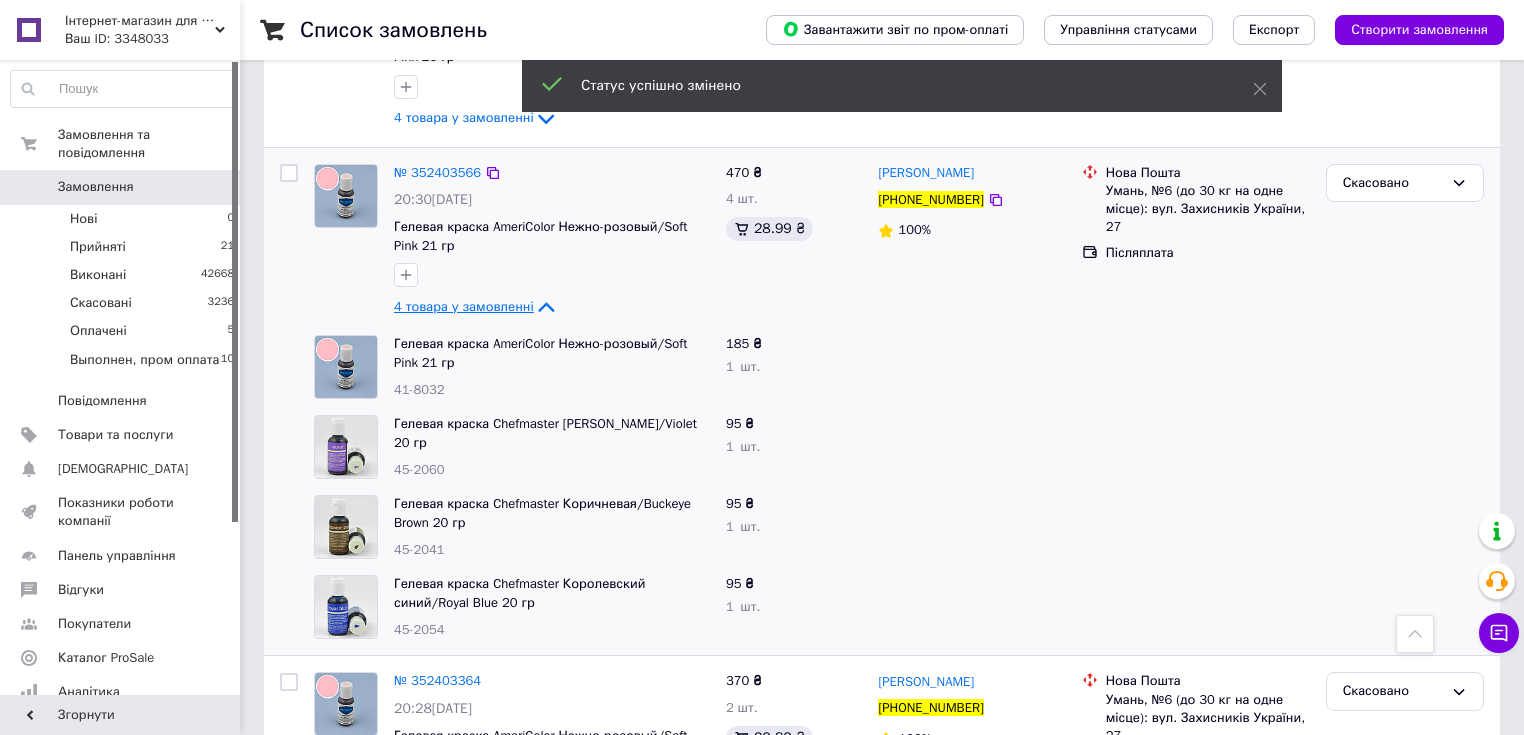 click on "4 товара у замовленні" at bounding box center (464, 306) 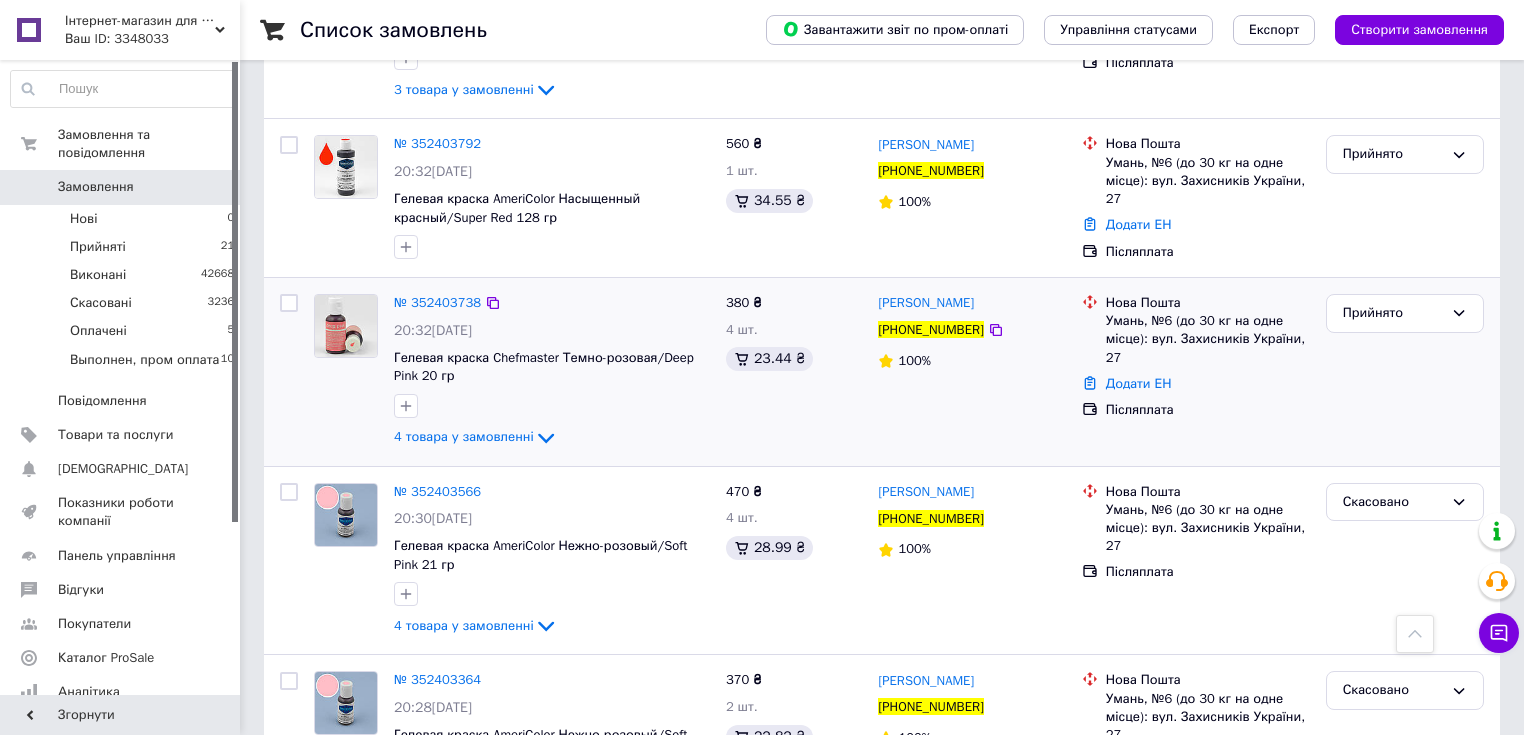 scroll, scrollTop: 850, scrollLeft: 0, axis: vertical 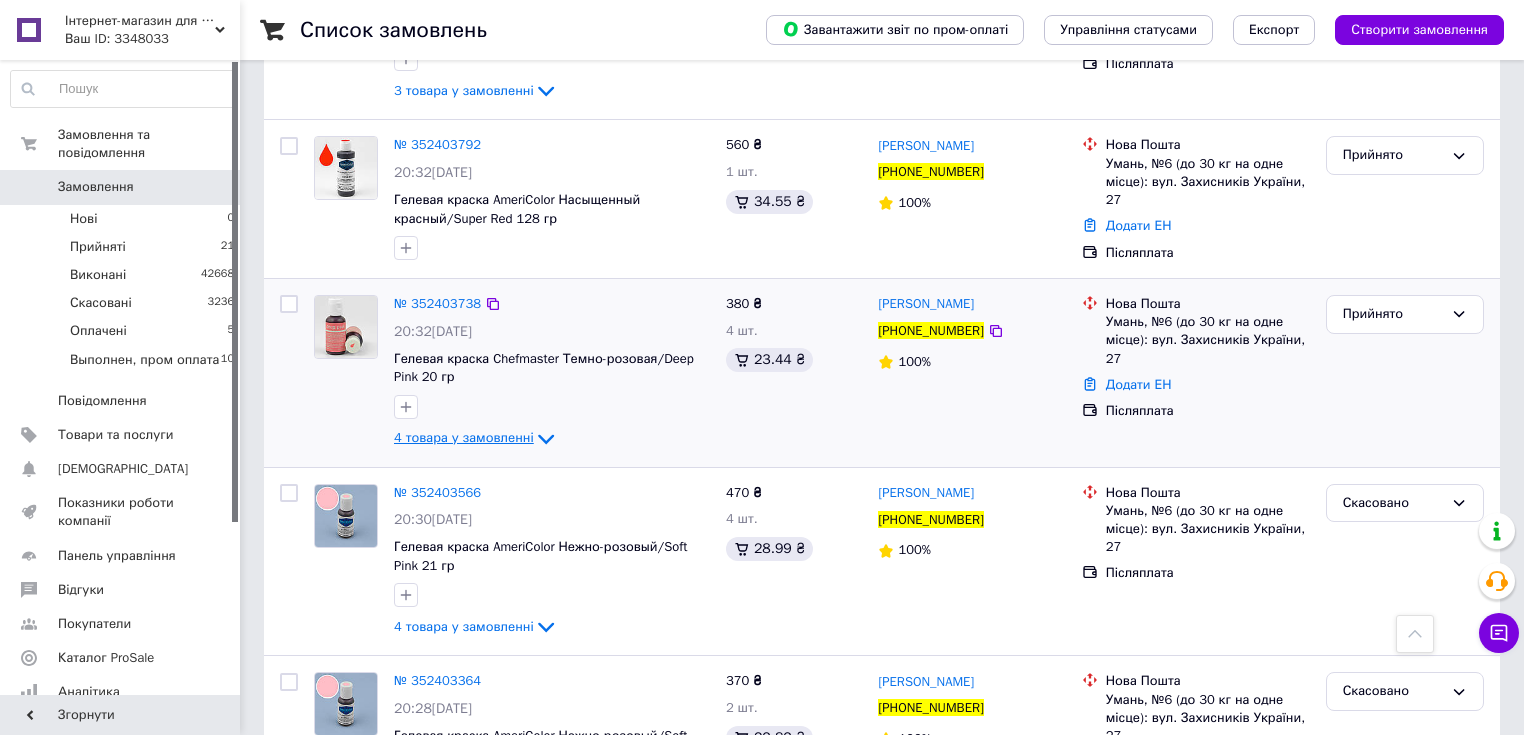 click on "4 товара у замовленні" at bounding box center [464, 437] 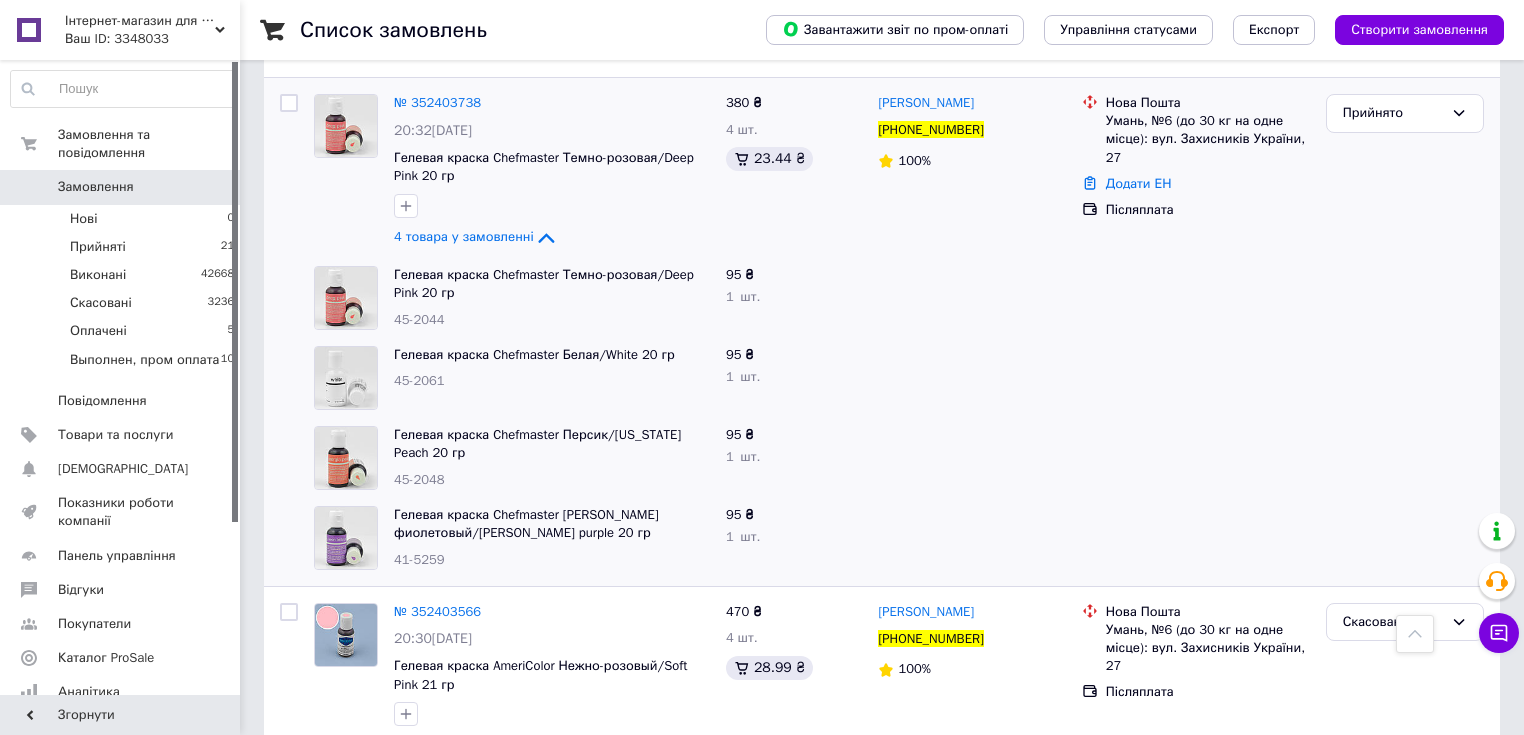 scroll, scrollTop: 930, scrollLeft: 0, axis: vertical 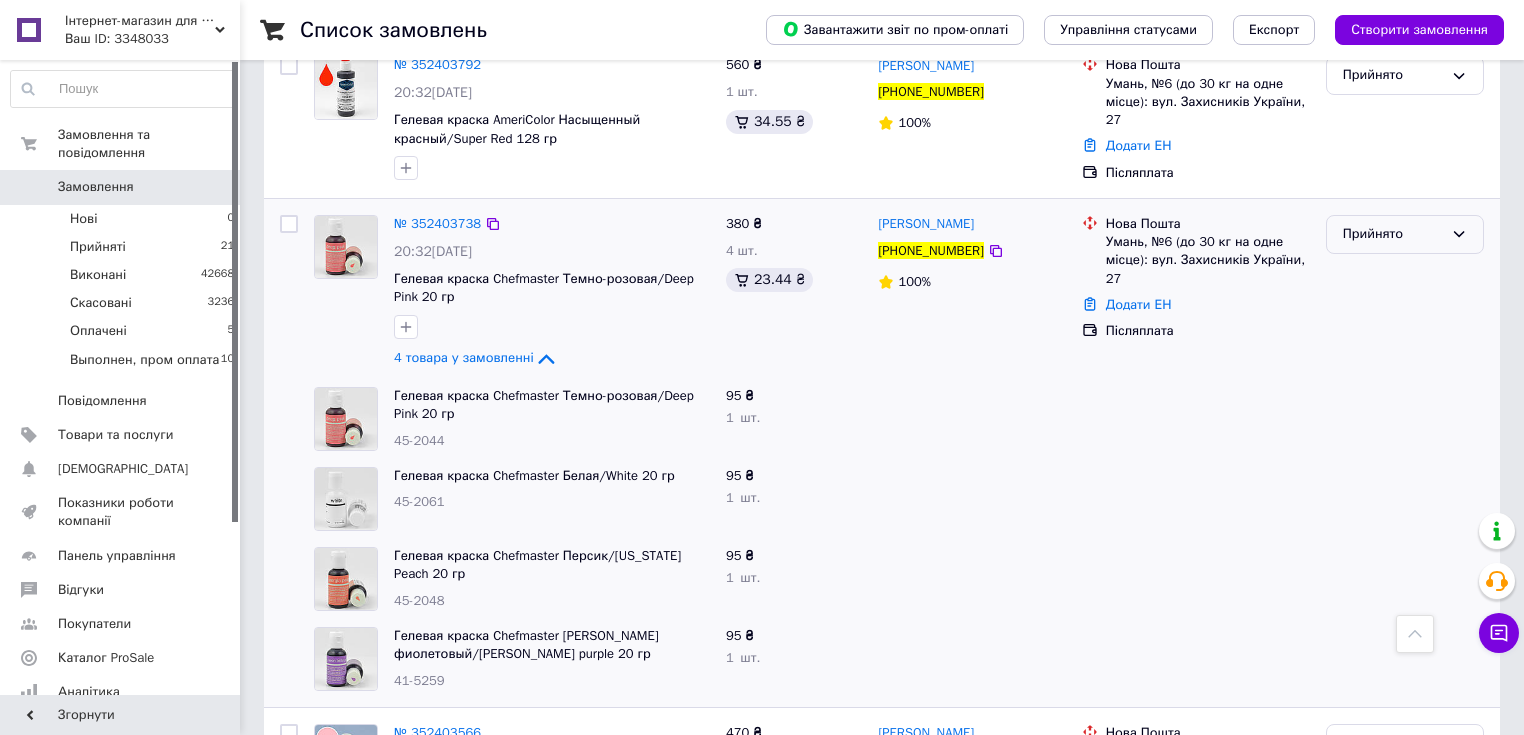 click on "Прийнято" at bounding box center (1393, 234) 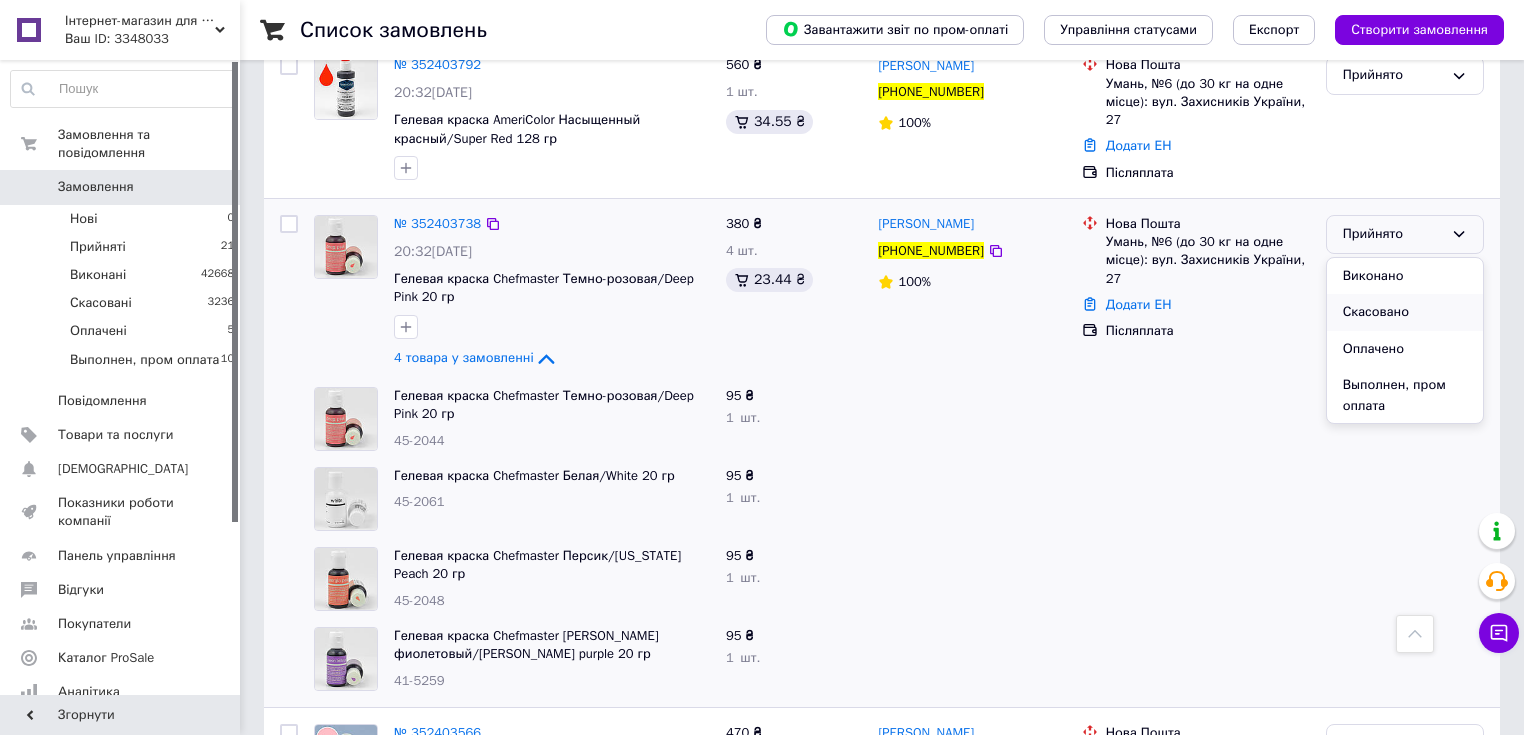 click on "Скасовано" at bounding box center (1405, 312) 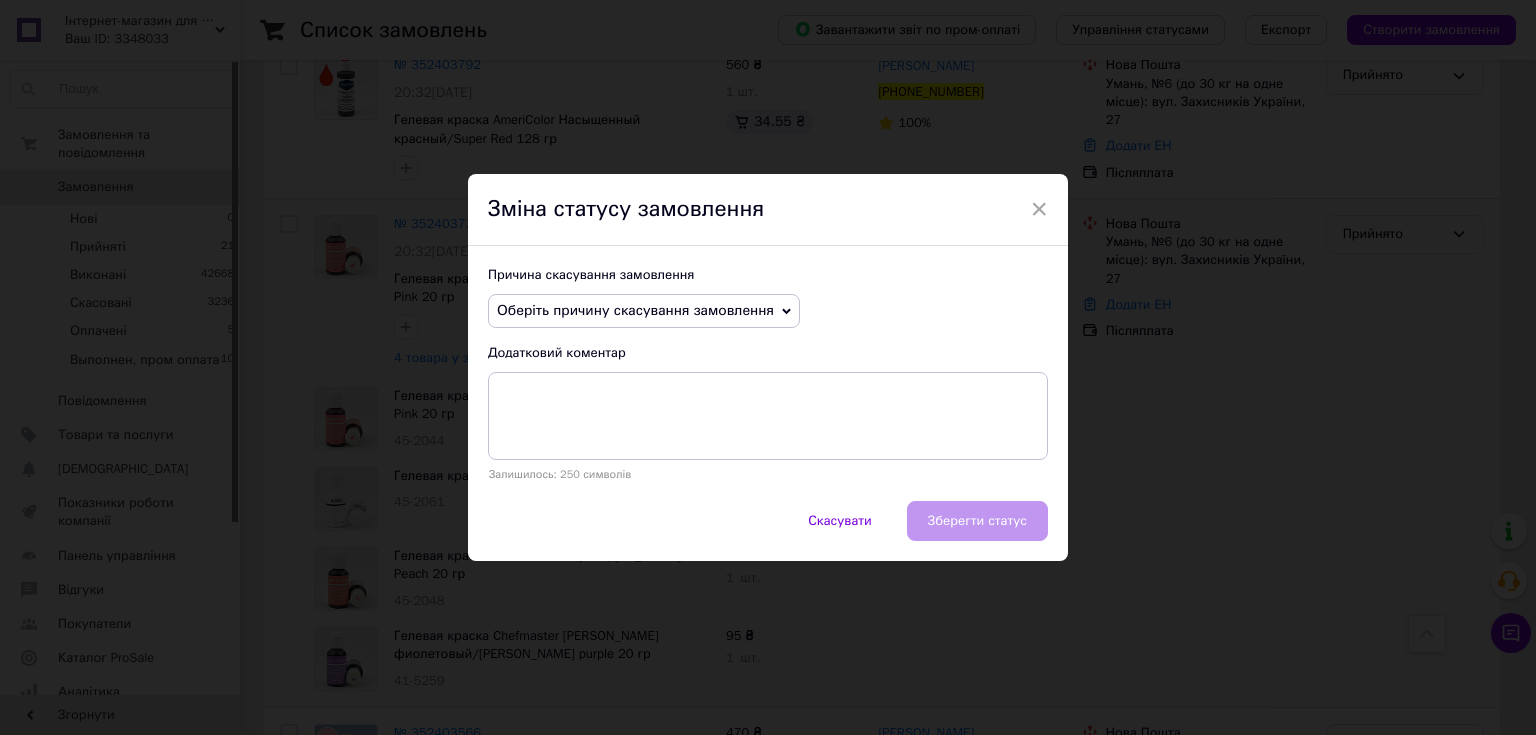 click on "Оберіть причину скасування замовлення" at bounding box center (635, 310) 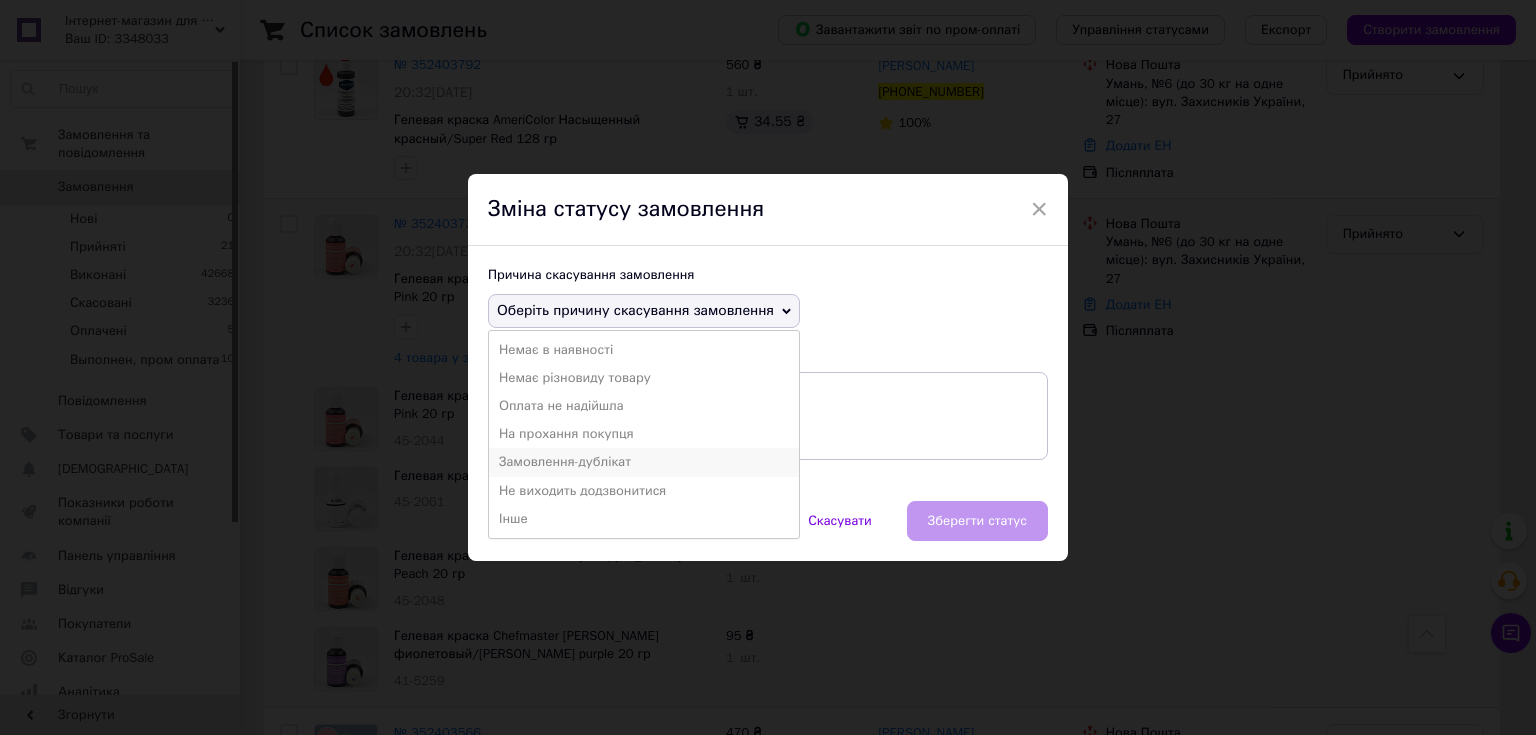 click on "Замовлення-дублікат" at bounding box center (644, 462) 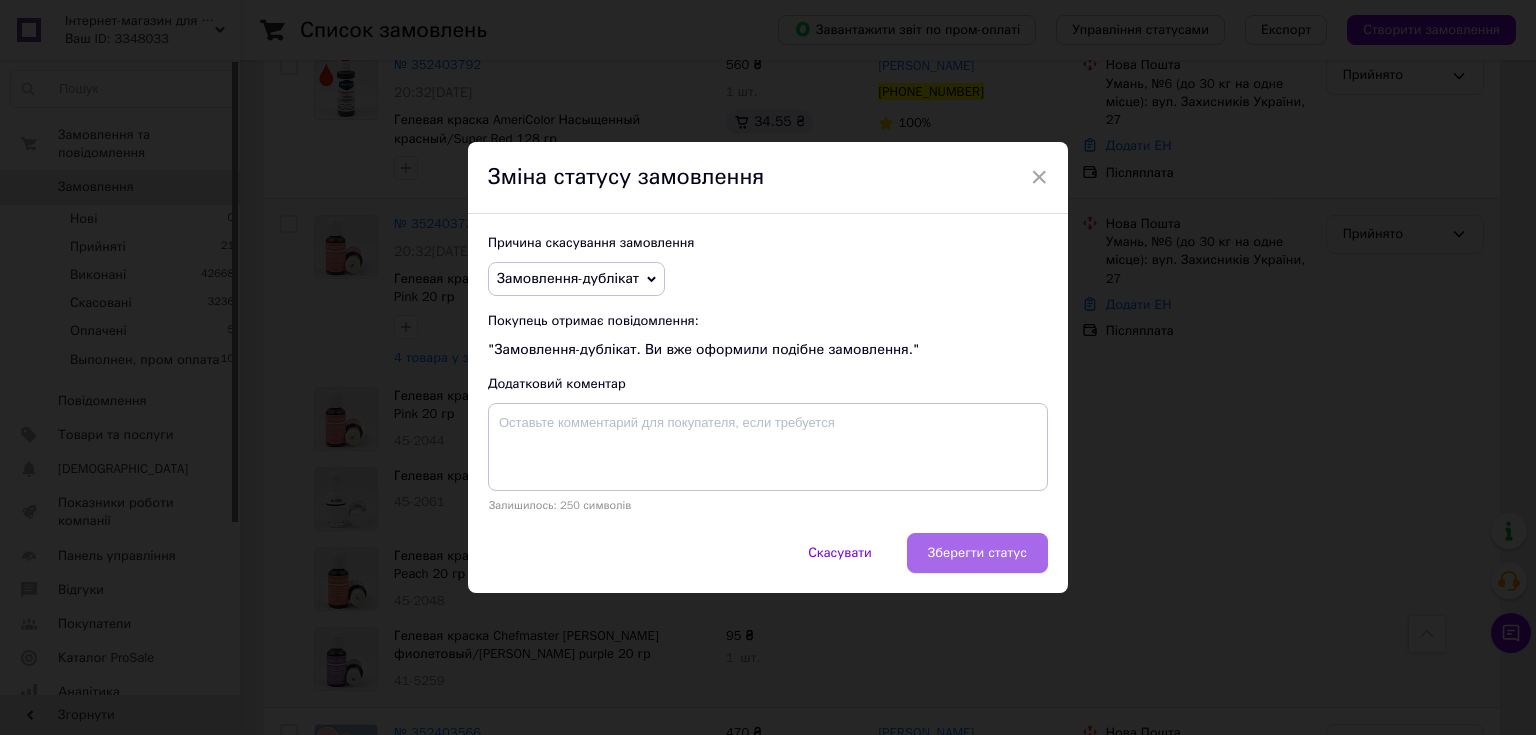click on "Зберегти статус" at bounding box center [977, 553] 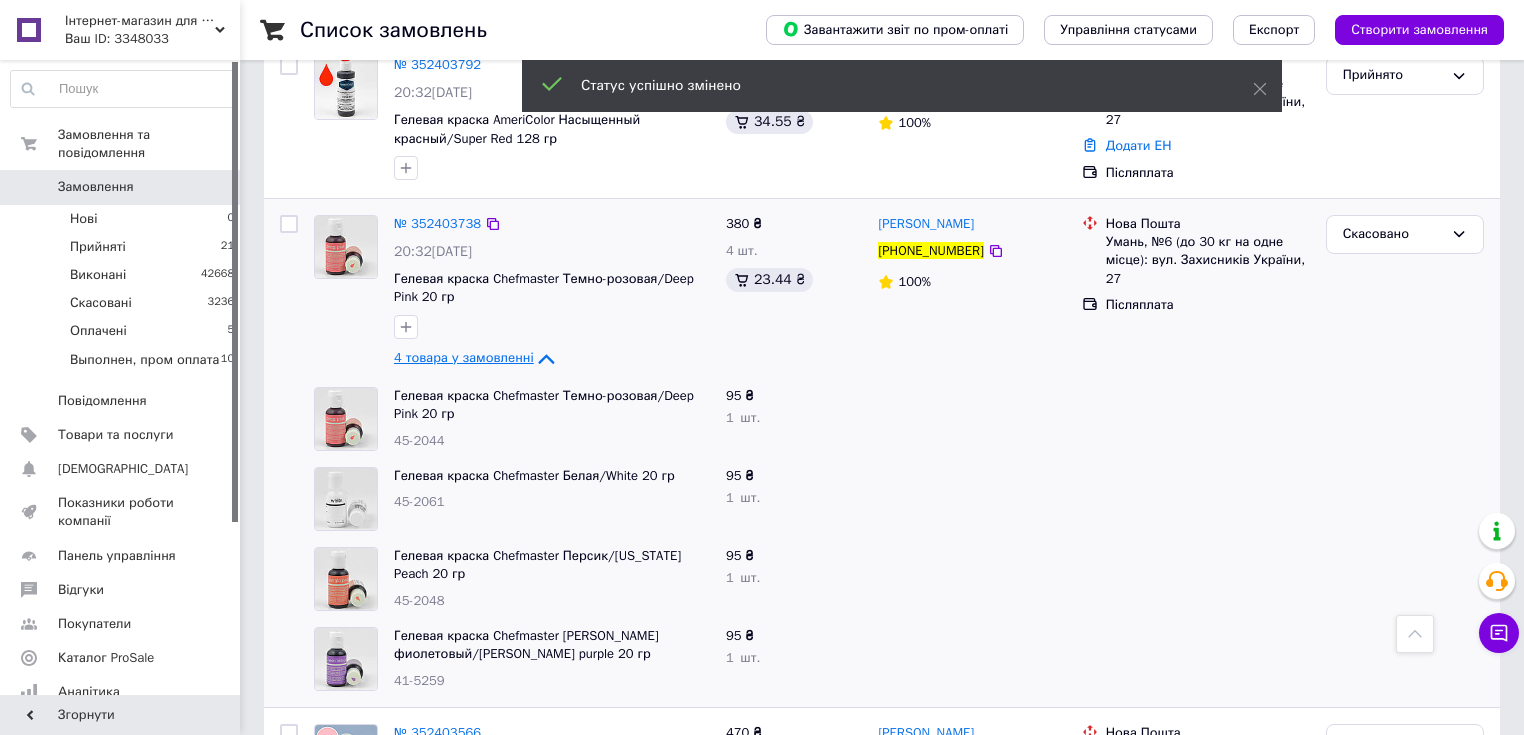 click 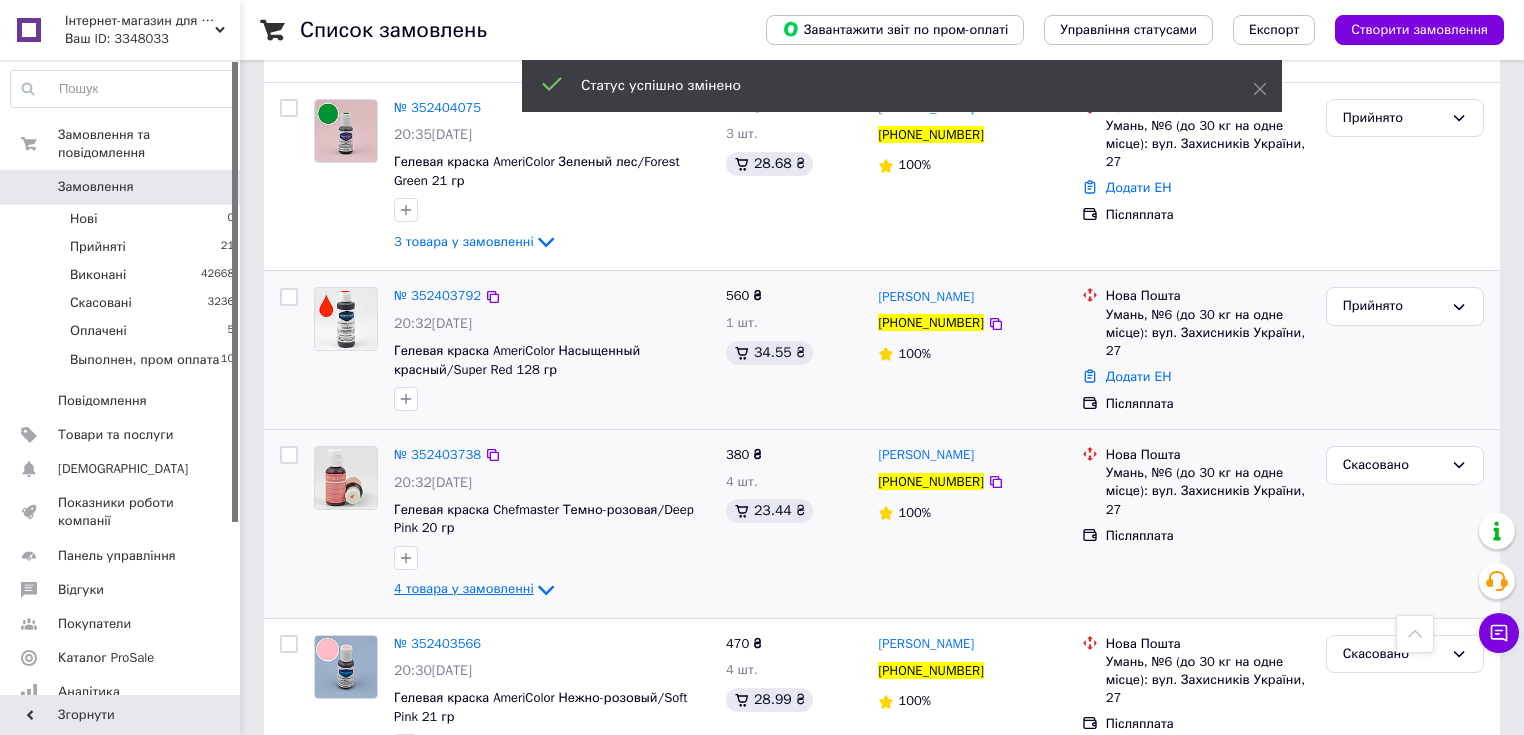 scroll, scrollTop: 690, scrollLeft: 0, axis: vertical 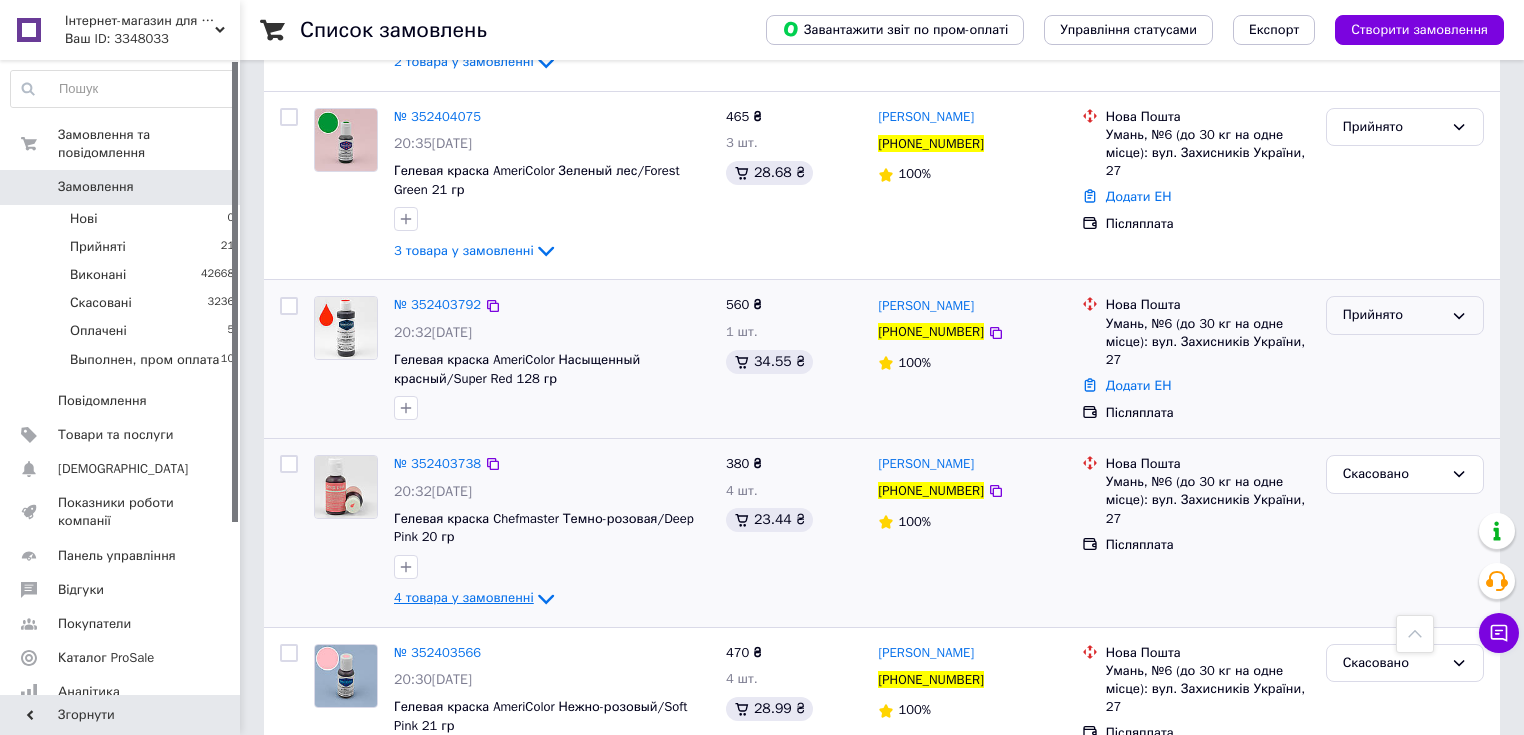 click on "Прийнято" at bounding box center (1393, 315) 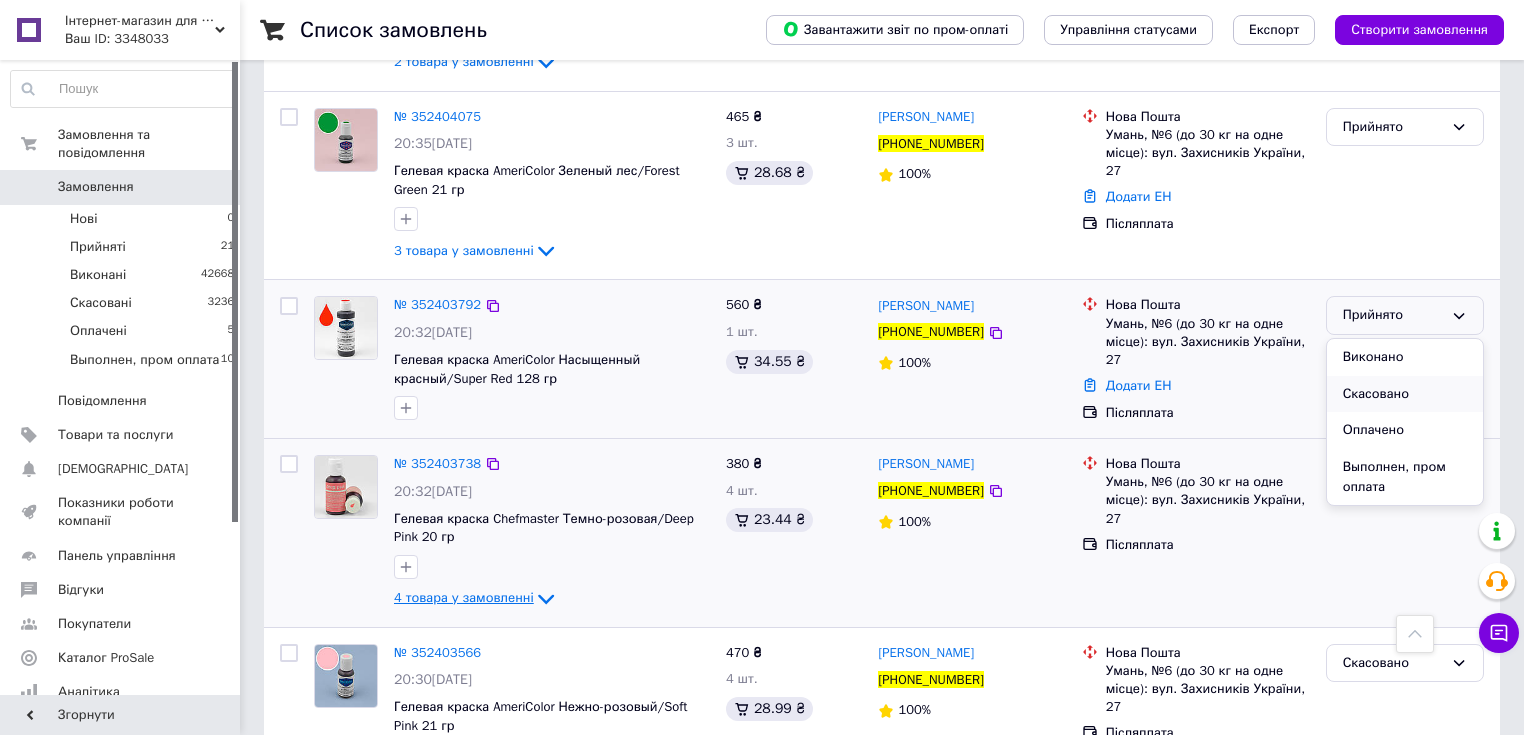 click on "Скасовано" at bounding box center [1405, 394] 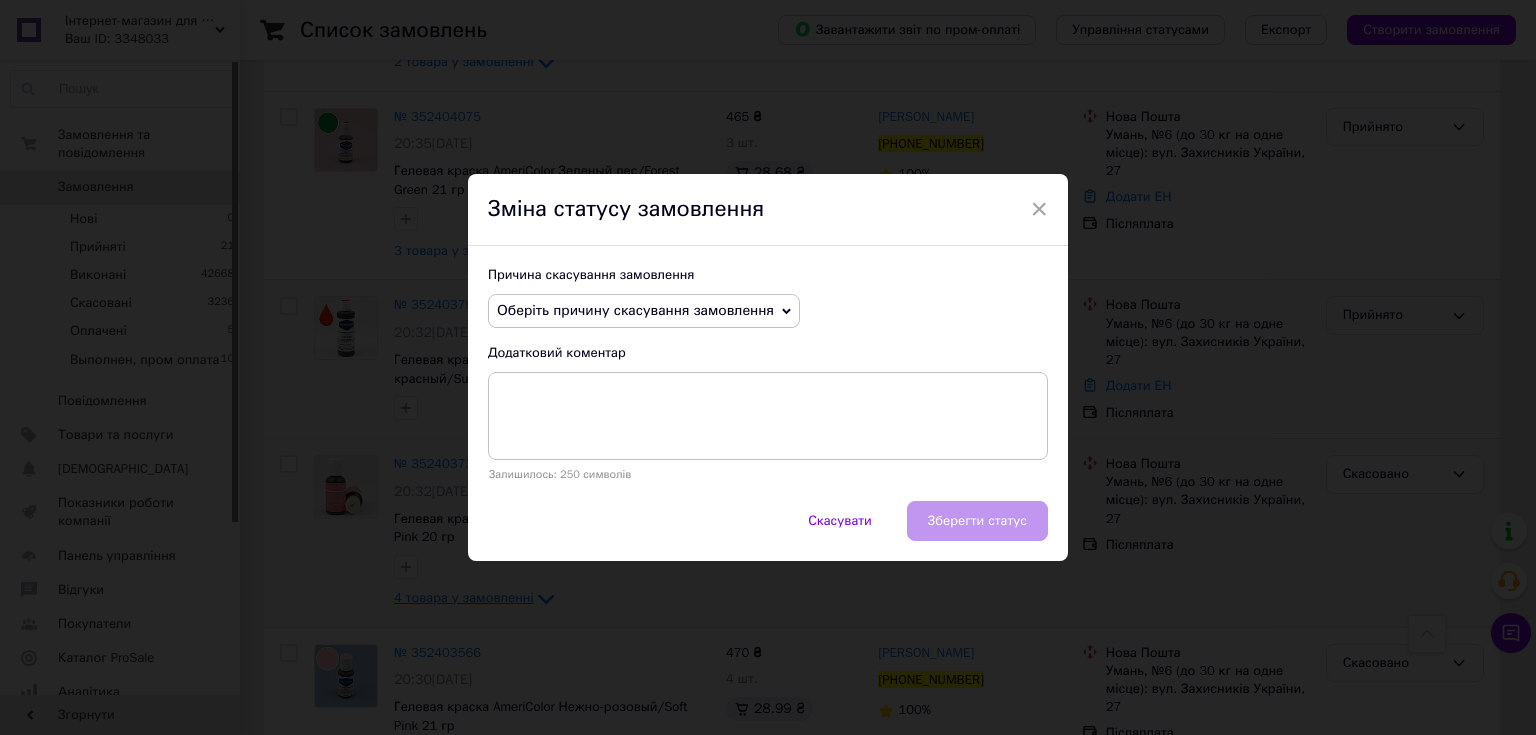 click on "Оберіть причину скасування замовлення" at bounding box center (635, 310) 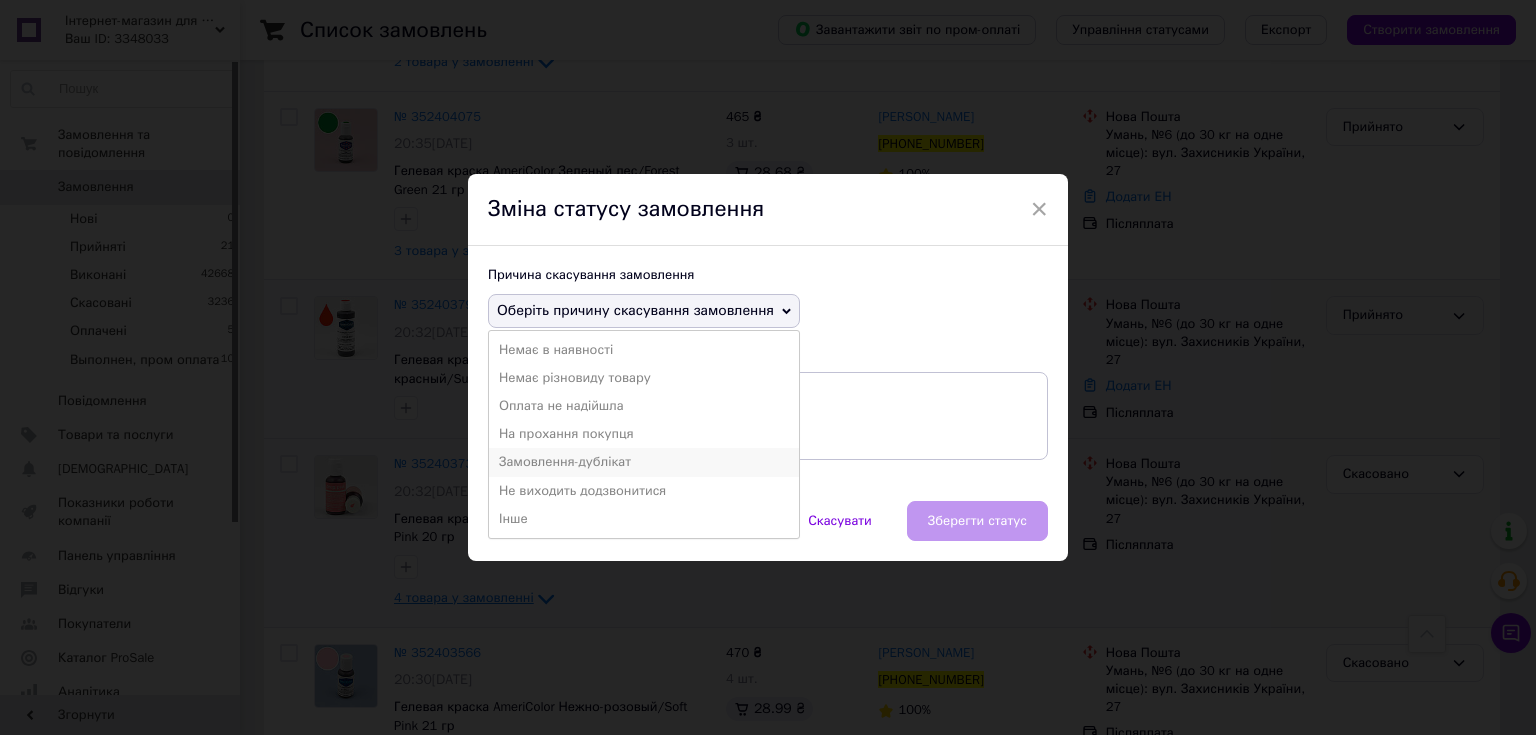 drag, startPoint x: 600, startPoint y: 463, endPoint x: 768, endPoint y: 500, distance: 172.02615 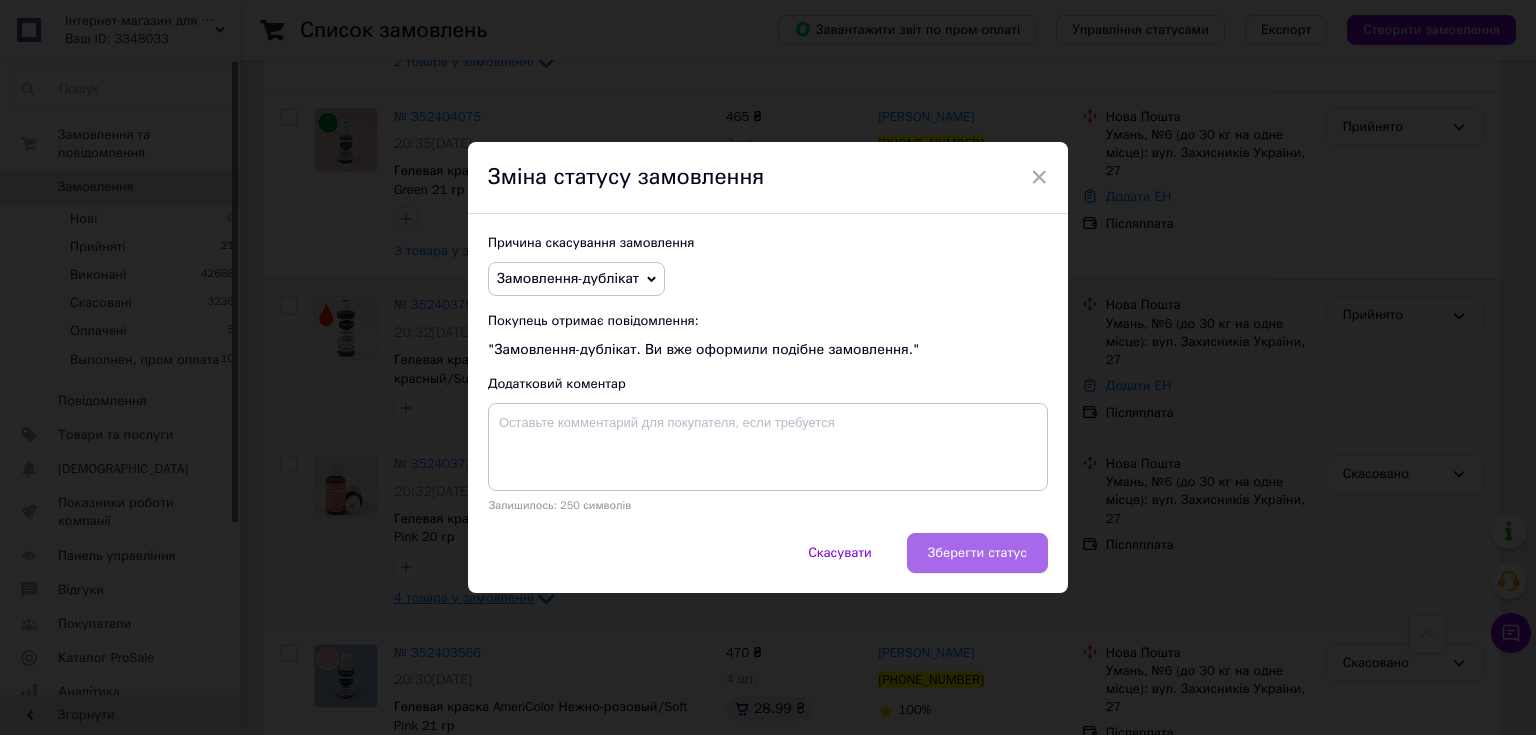 click on "Зберегти статус" at bounding box center (977, 553) 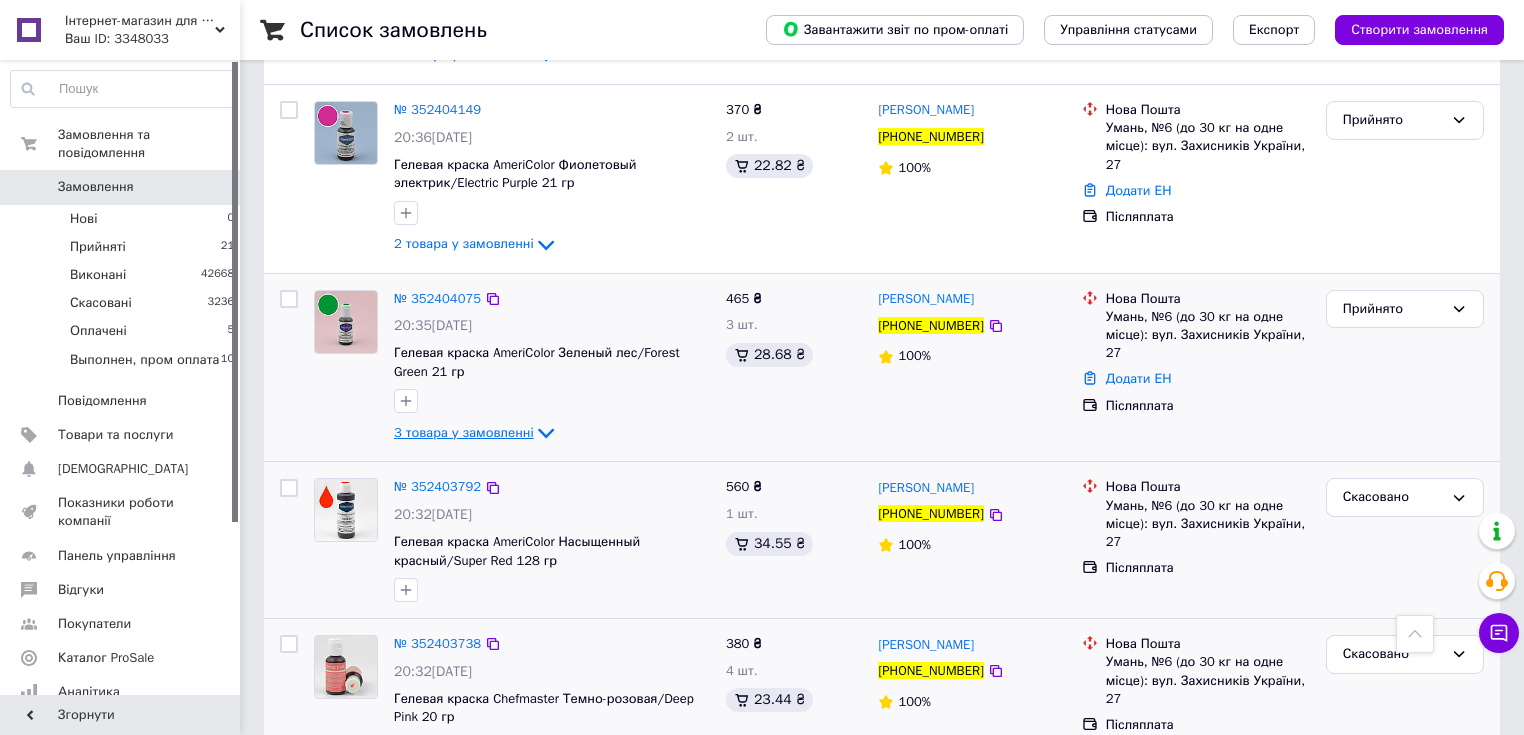 scroll, scrollTop: 480, scrollLeft: 0, axis: vertical 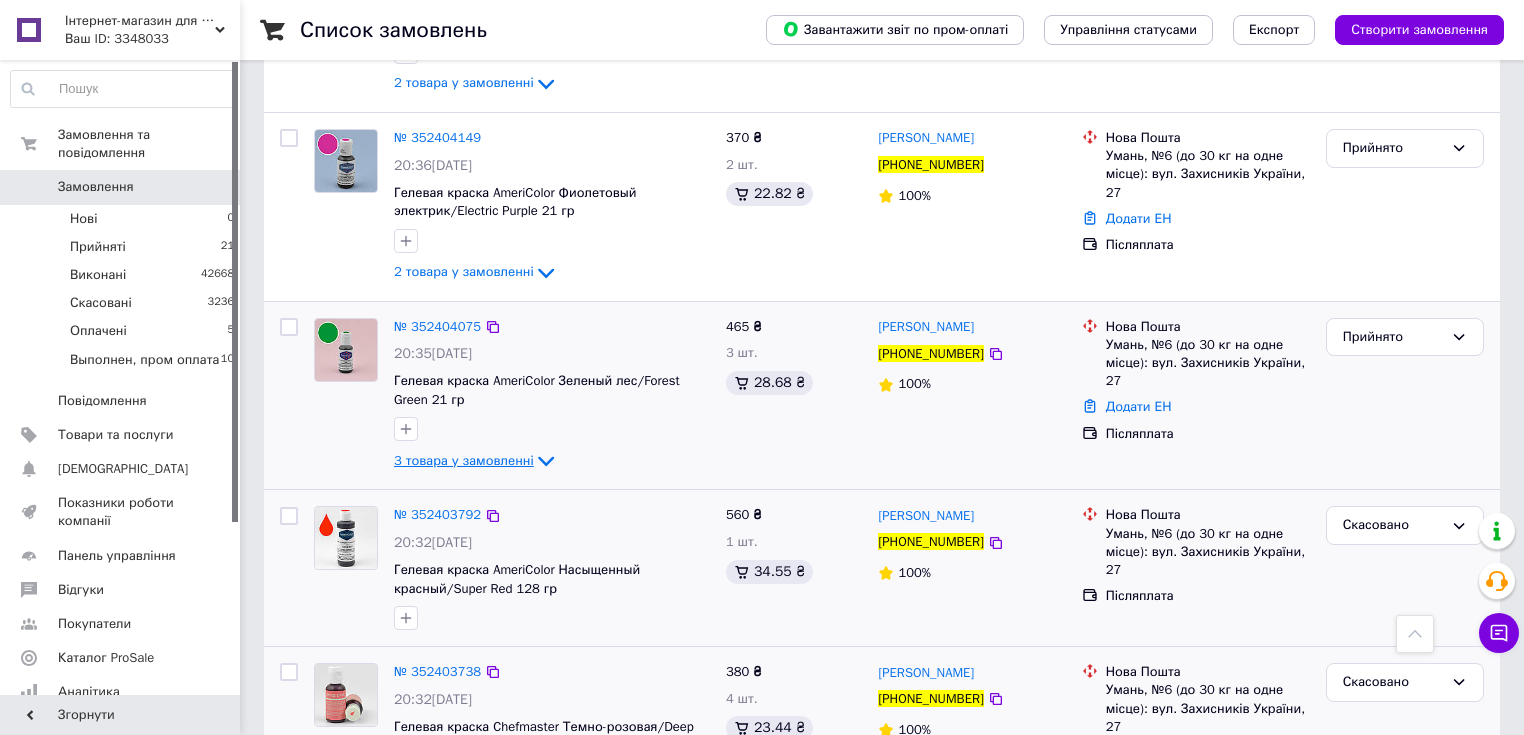 click on "3 товара у замовленні" at bounding box center (464, 460) 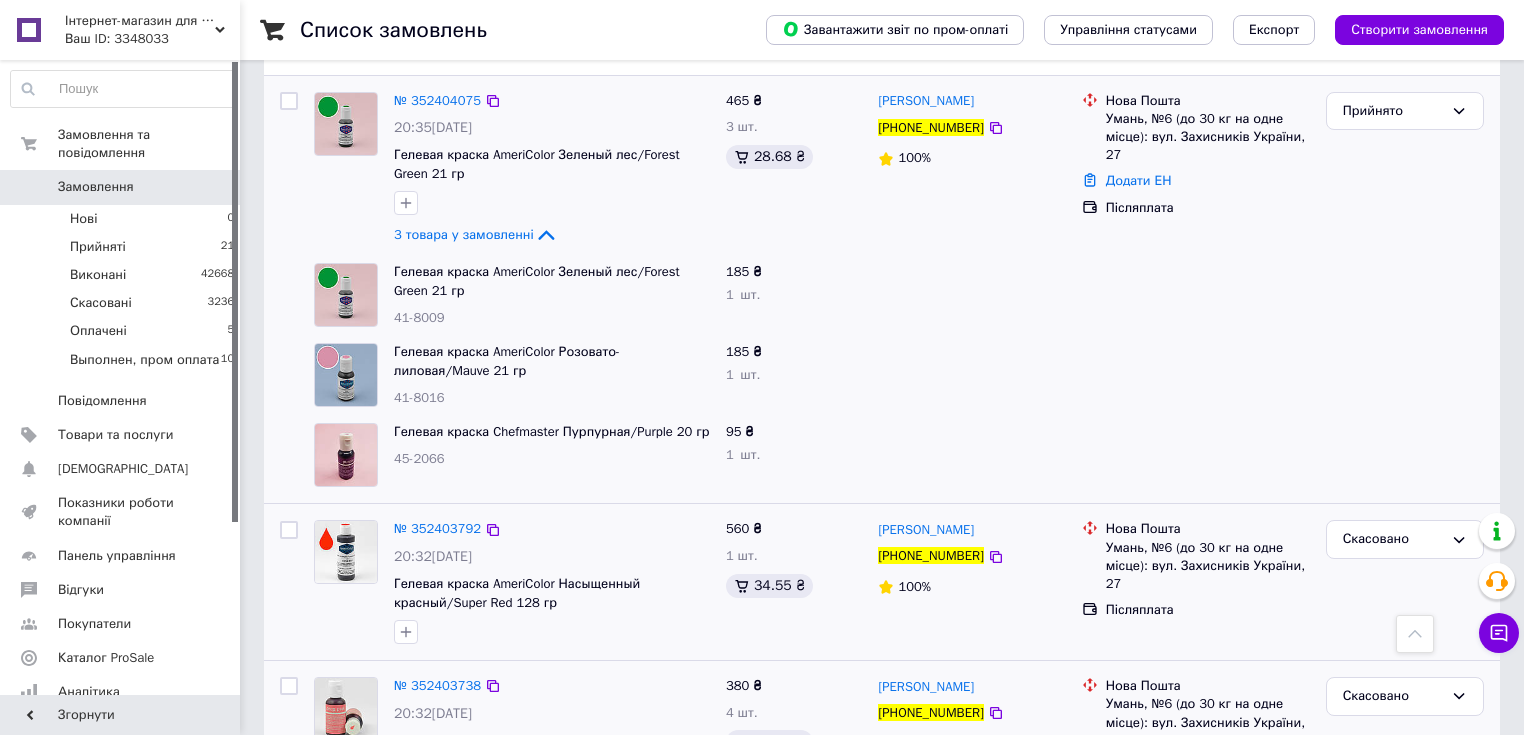 scroll, scrollTop: 480, scrollLeft: 0, axis: vertical 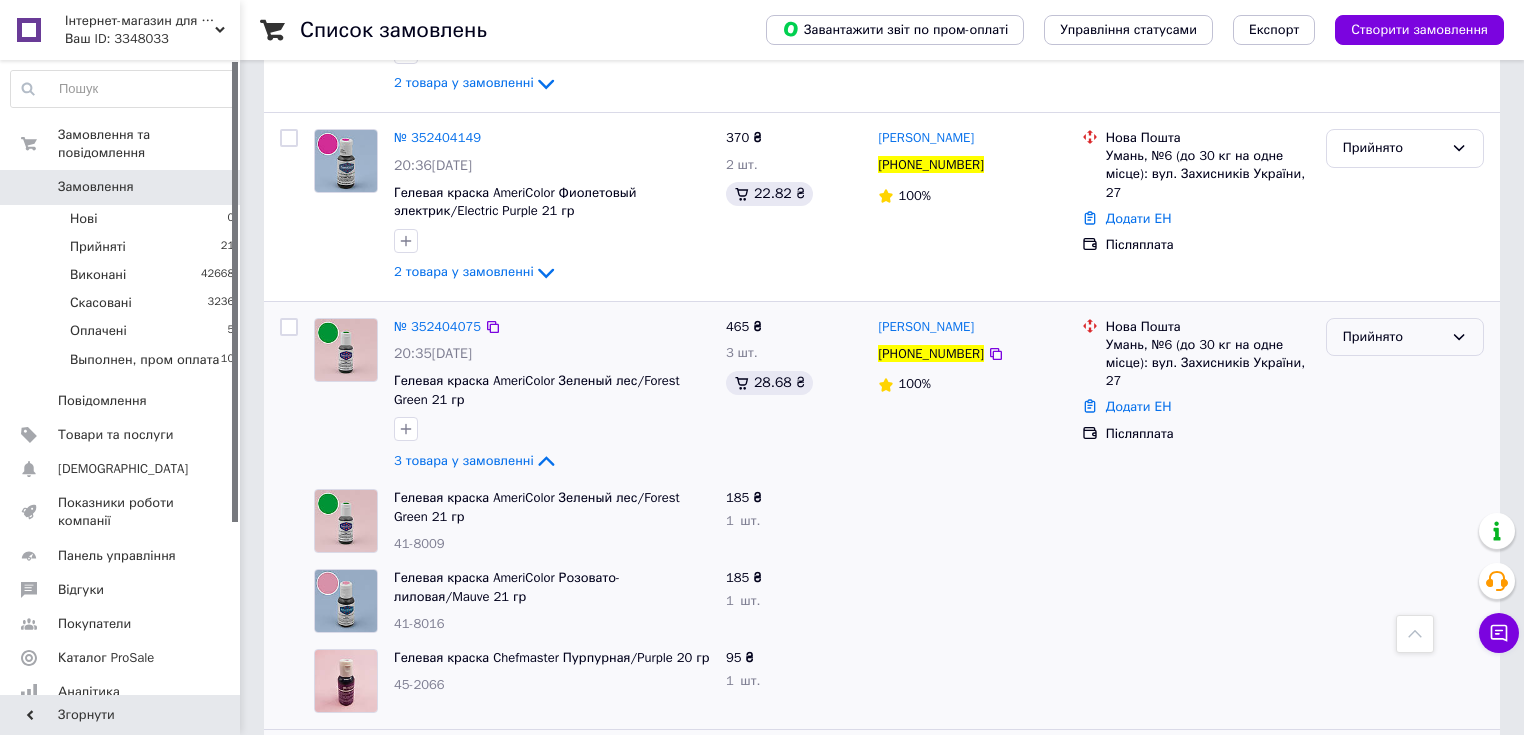 click on "Прийнято" at bounding box center [1393, 337] 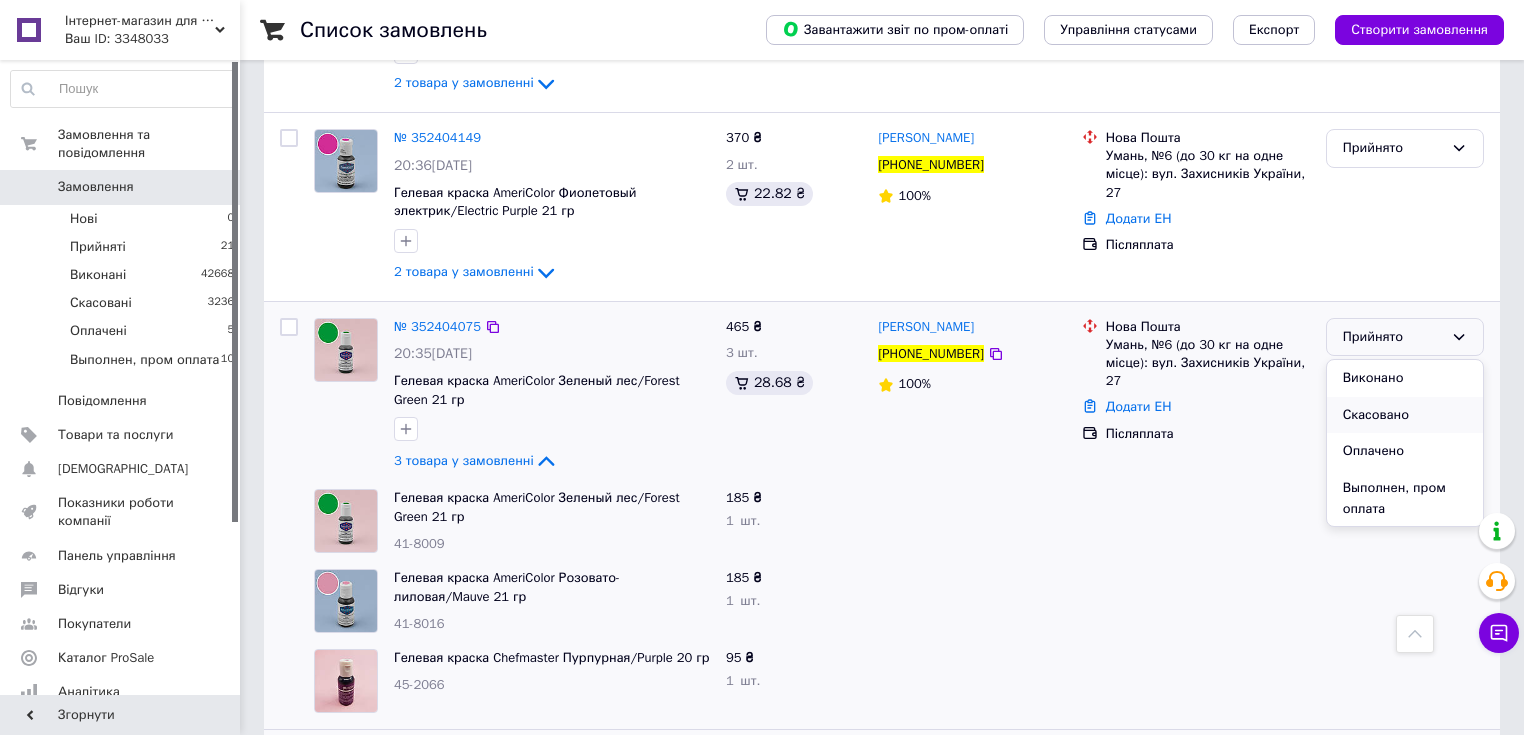 click on "Скасовано" at bounding box center [1405, 415] 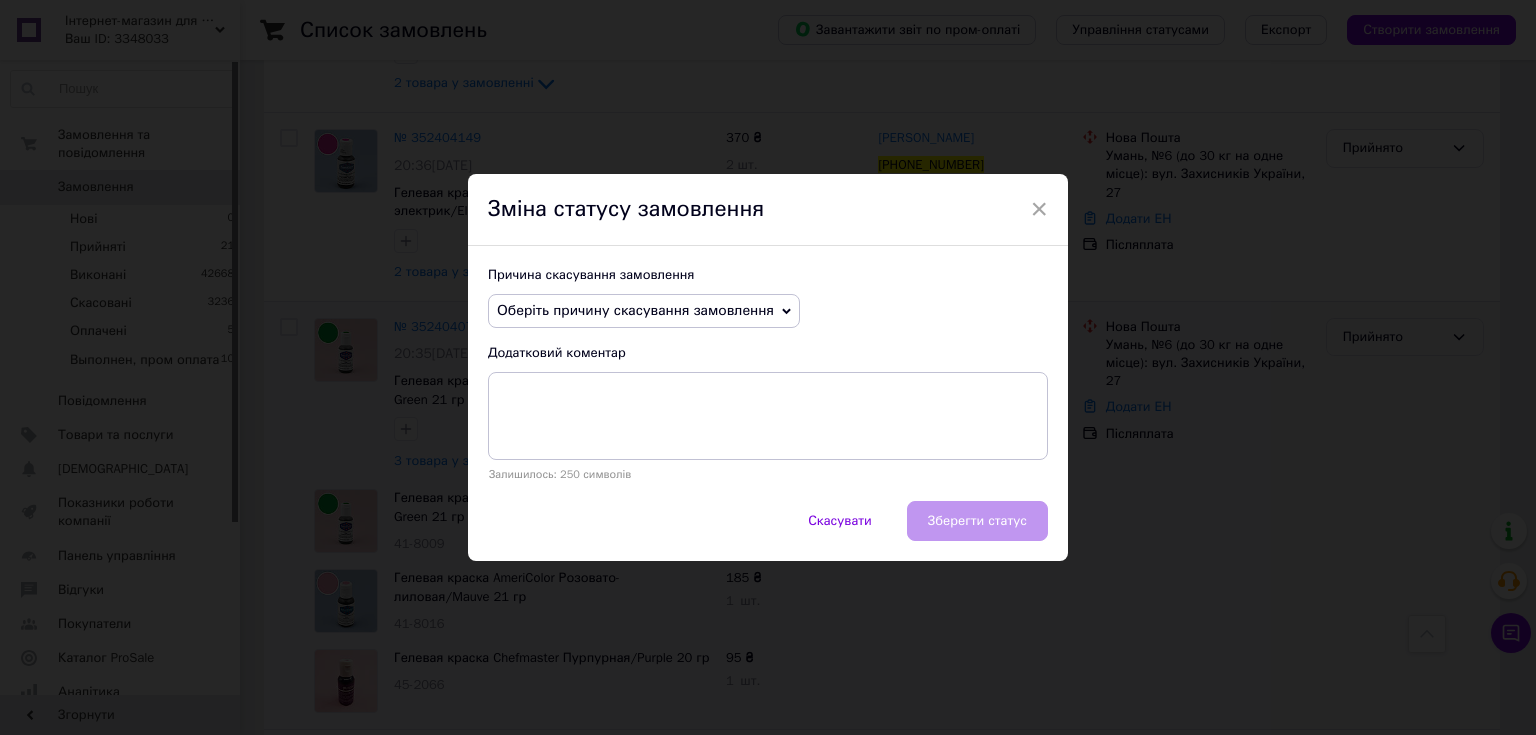 click on "Оберіть причину скасування замовлення" at bounding box center (644, 311) 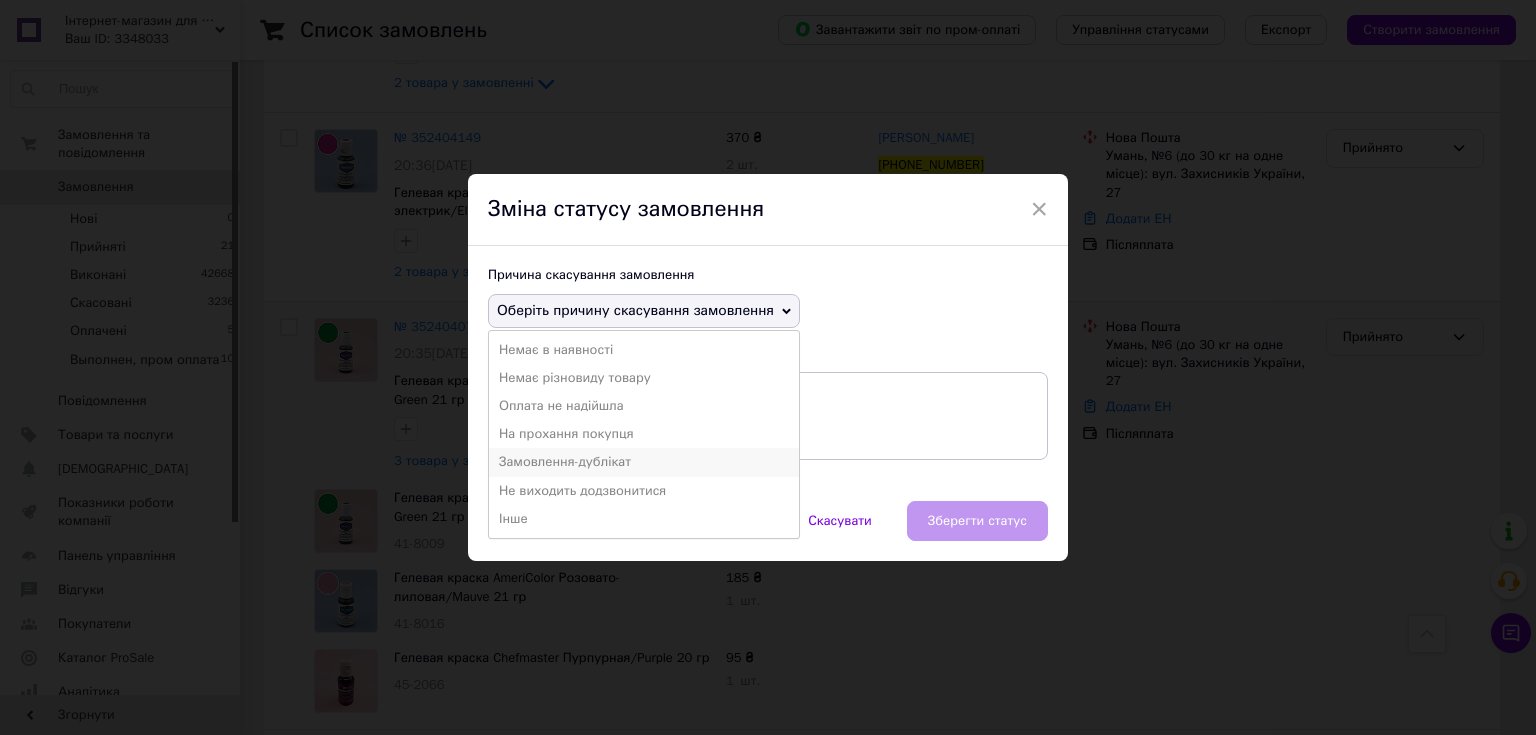 drag, startPoint x: 568, startPoint y: 460, endPoint x: 735, endPoint y: 482, distance: 168.44287 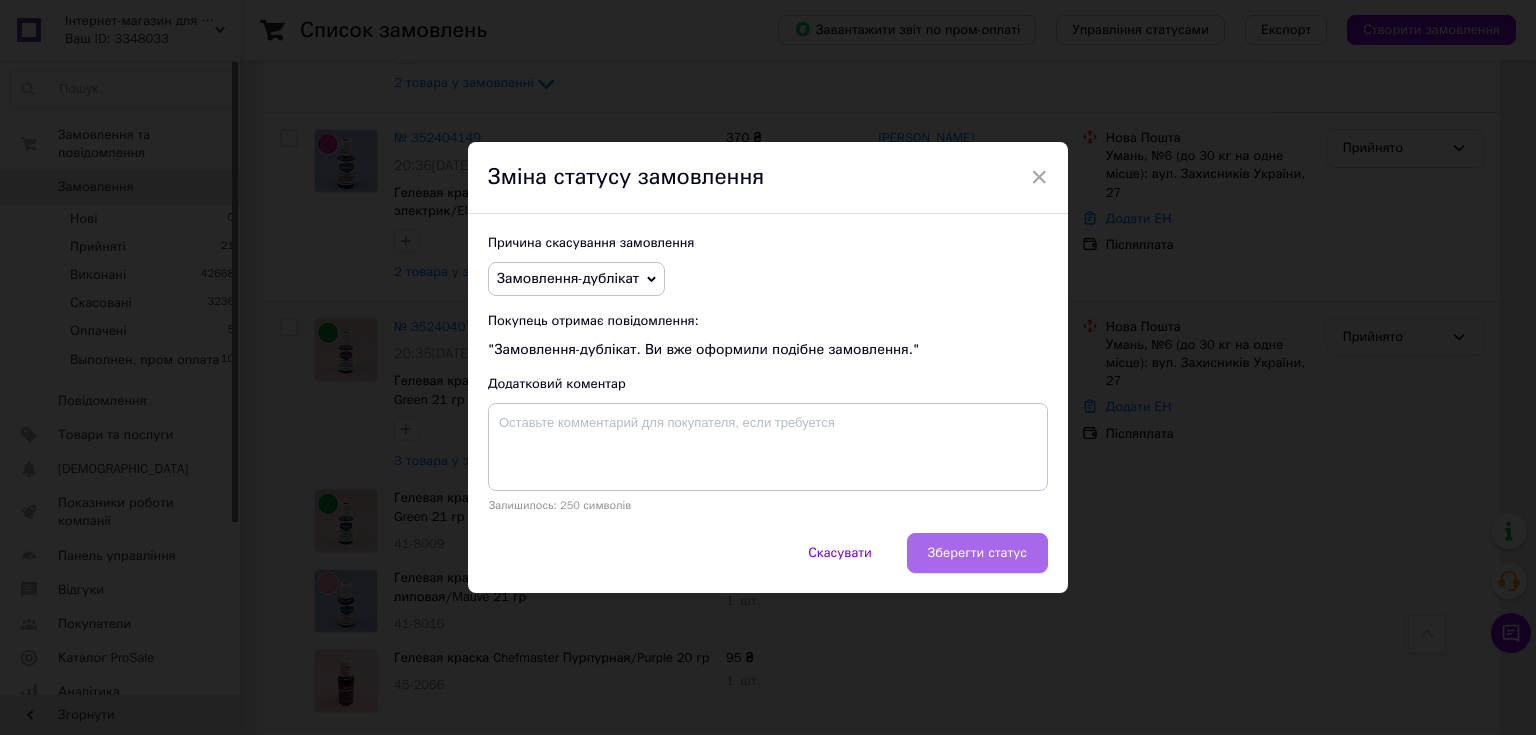 click on "Зберегти статус" at bounding box center [977, 553] 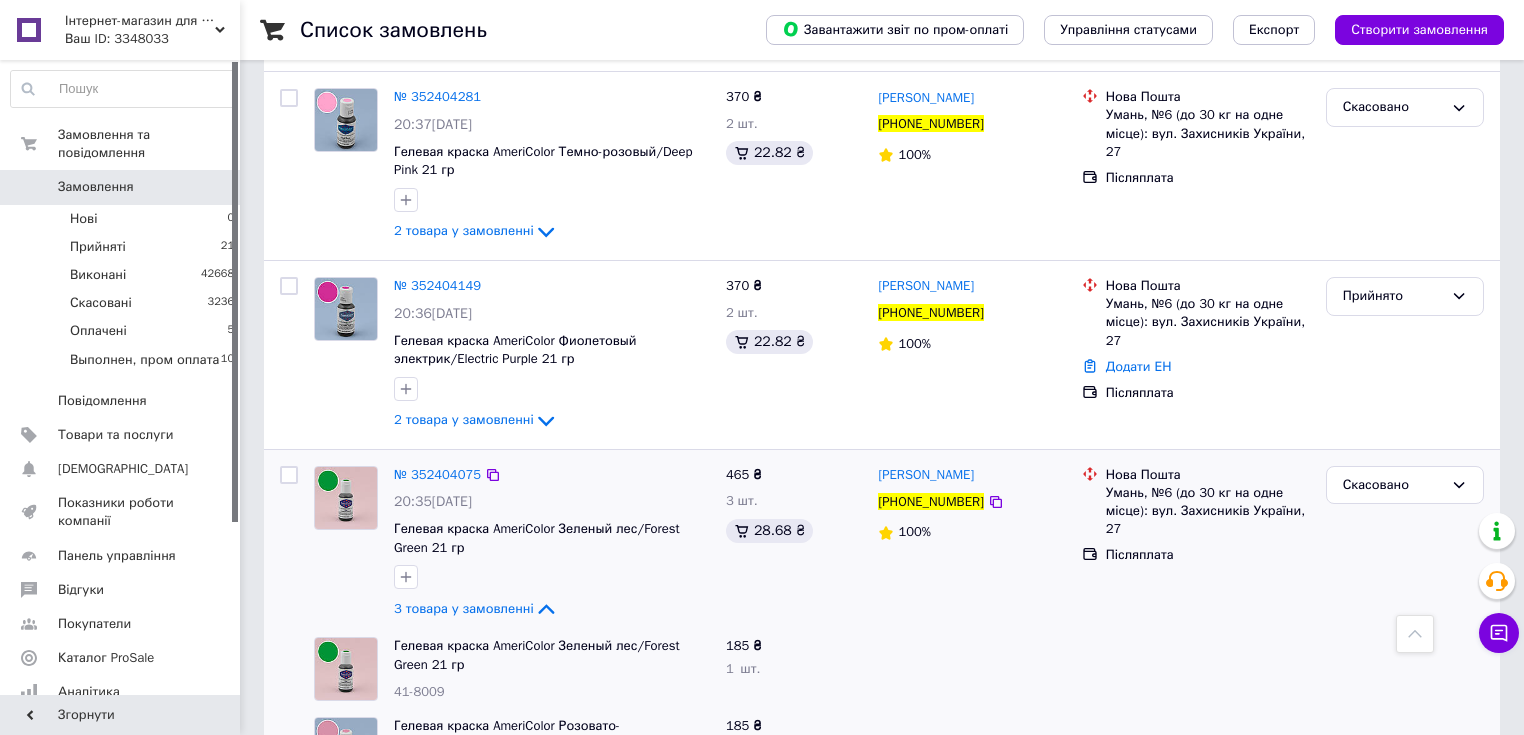 scroll, scrollTop: 320, scrollLeft: 0, axis: vertical 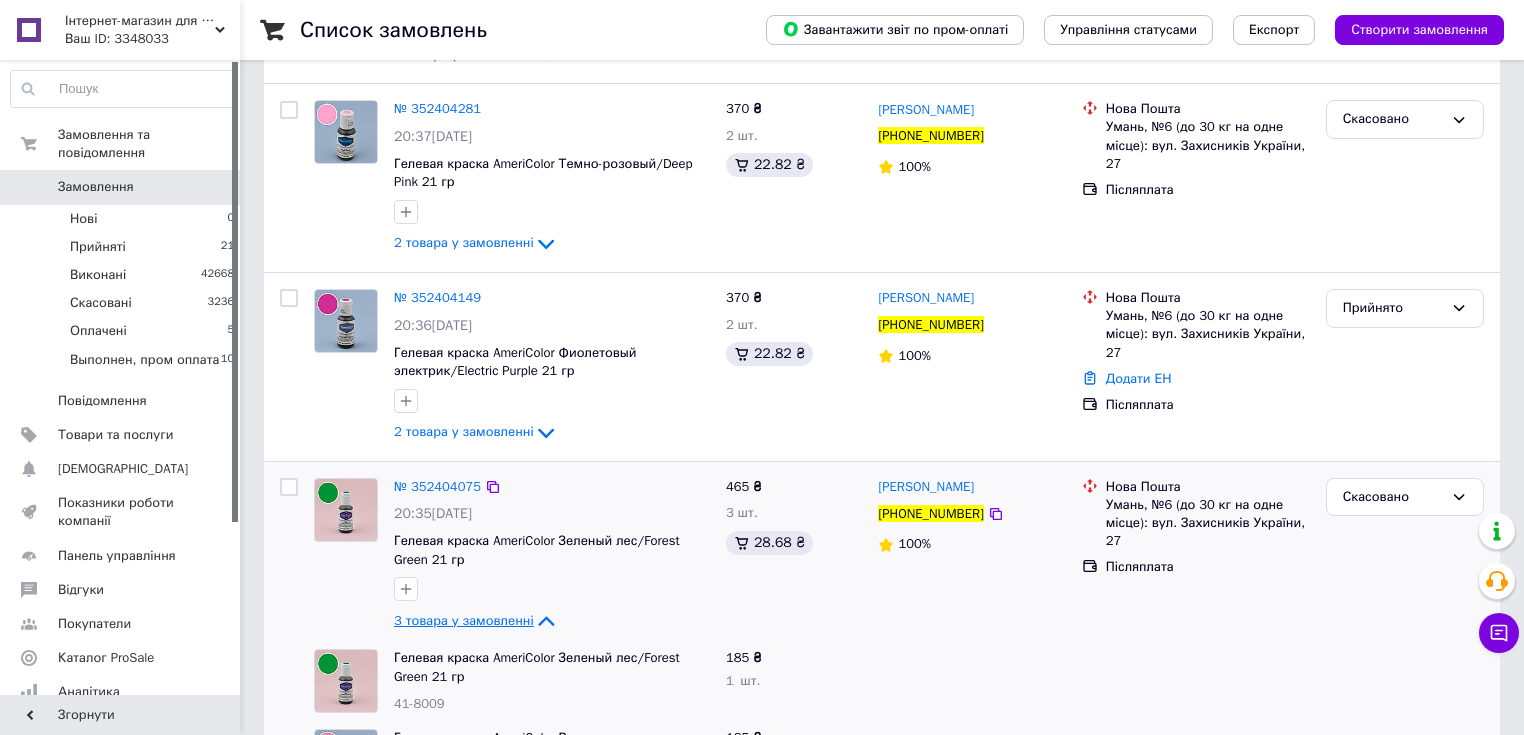 click on "3 товара у замовленні" at bounding box center [464, 620] 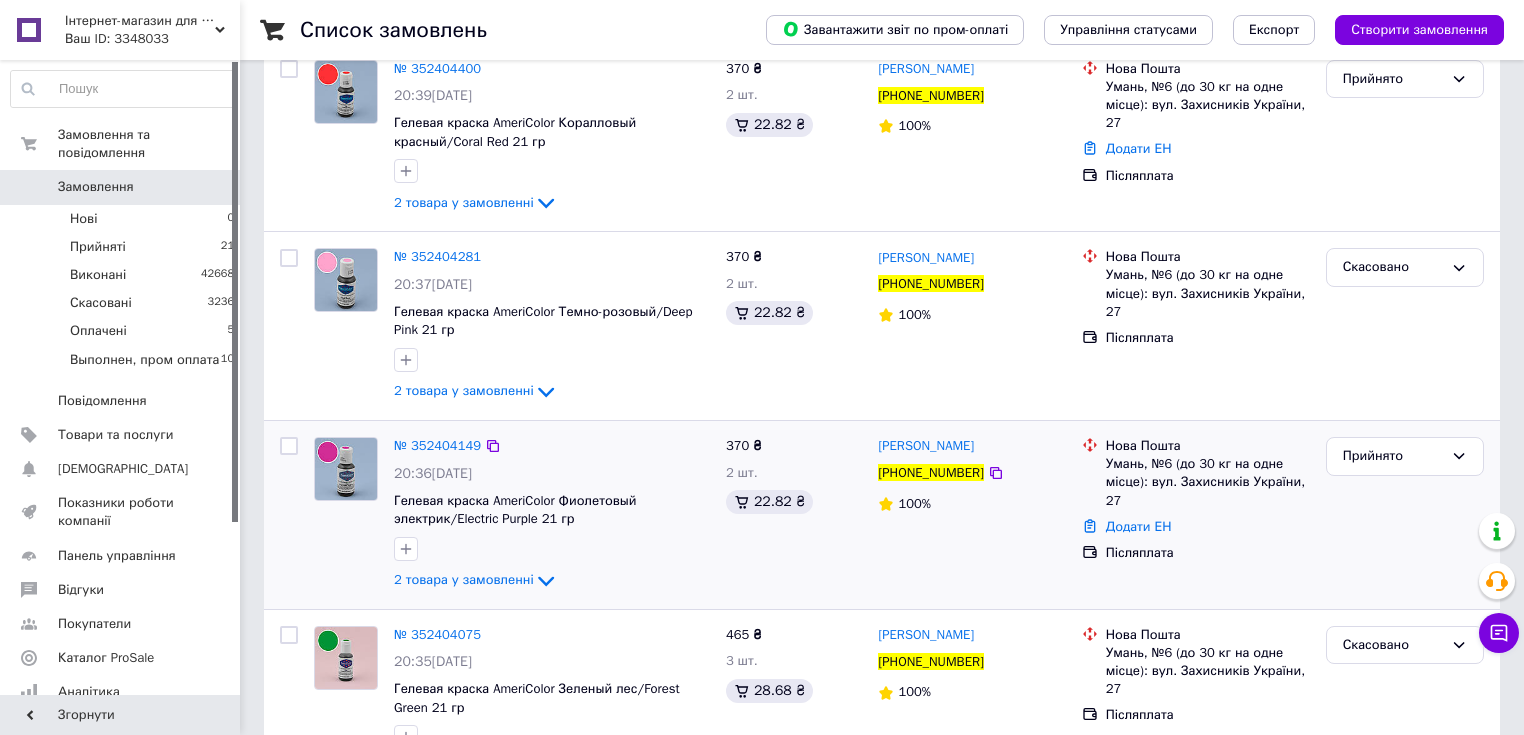 scroll, scrollTop: 160, scrollLeft: 0, axis: vertical 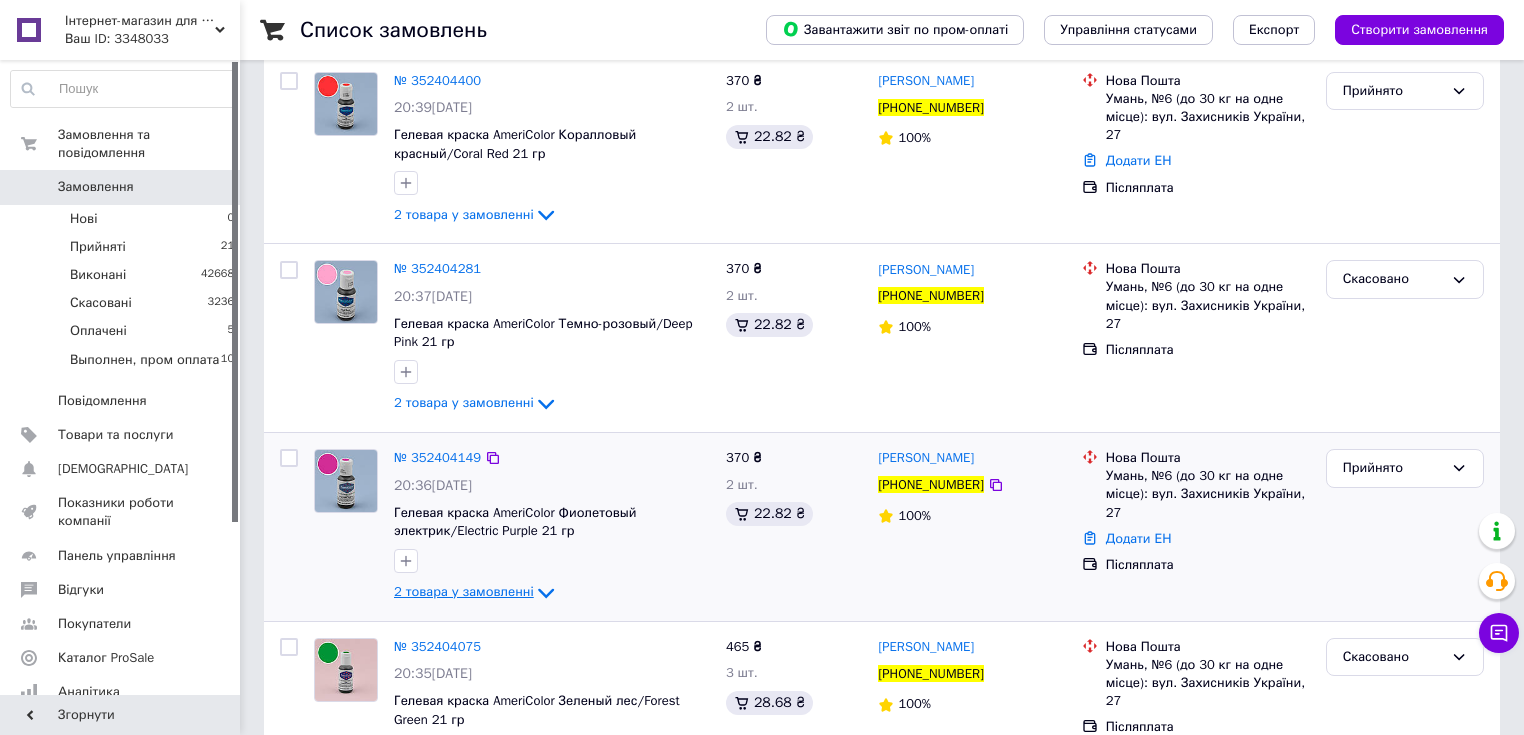 click on "2 товара у замовленні" at bounding box center [464, 591] 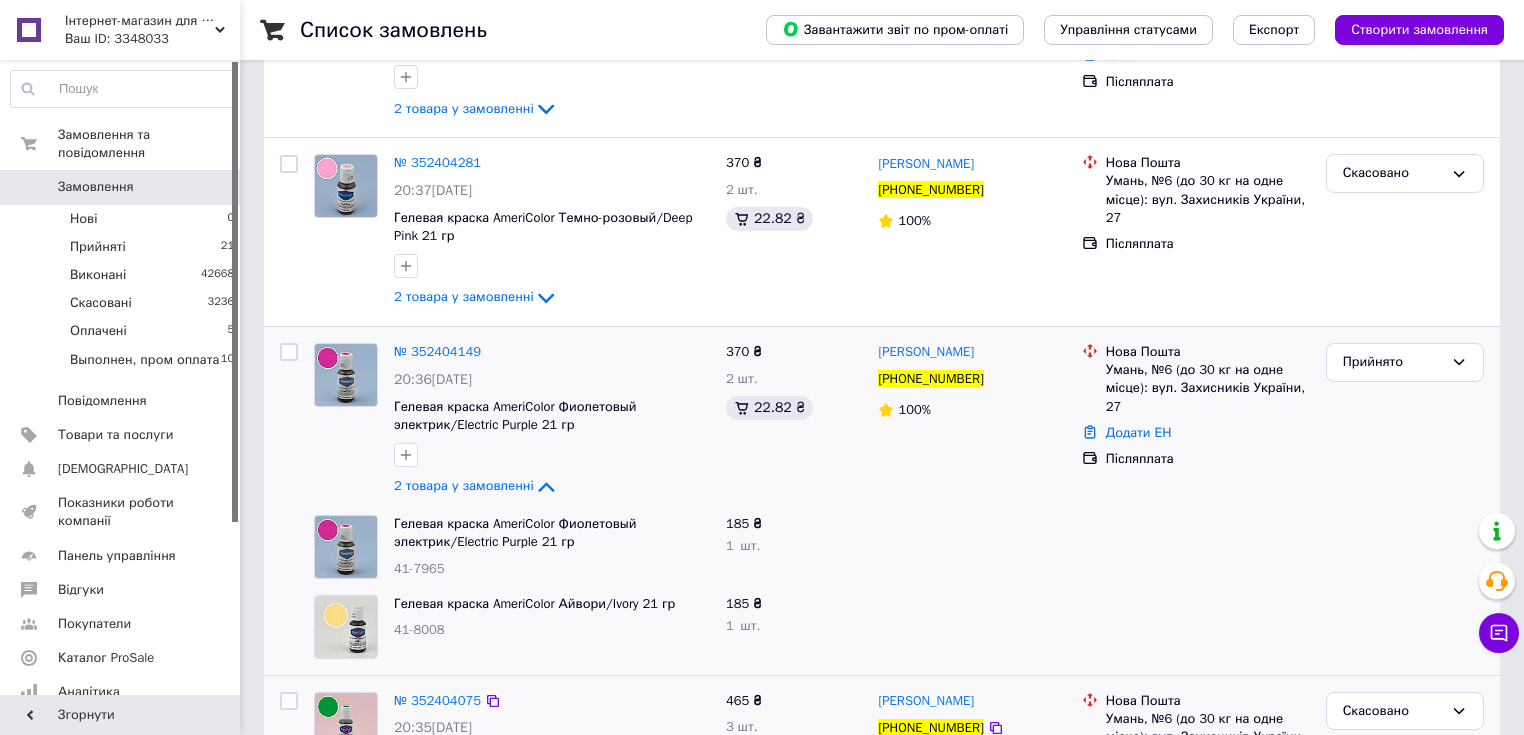 scroll, scrollTop: 240, scrollLeft: 0, axis: vertical 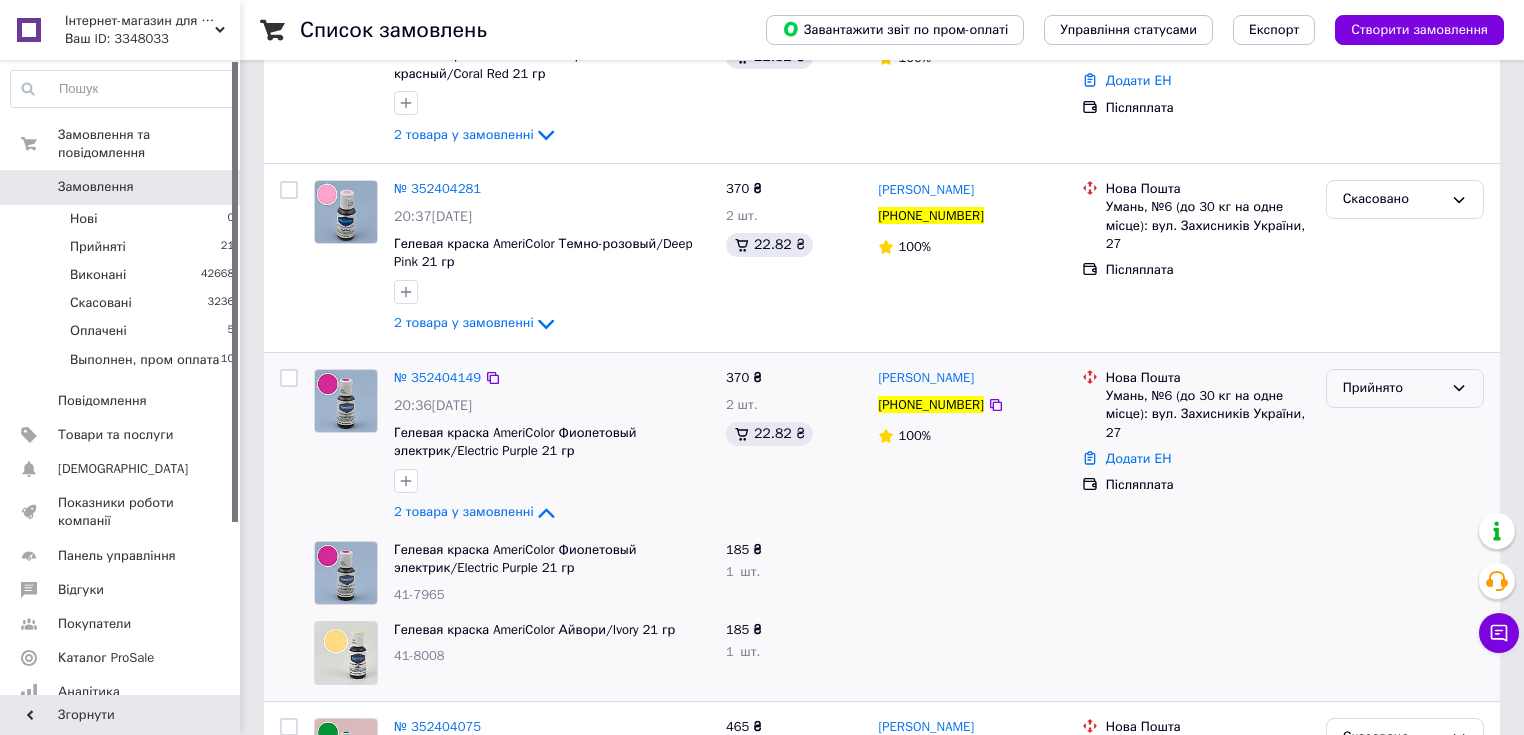 click on "Прийнято" at bounding box center [1393, 388] 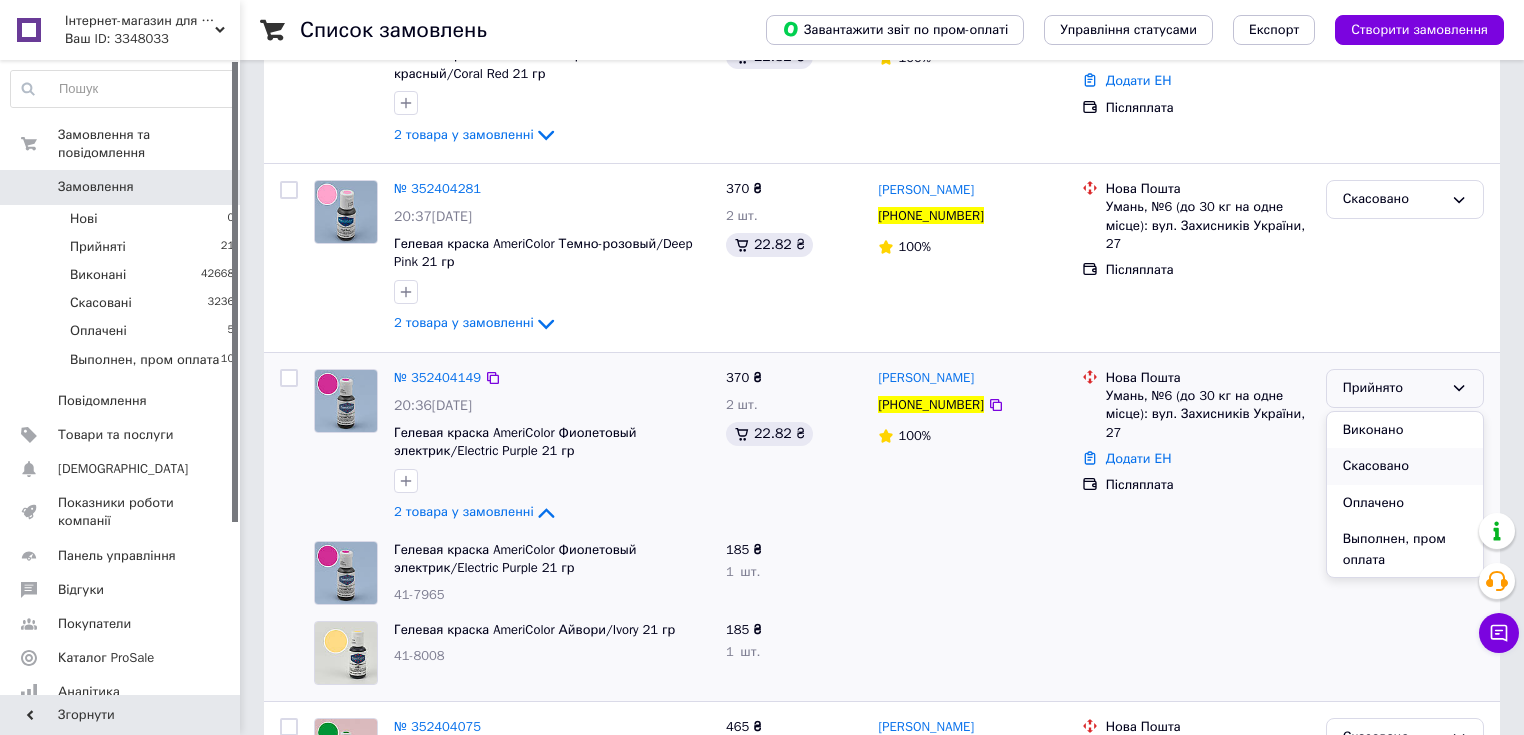 click on "Скасовано" at bounding box center [1405, 466] 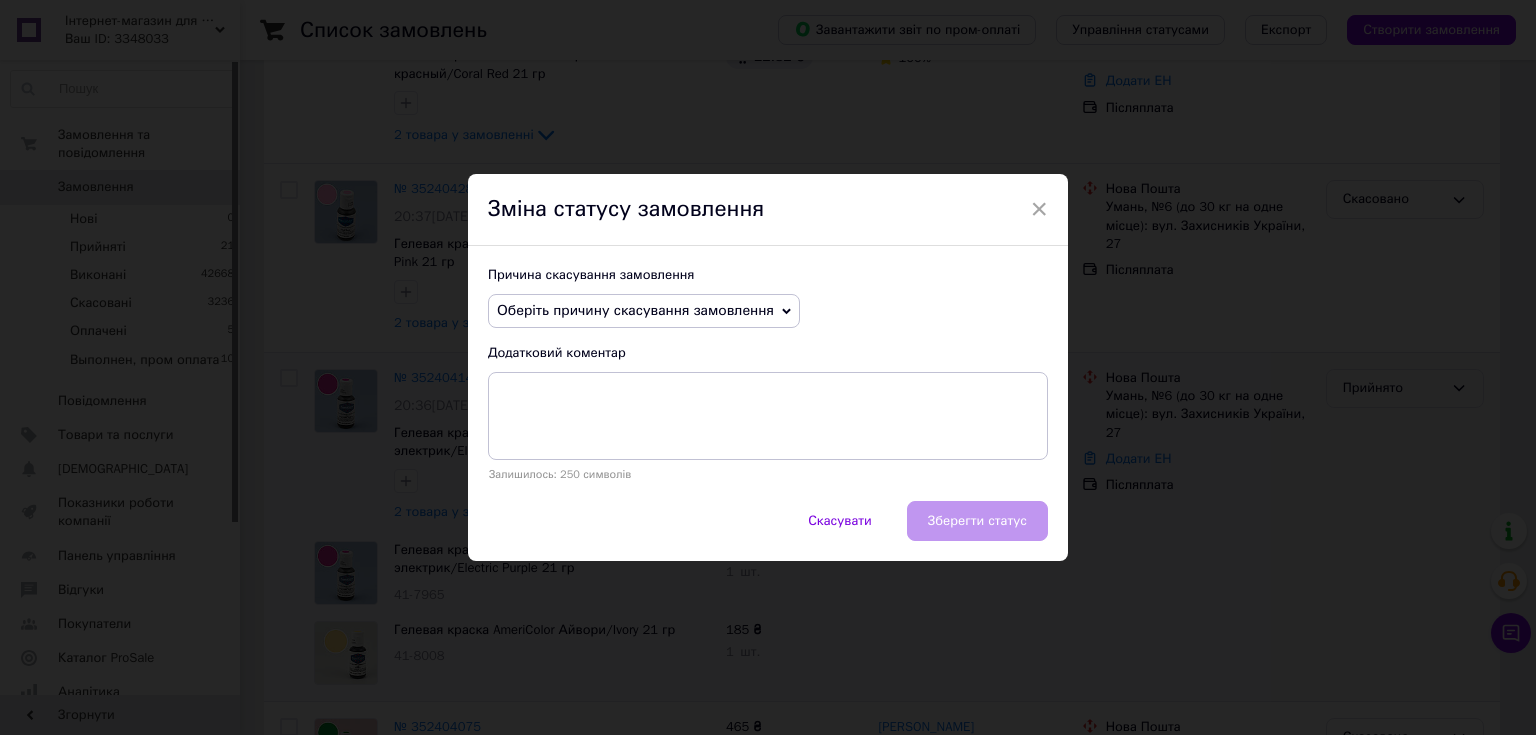 click on "Оберіть причину скасування замовлення" at bounding box center [635, 310] 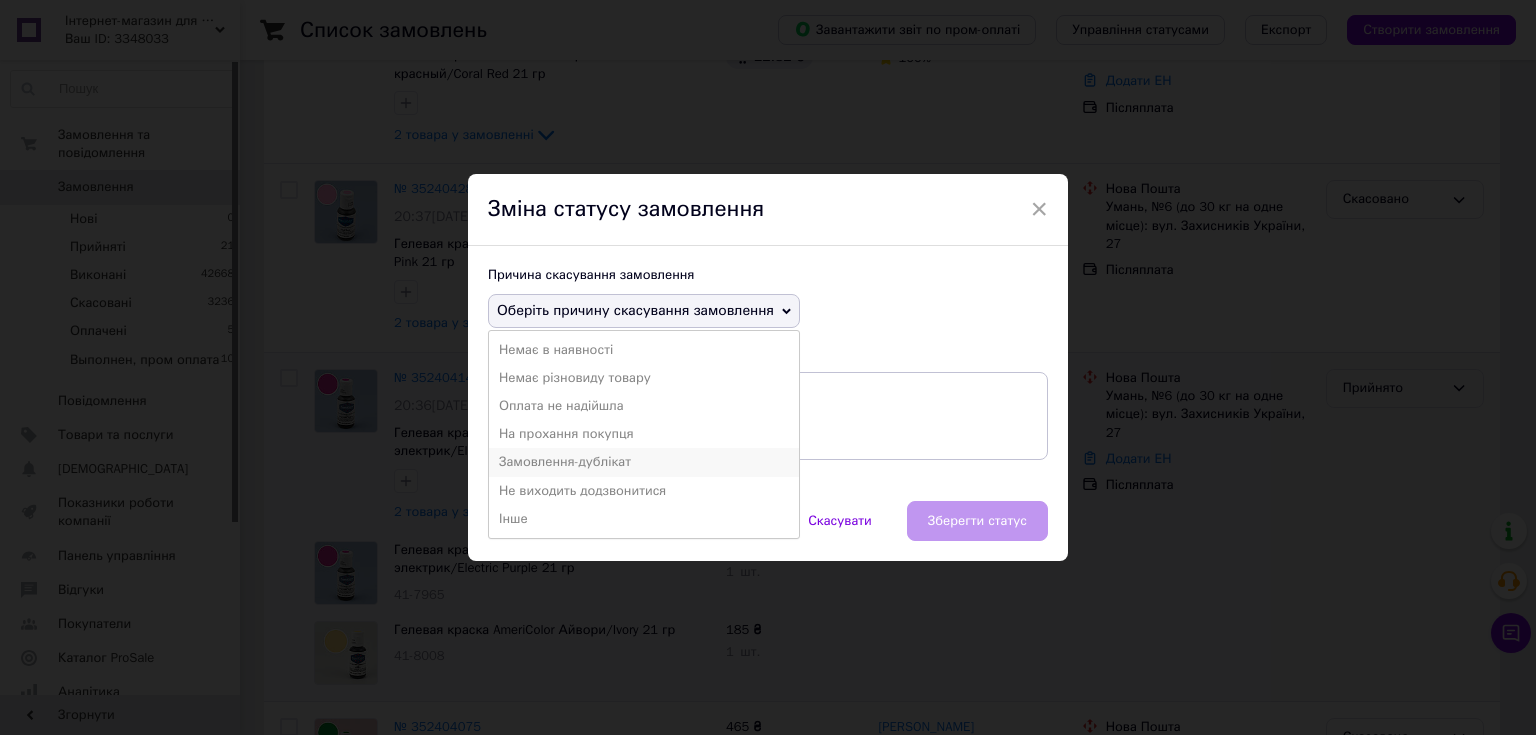 click on "Замовлення-дублікат" at bounding box center (644, 462) 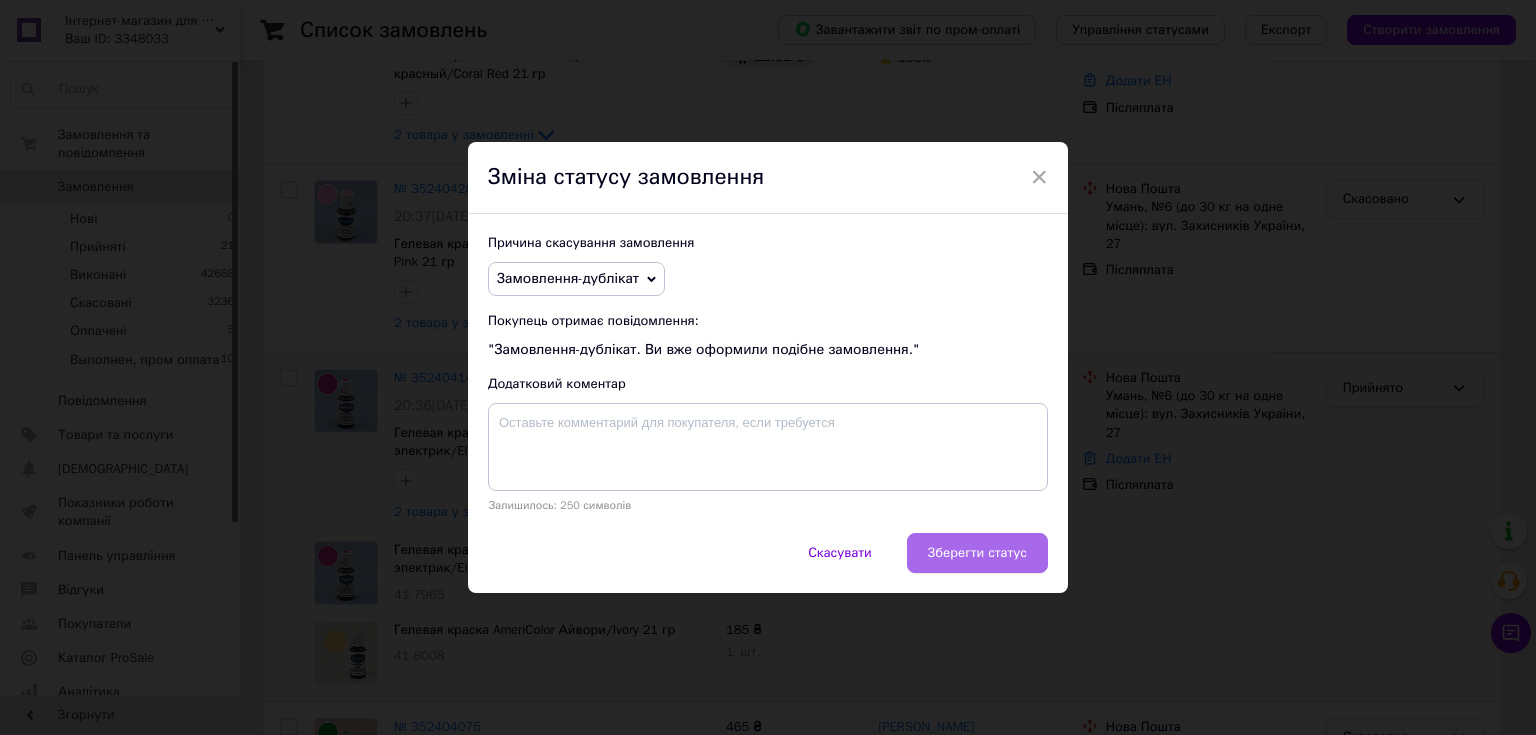 click on "Зберегти статус" at bounding box center [977, 553] 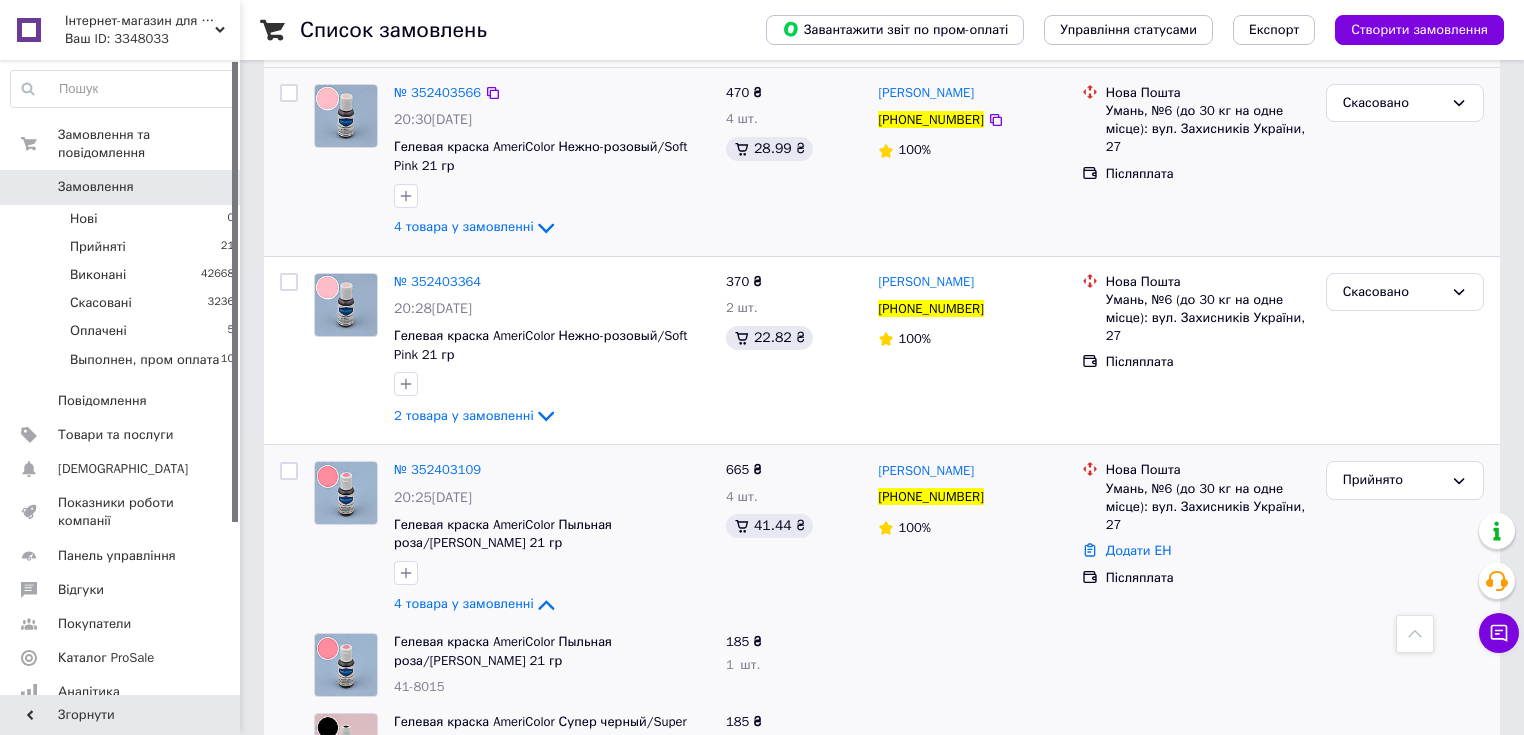 scroll, scrollTop: 1328, scrollLeft: 0, axis: vertical 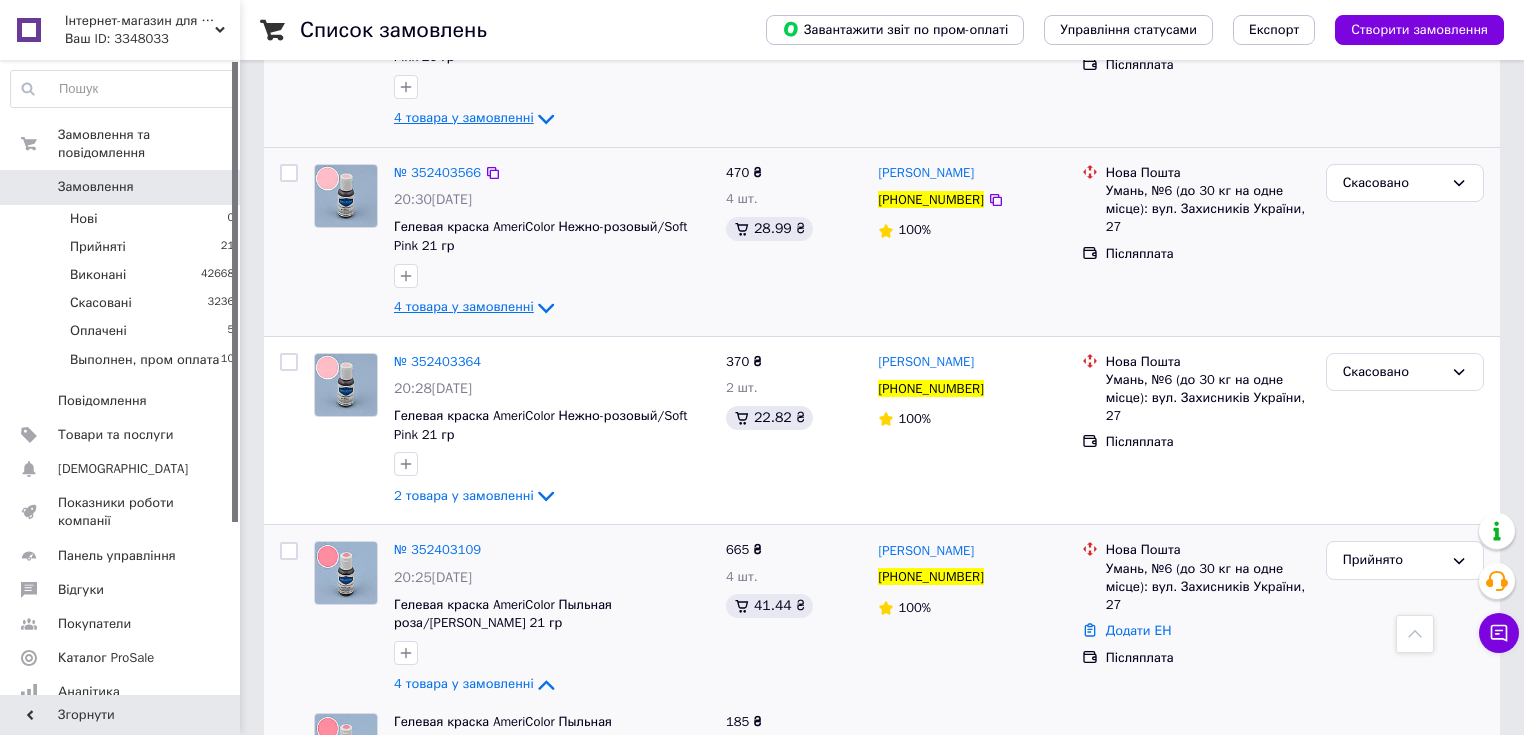 click on "4 товара у замовленні" at bounding box center [464, 306] 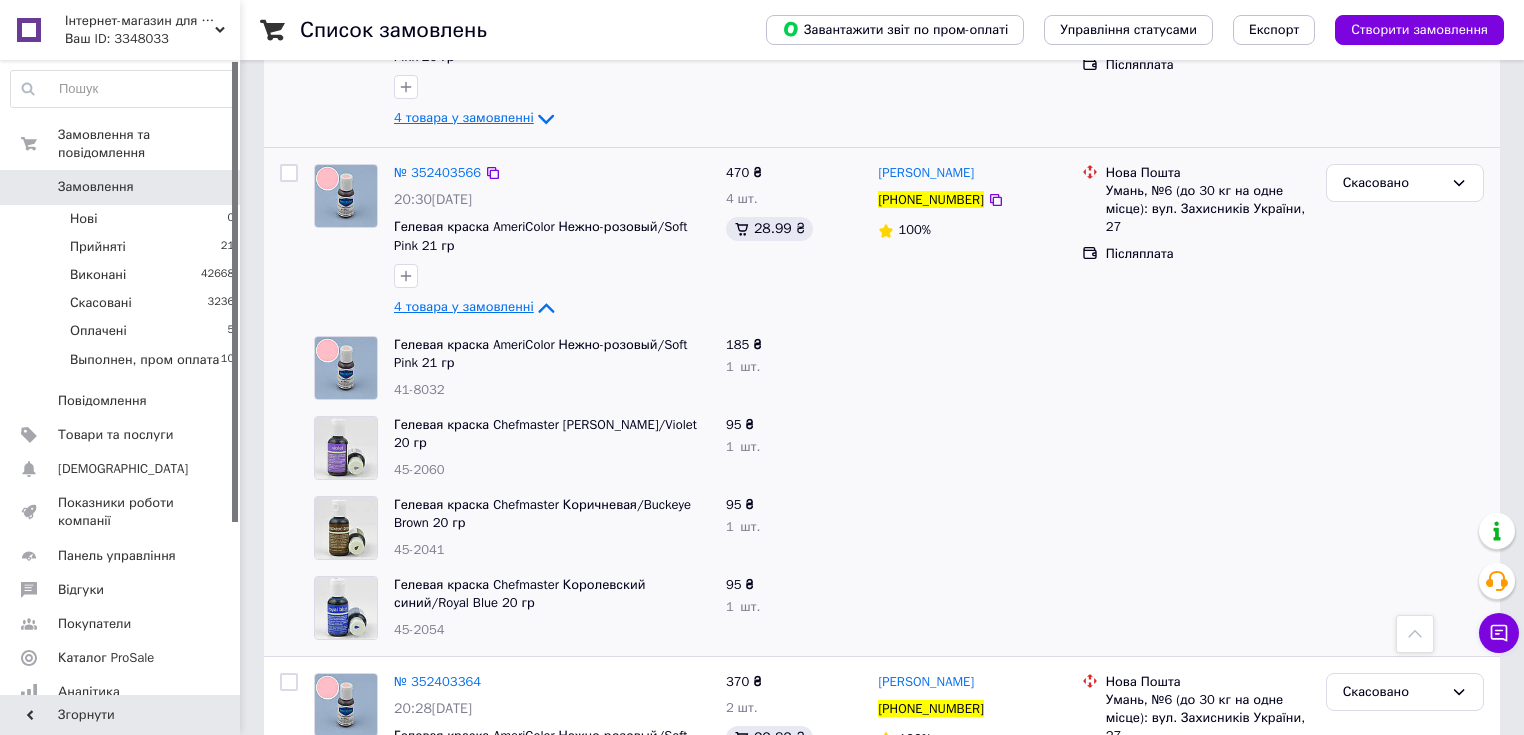 click on "4 товара у замовленні" at bounding box center [464, 306] 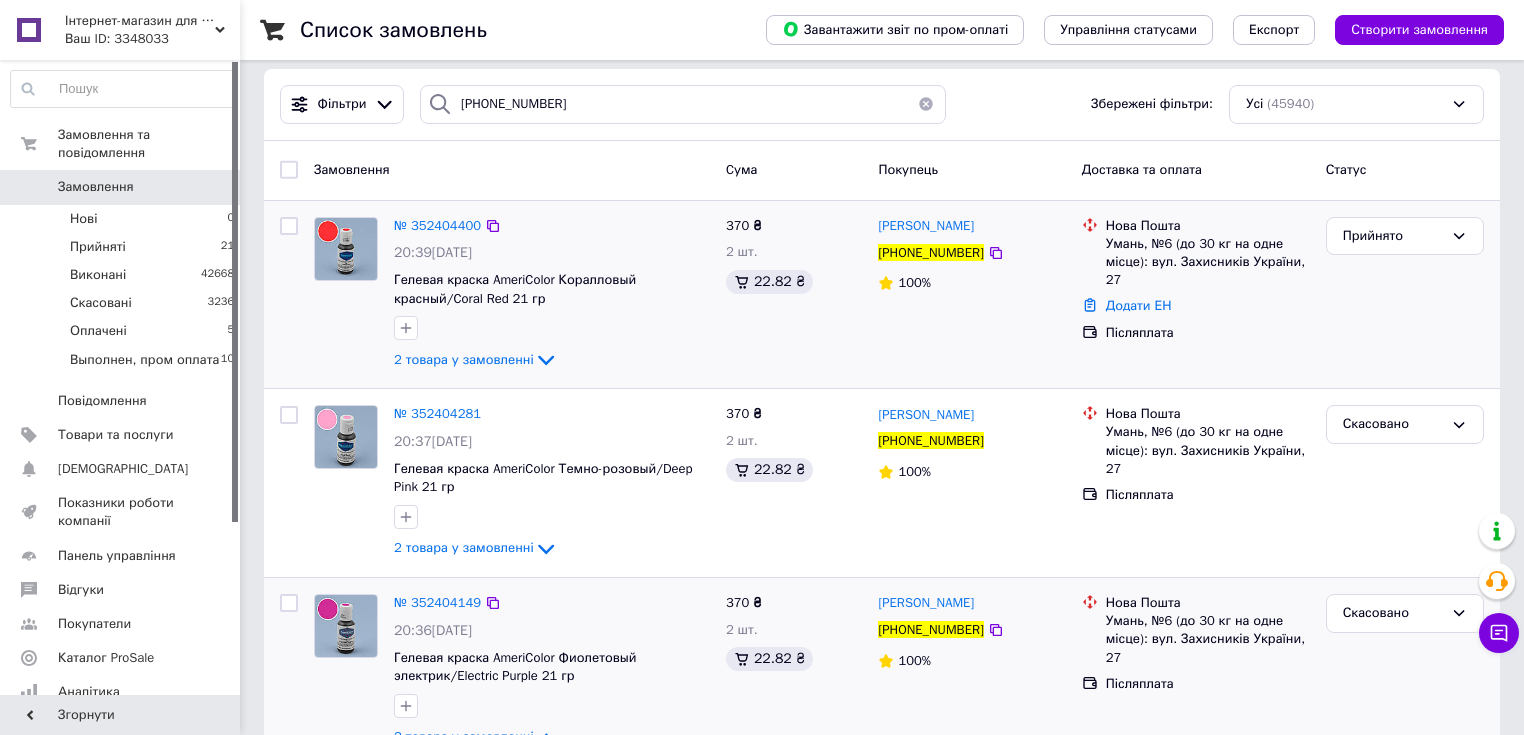 scroll, scrollTop: 0, scrollLeft: 0, axis: both 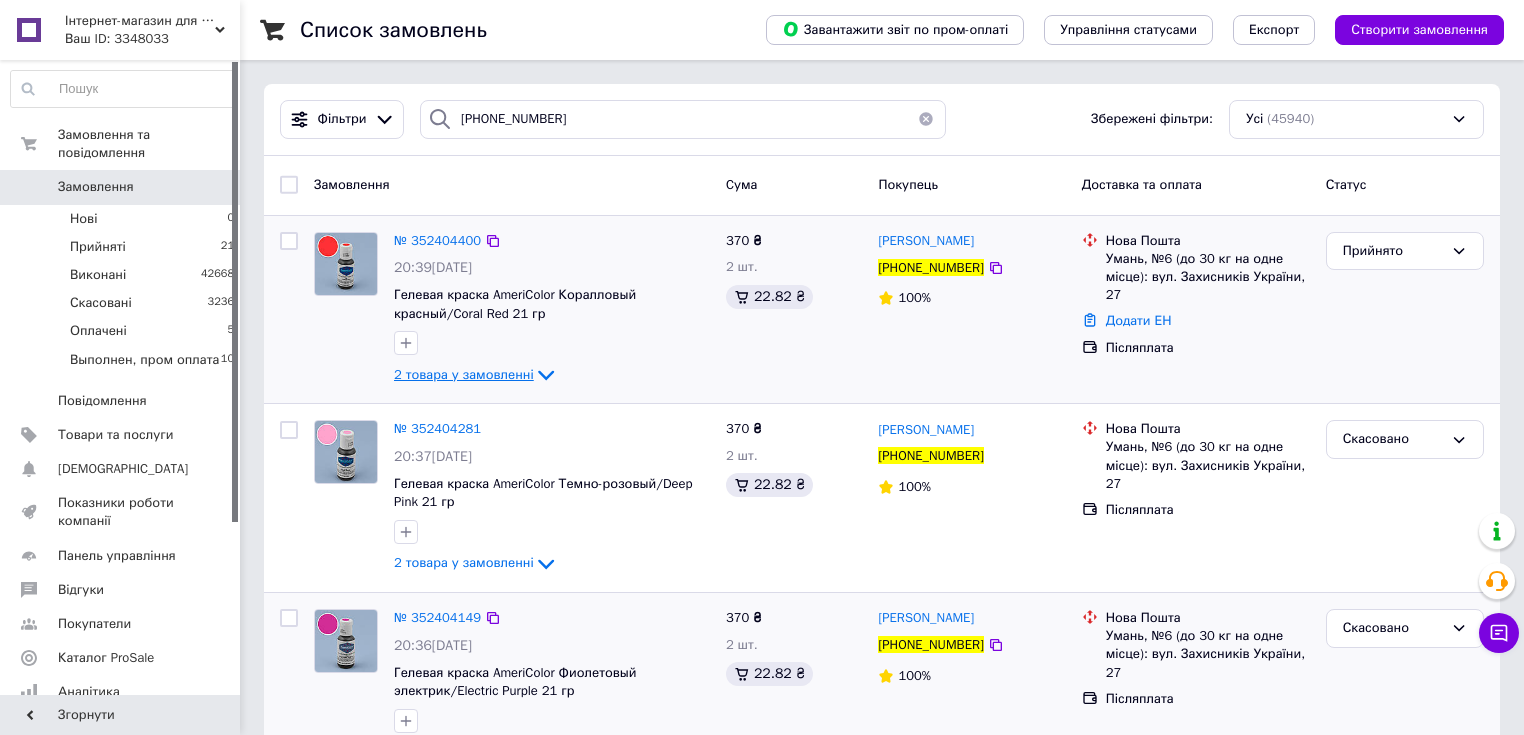 click on "2 товара у замовленні" at bounding box center [464, 374] 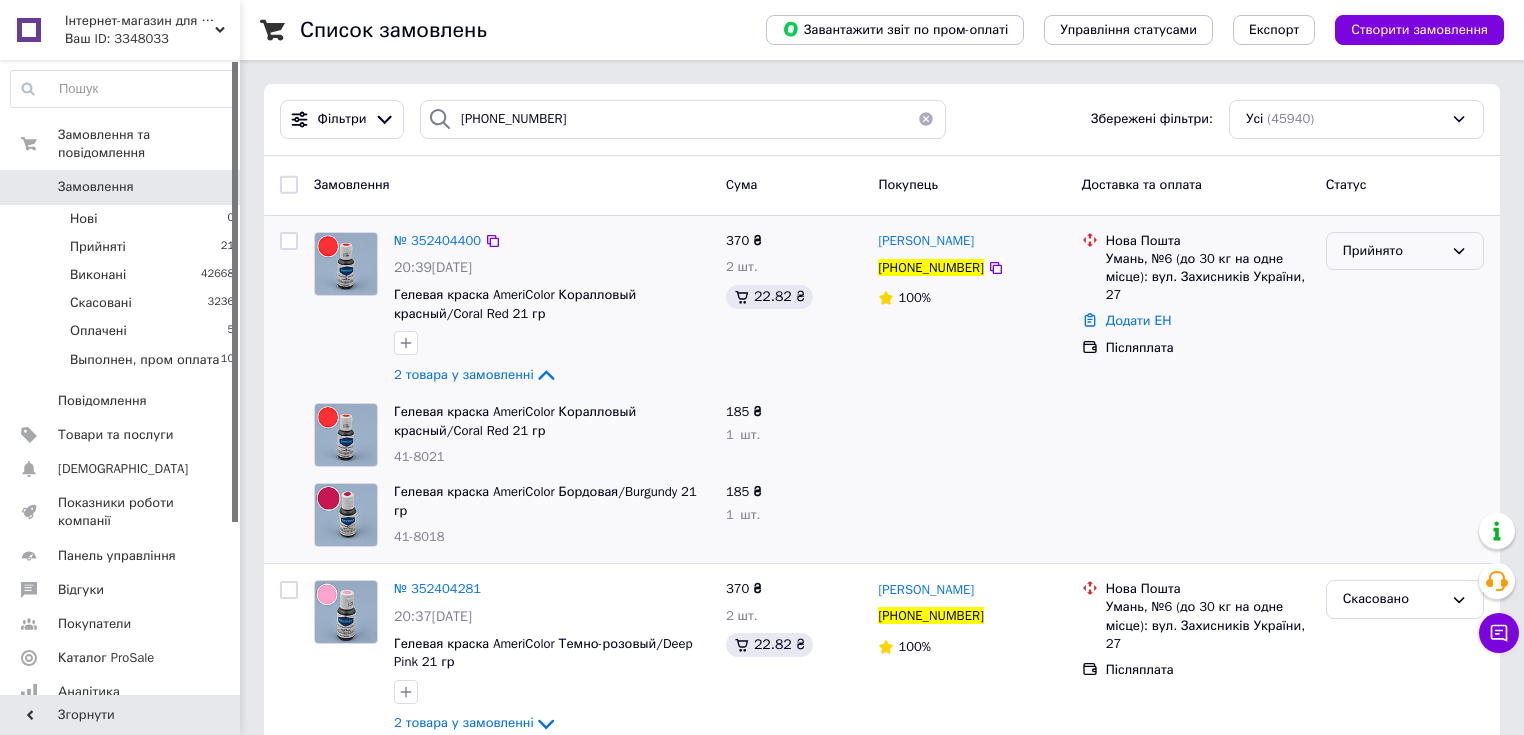 drag, startPoint x: 1448, startPoint y: 256, endPoint x: 1428, endPoint y: 255, distance: 20.024984 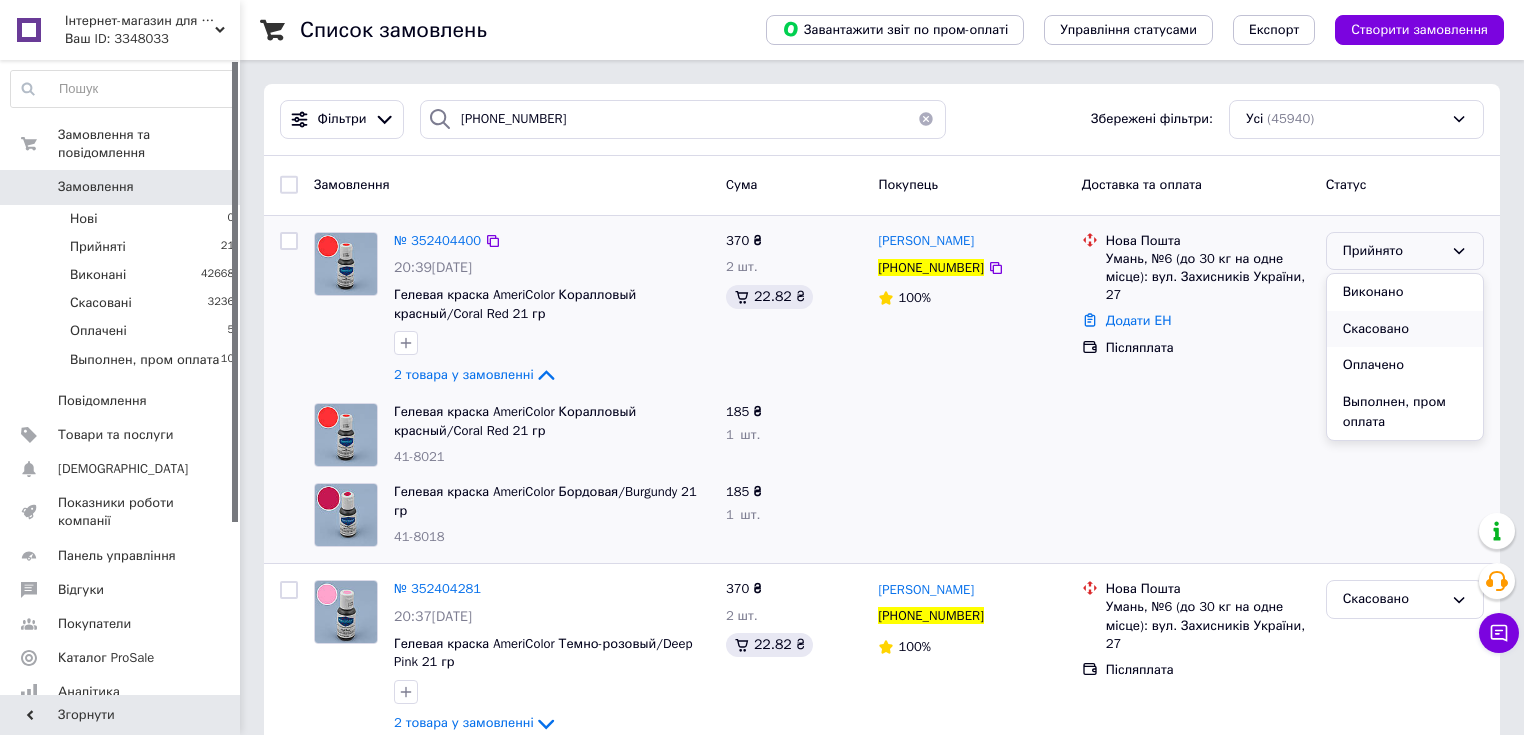click on "Скасовано" at bounding box center (1405, 329) 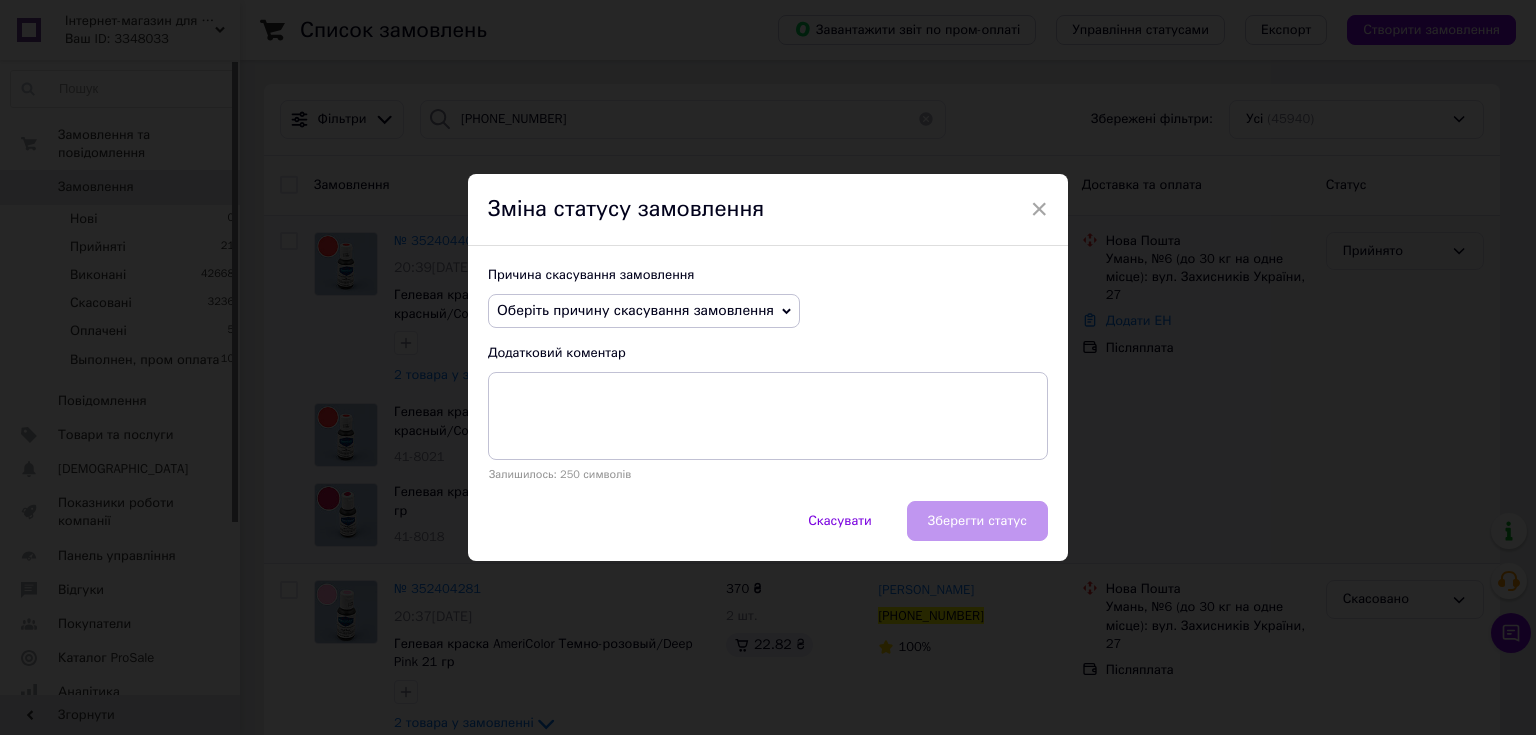 click on "Оберіть причину скасування замовлення" at bounding box center (635, 310) 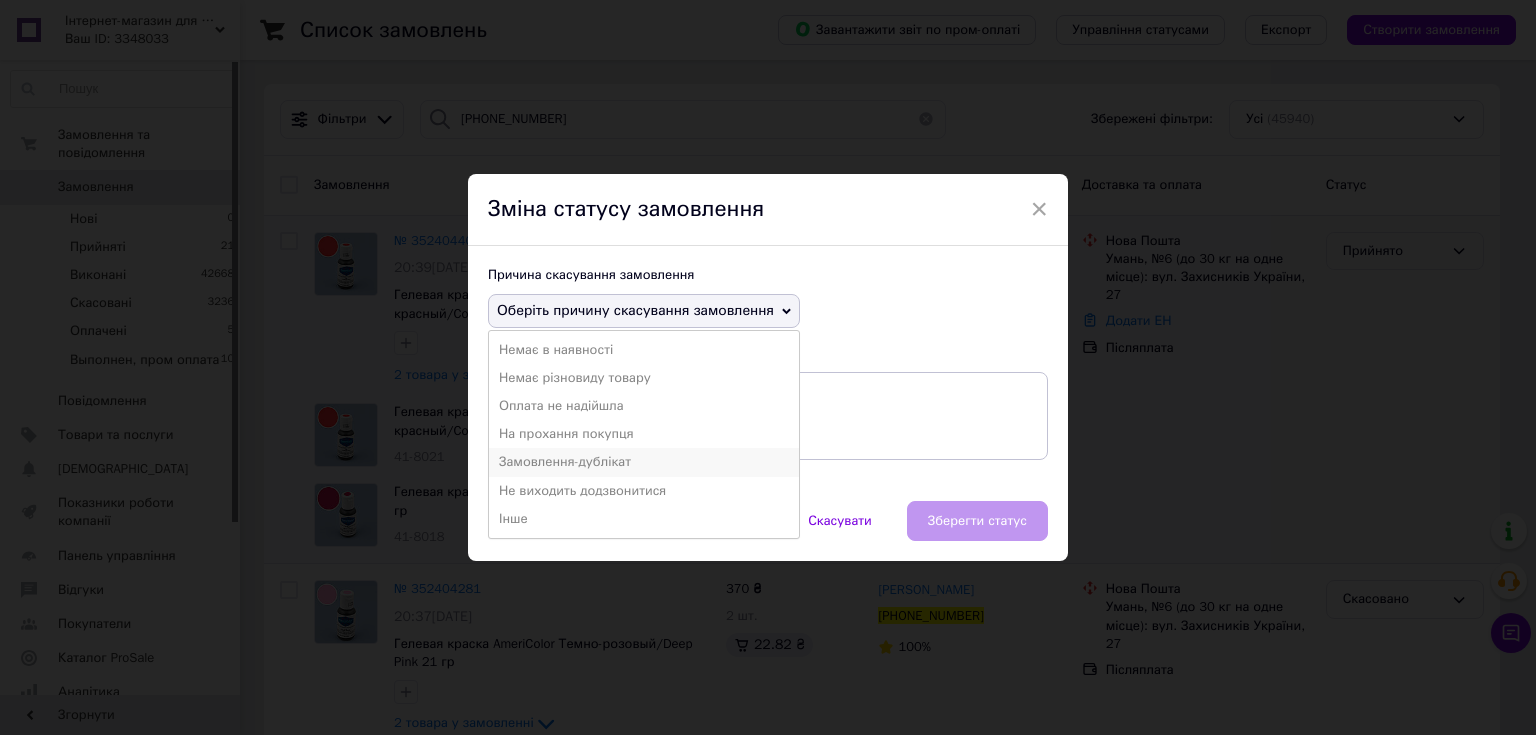 click on "Замовлення-дублікат" at bounding box center (644, 462) 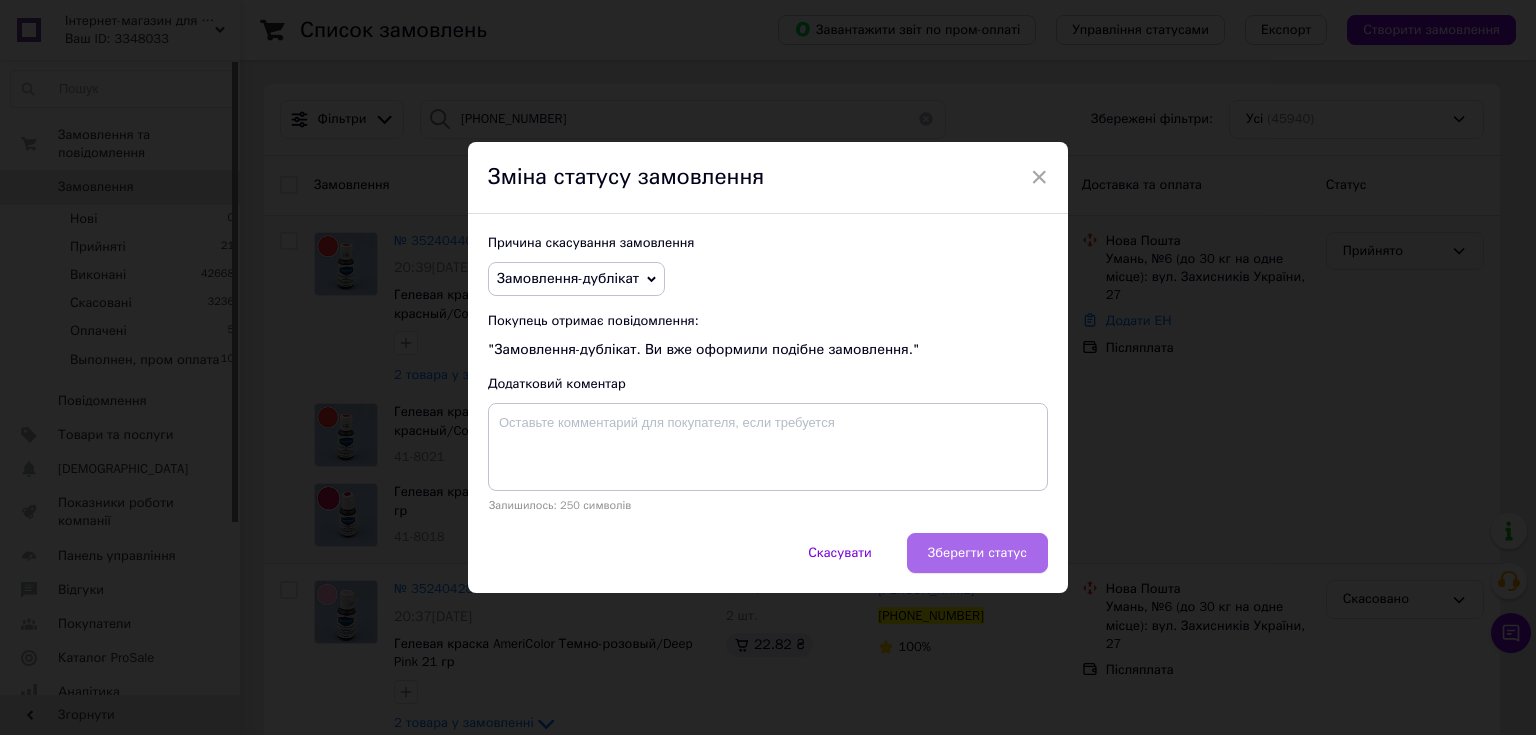 click on "Зберегти статус" at bounding box center [977, 553] 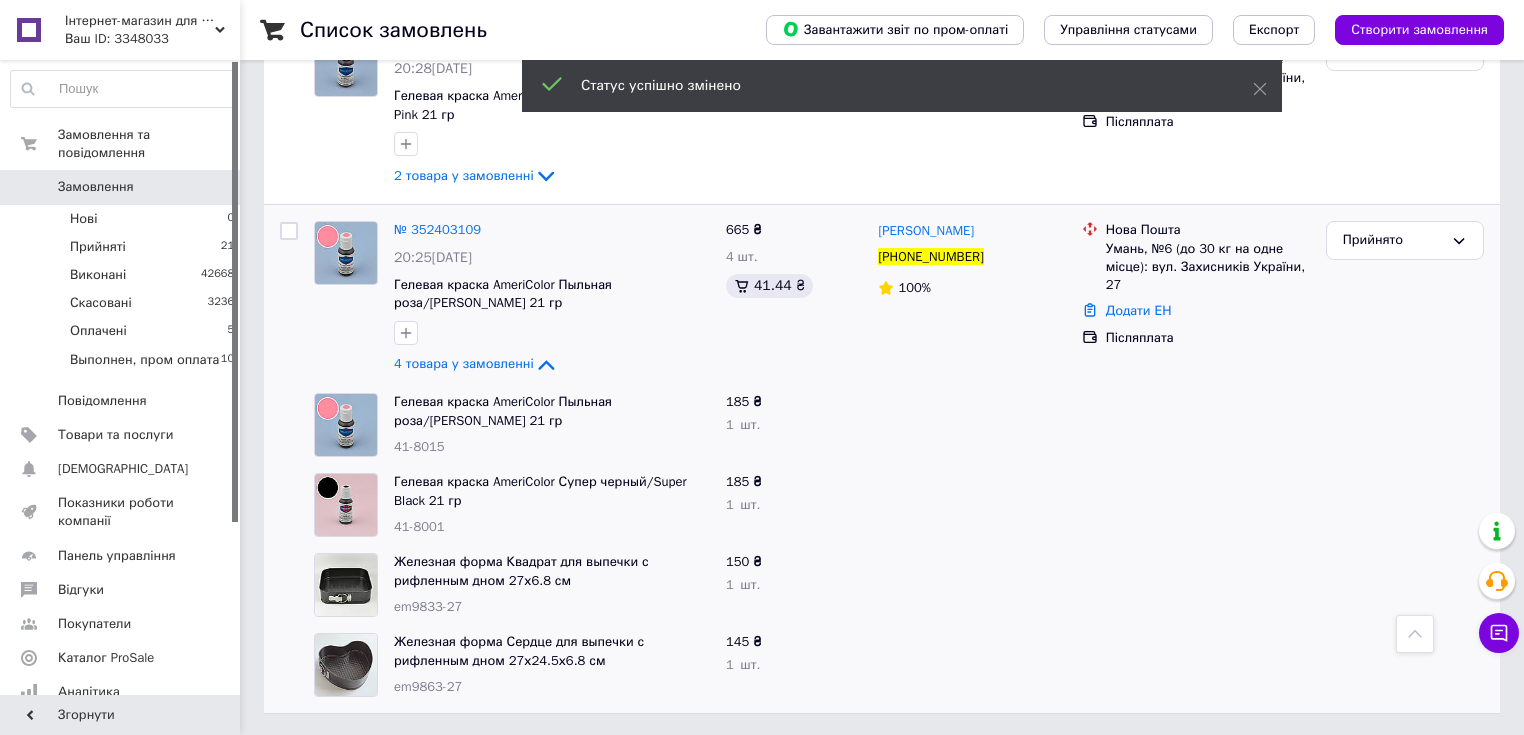 scroll, scrollTop: 1808, scrollLeft: 0, axis: vertical 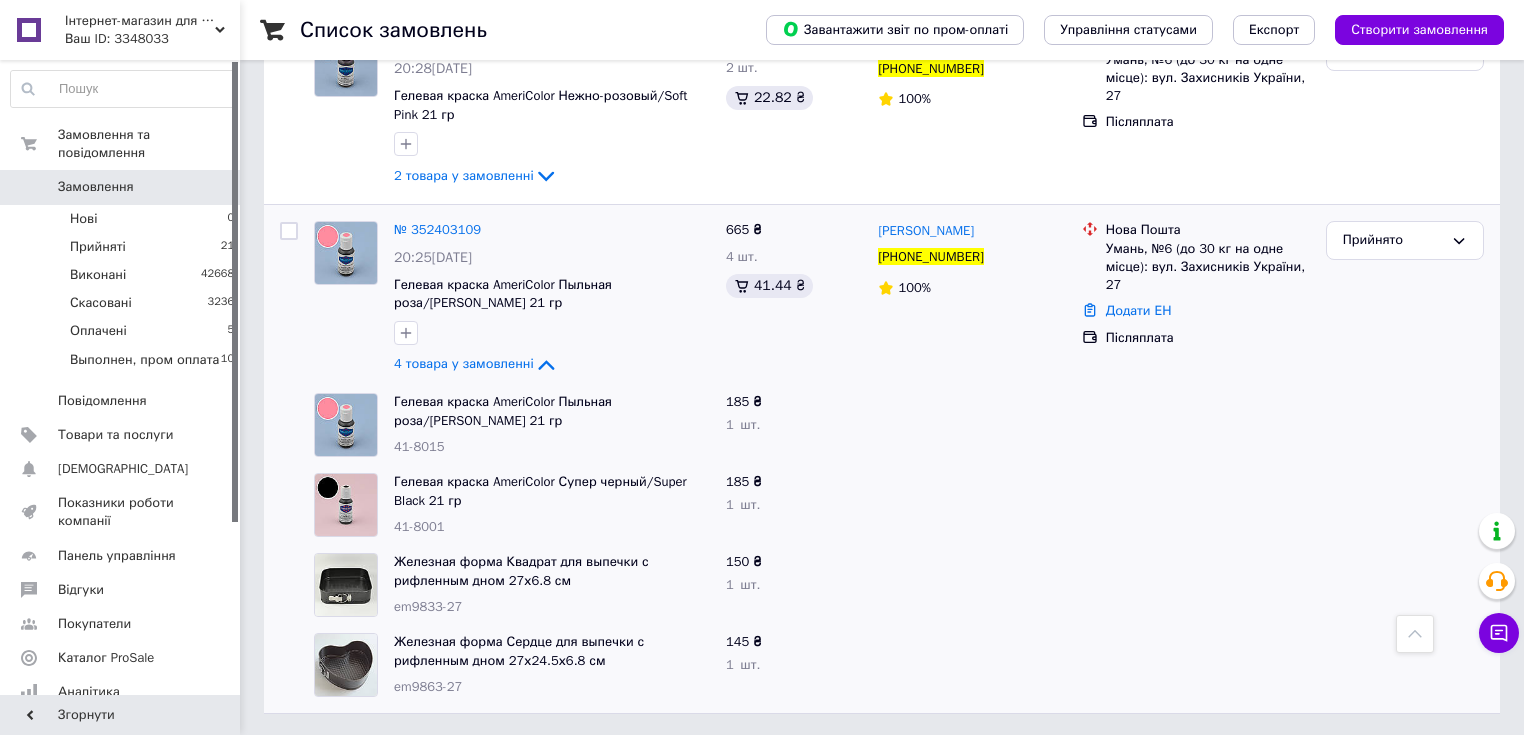 click on "№ 352403109" at bounding box center (437, 229) 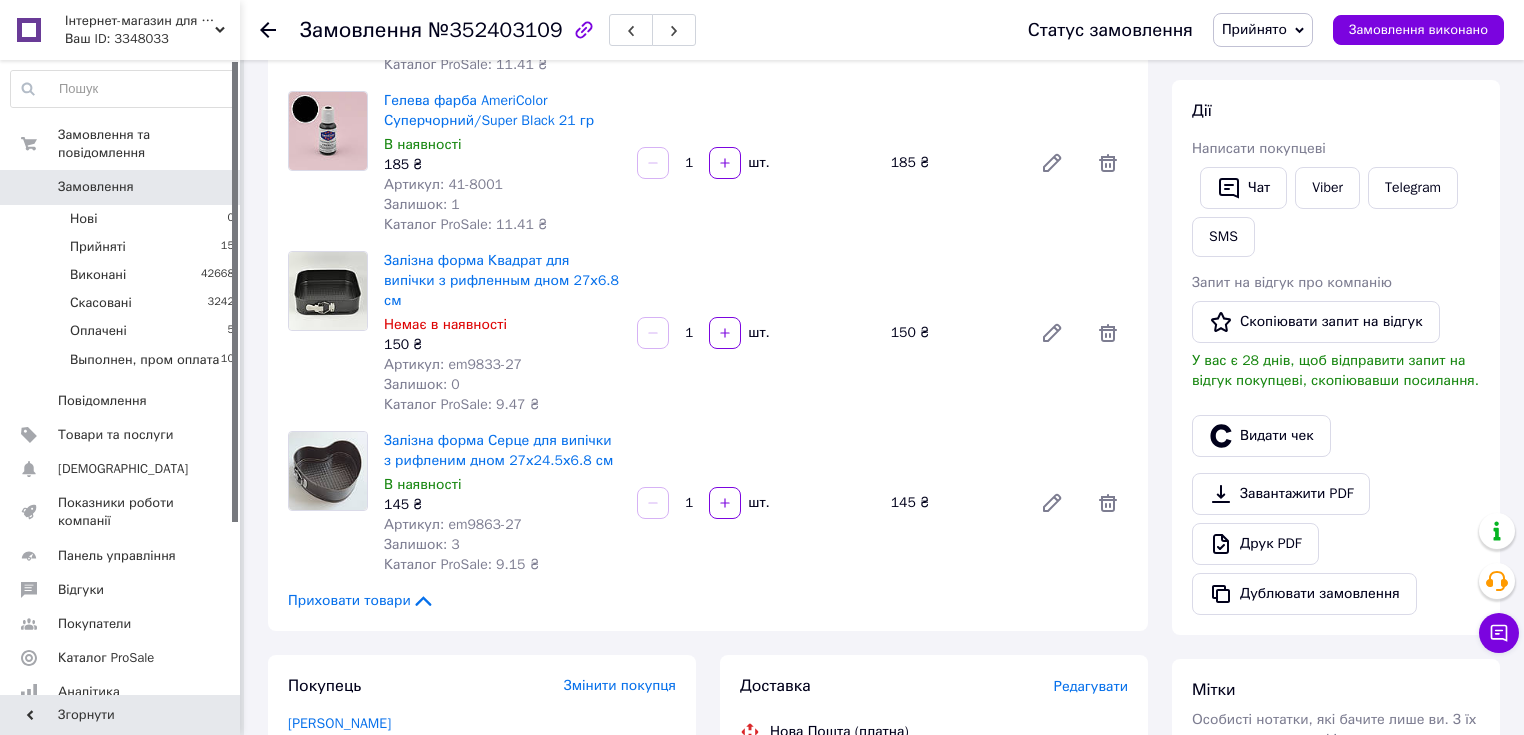 scroll, scrollTop: 0, scrollLeft: 0, axis: both 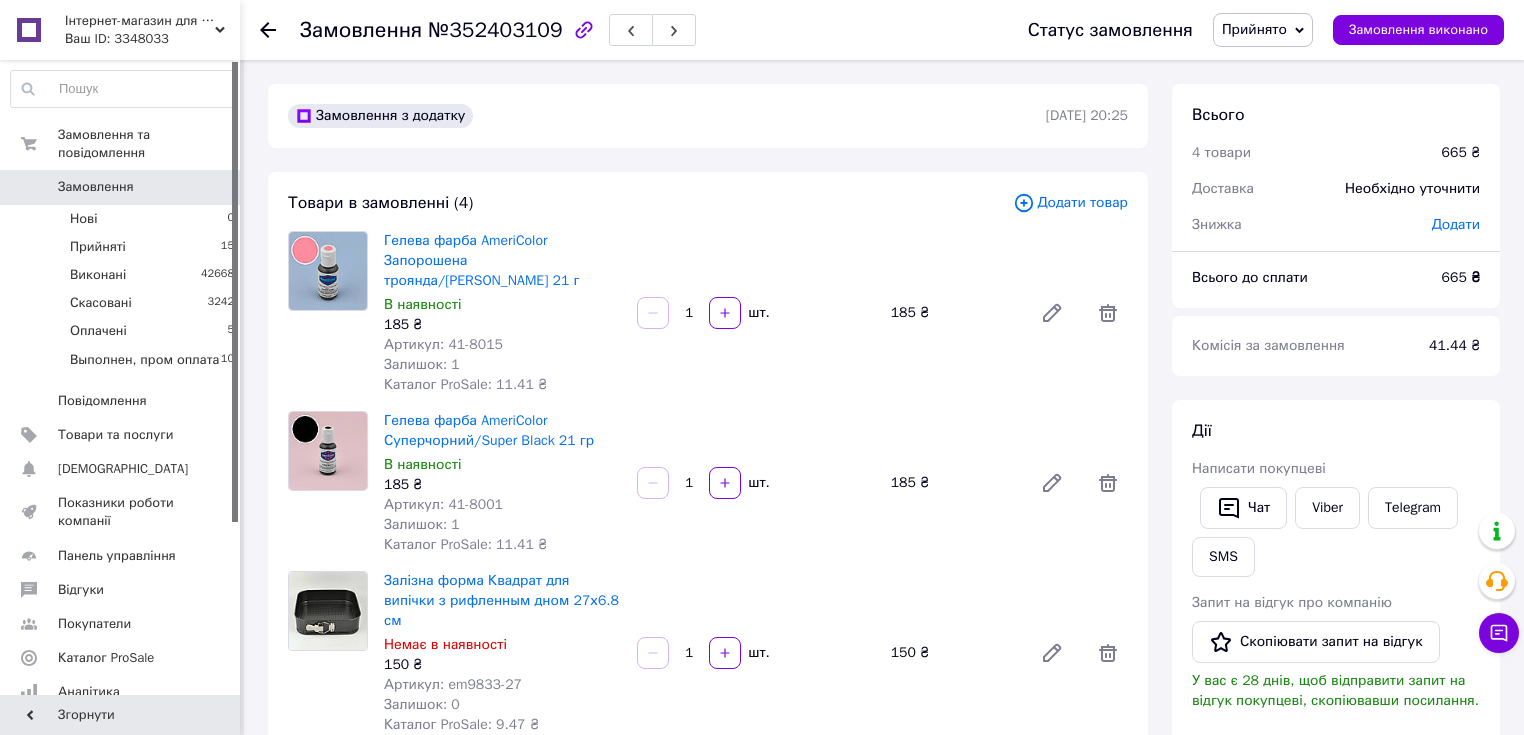 click on "Додати товар" at bounding box center [1070, 203] 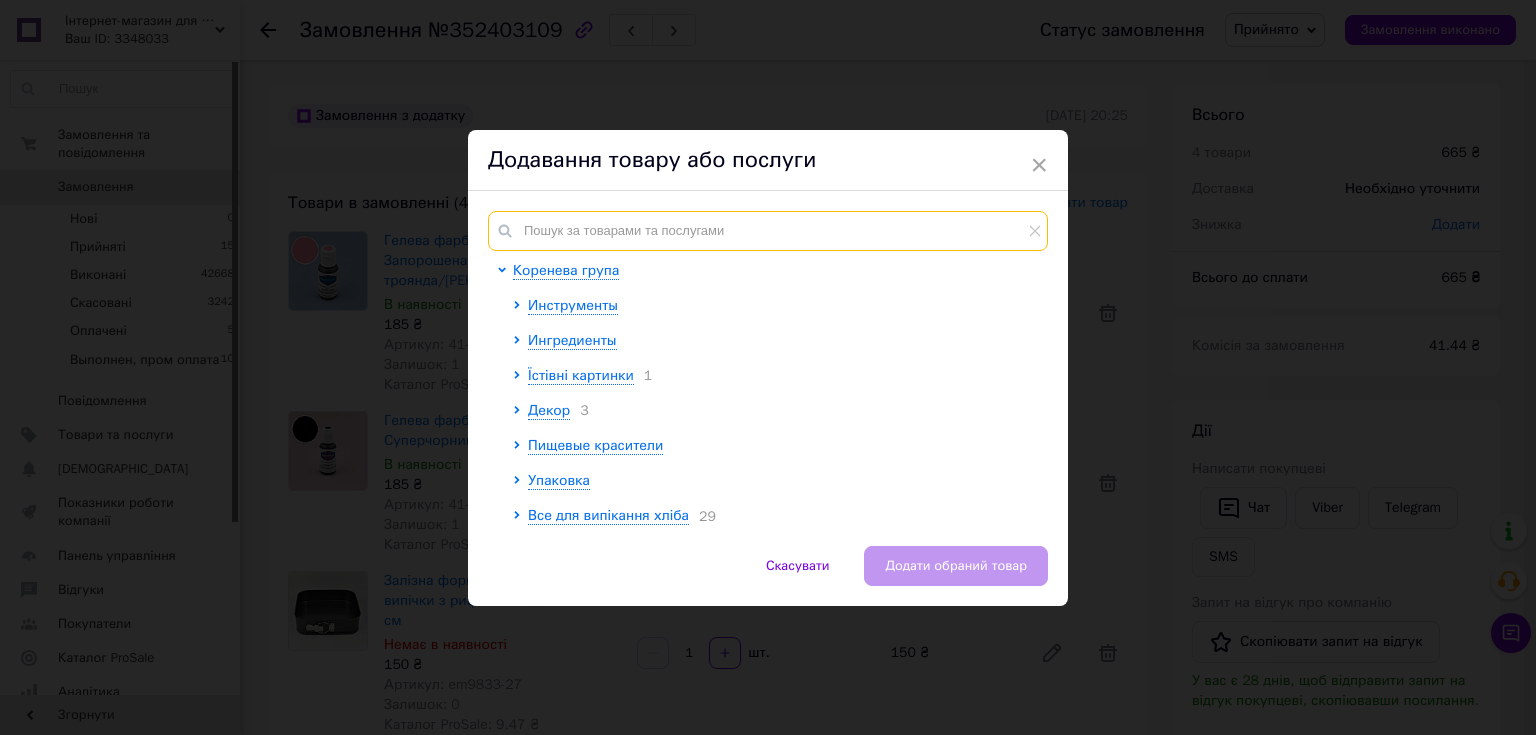 click at bounding box center [768, 231] 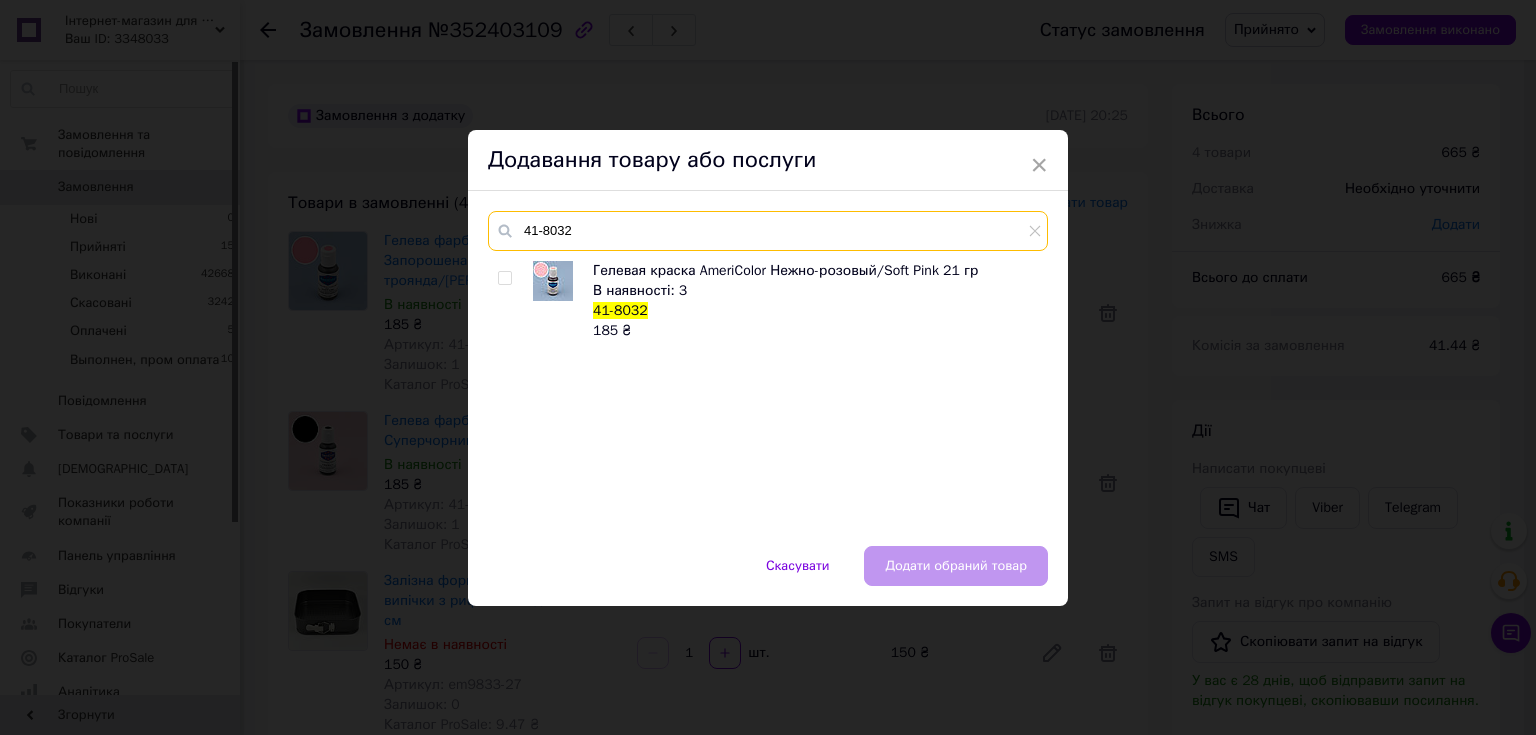 type on "41-8032" 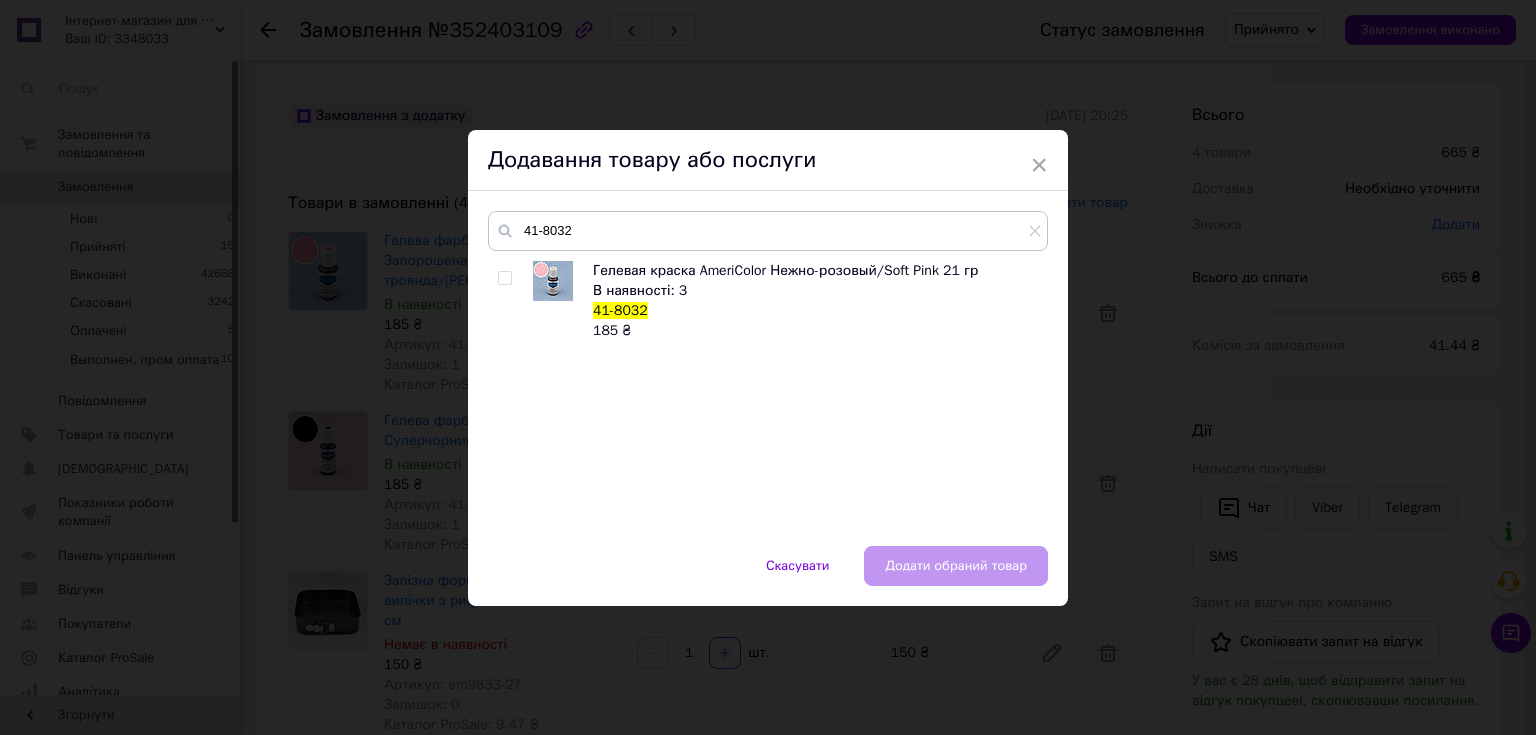 click at bounding box center (504, 278) 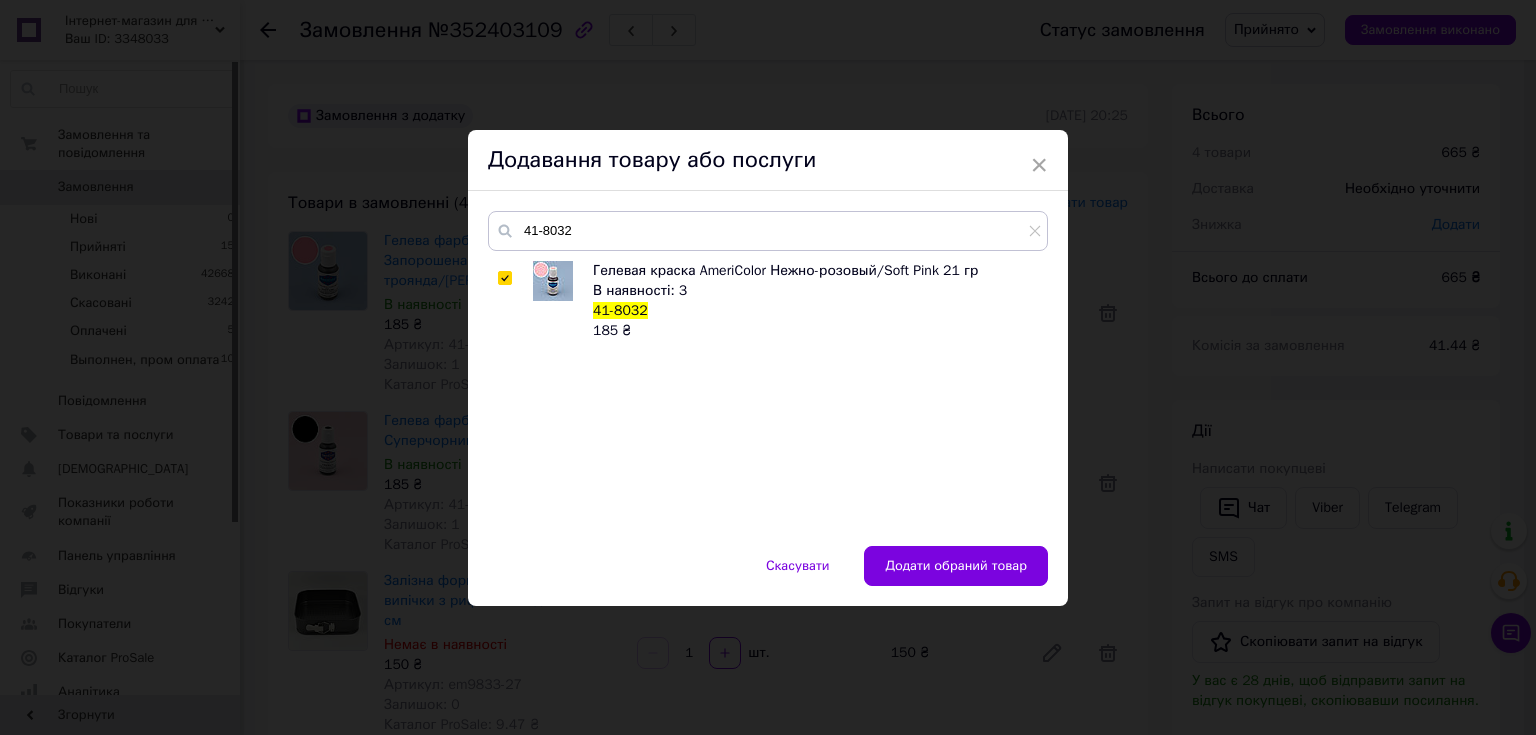 click at bounding box center [504, 278] 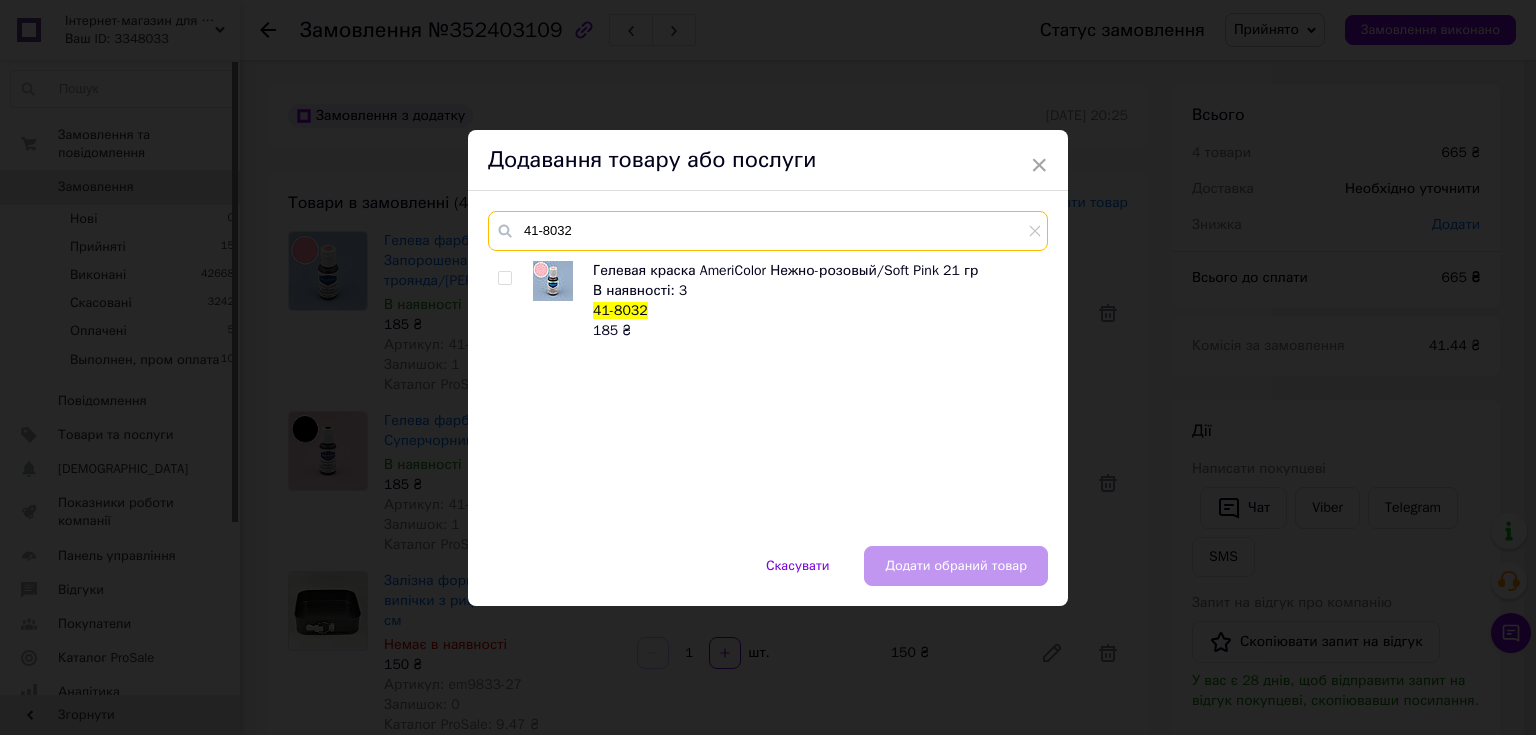 click on "41-8032" at bounding box center (768, 231) 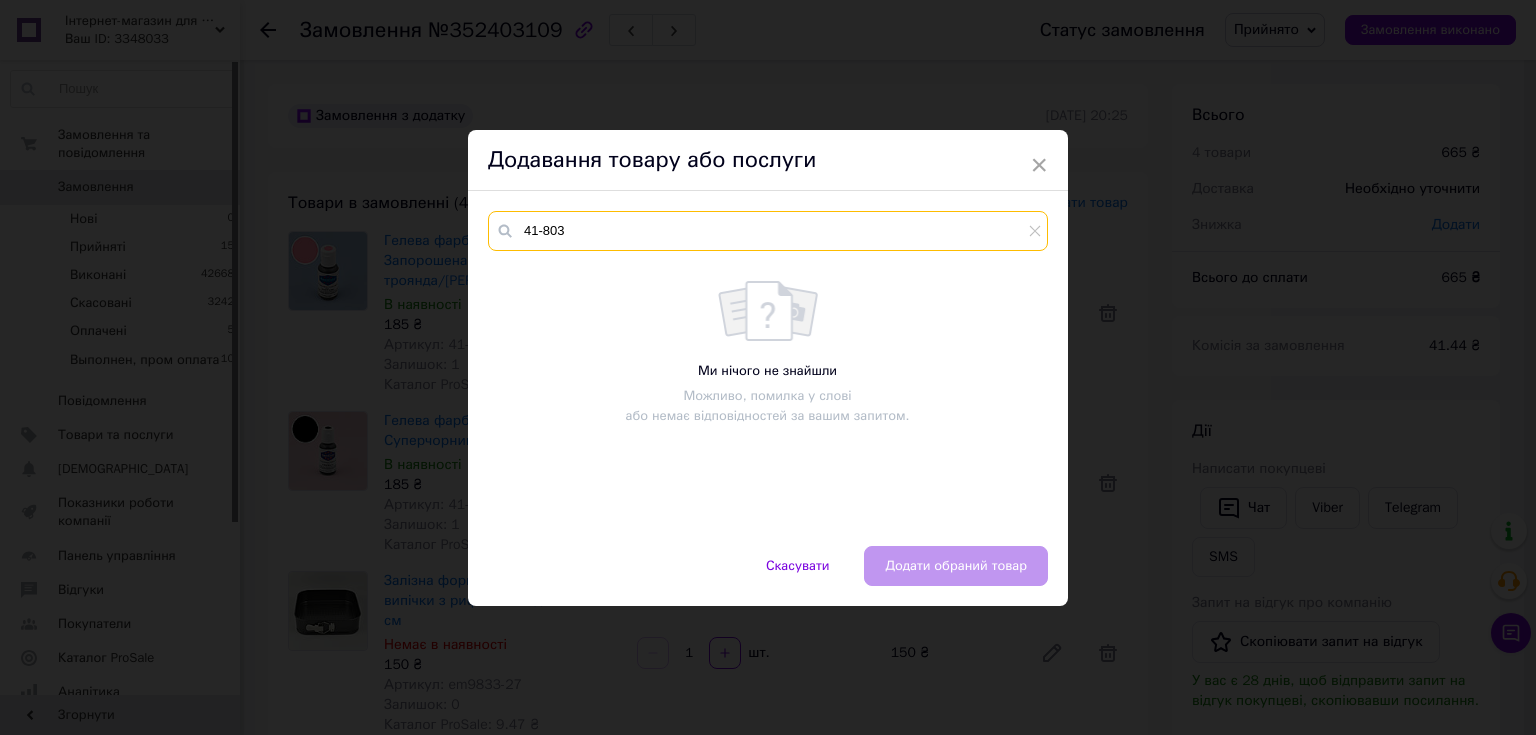 type on "41-8032" 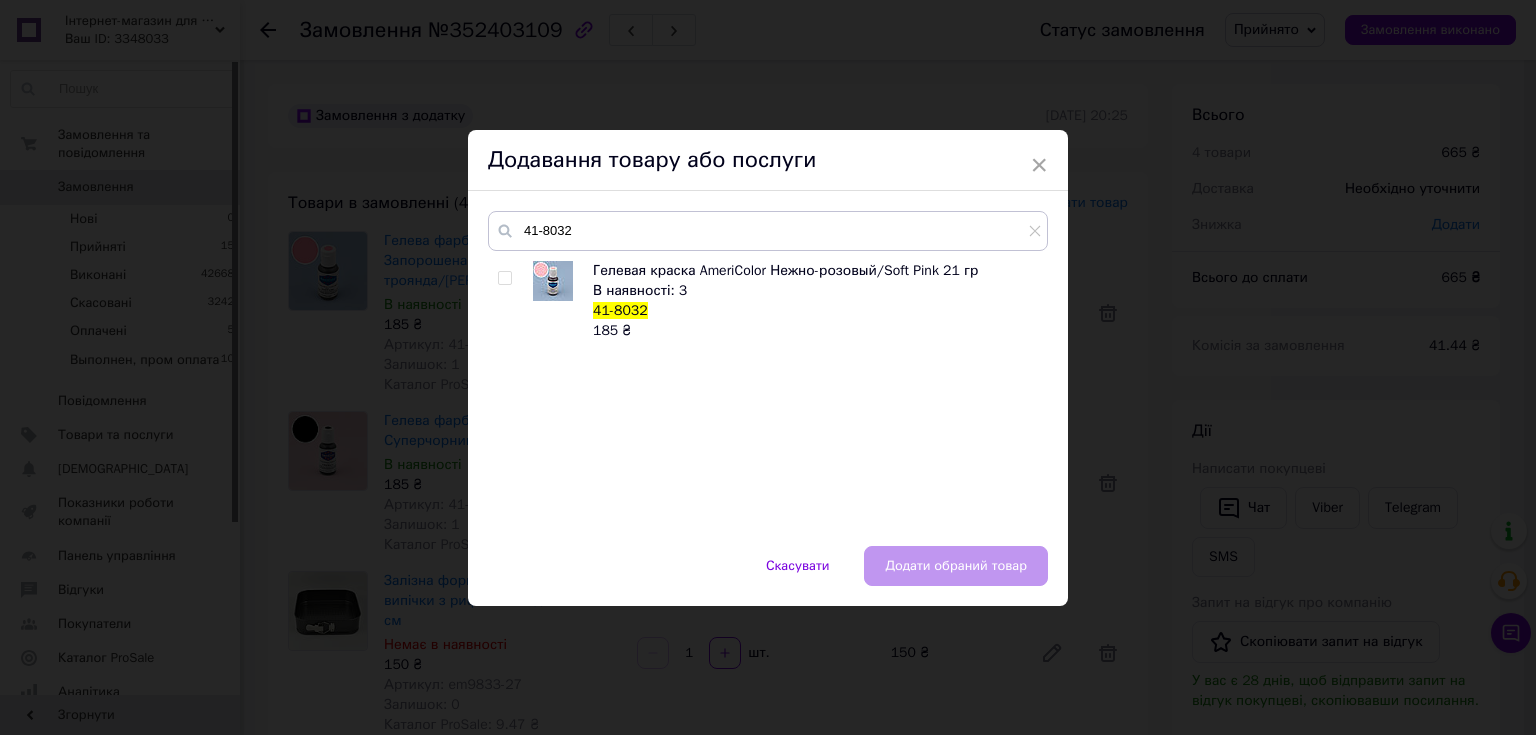 click at bounding box center (504, 278) 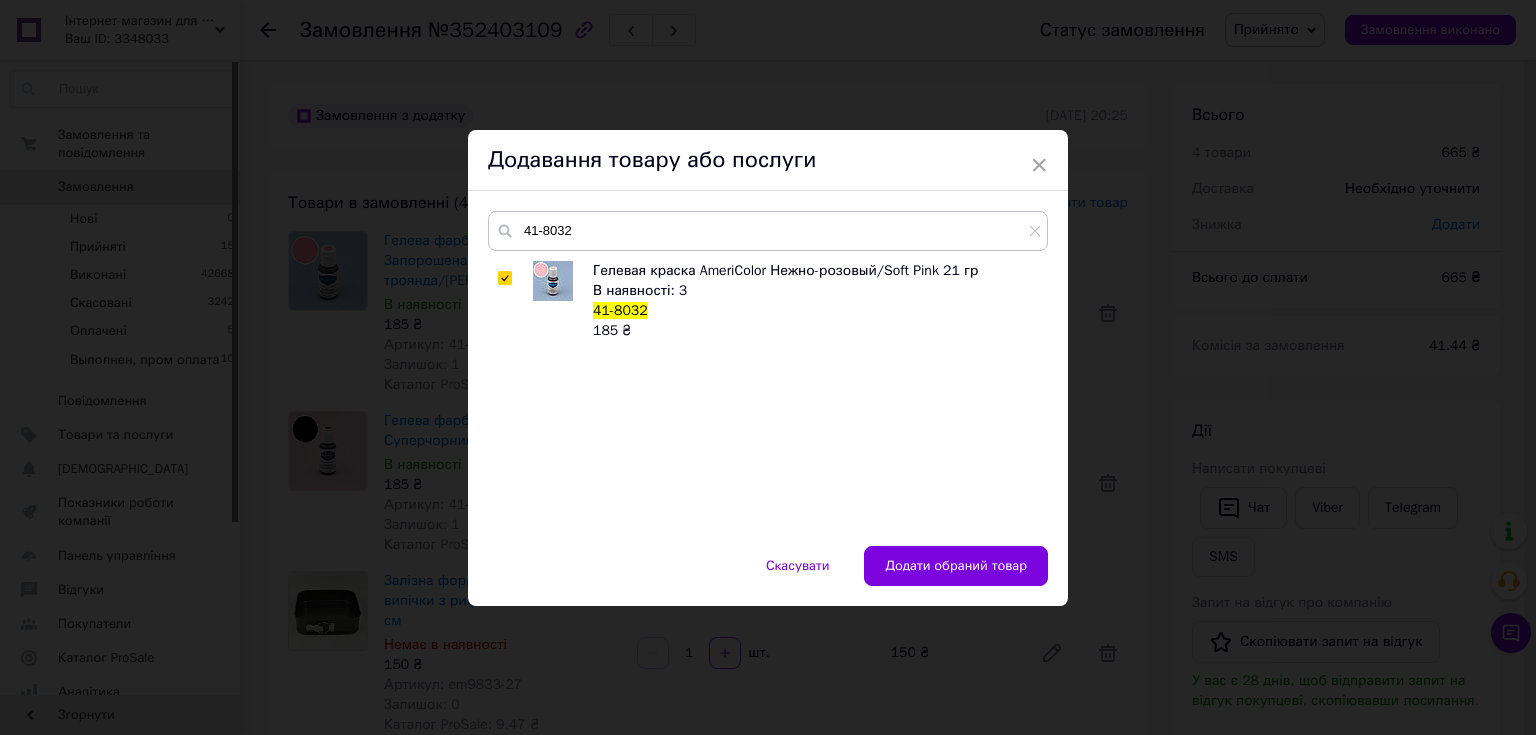 drag, startPoint x: 502, startPoint y: 272, endPoint x: 523, endPoint y: 259, distance: 24.698177 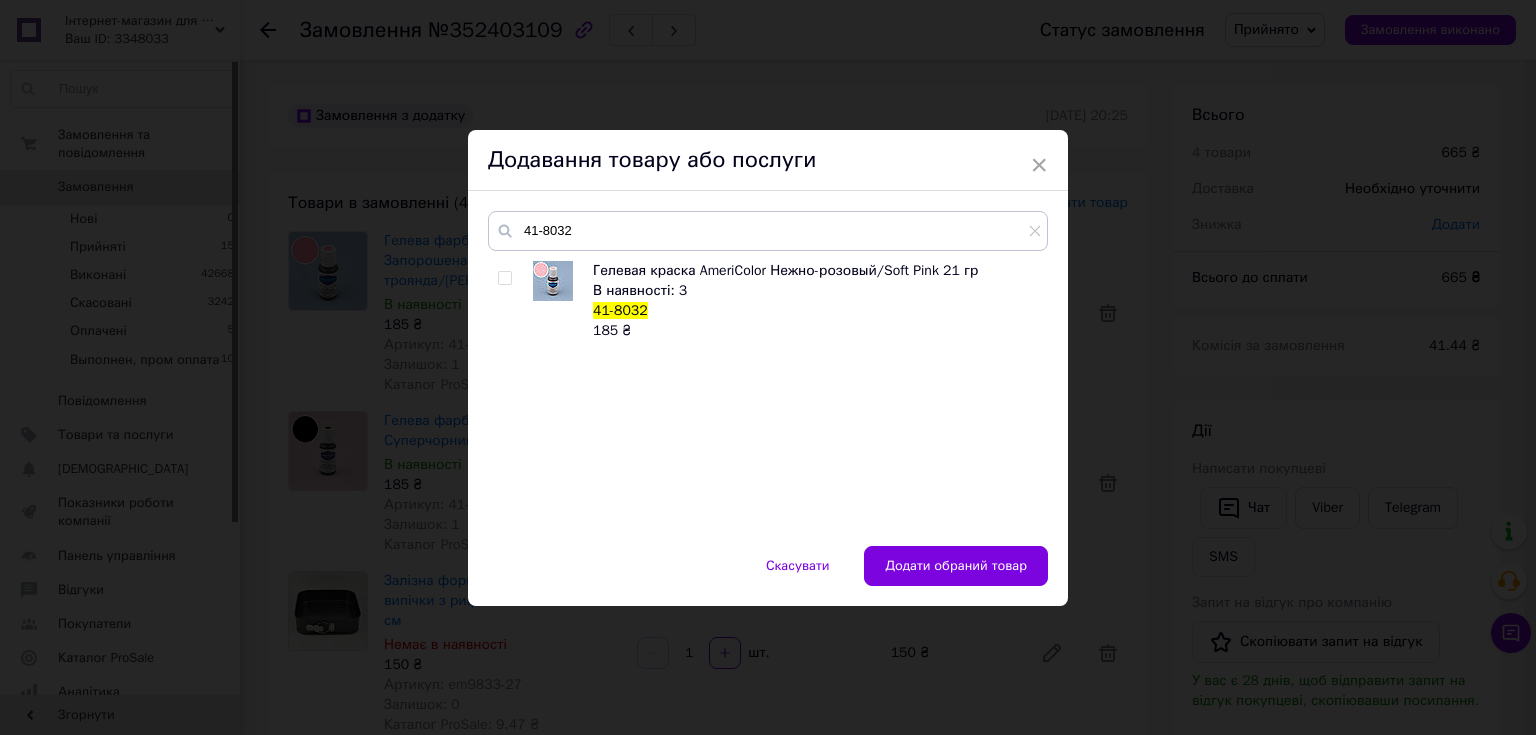 checkbox on "false" 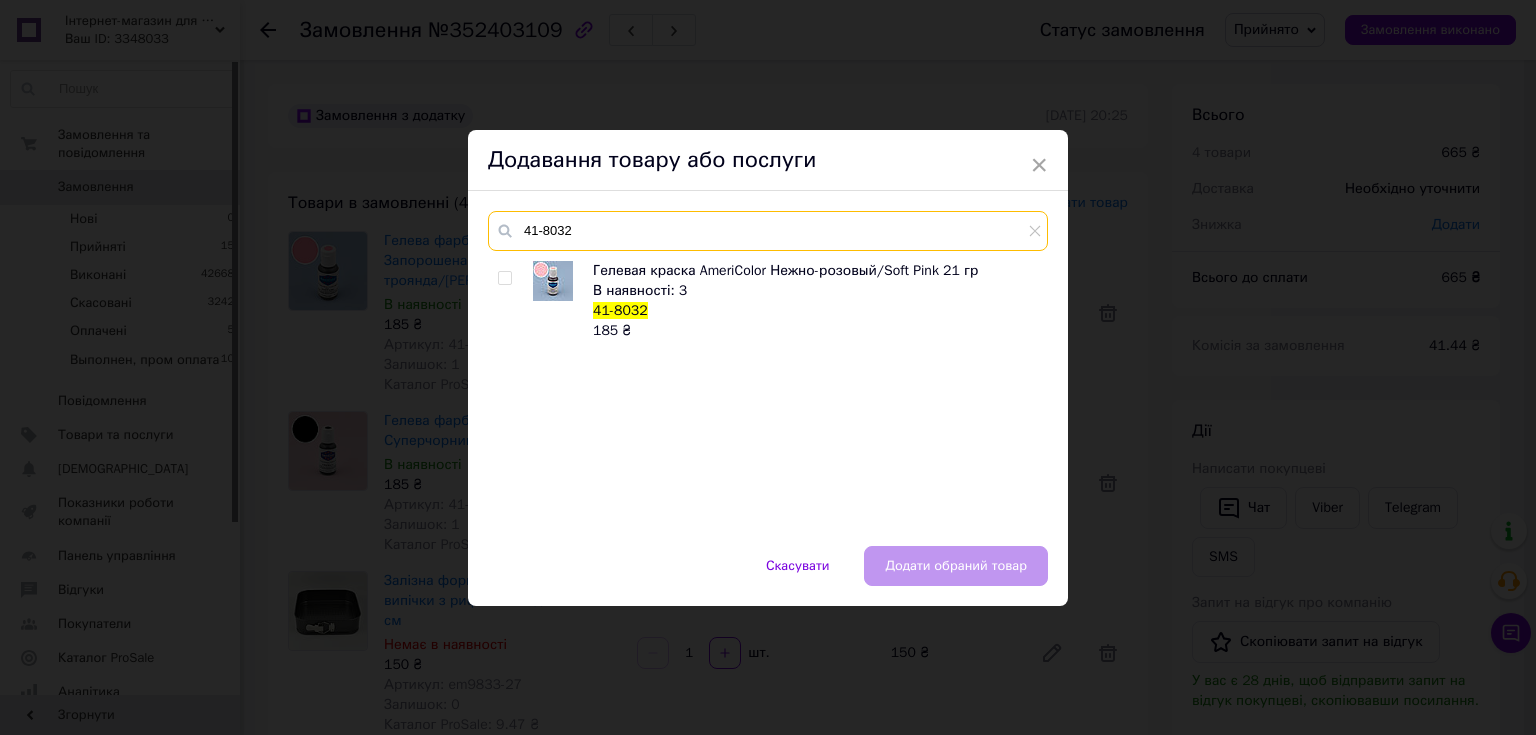click on "41-8032" at bounding box center [768, 231] 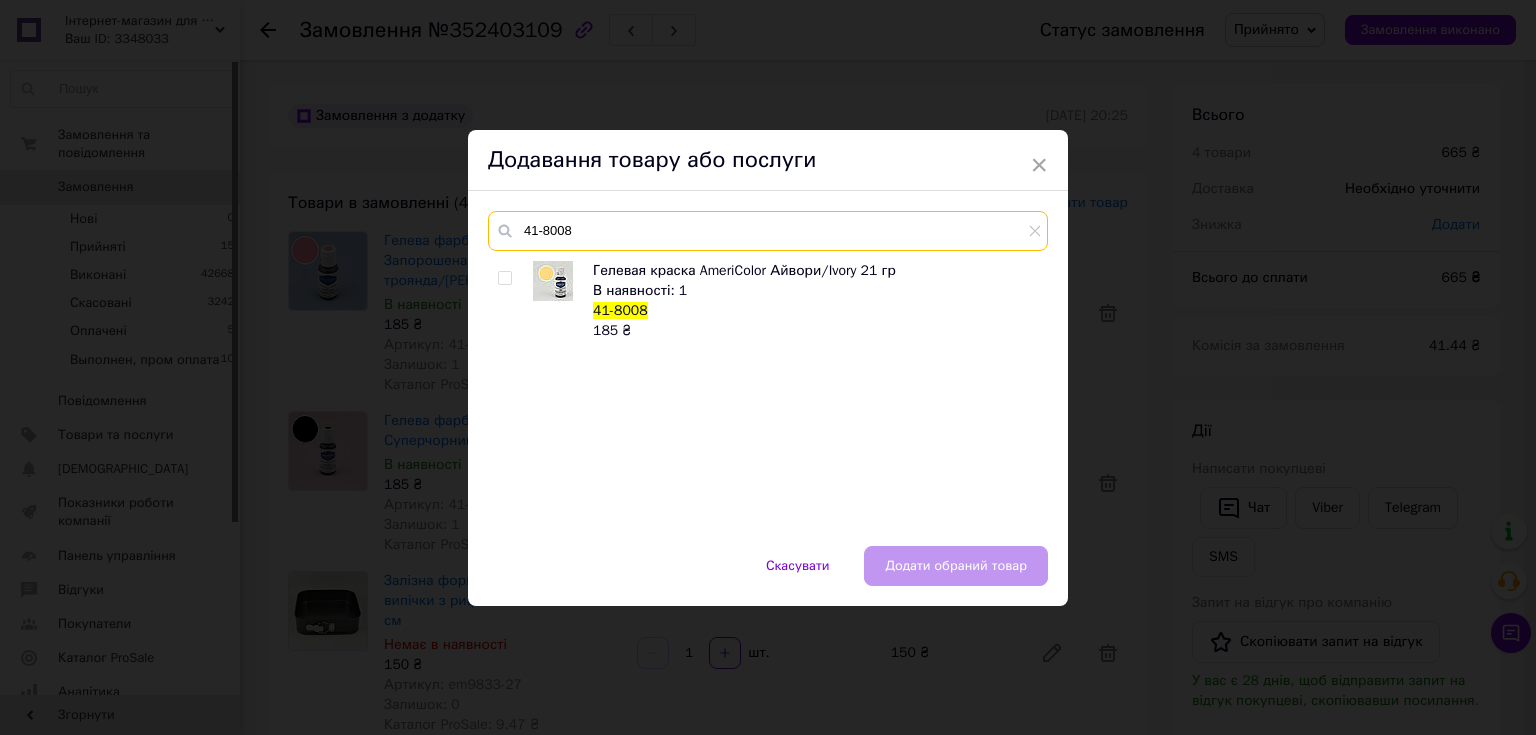 type on "41-8008" 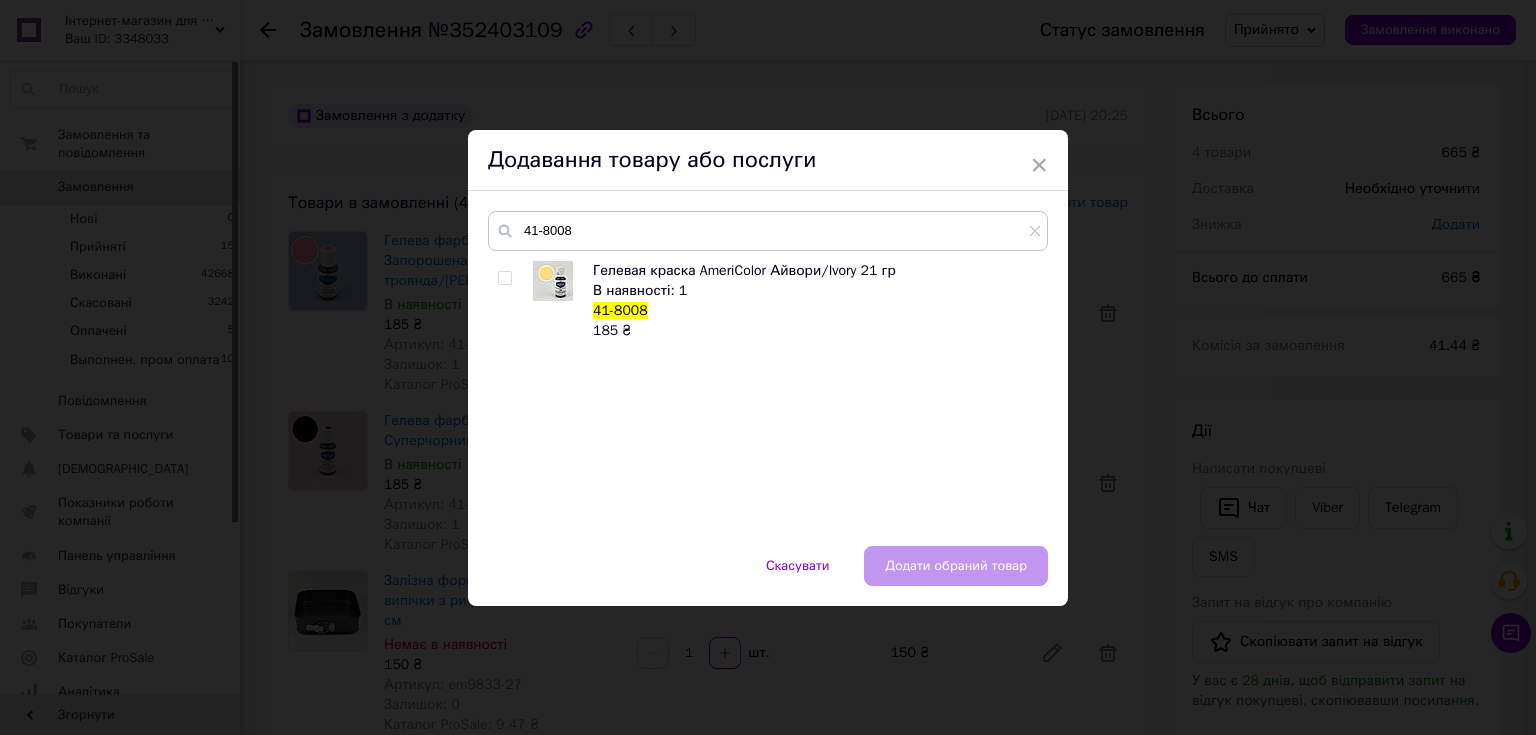 drag, startPoint x: 492, startPoint y: 280, endPoint x: 517, endPoint y: 268, distance: 27.730848 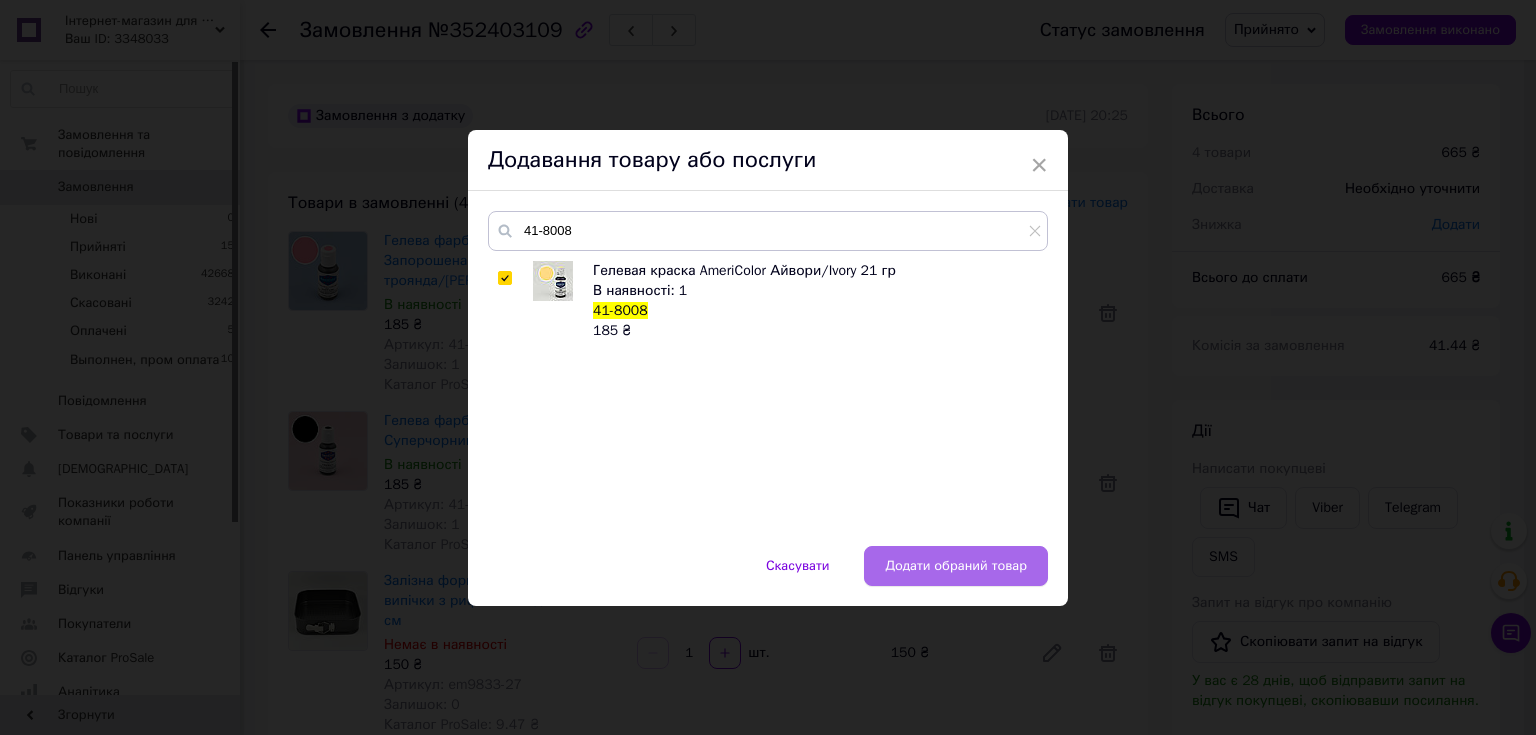 click on "Додати обраний товар" at bounding box center [956, 566] 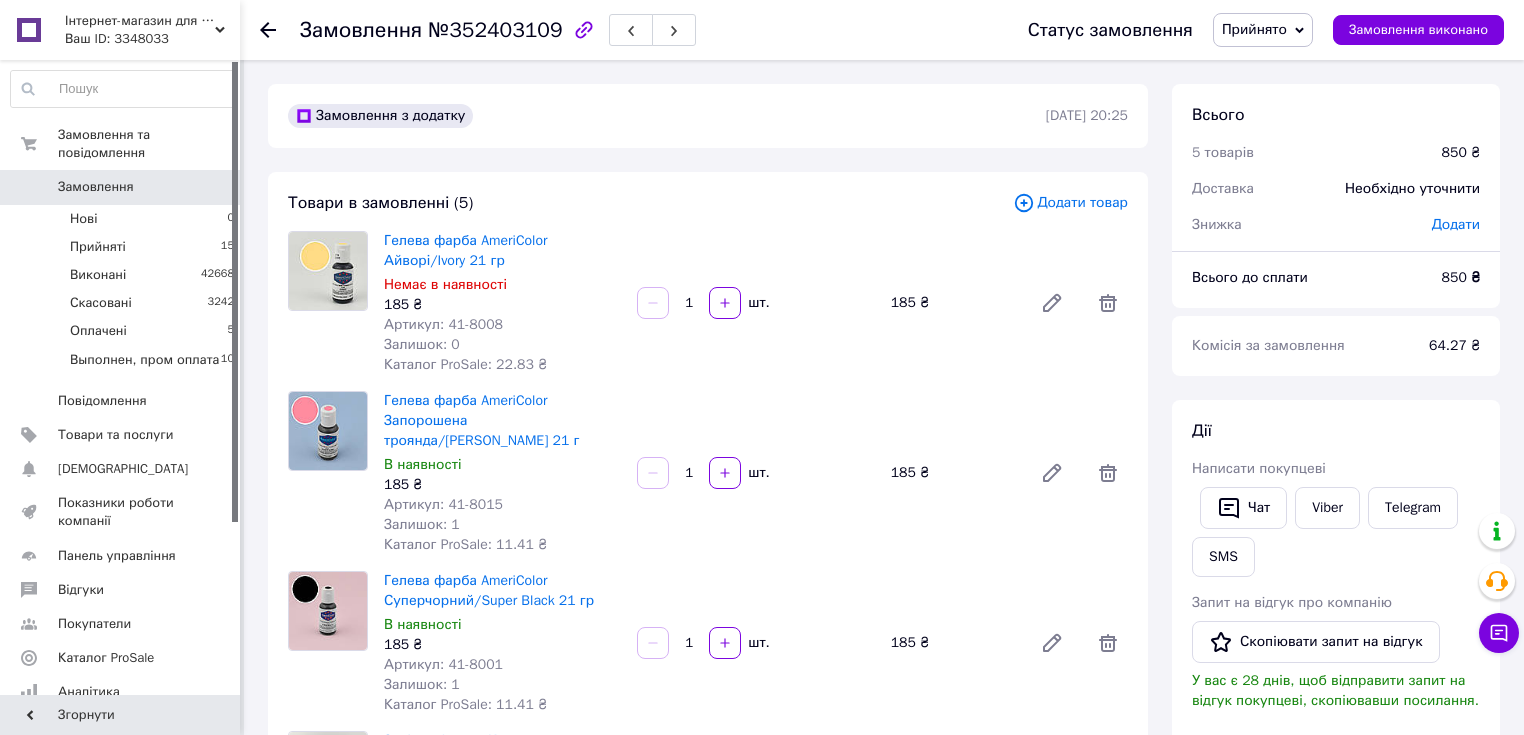click on "1   шт." at bounding box center (755, 303) 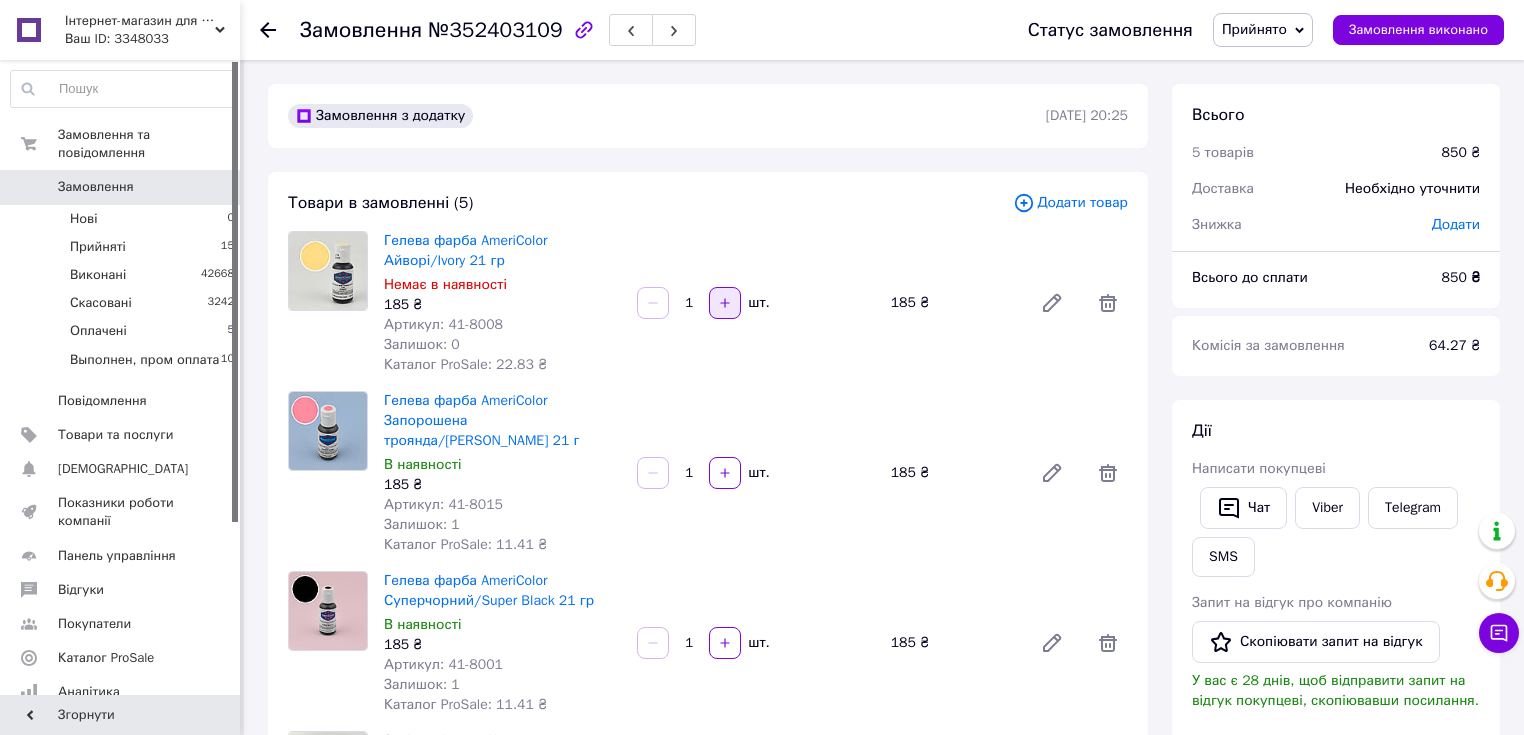 click at bounding box center [725, 303] 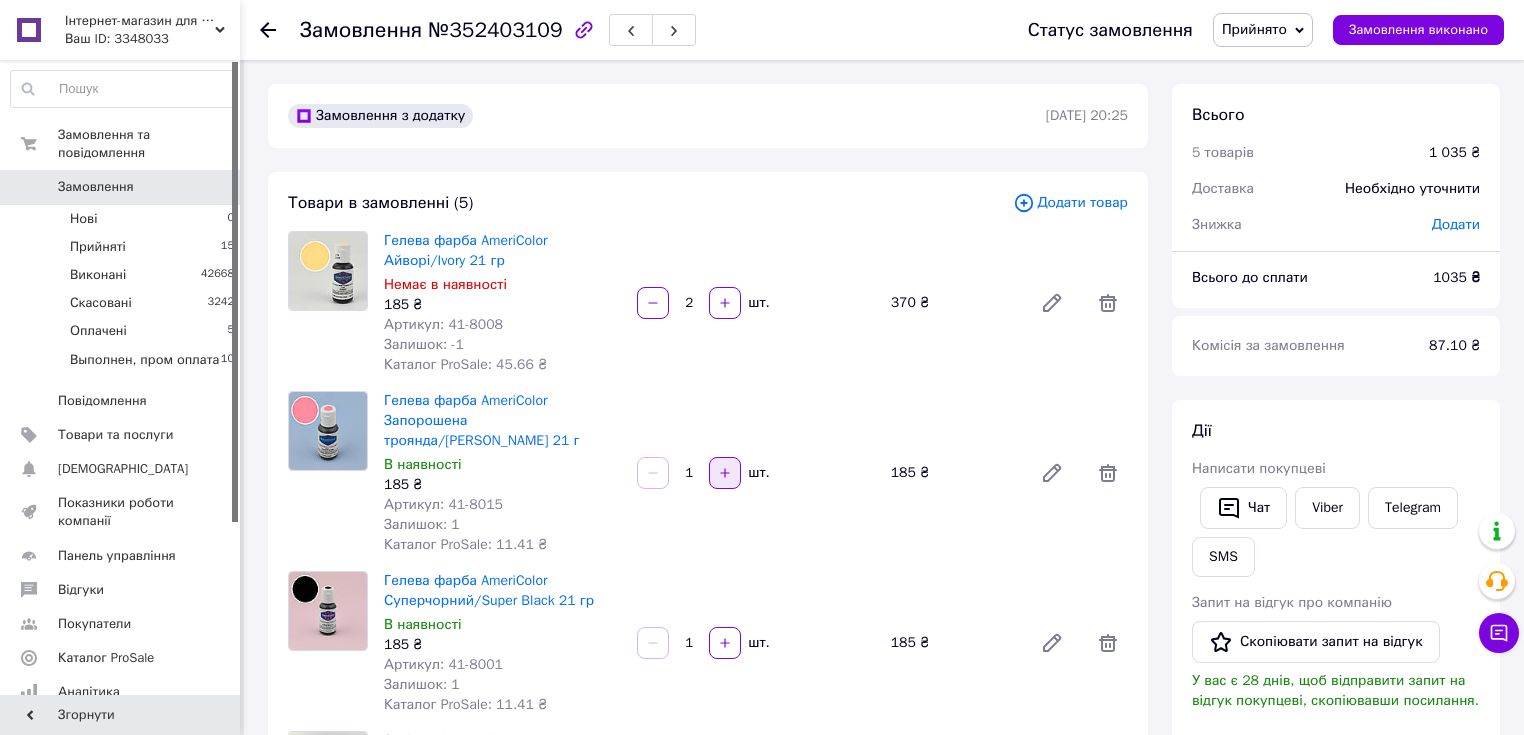 click 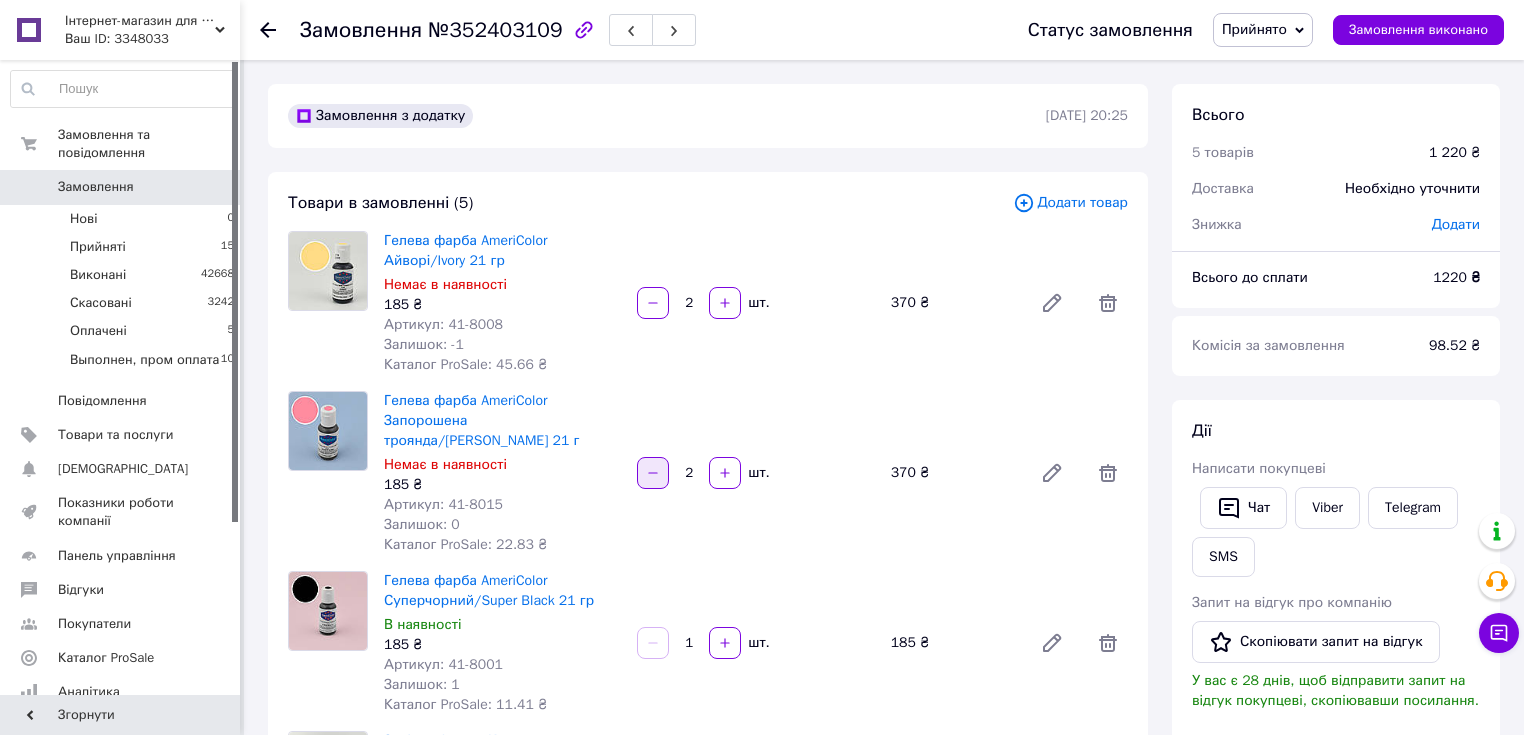 click 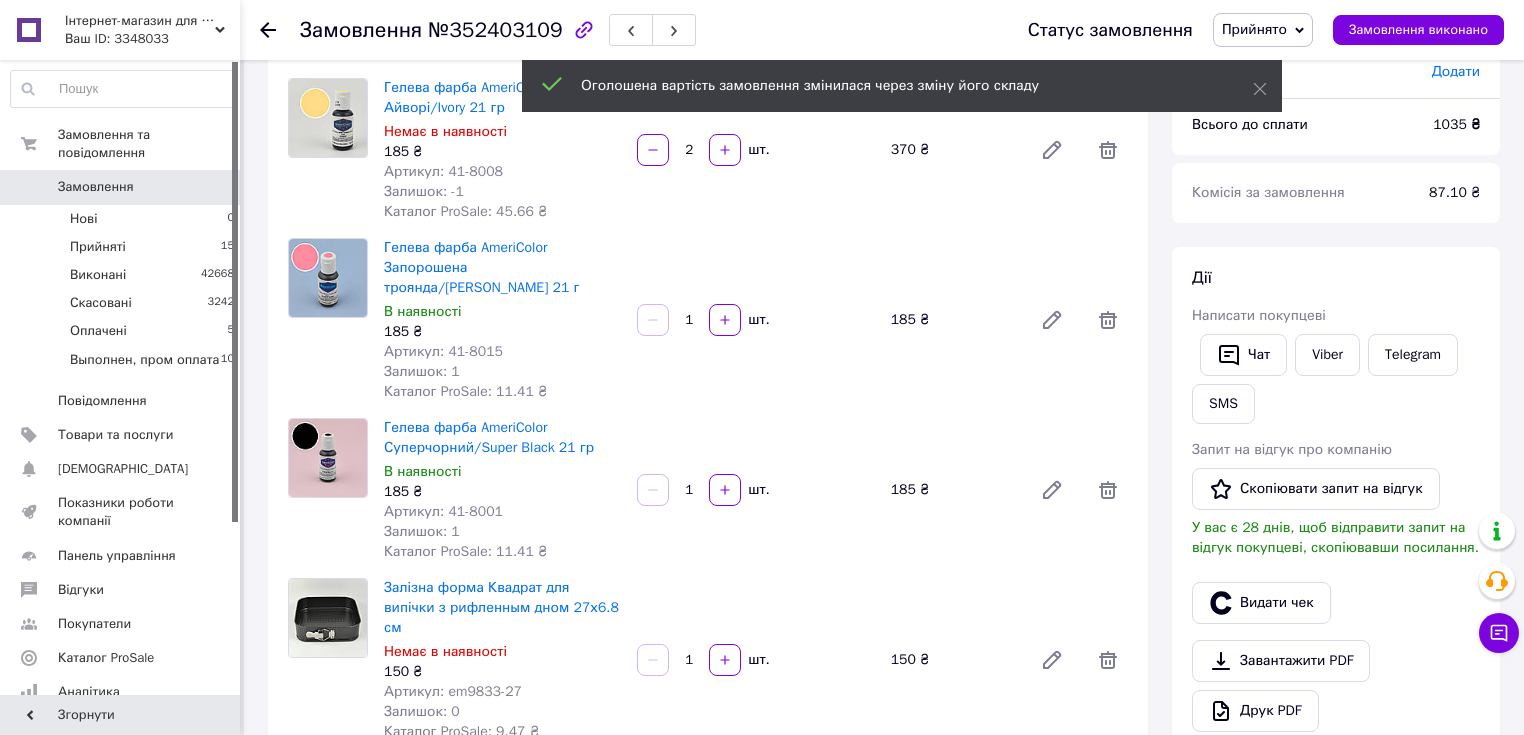 scroll, scrollTop: 0, scrollLeft: 0, axis: both 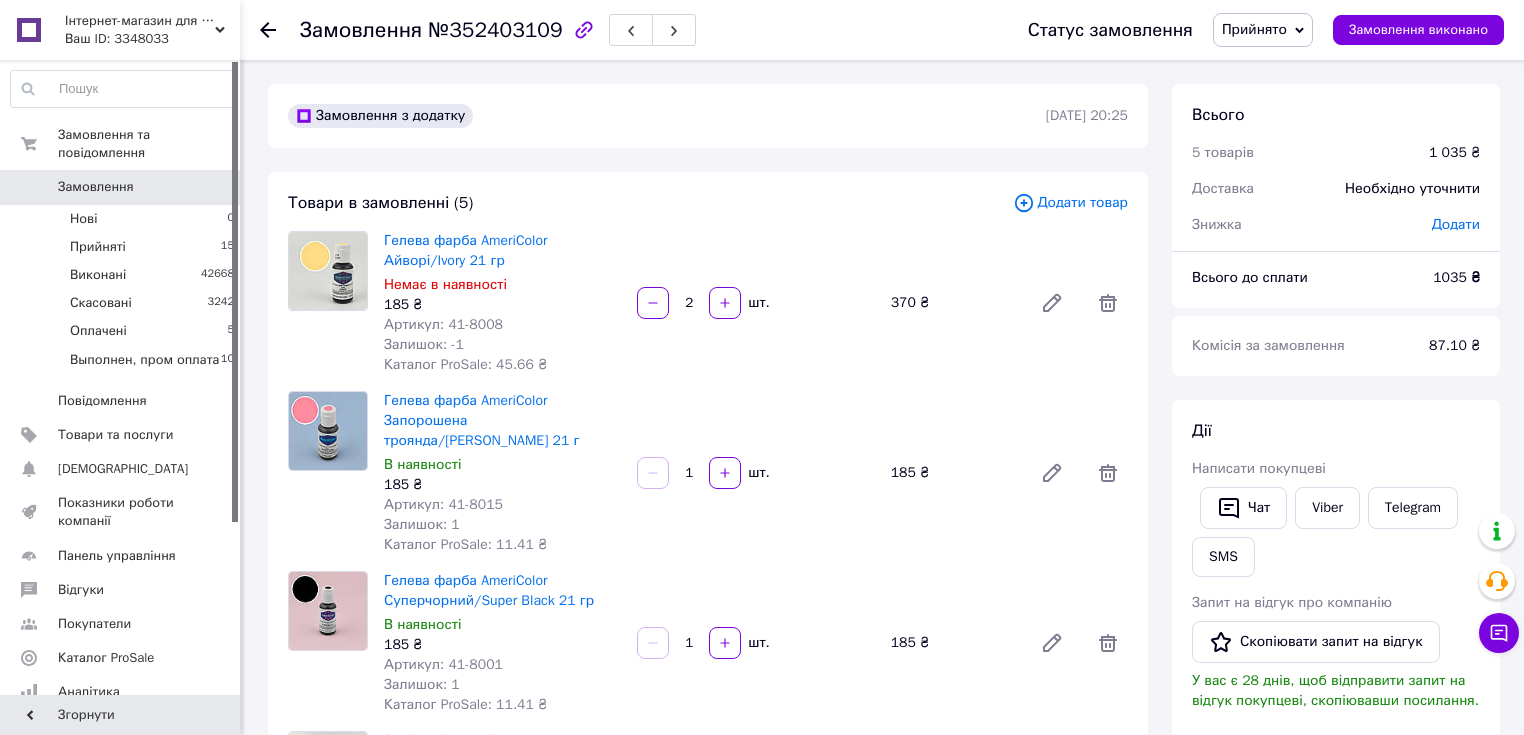 click on "Додати товар" at bounding box center (1070, 203) 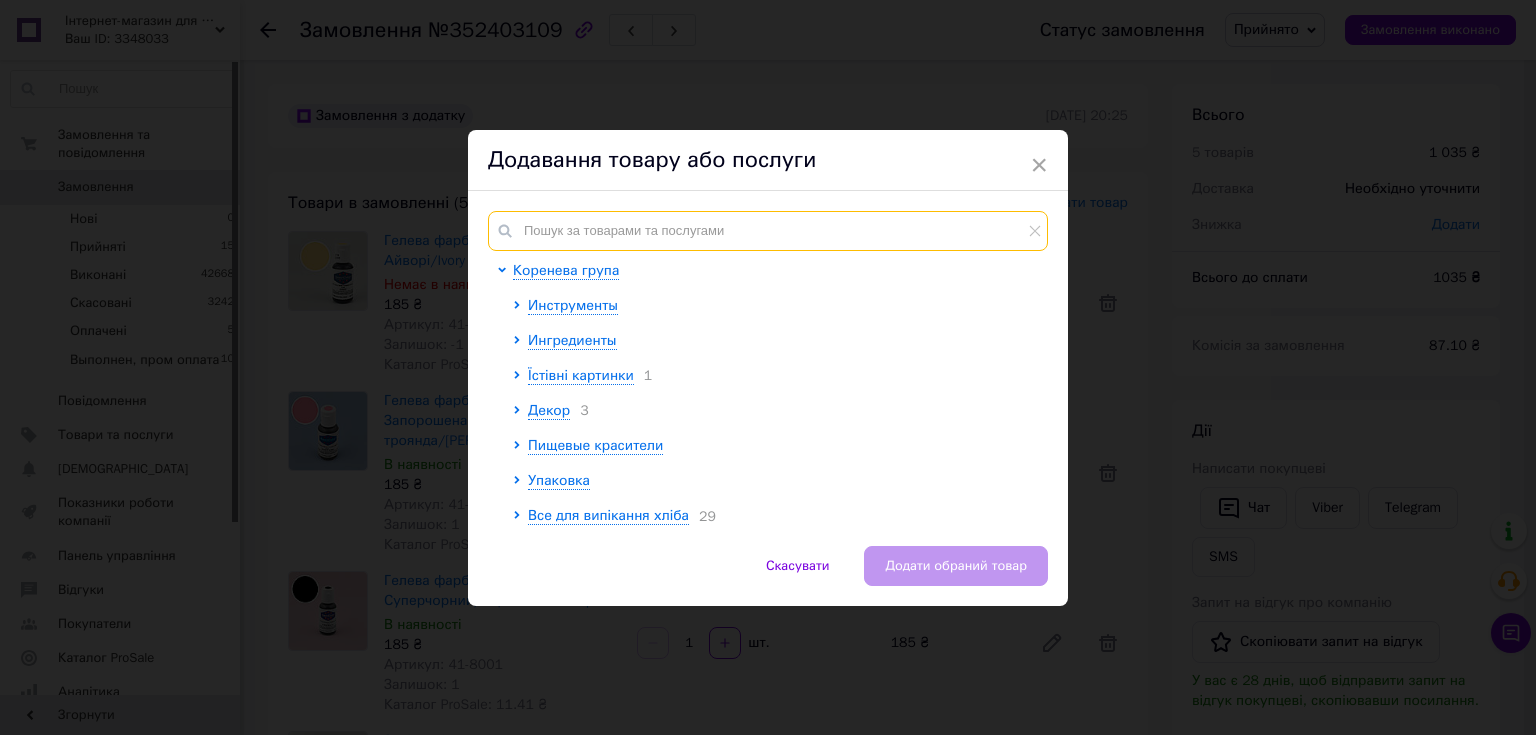 click at bounding box center (768, 231) 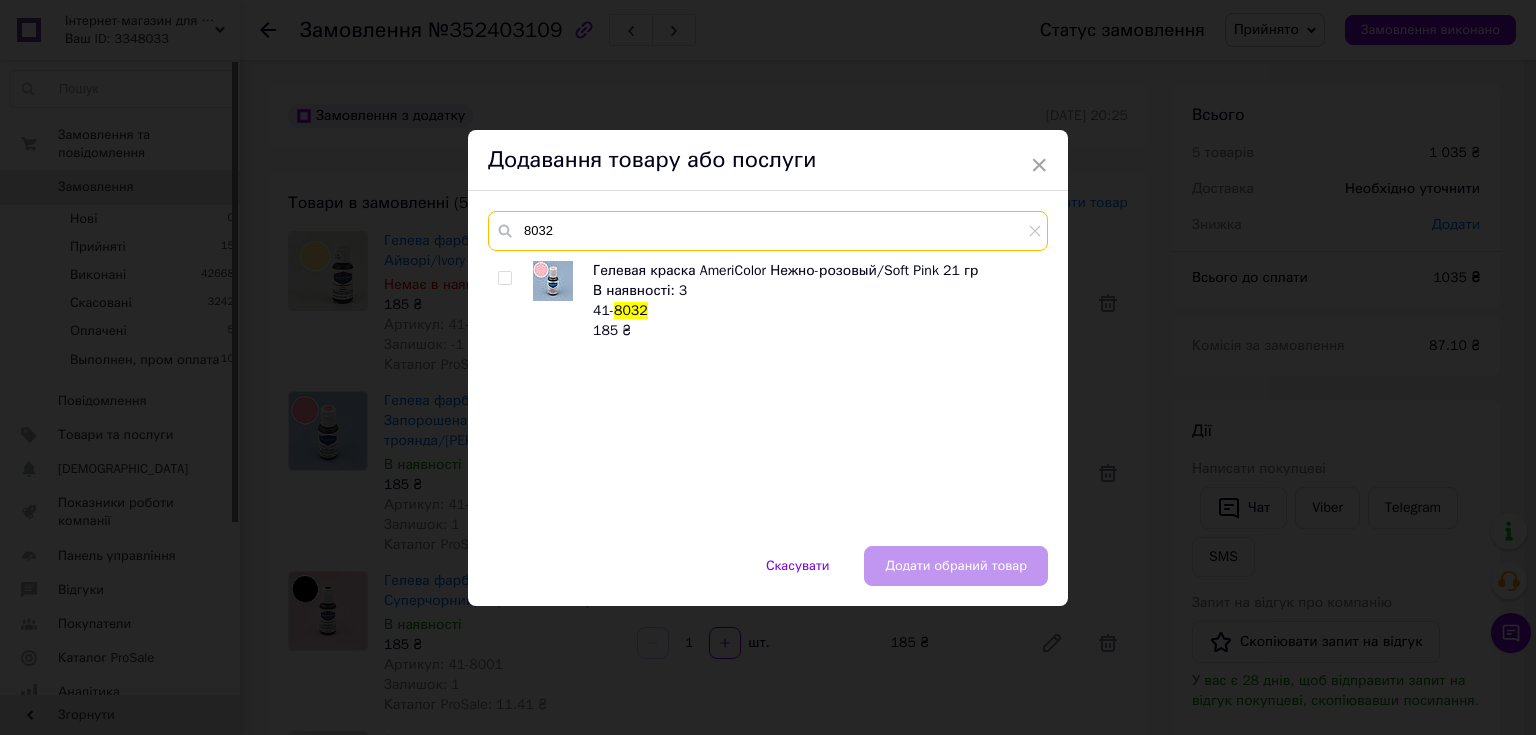 type on "8032" 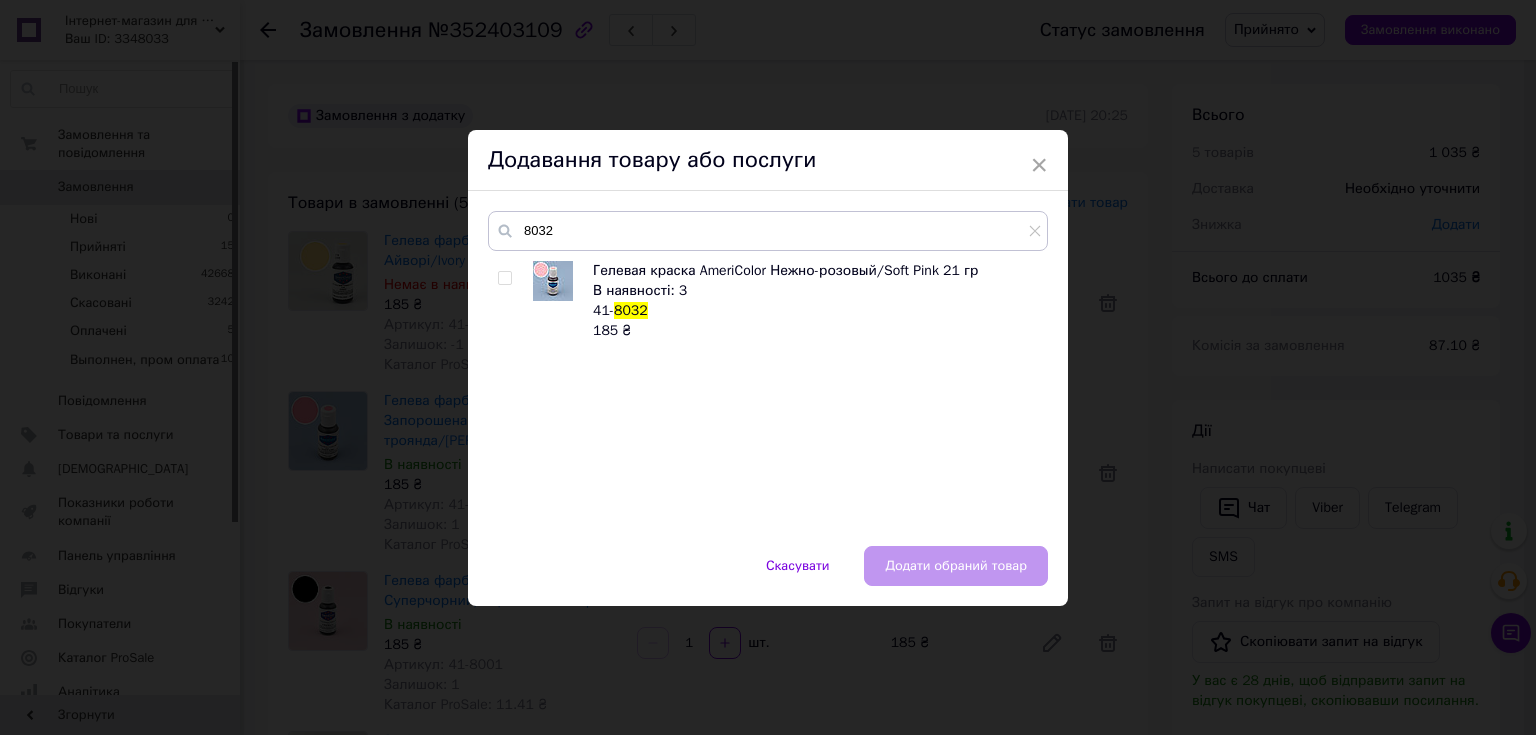 drag, startPoint x: 499, startPoint y: 275, endPoint x: 648, endPoint y: 356, distance: 169.59363 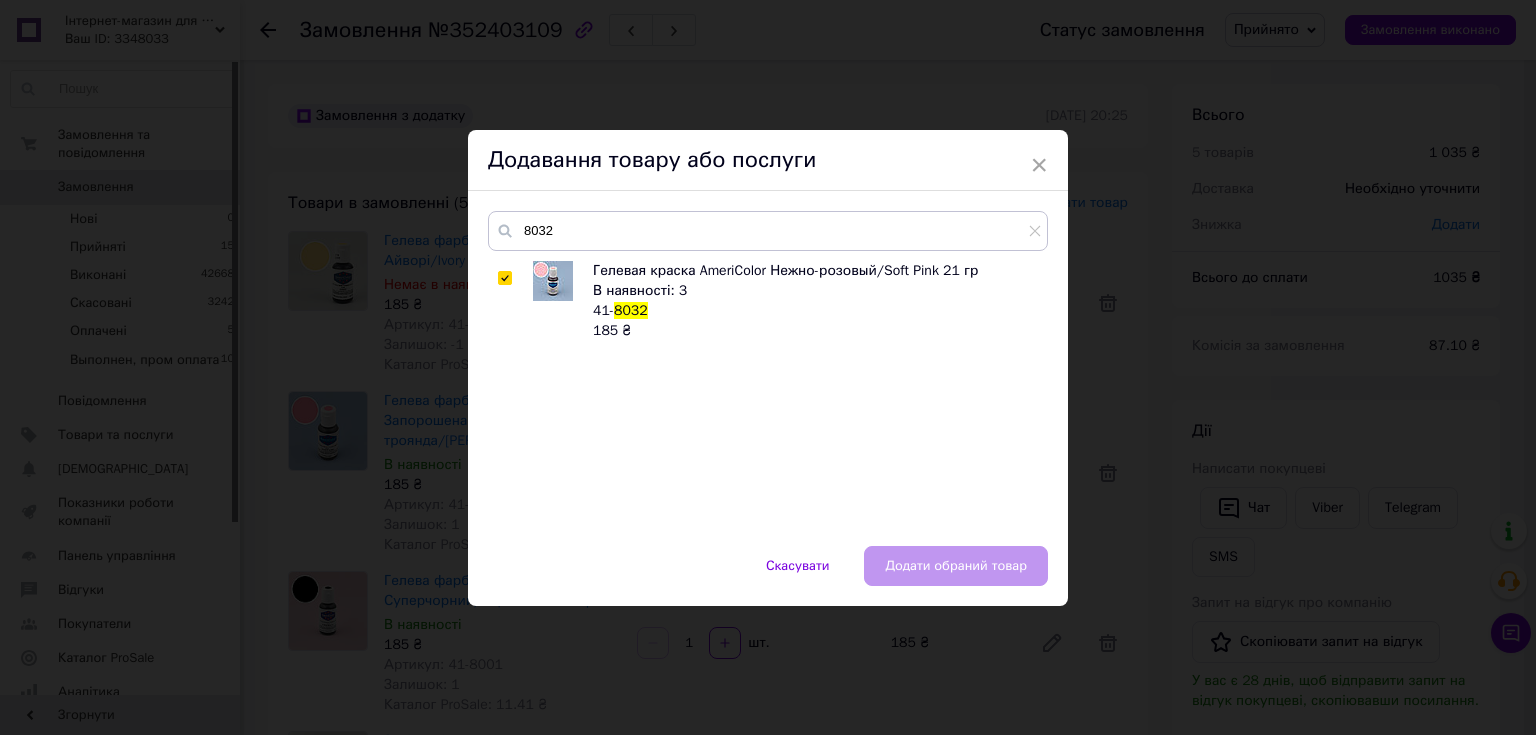 checkbox on "true" 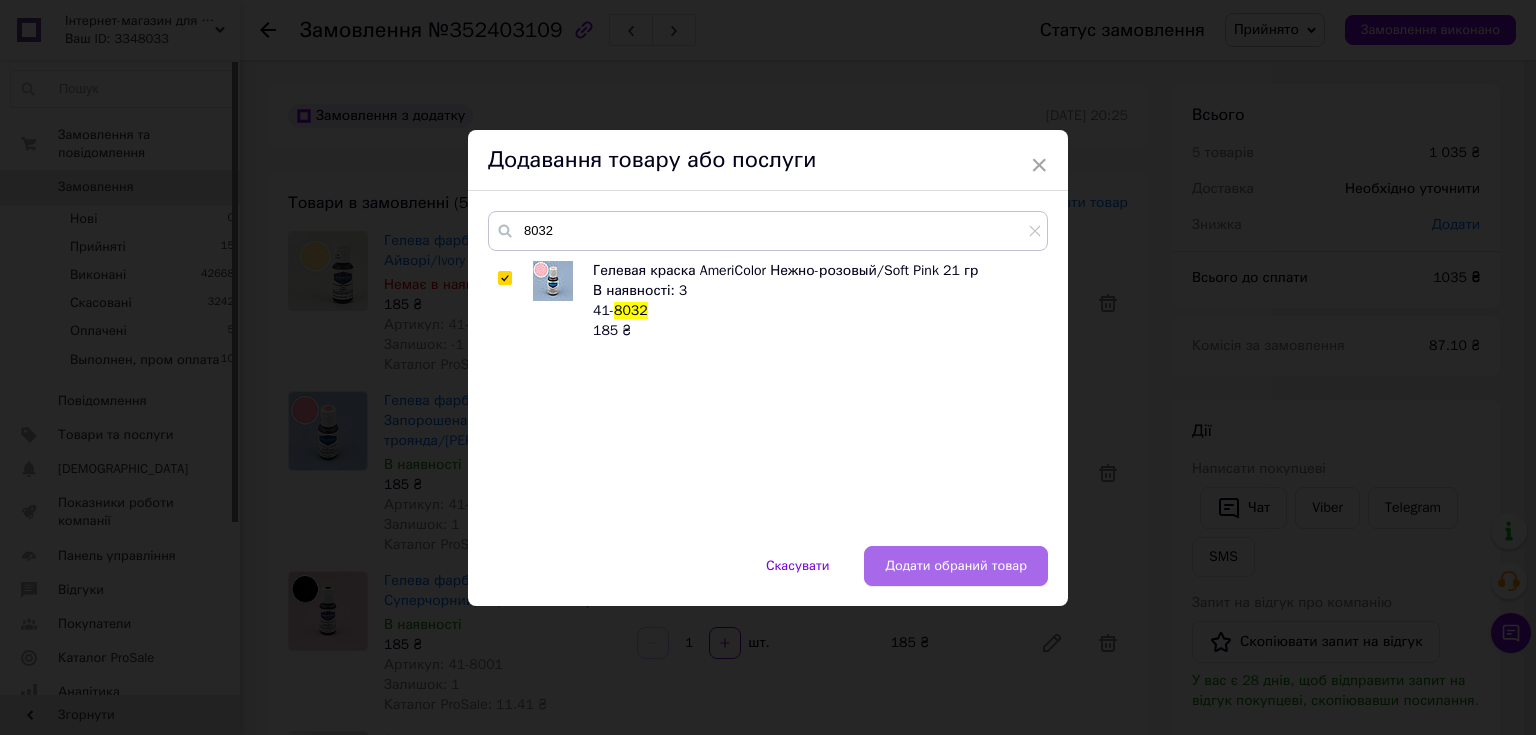 click on "Додати обраний товар" at bounding box center (956, 566) 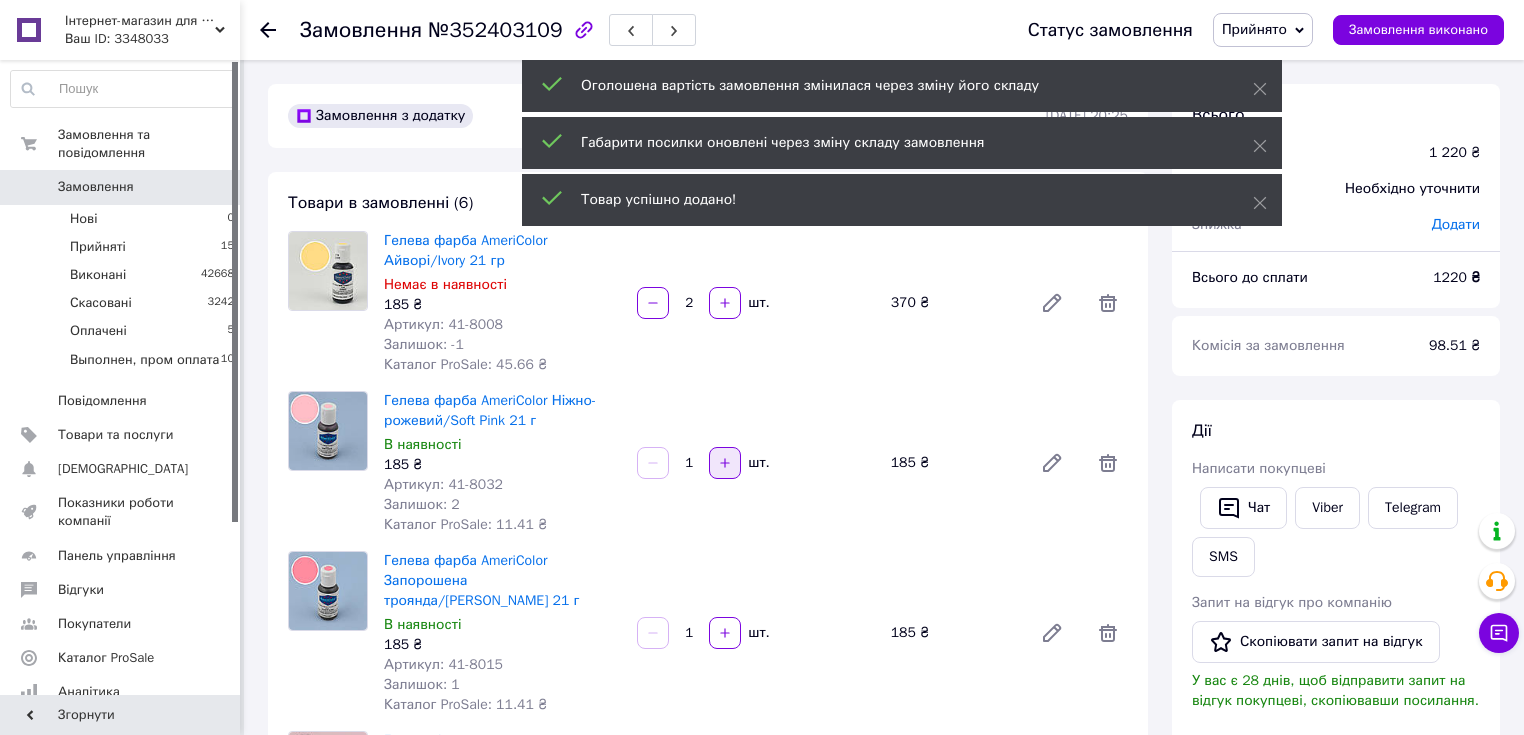 click 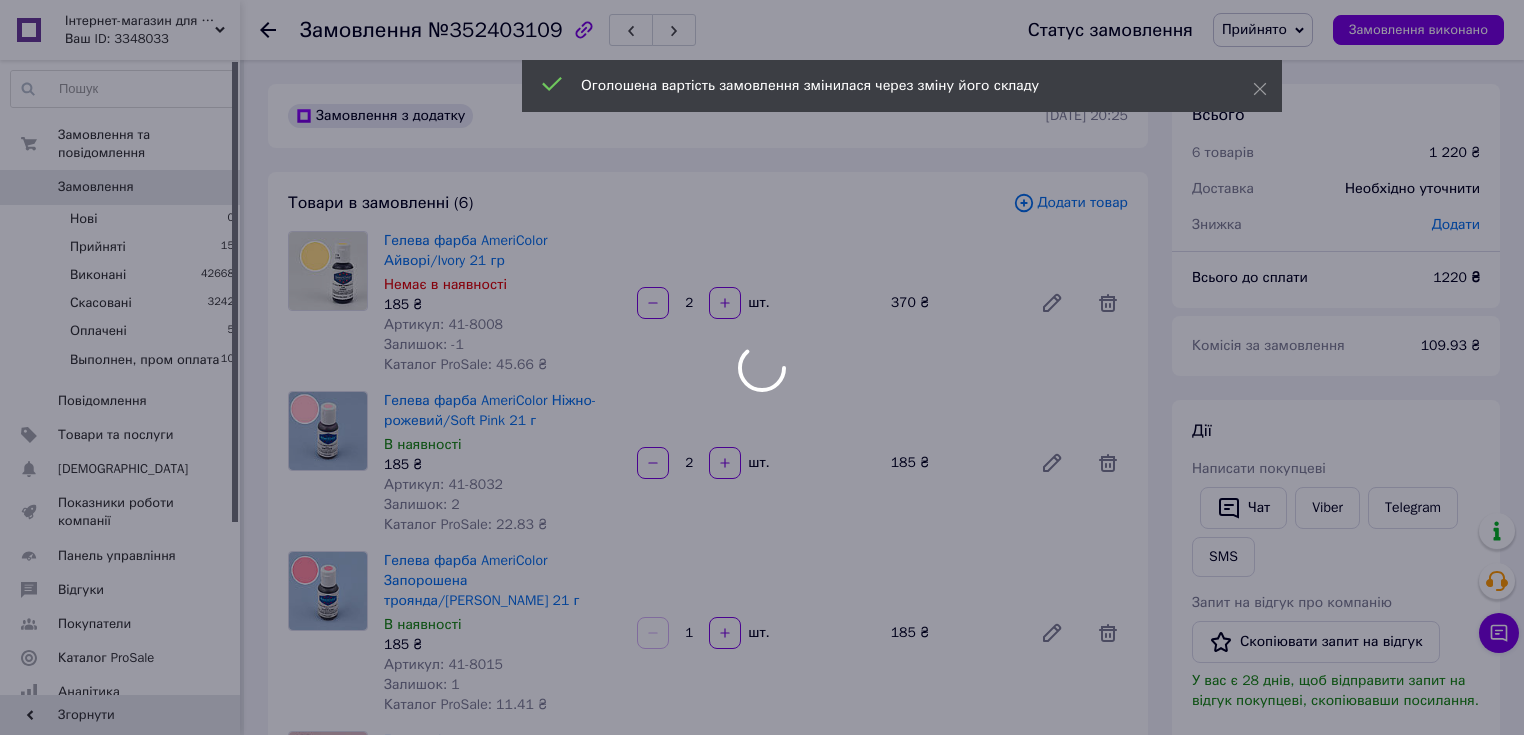 scroll, scrollTop: 68, scrollLeft: 0, axis: vertical 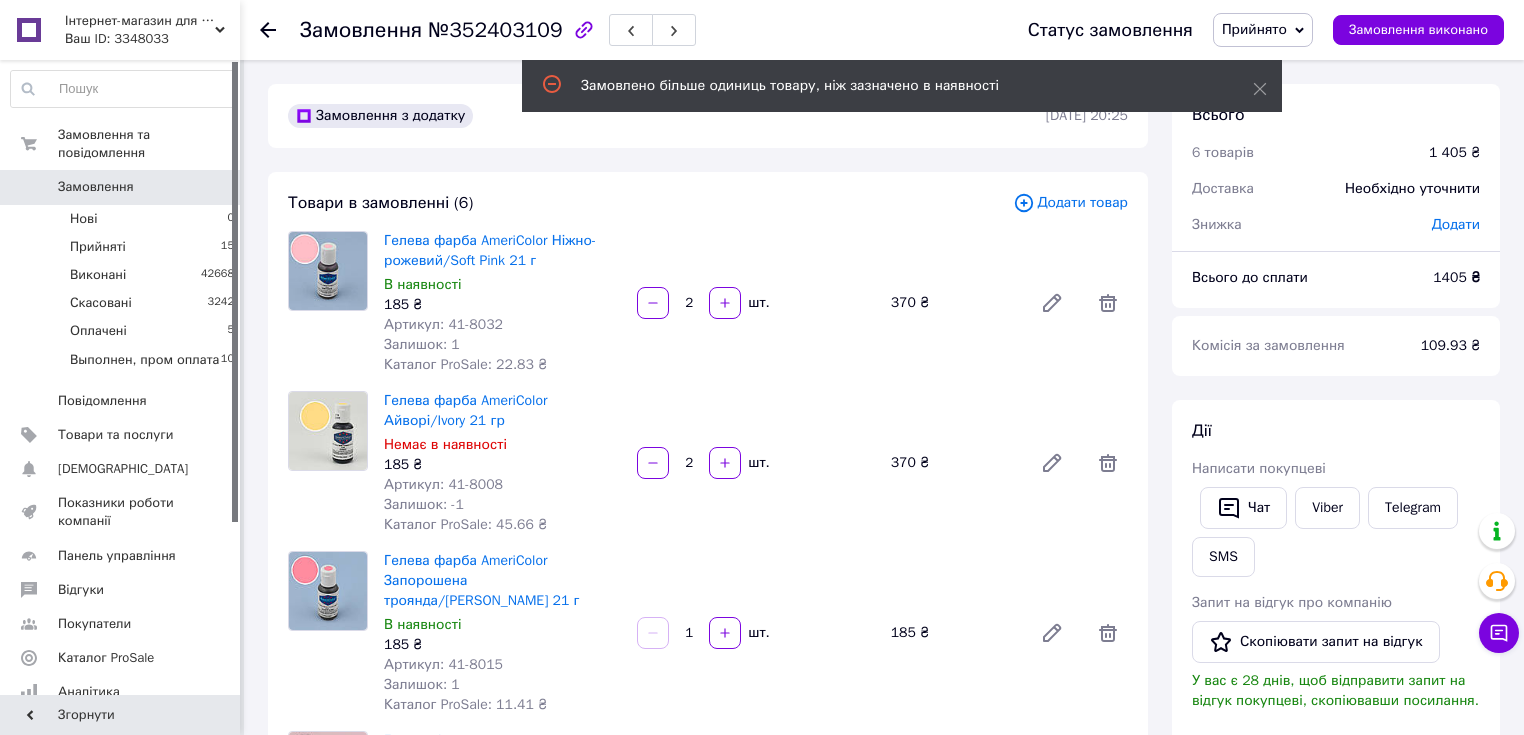 click on "Додати товар" at bounding box center [1070, 203] 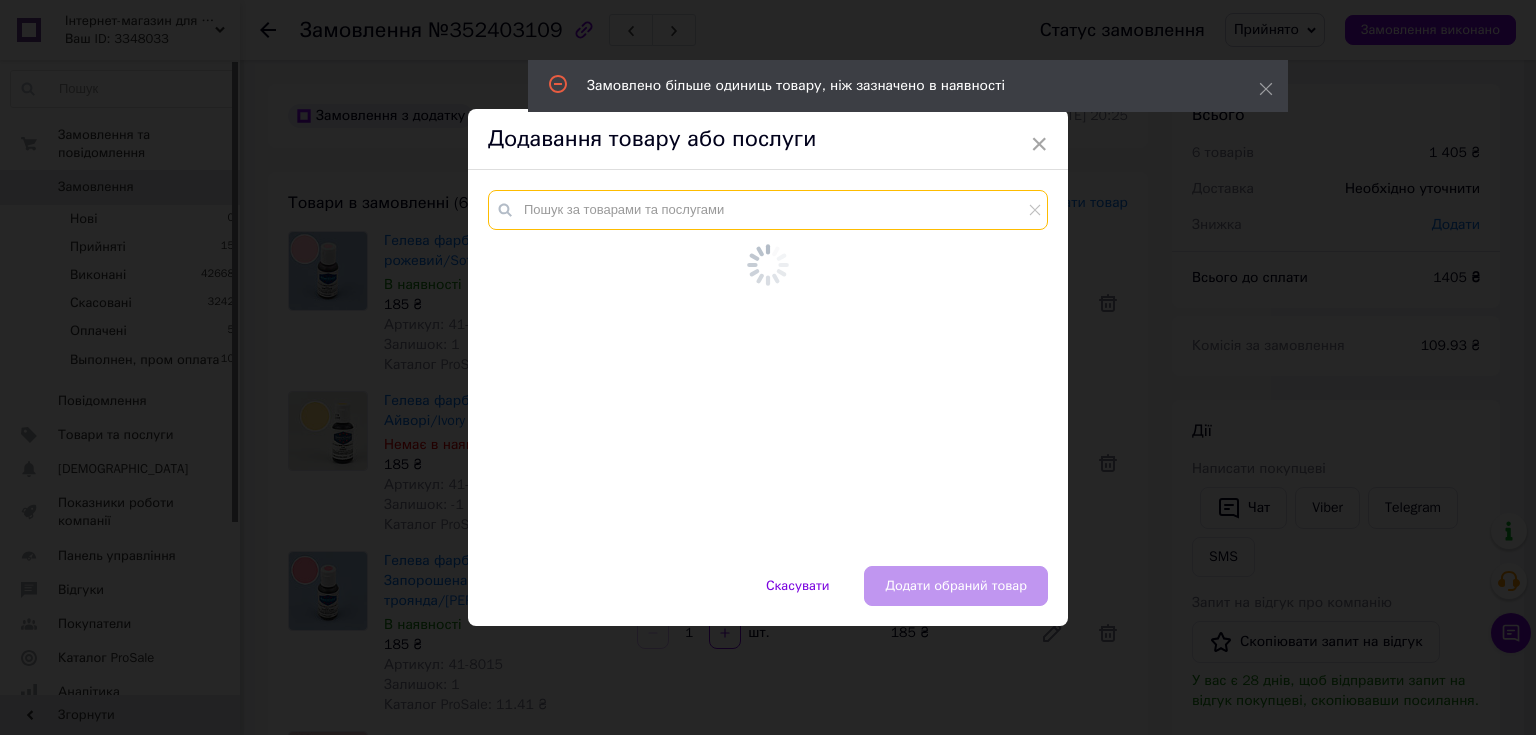 click at bounding box center [768, 210] 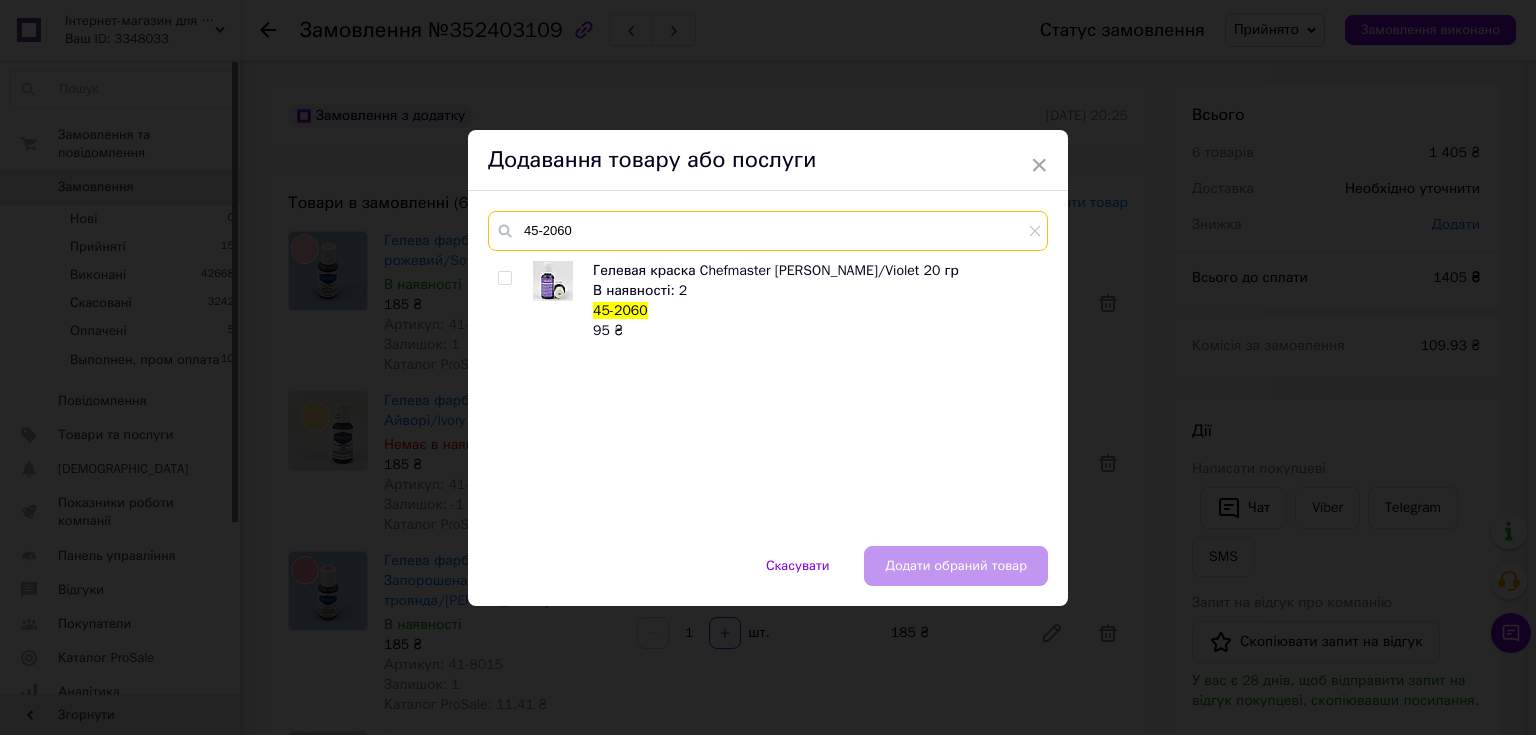 type on "45-2060" 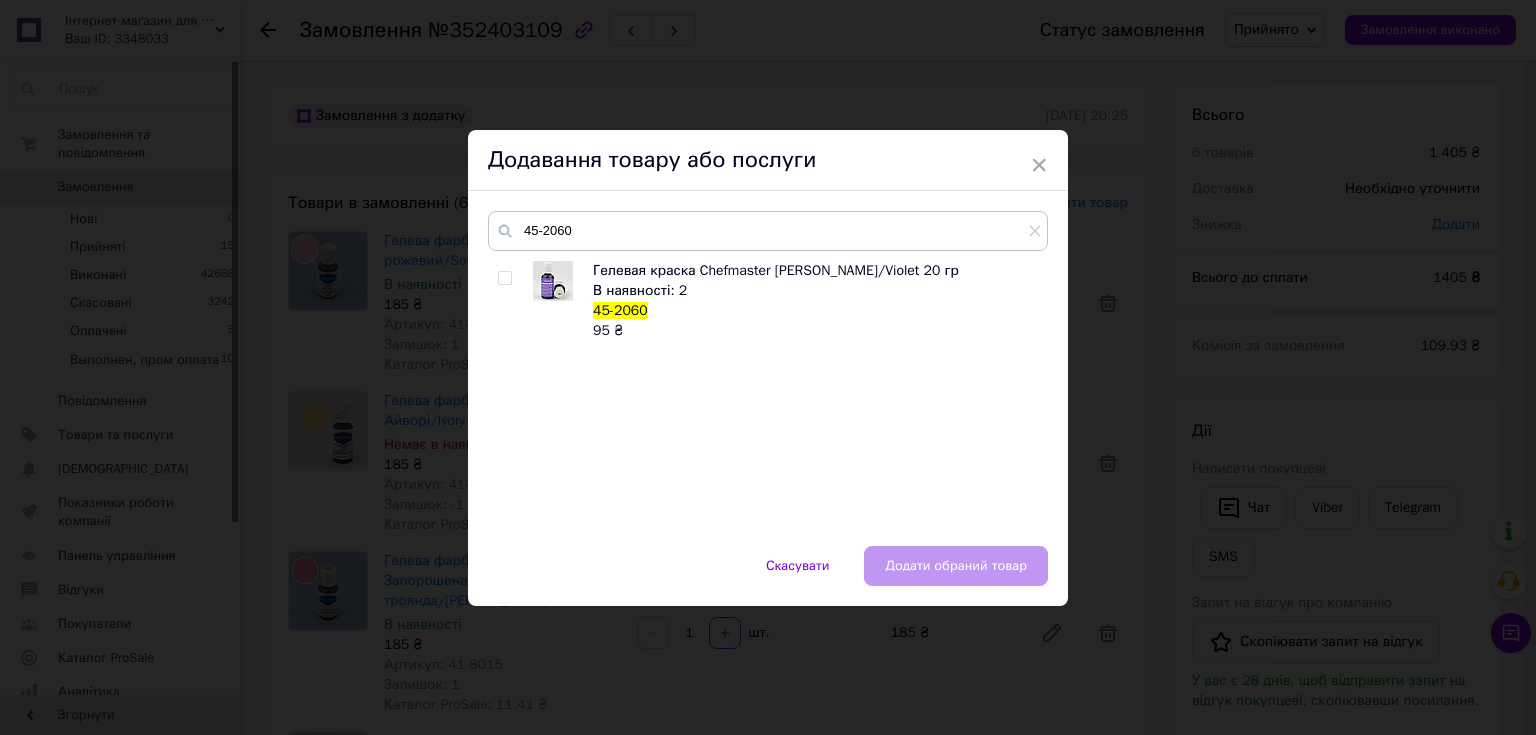 click at bounding box center [504, 278] 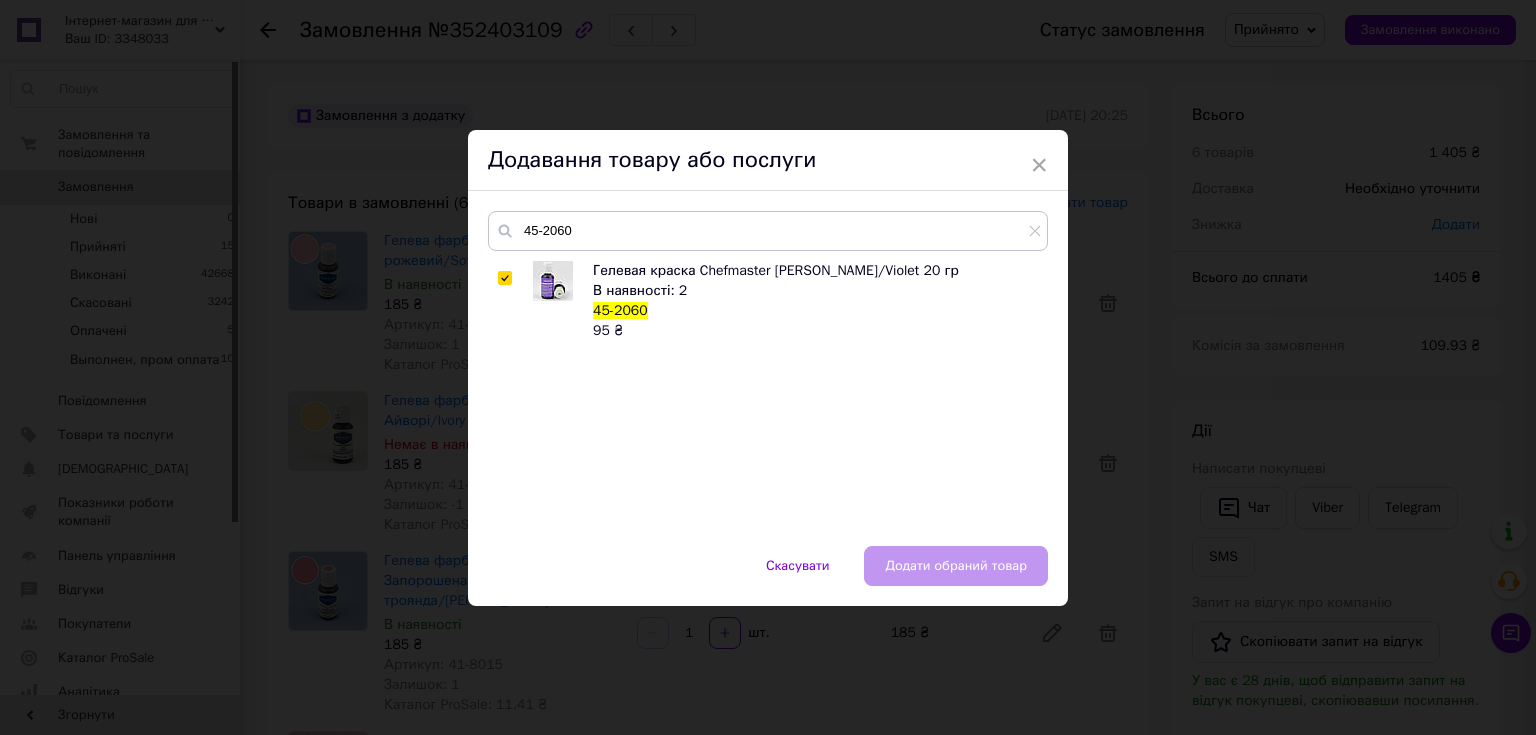 checkbox on "true" 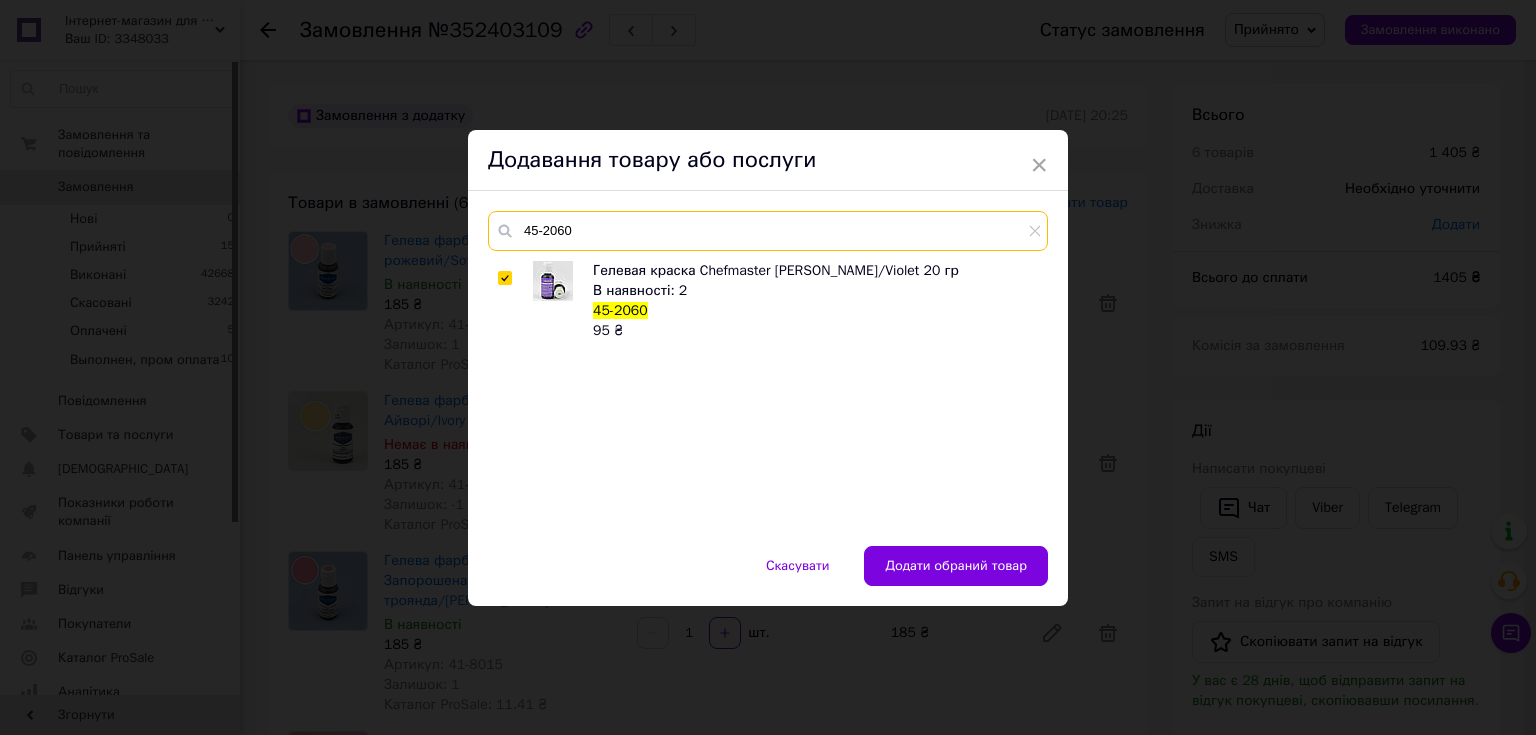 click on "45-2060" at bounding box center (768, 231) 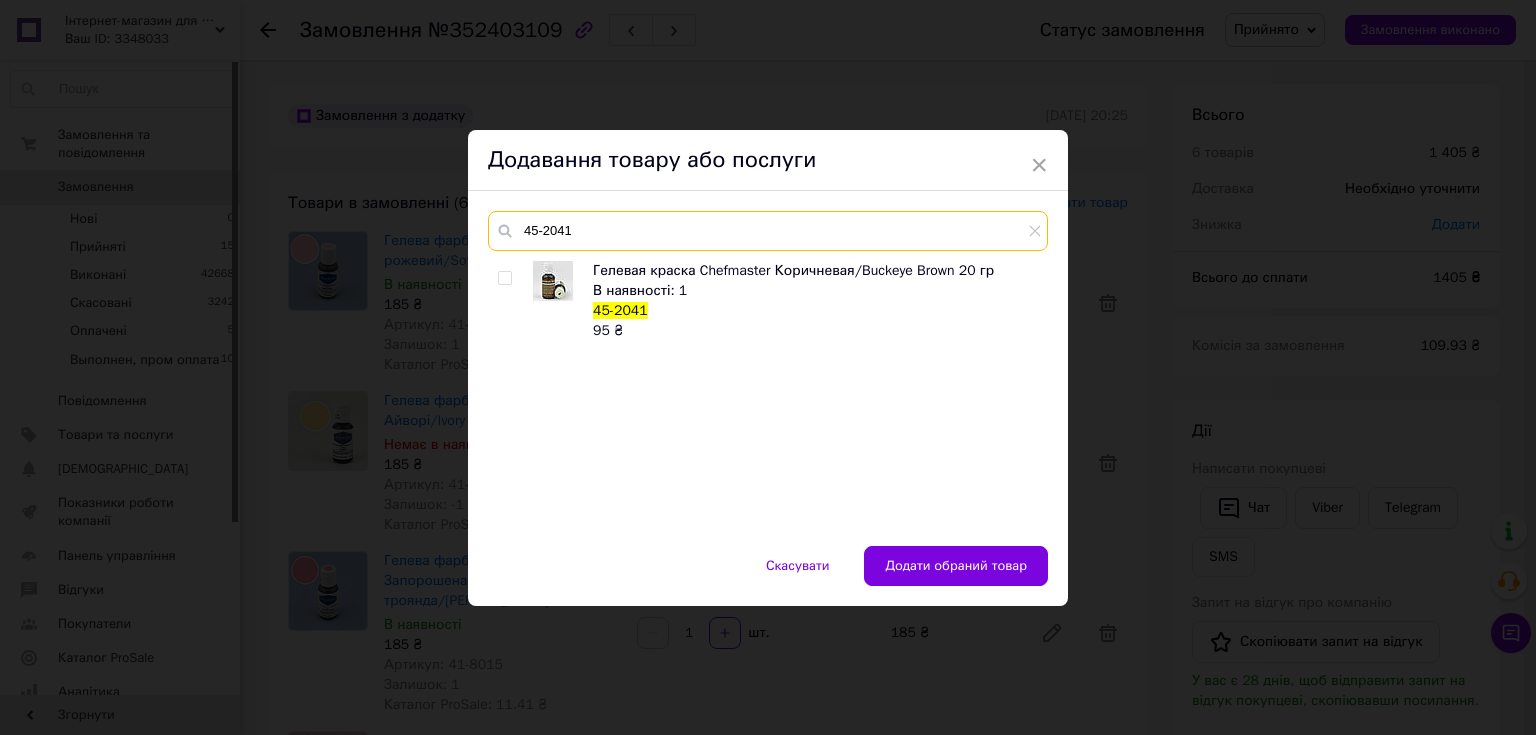 type on "45-2041" 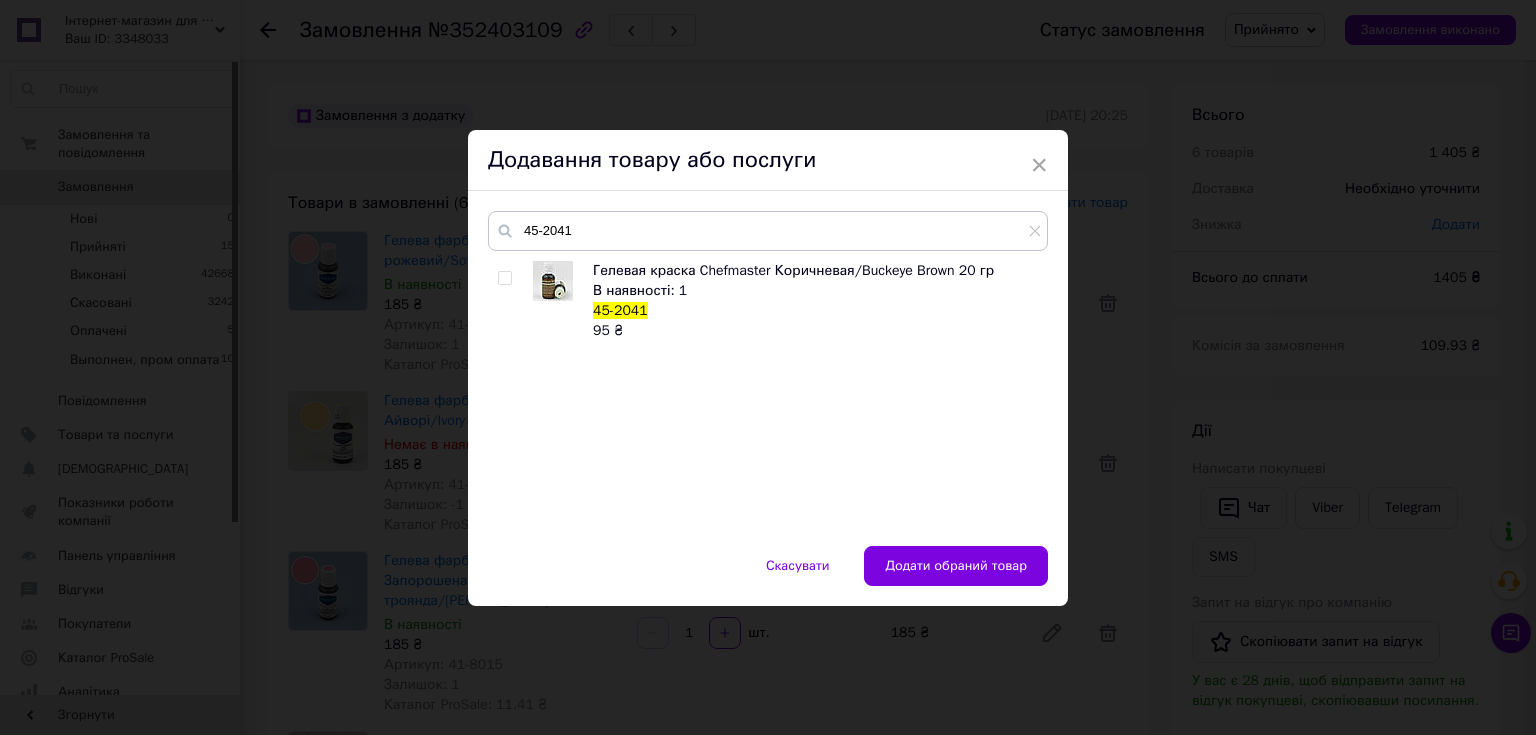 click at bounding box center [504, 278] 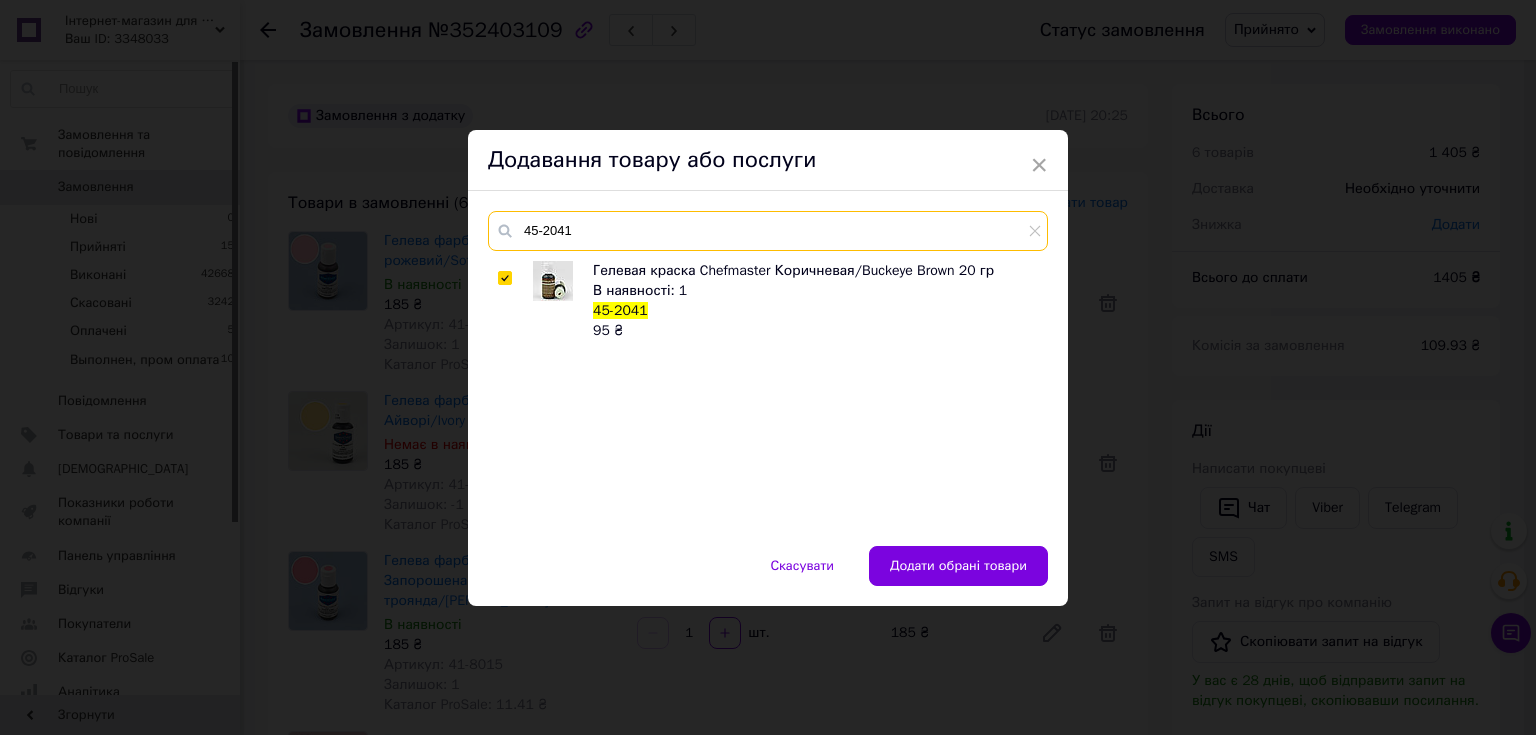 click on "45-2041" at bounding box center (768, 231) 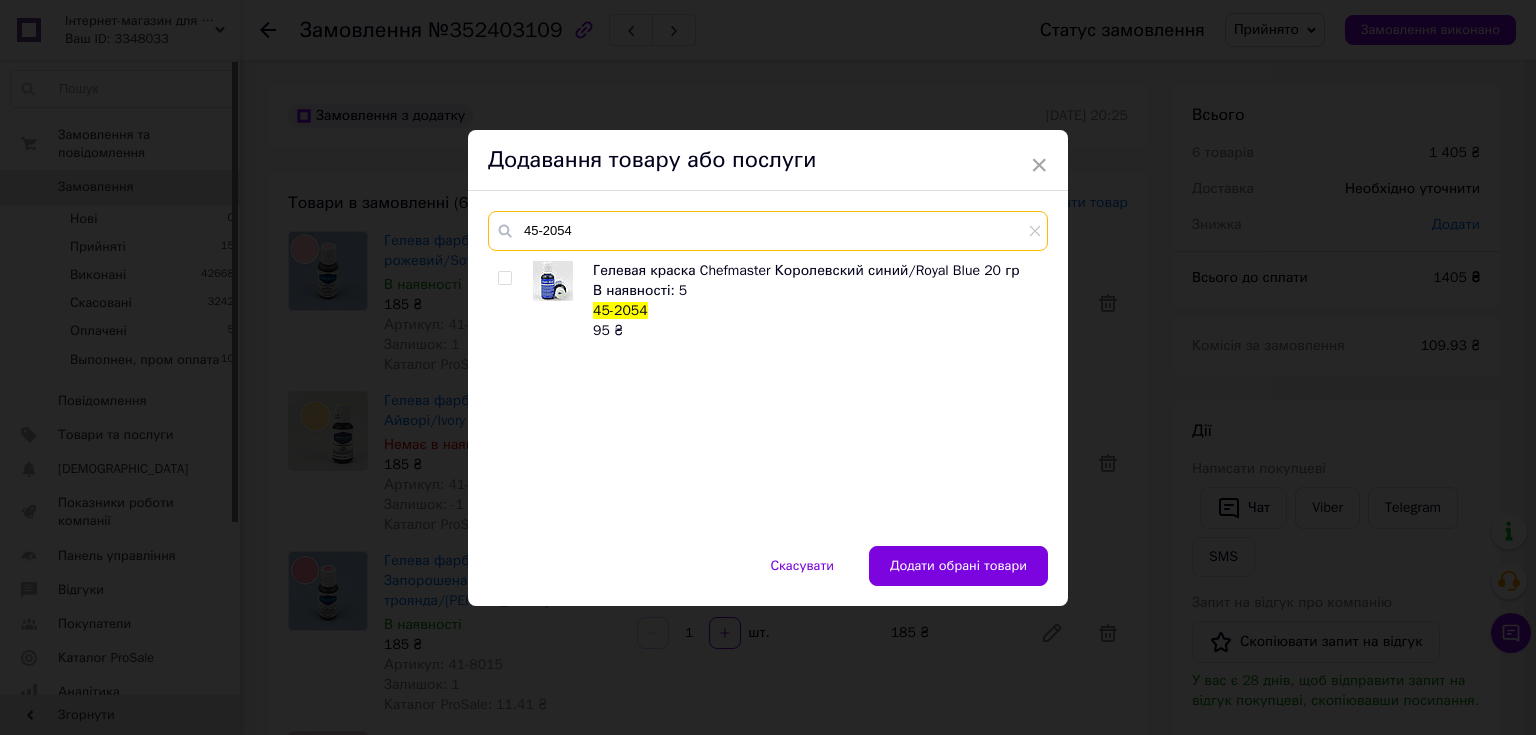 type on "45-2054" 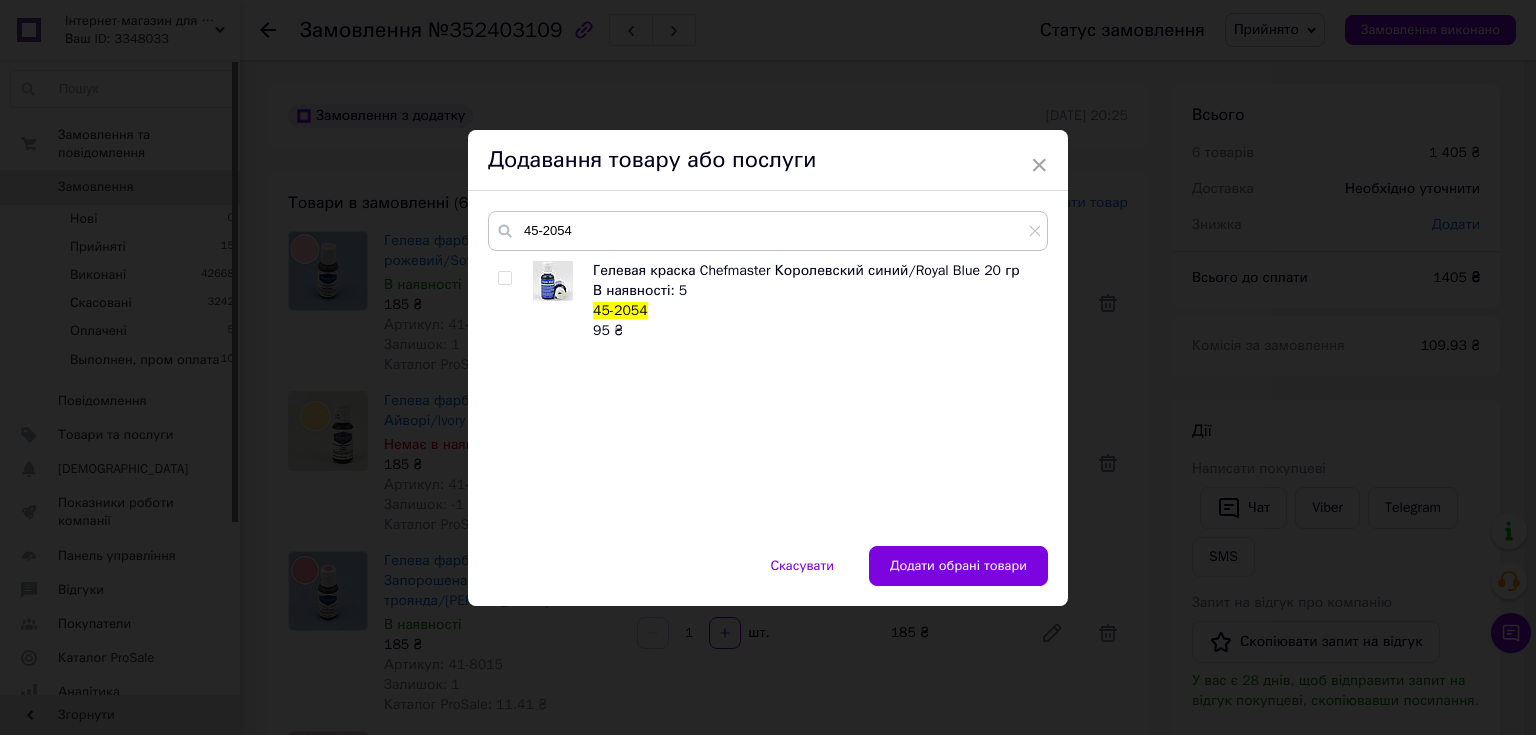 click at bounding box center (504, 278) 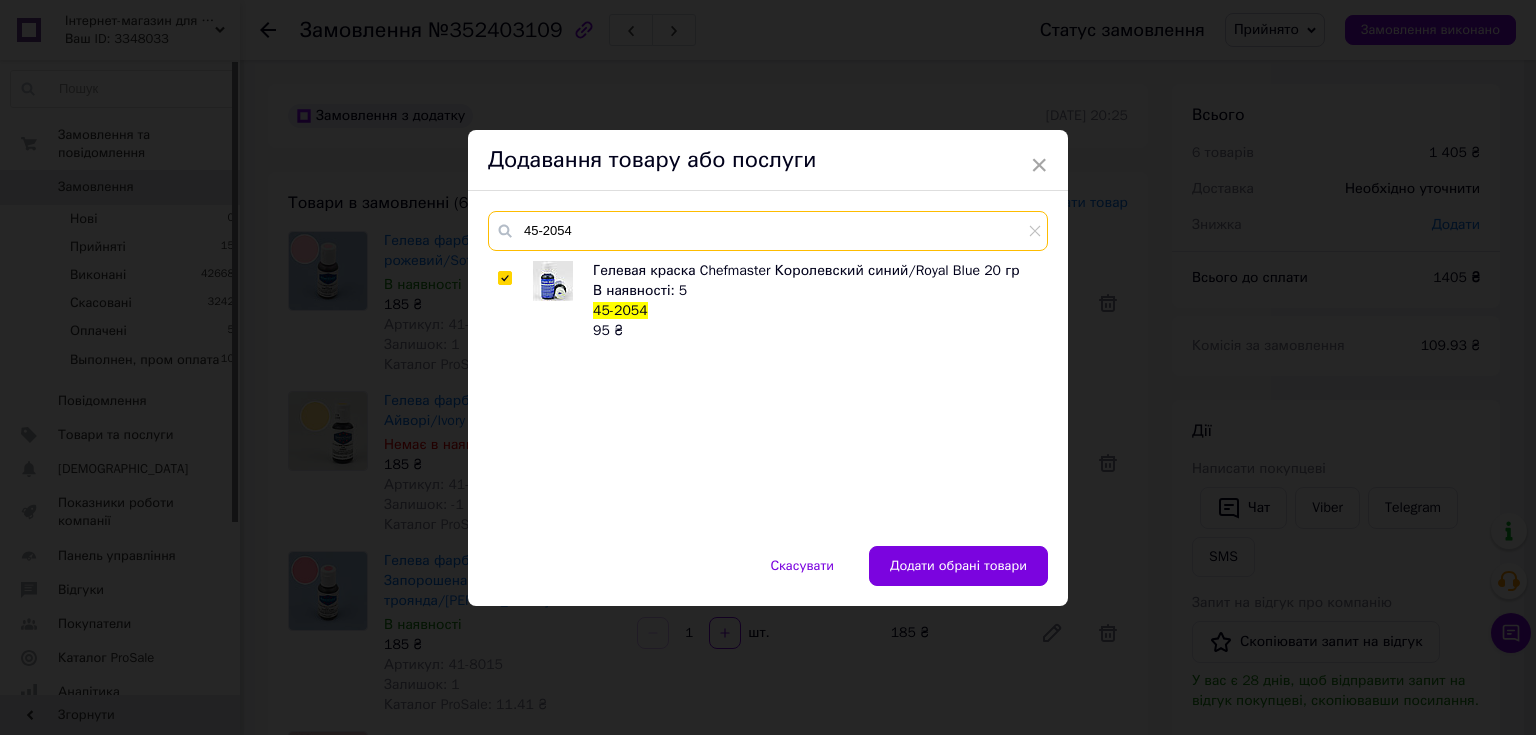 click on "45-2054" at bounding box center [768, 231] 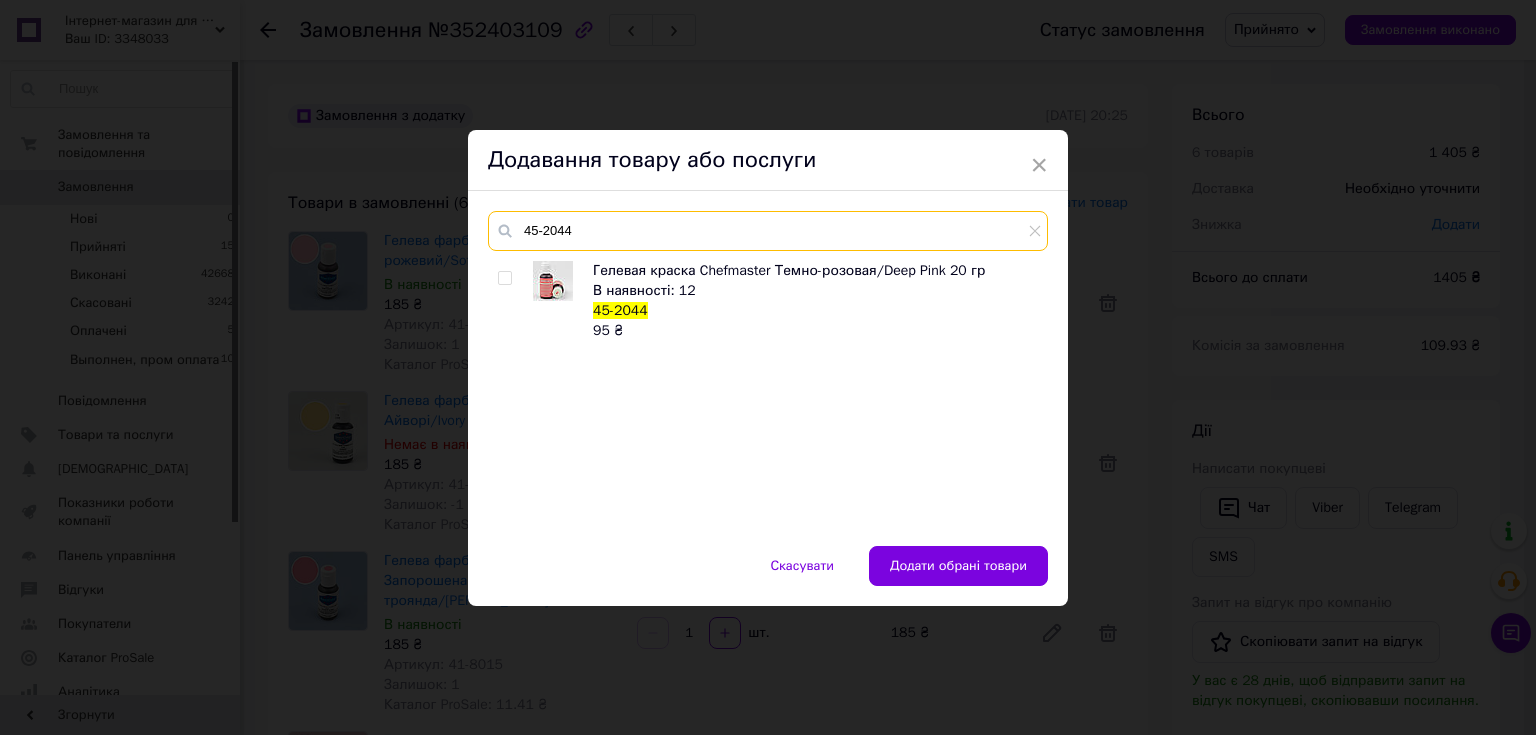 type on "45-2044" 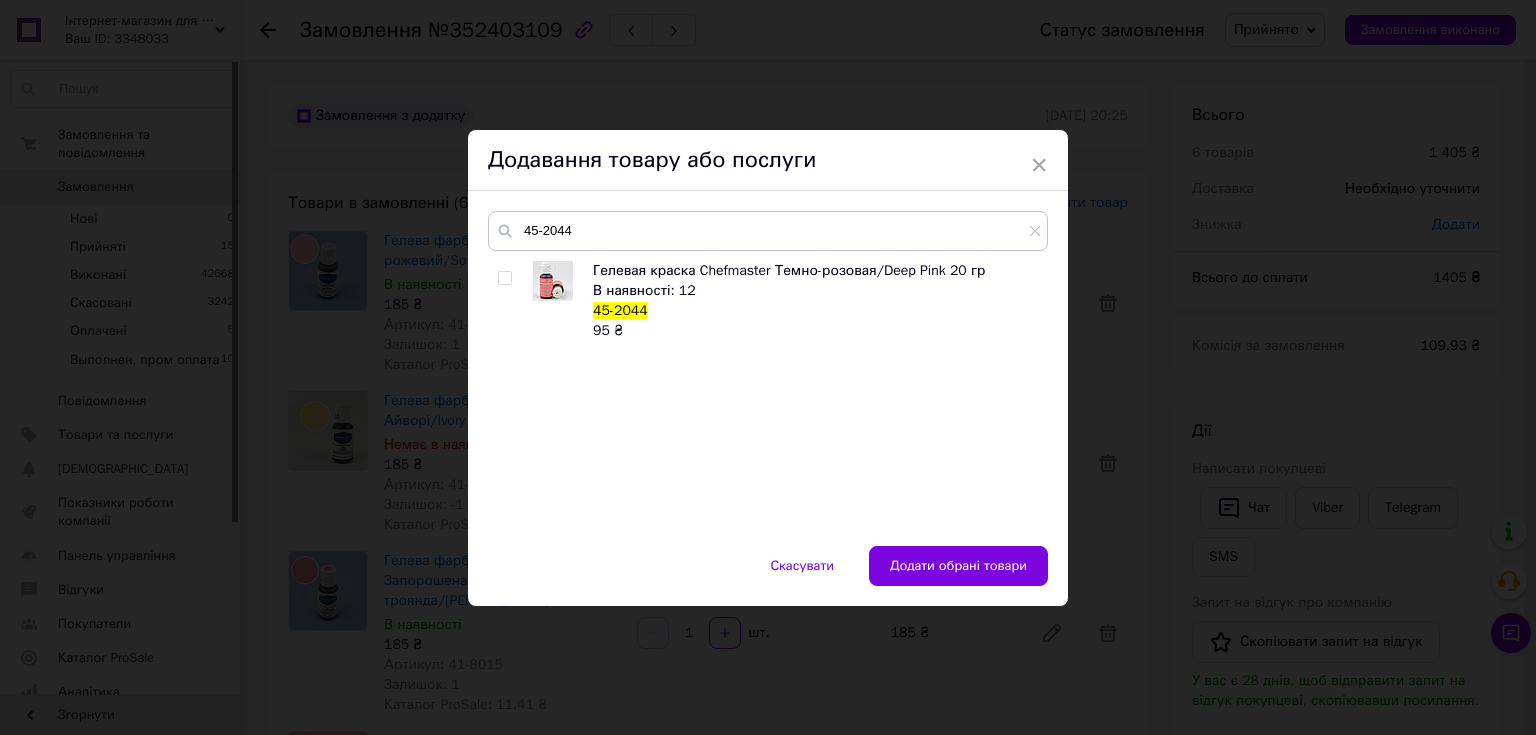 click at bounding box center [504, 278] 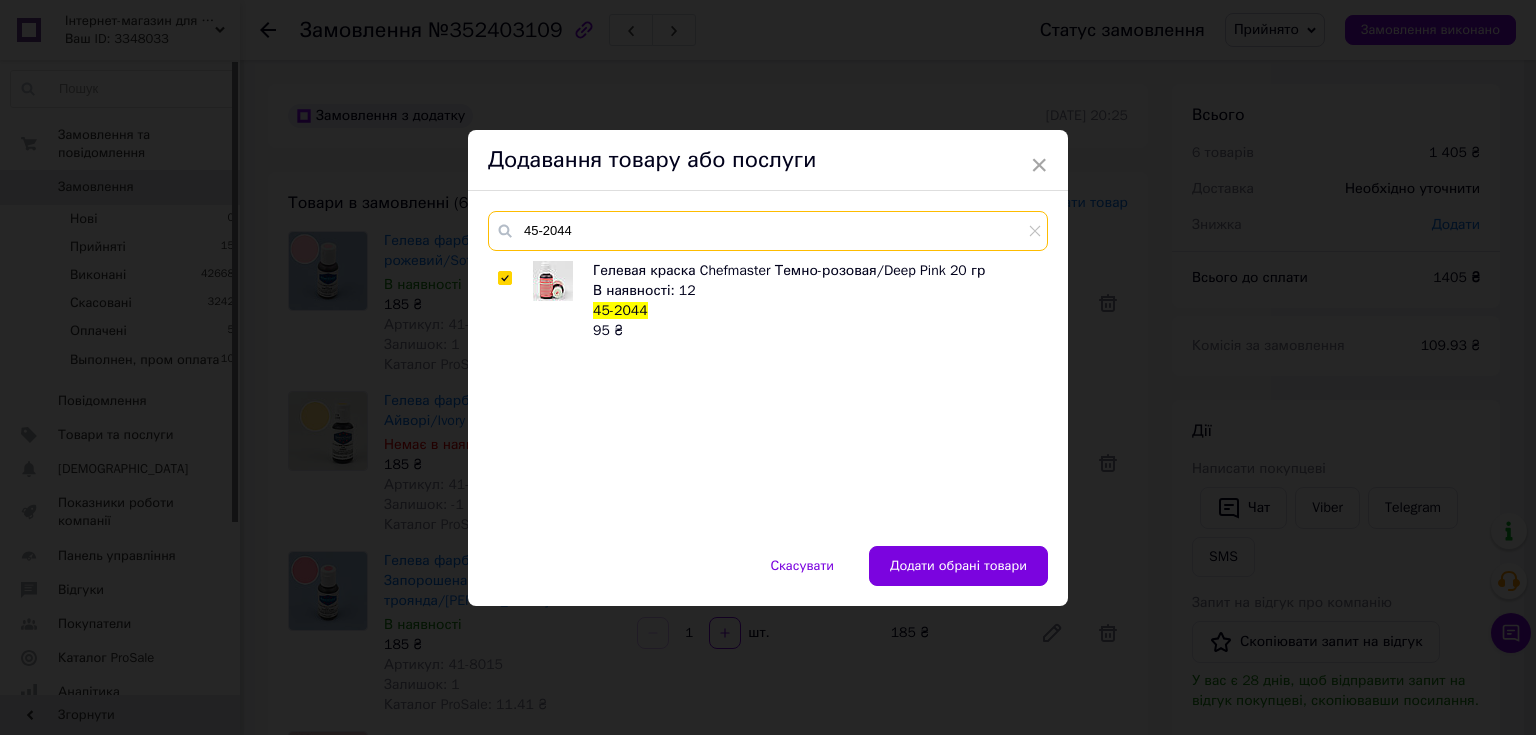 click on "45-2044" at bounding box center [768, 231] 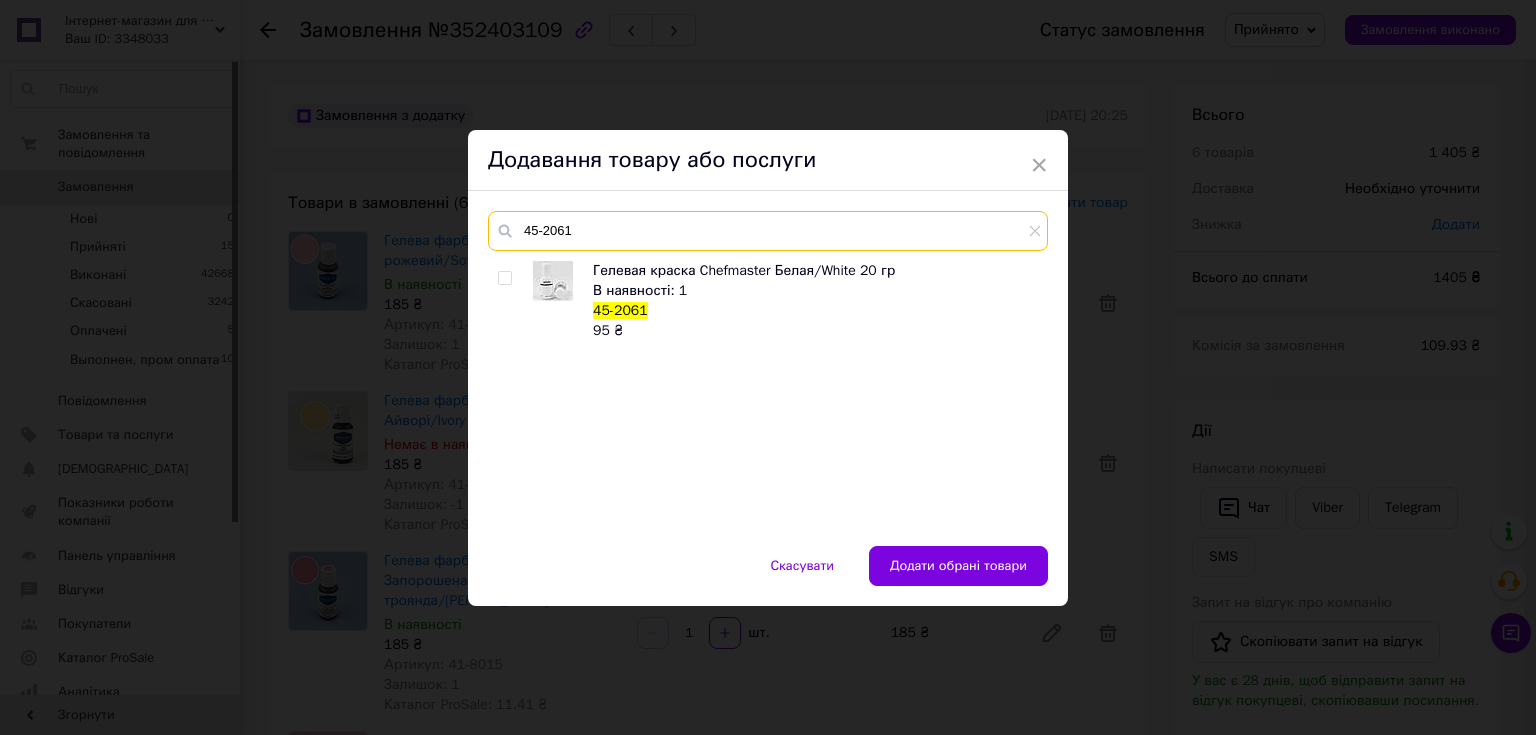 type on "45-2061" 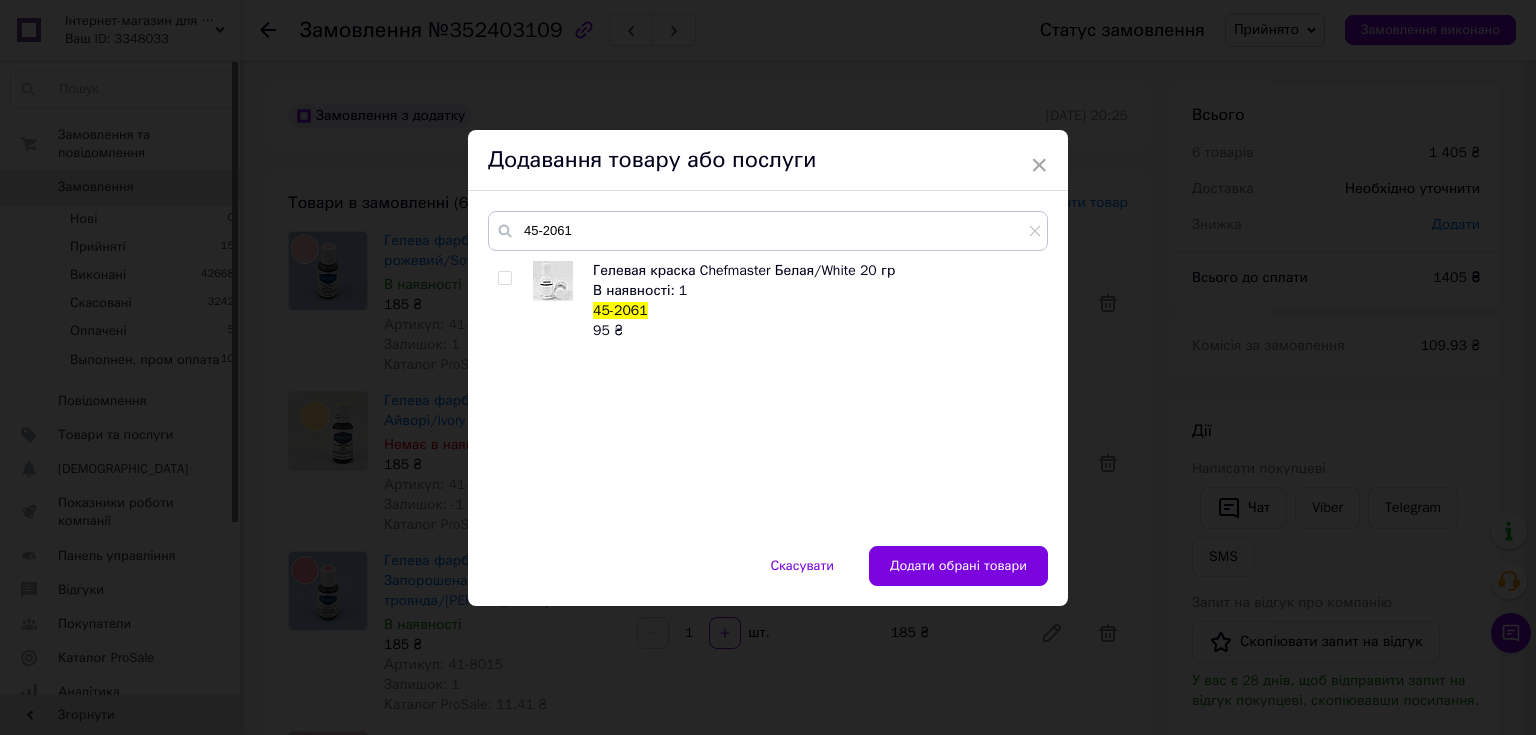 click at bounding box center (504, 278) 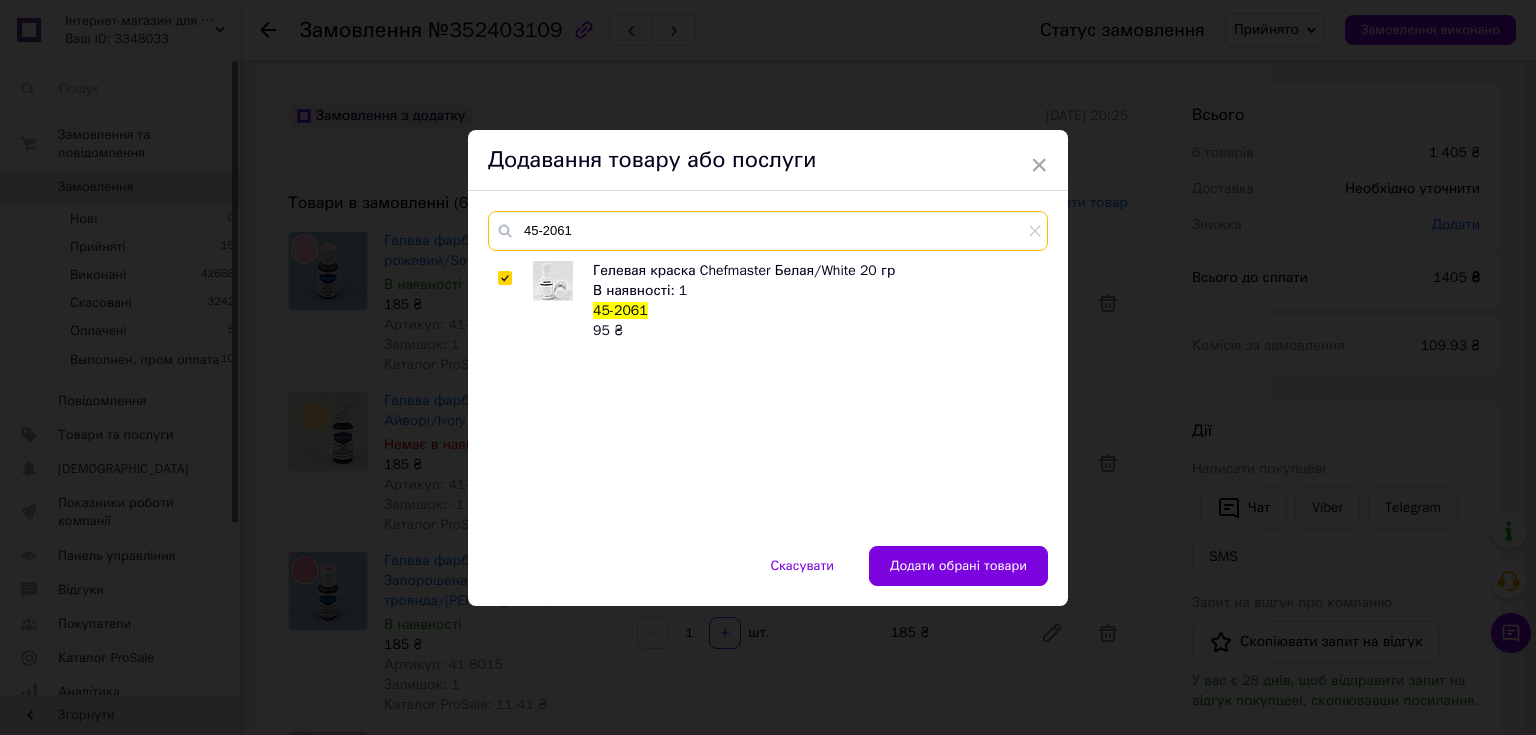 click on "45-2061" at bounding box center [768, 231] 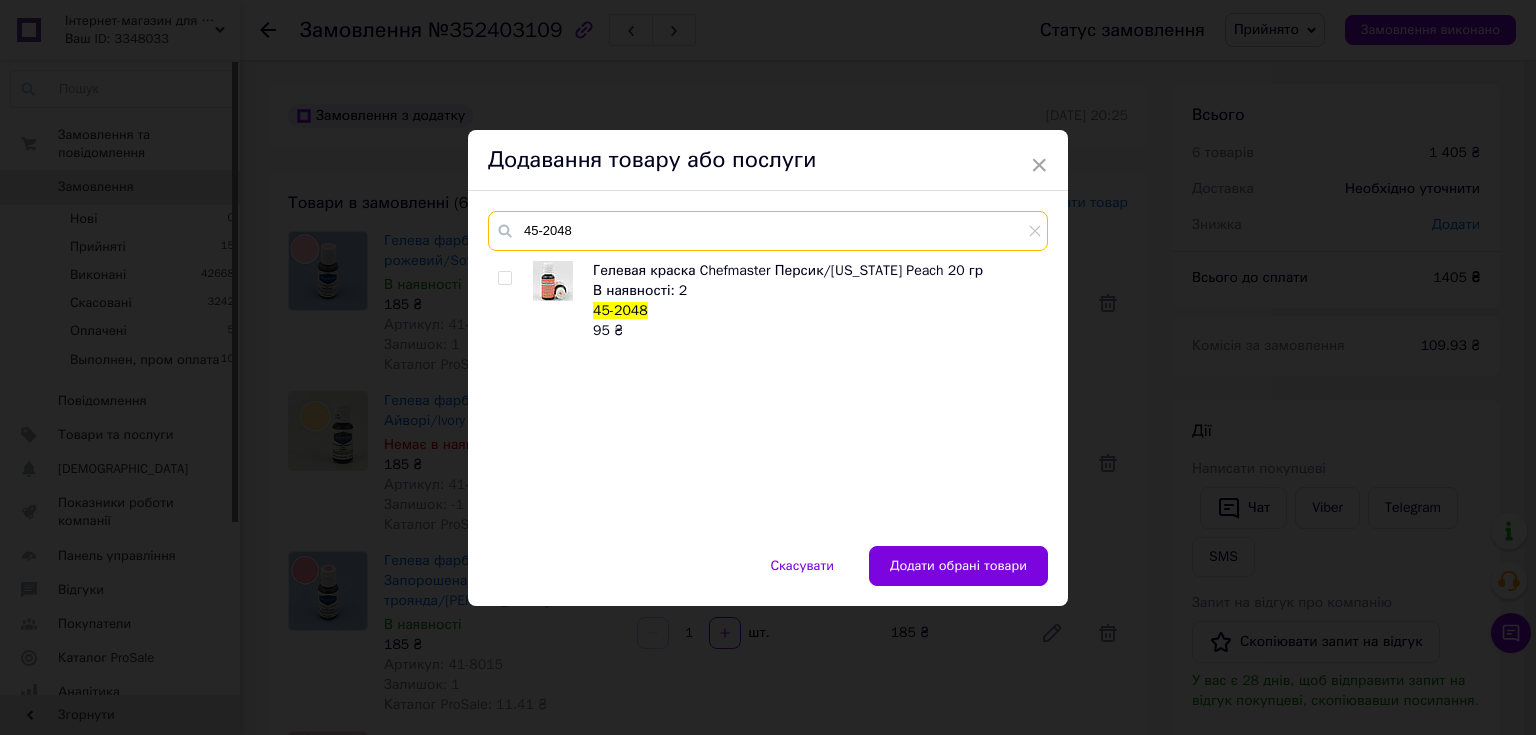 type on "45-2048" 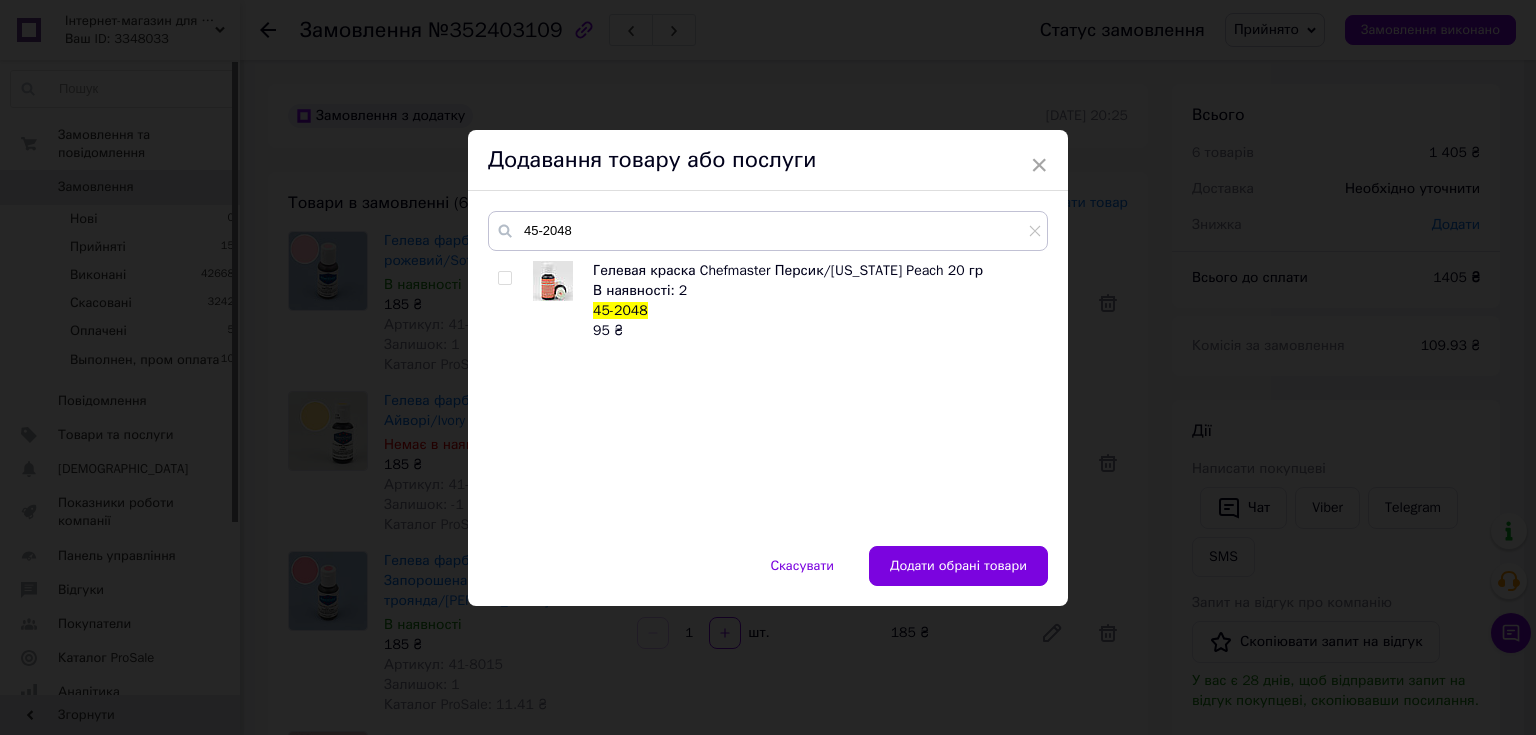 click at bounding box center (505, 278) 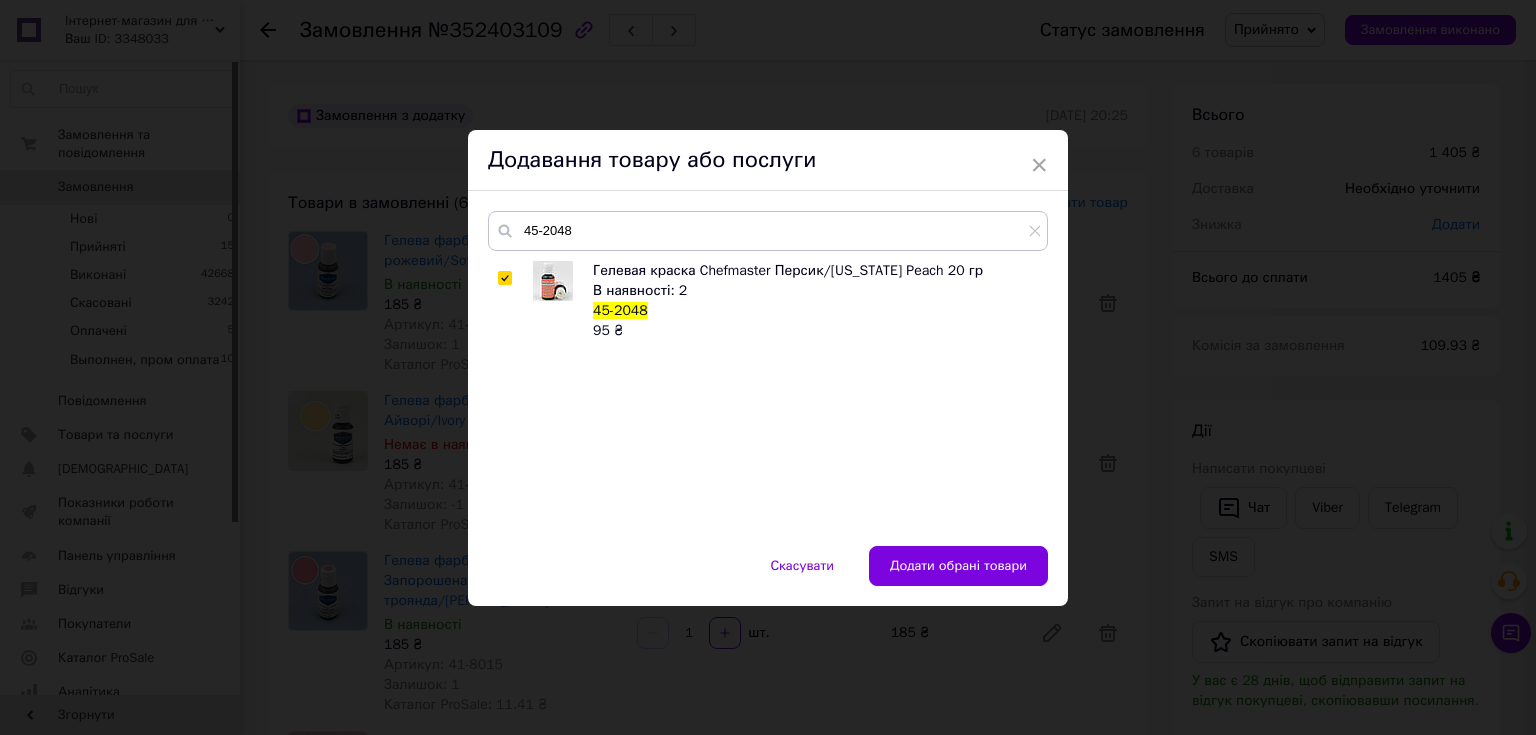 checkbox on "true" 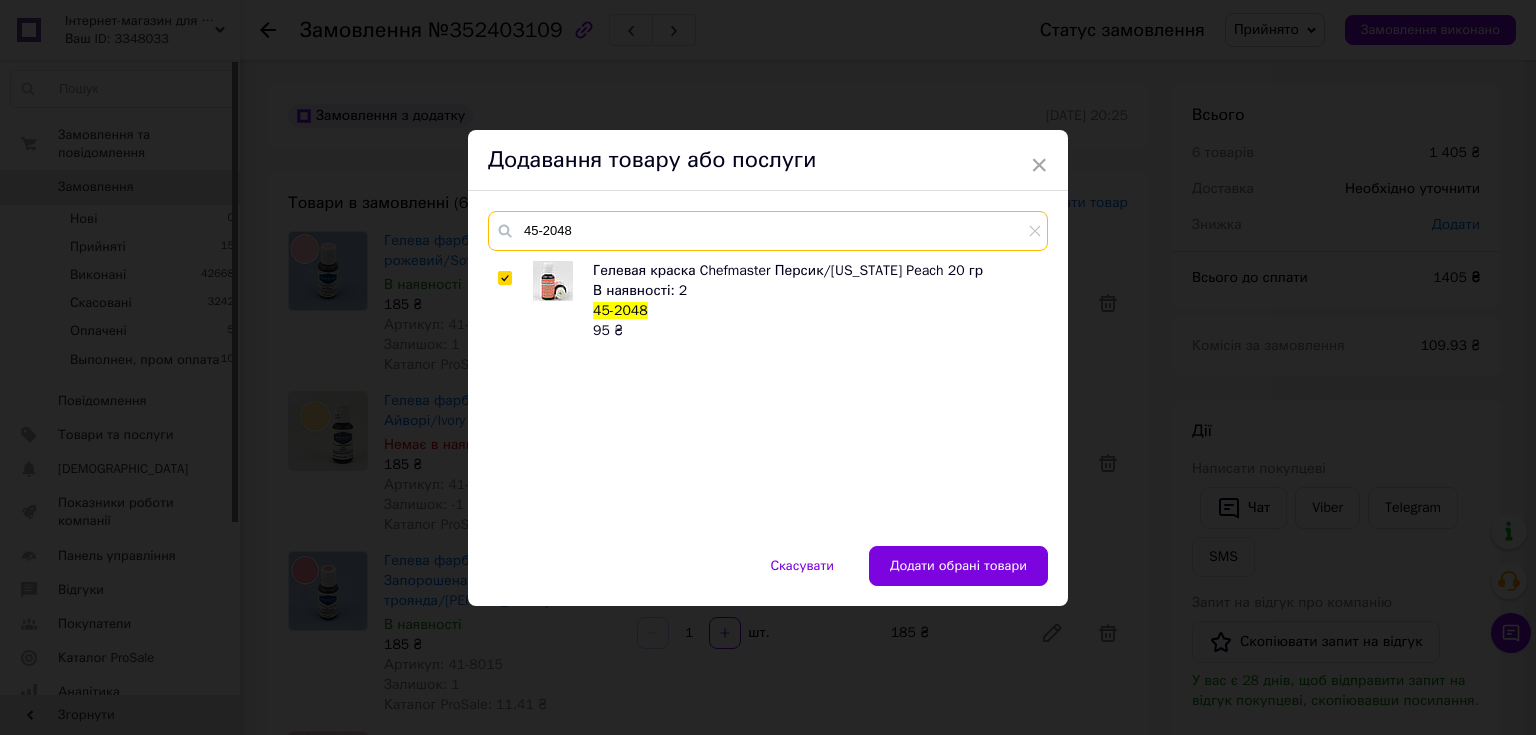 click on "45-2048" at bounding box center [768, 231] 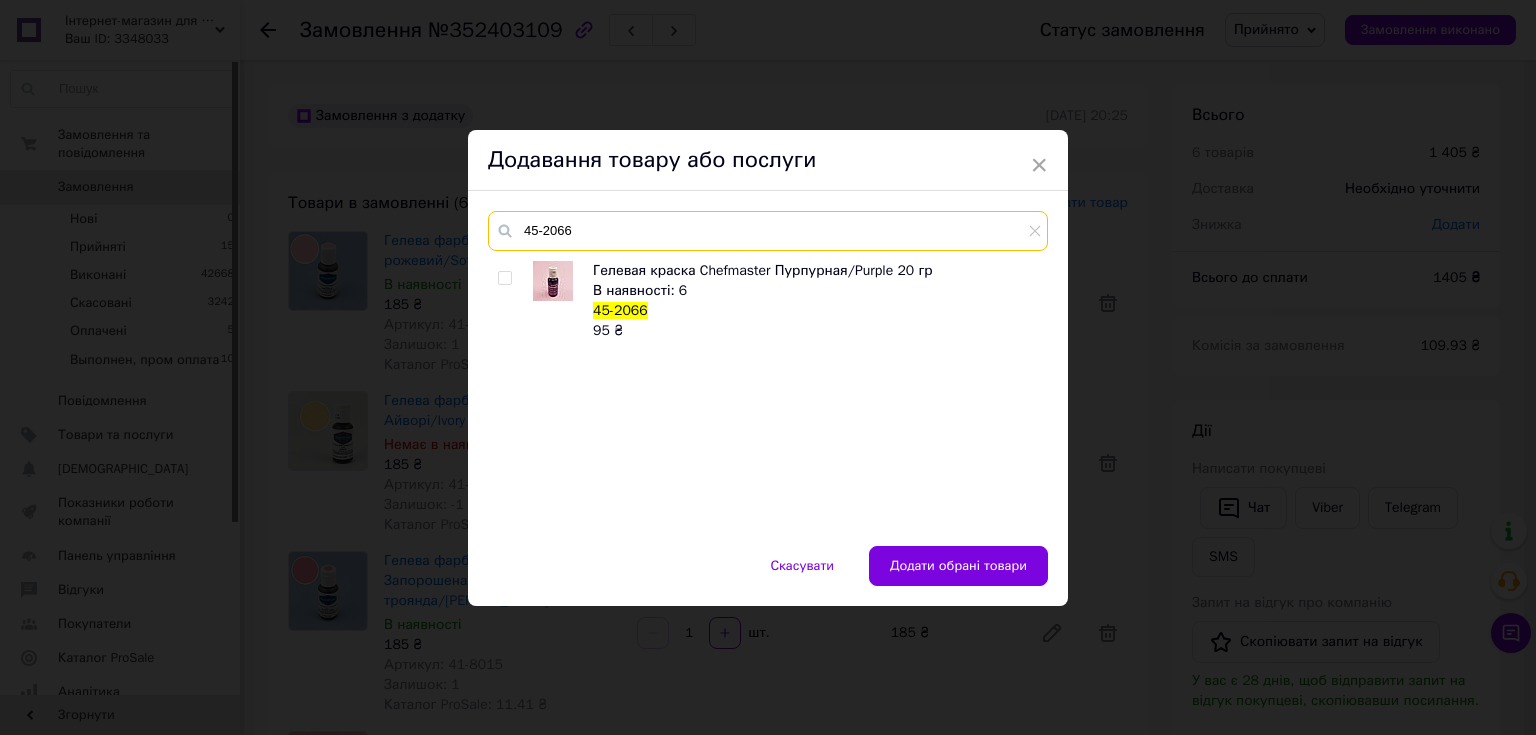 type on "45-2066" 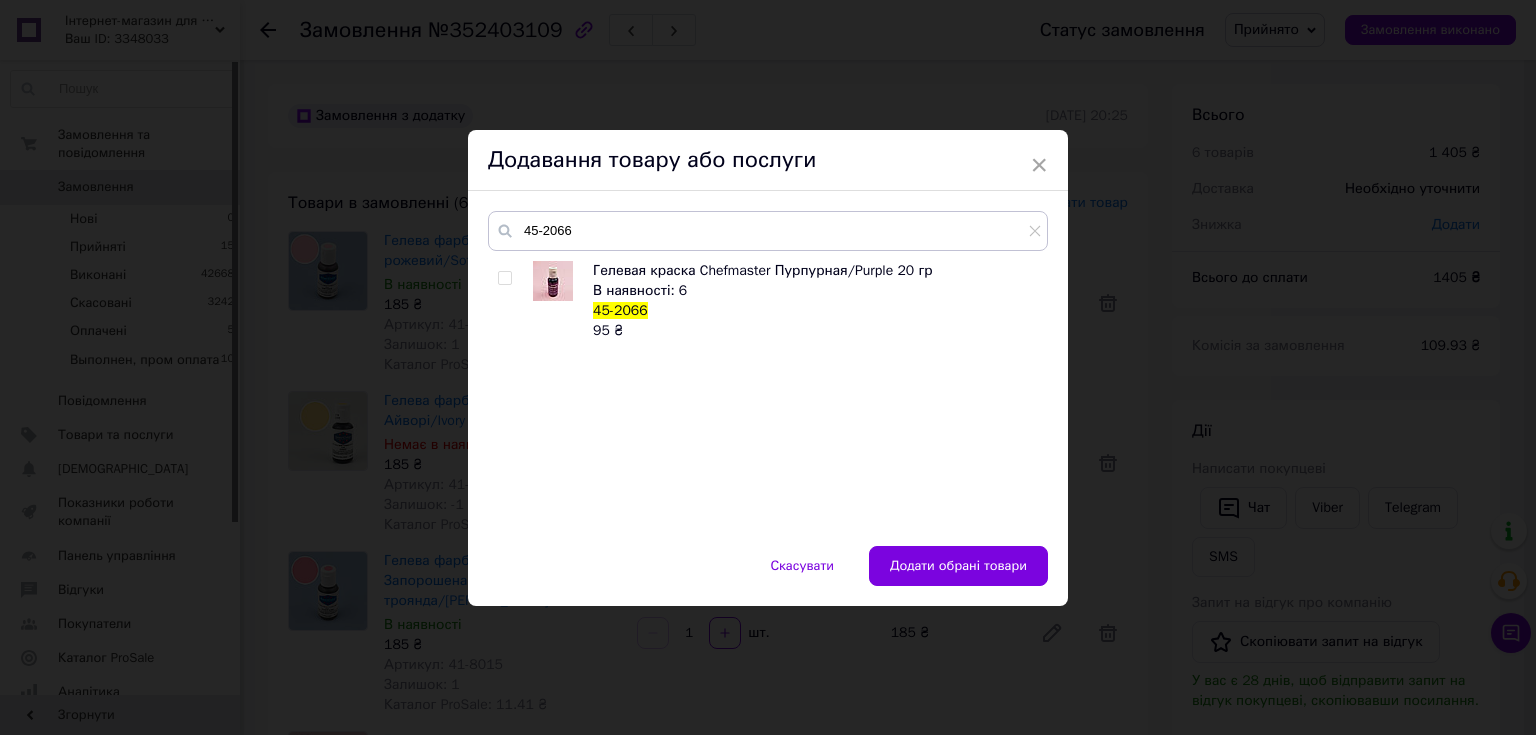 click at bounding box center [504, 278] 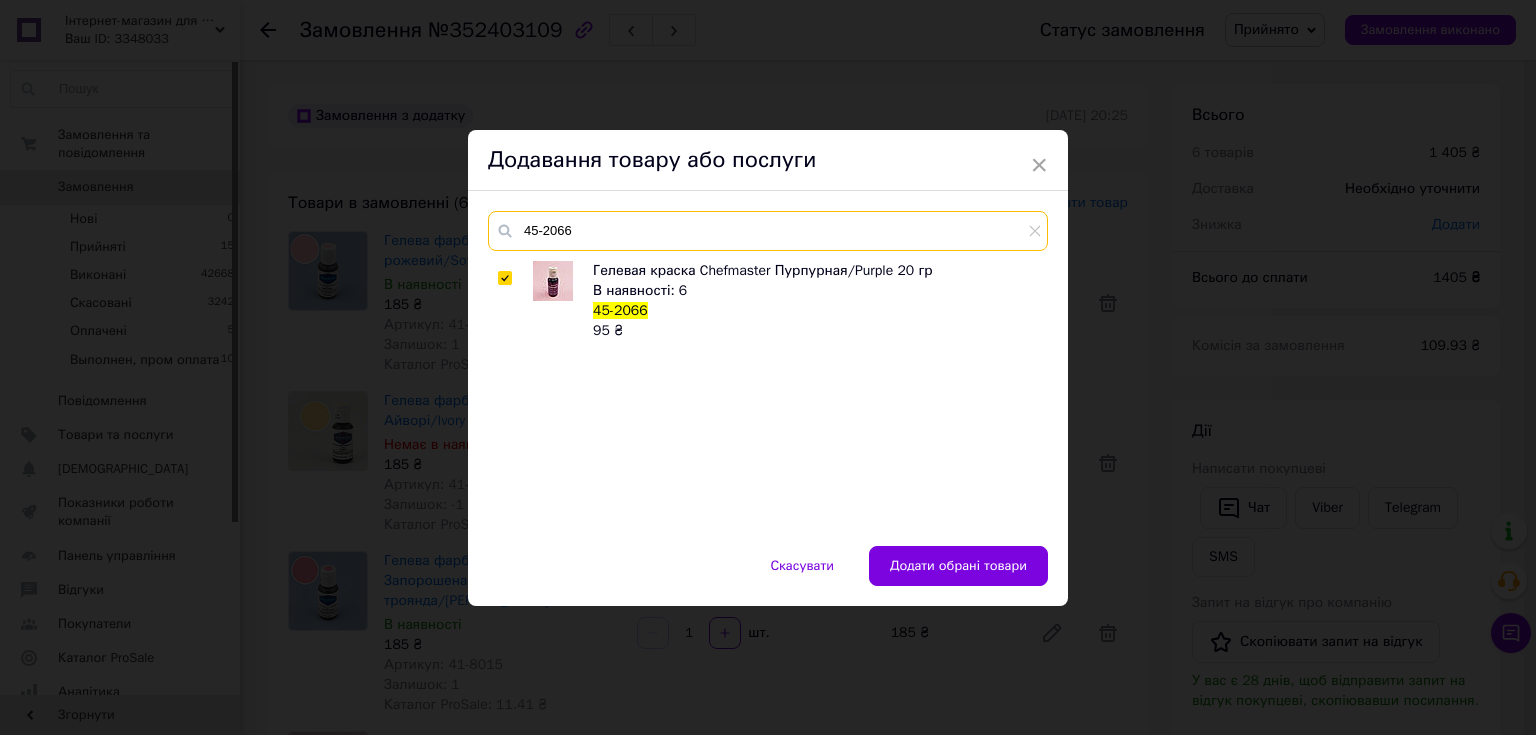 click on "45-2066" at bounding box center [768, 231] 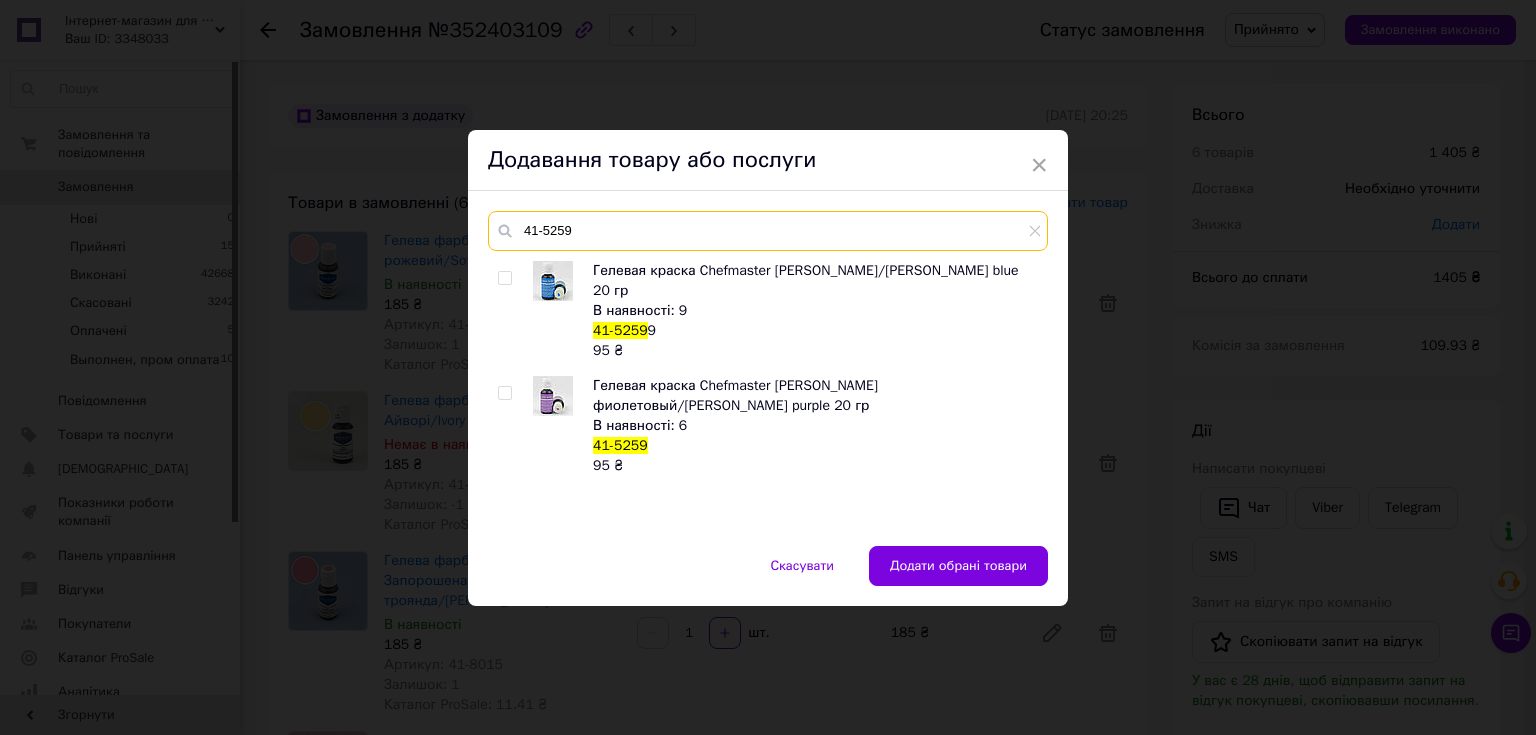 type on "41-5259" 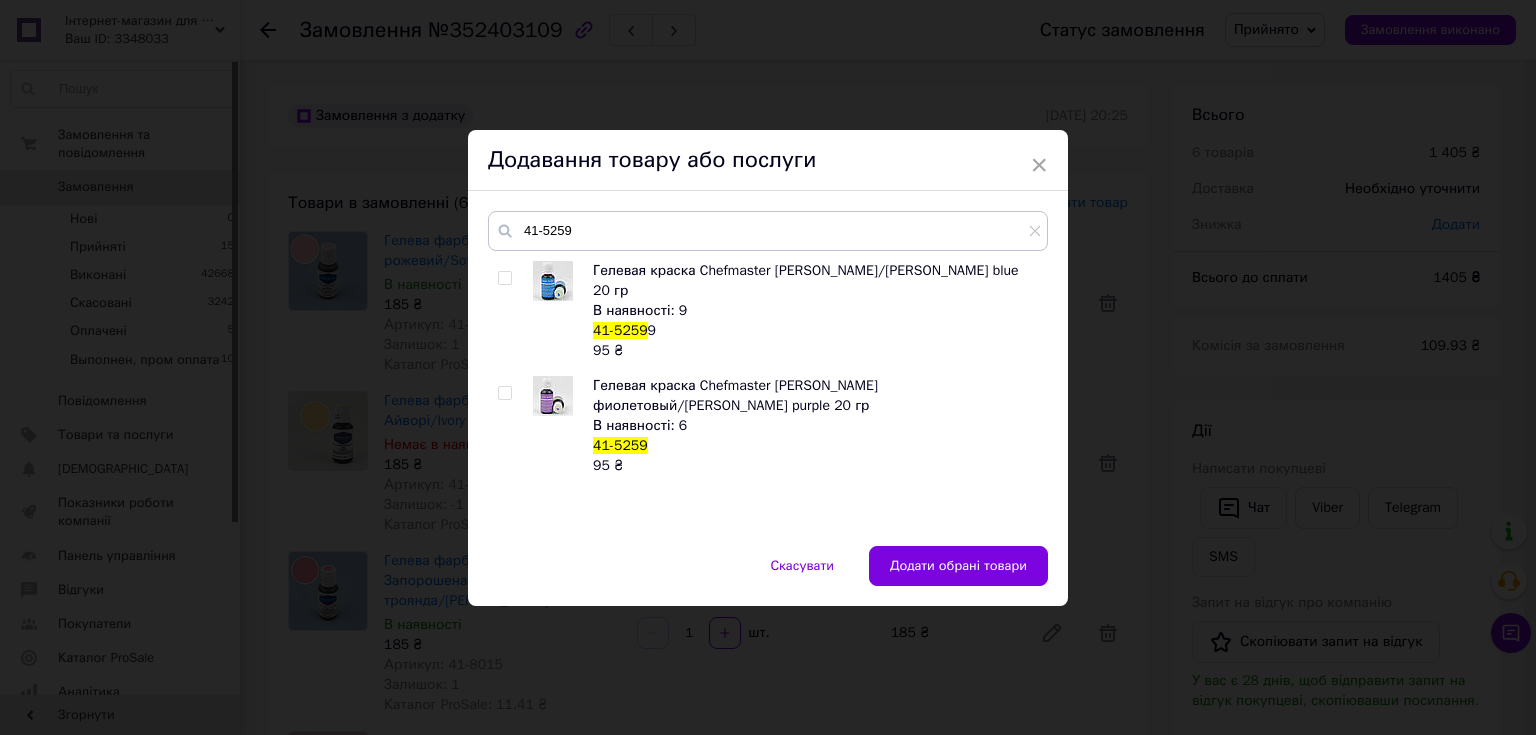 click at bounding box center (504, 393) 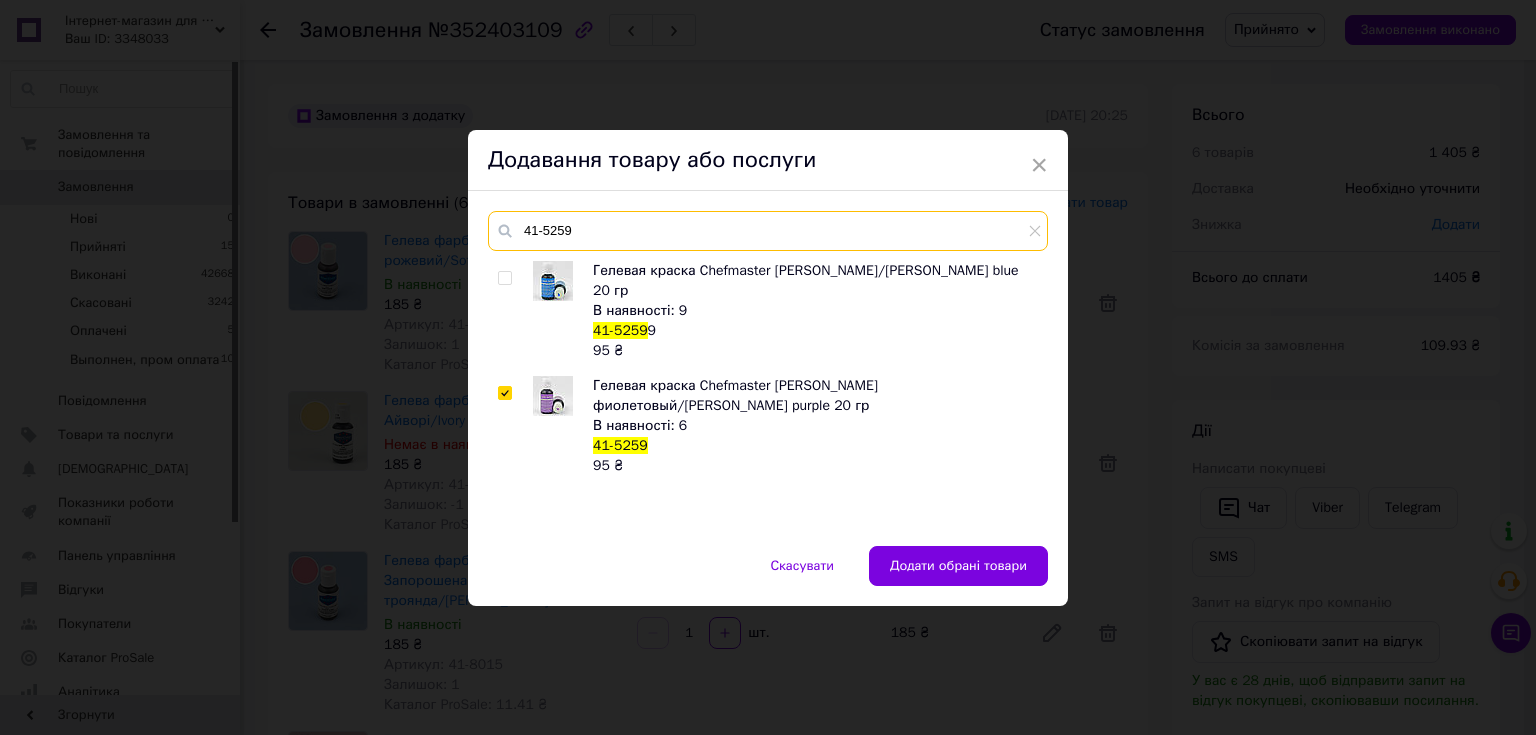 drag, startPoint x: 617, startPoint y: 233, endPoint x: 520, endPoint y: 234, distance: 97.00516 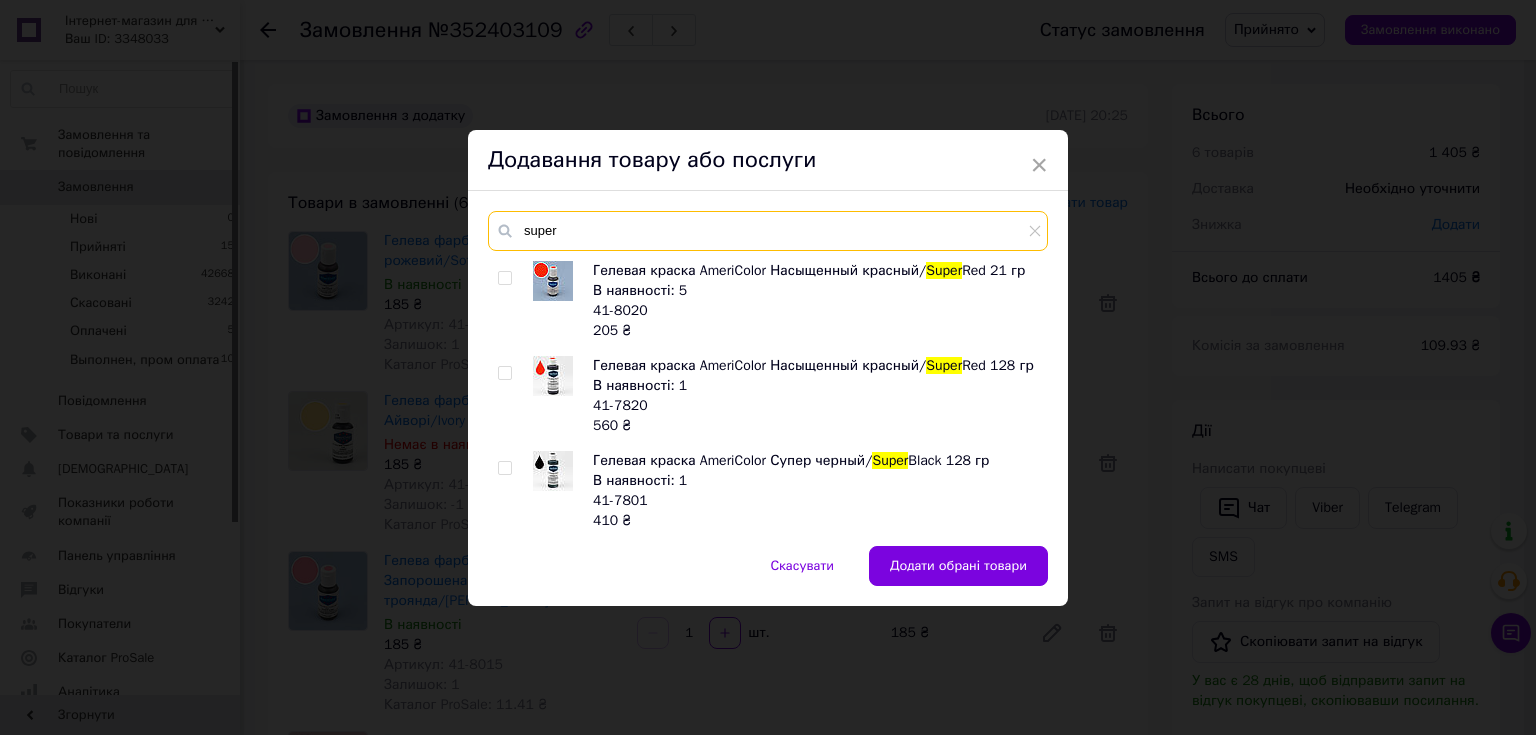 type on "super" 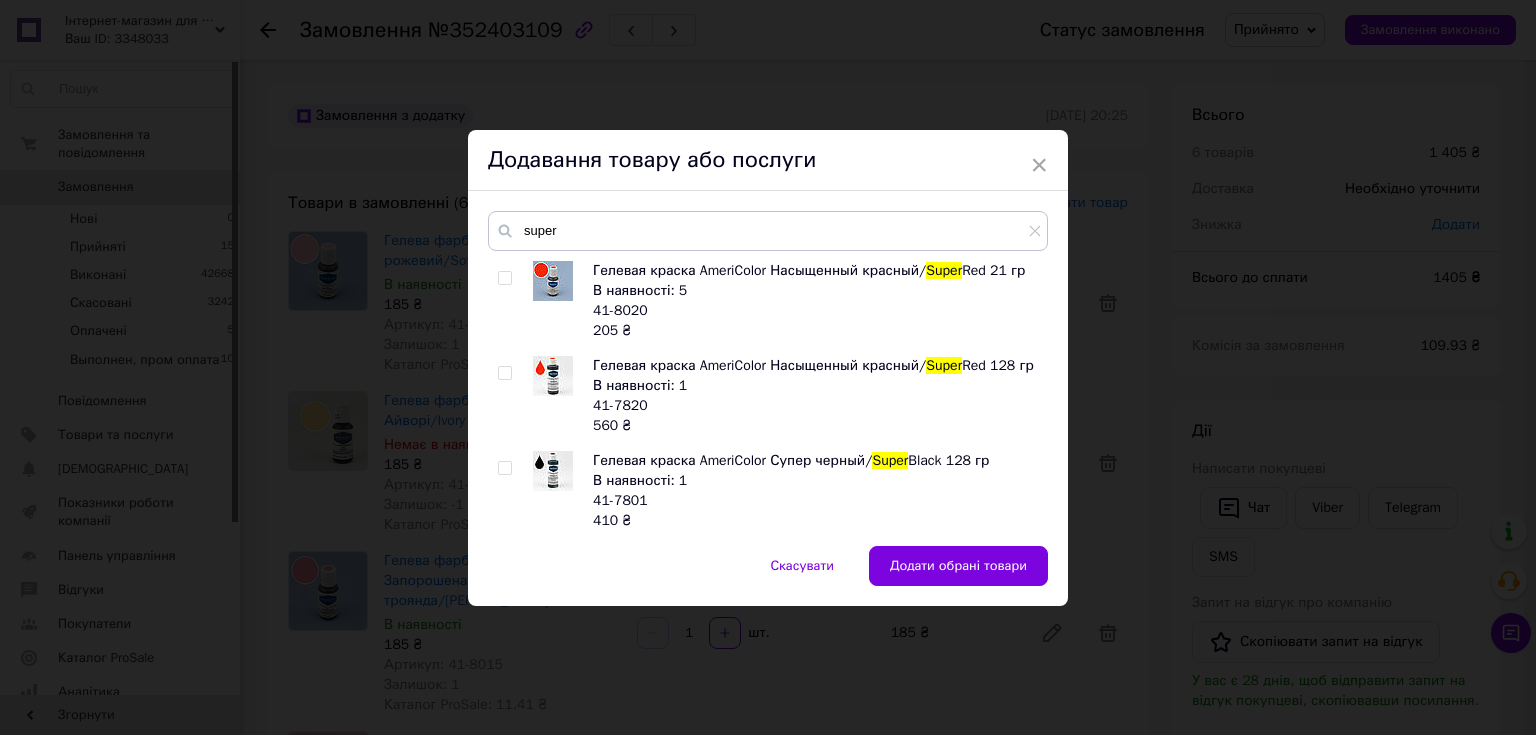 click at bounding box center (504, 373) 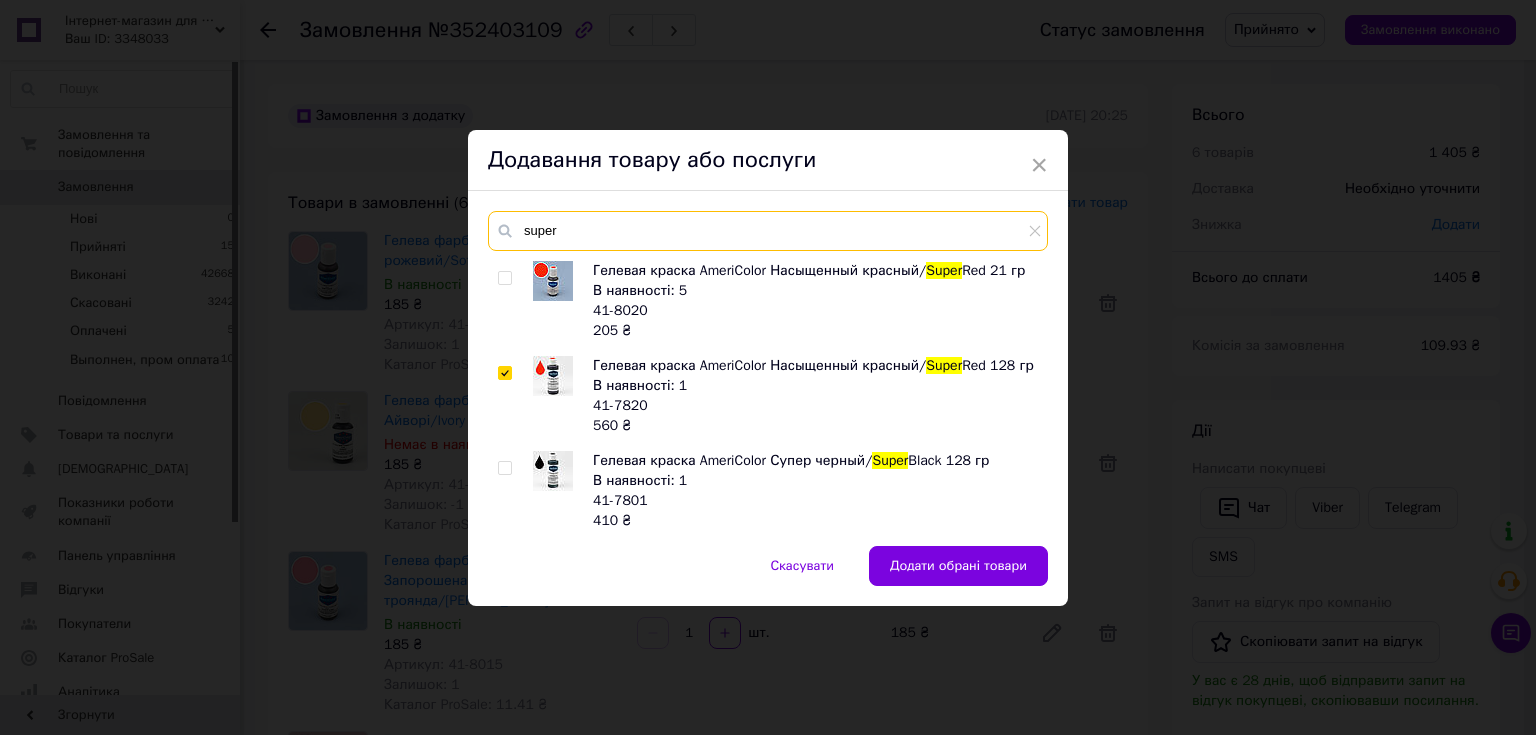 drag, startPoint x: 575, startPoint y: 235, endPoint x: 520, endPoint y: 229, distance: 55.326305 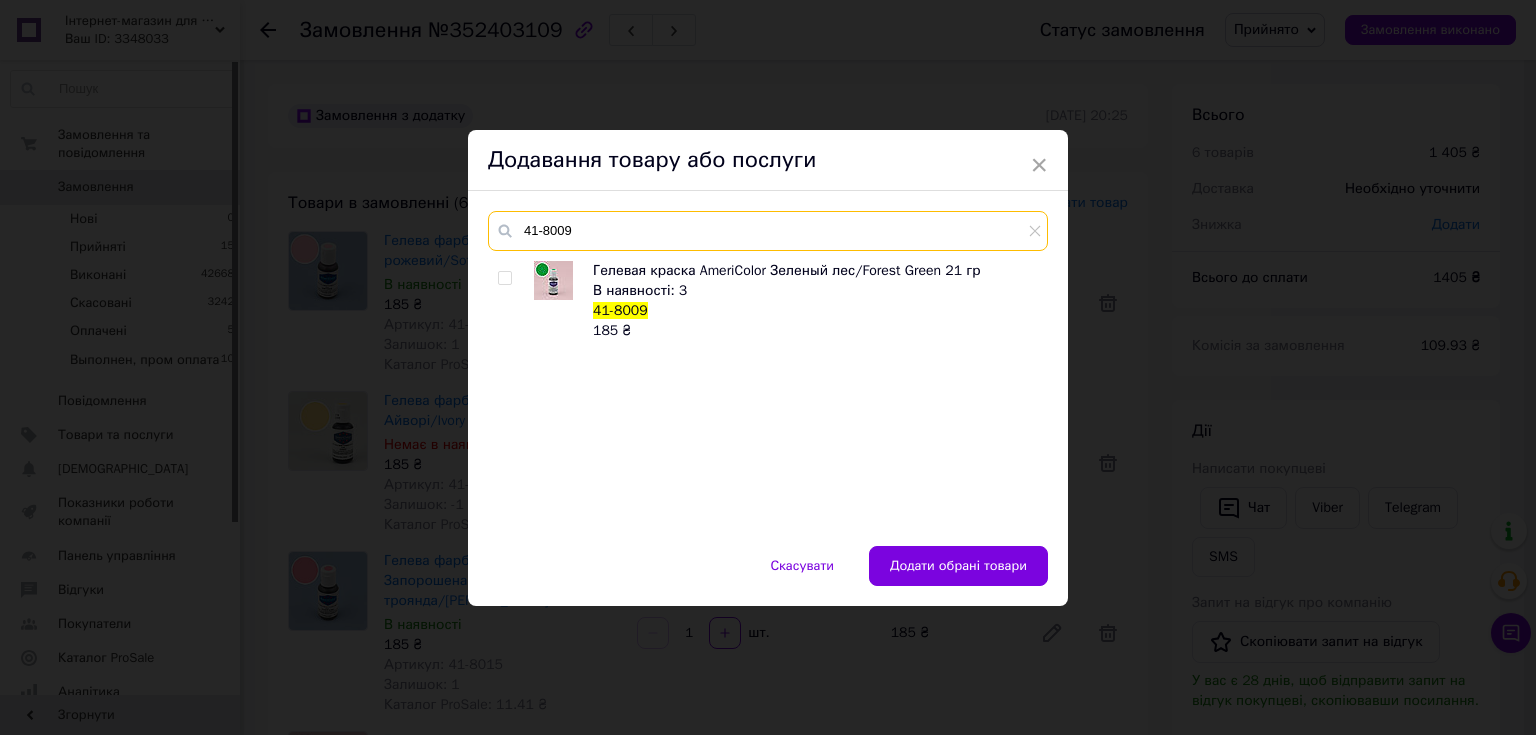 type on "41-8009" 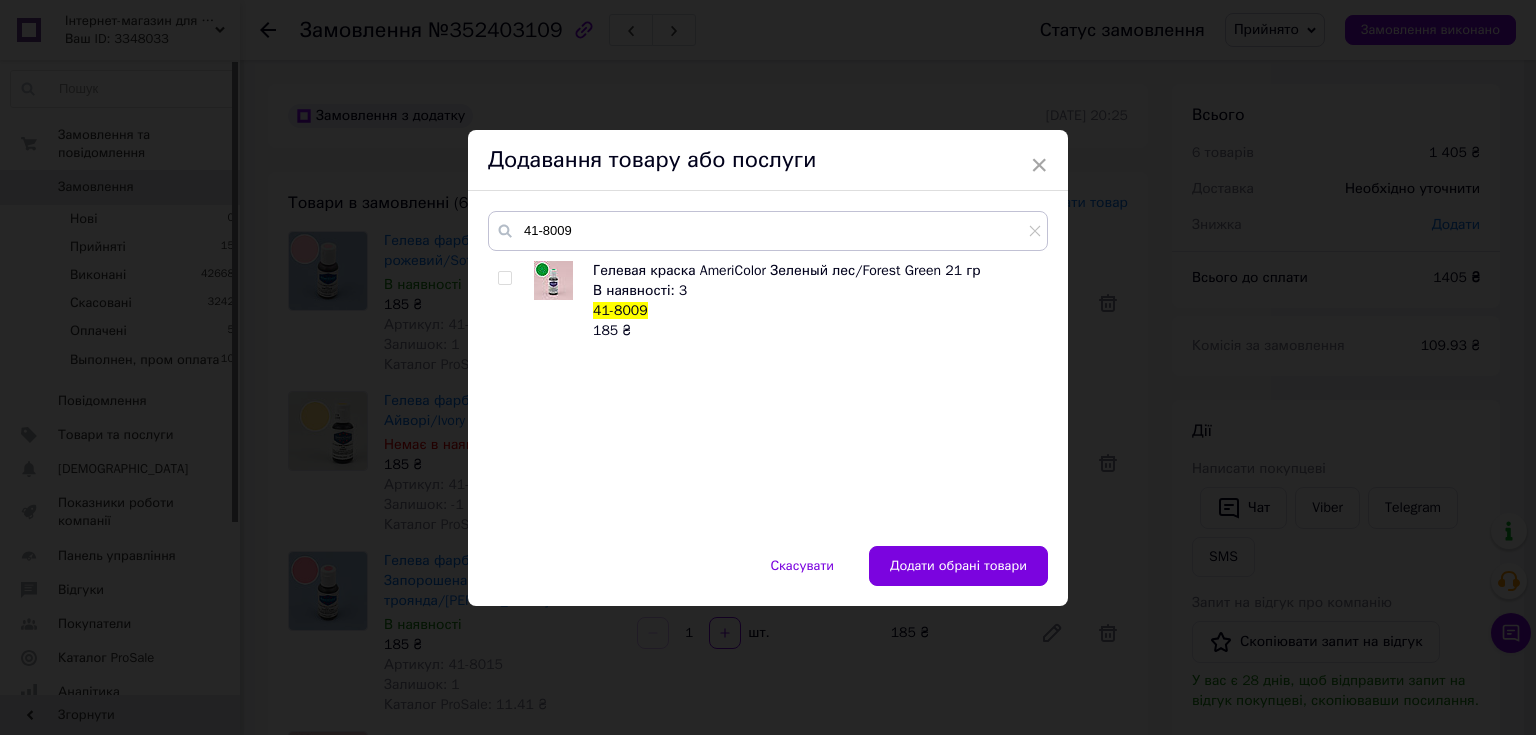 click on "Гелевая краска AmeriColor Зеленый лес/Forest Green 21 гр В наявності: 3 41-8009 185   ₴" at bounding box center [767, 393] 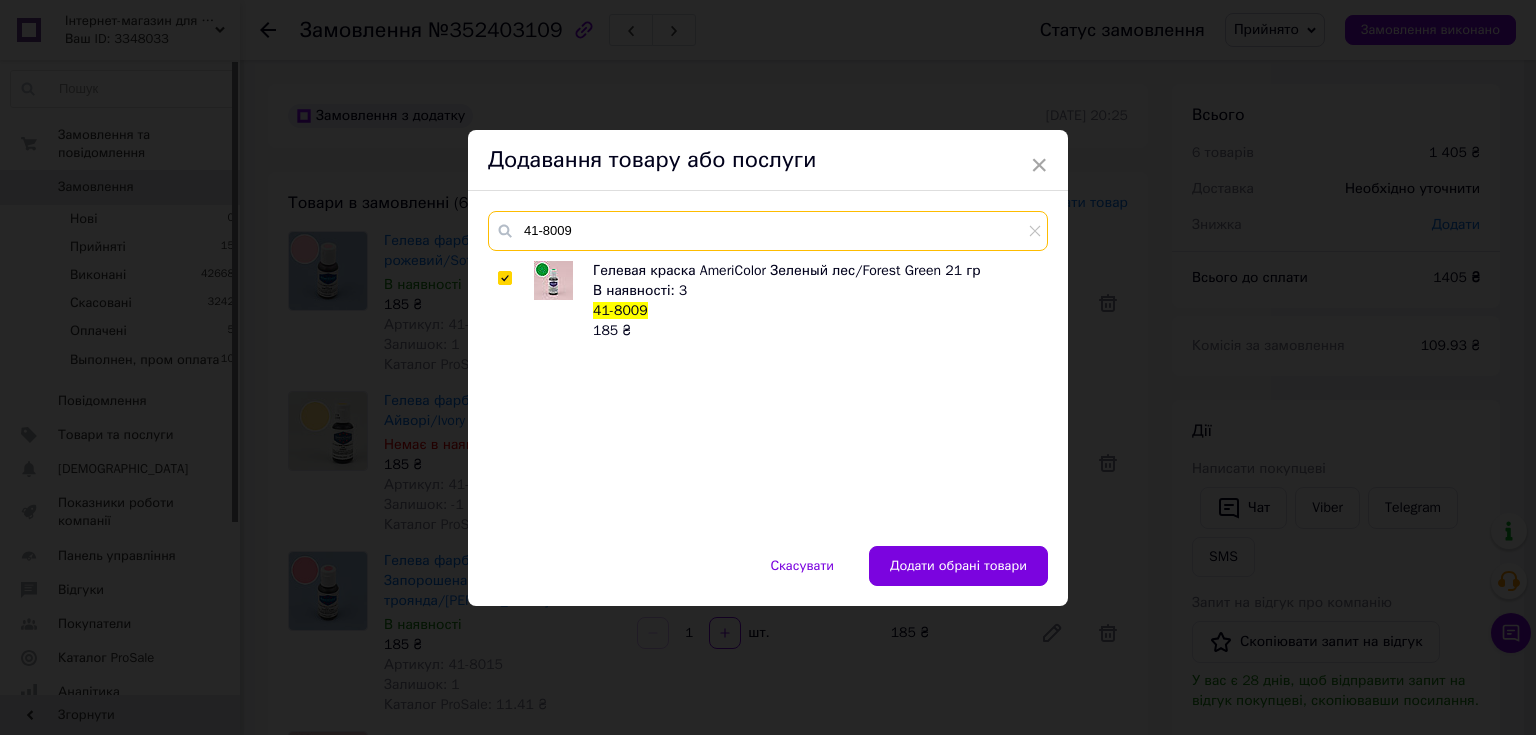 click on "41-8009" at bounding box center (768, 231) 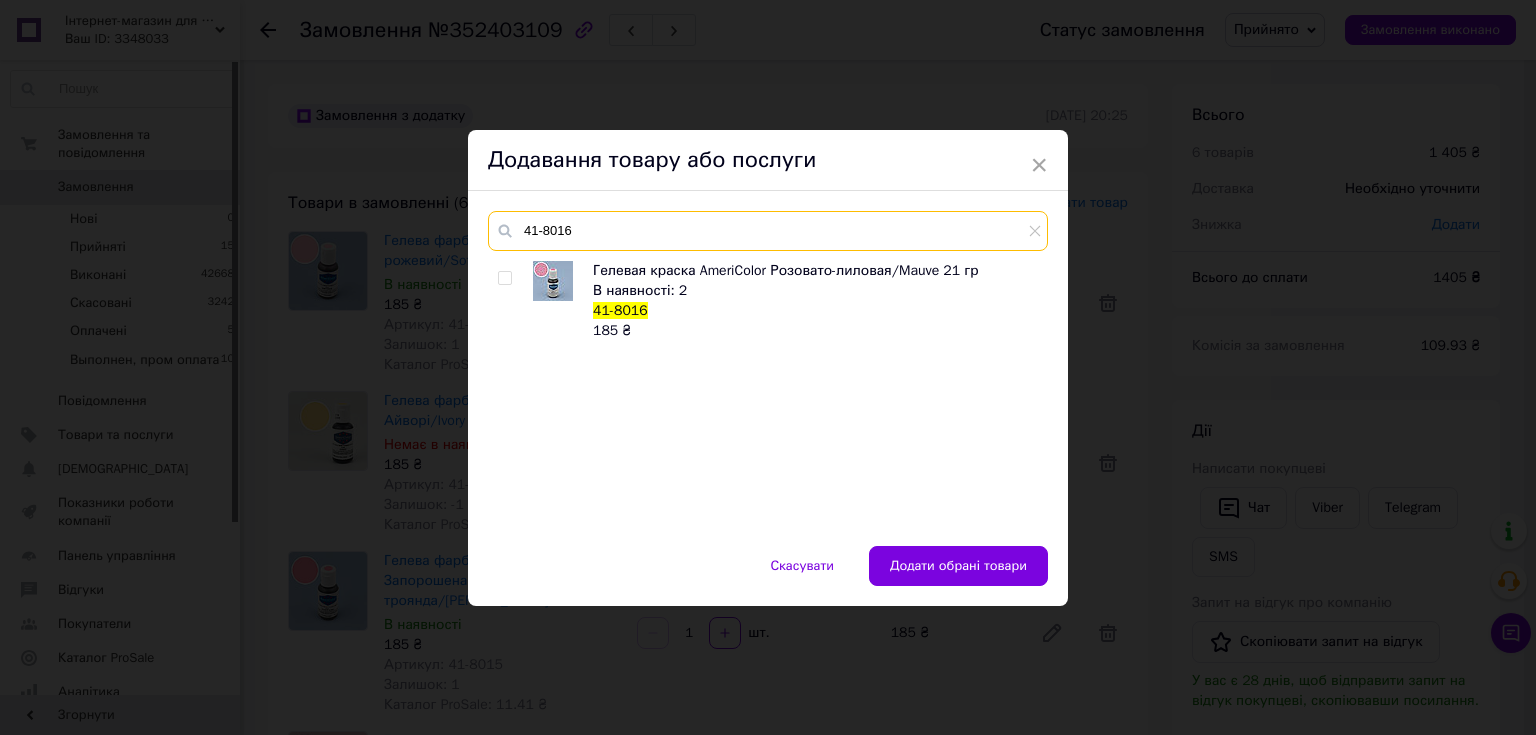 type on "41-8016" 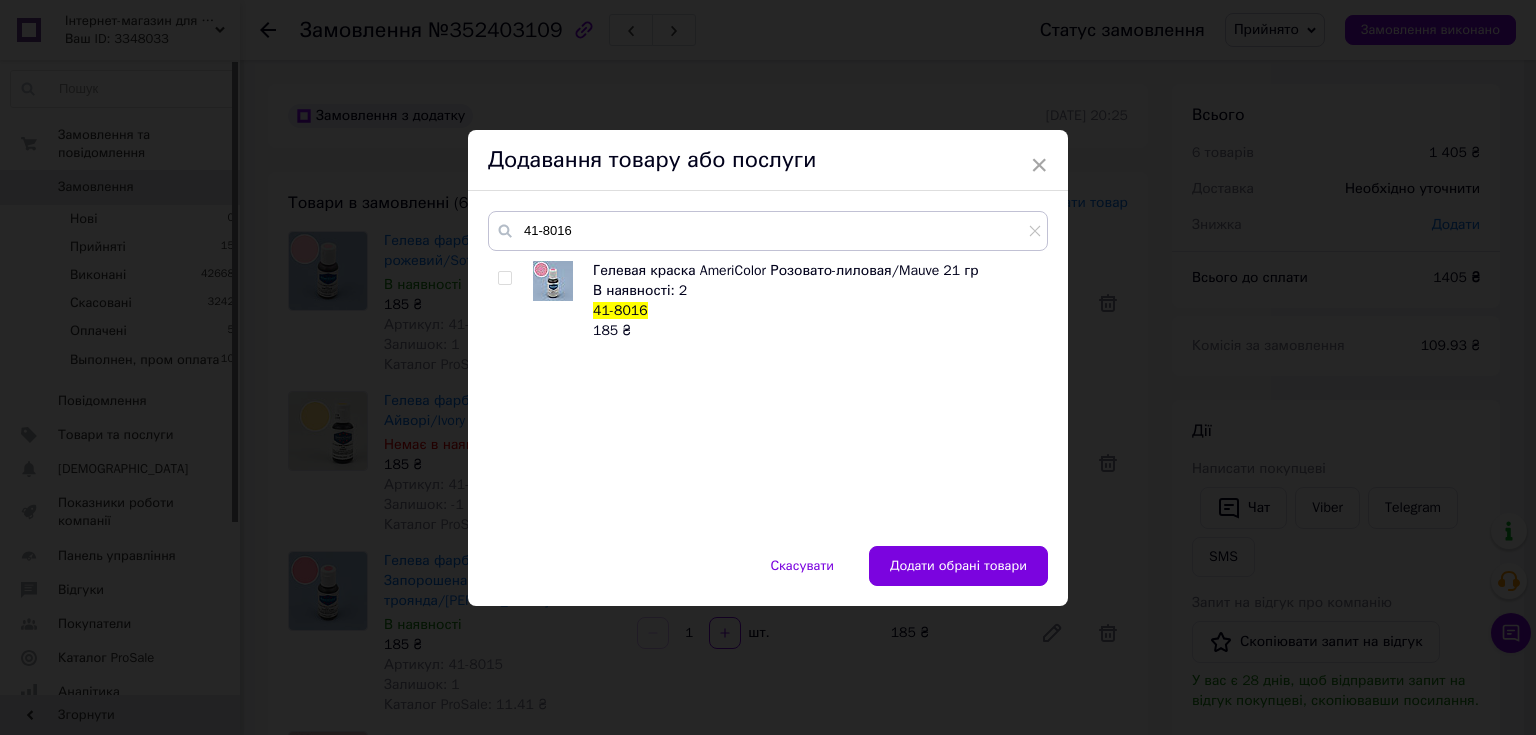 click at bounding box center (504, 278) 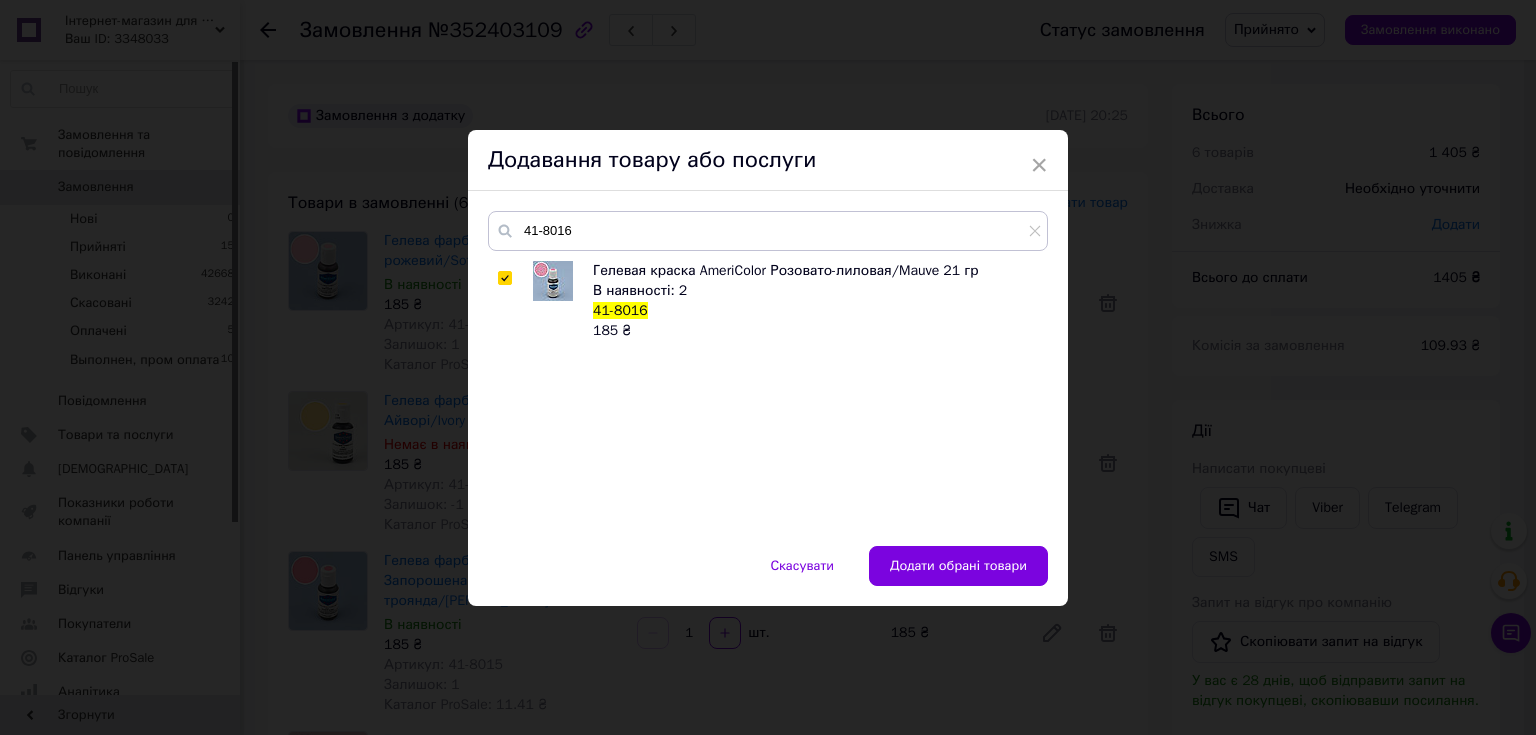 checkbox on "true" 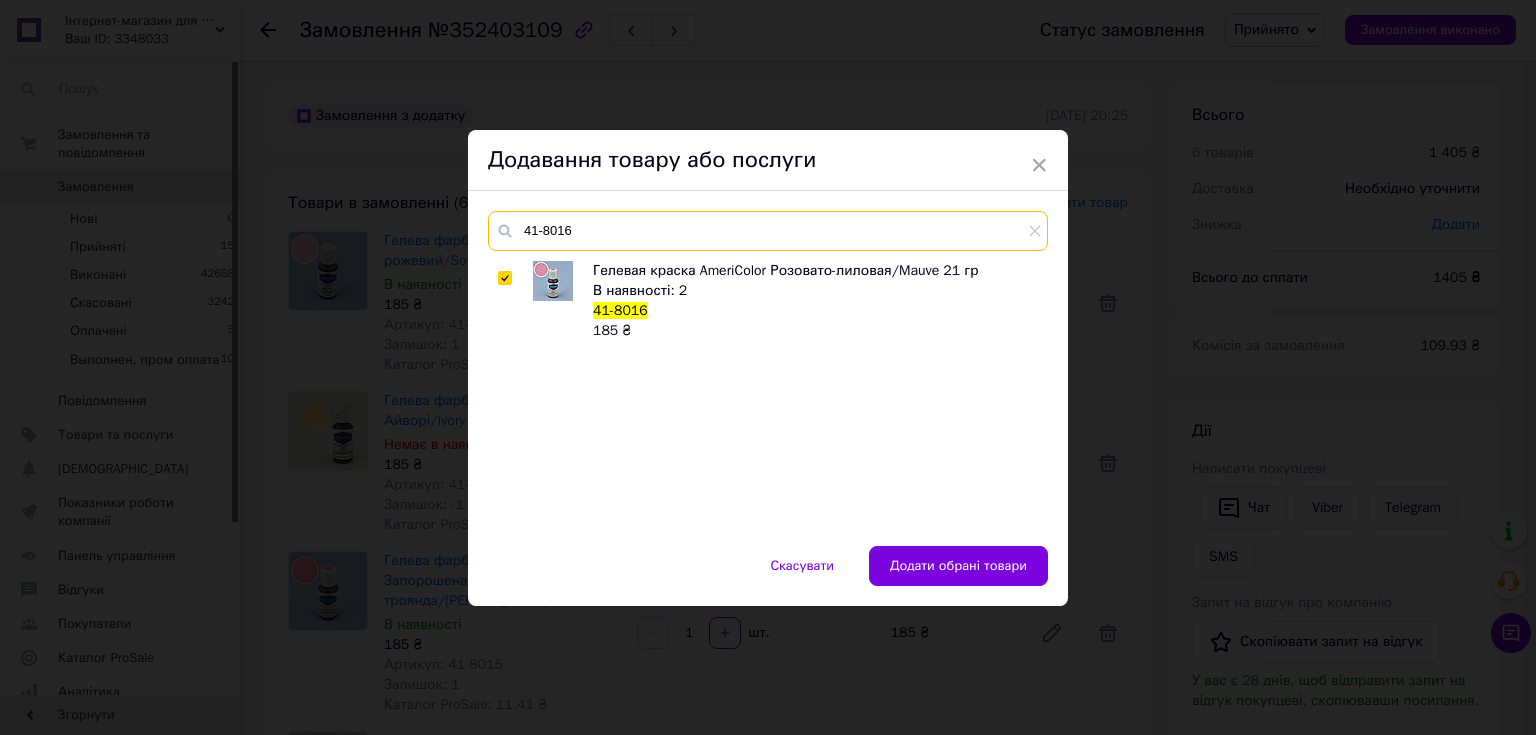 drag, startPoint x: 585, startPoint y: 233, endPoint x: 544, endPoint y: 239, distance: 41.4367 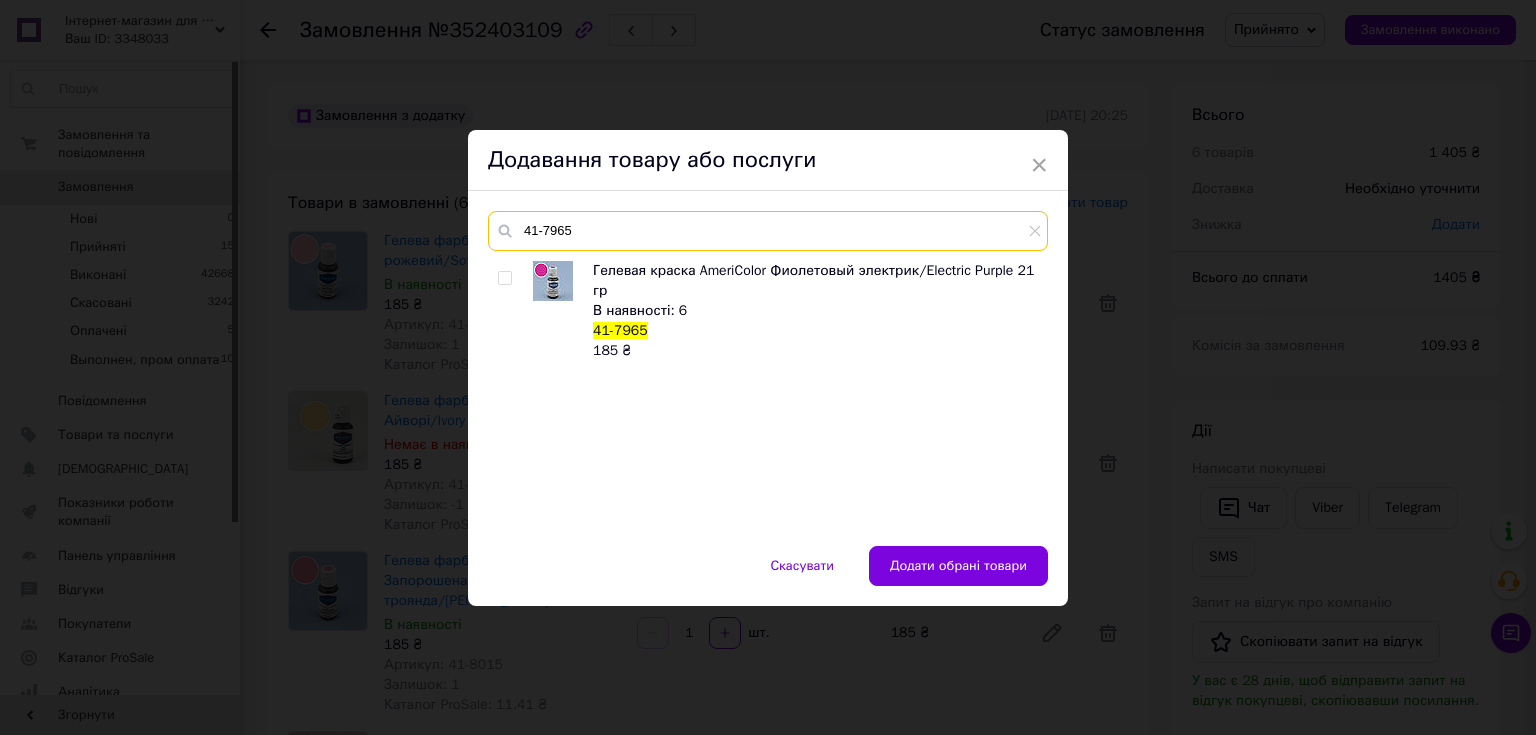 type on "41-7965" 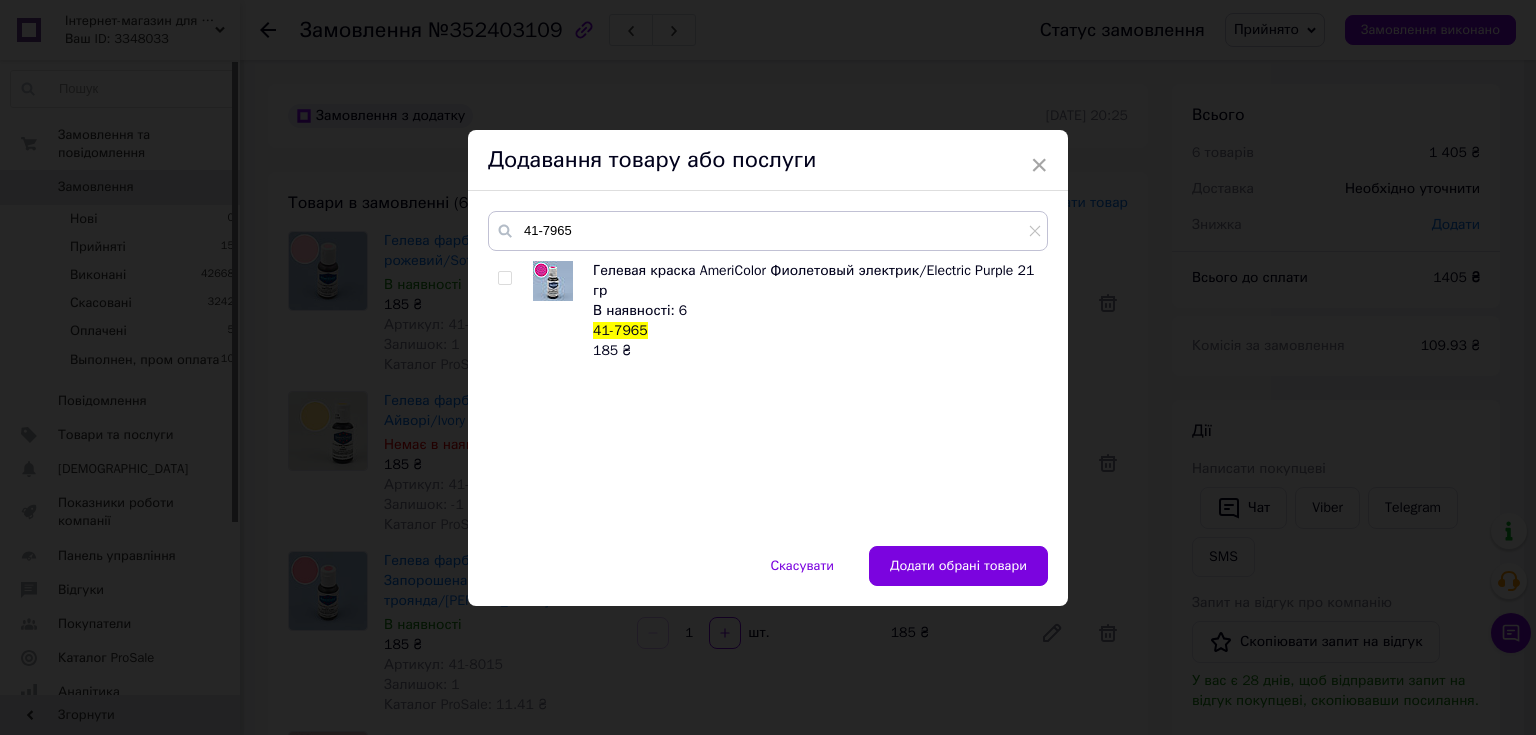 click at bounding box center (504, 278) 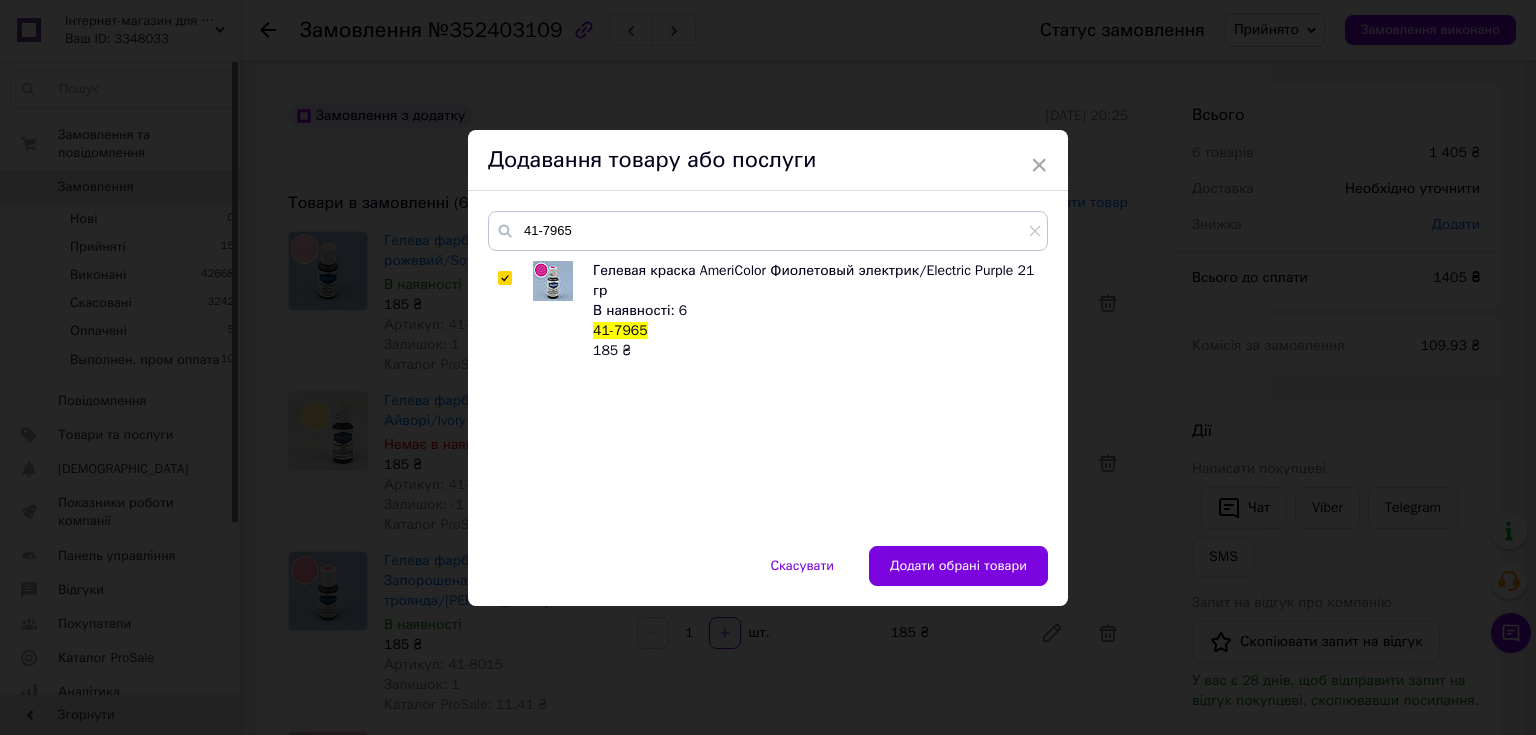 checkbox on "true" 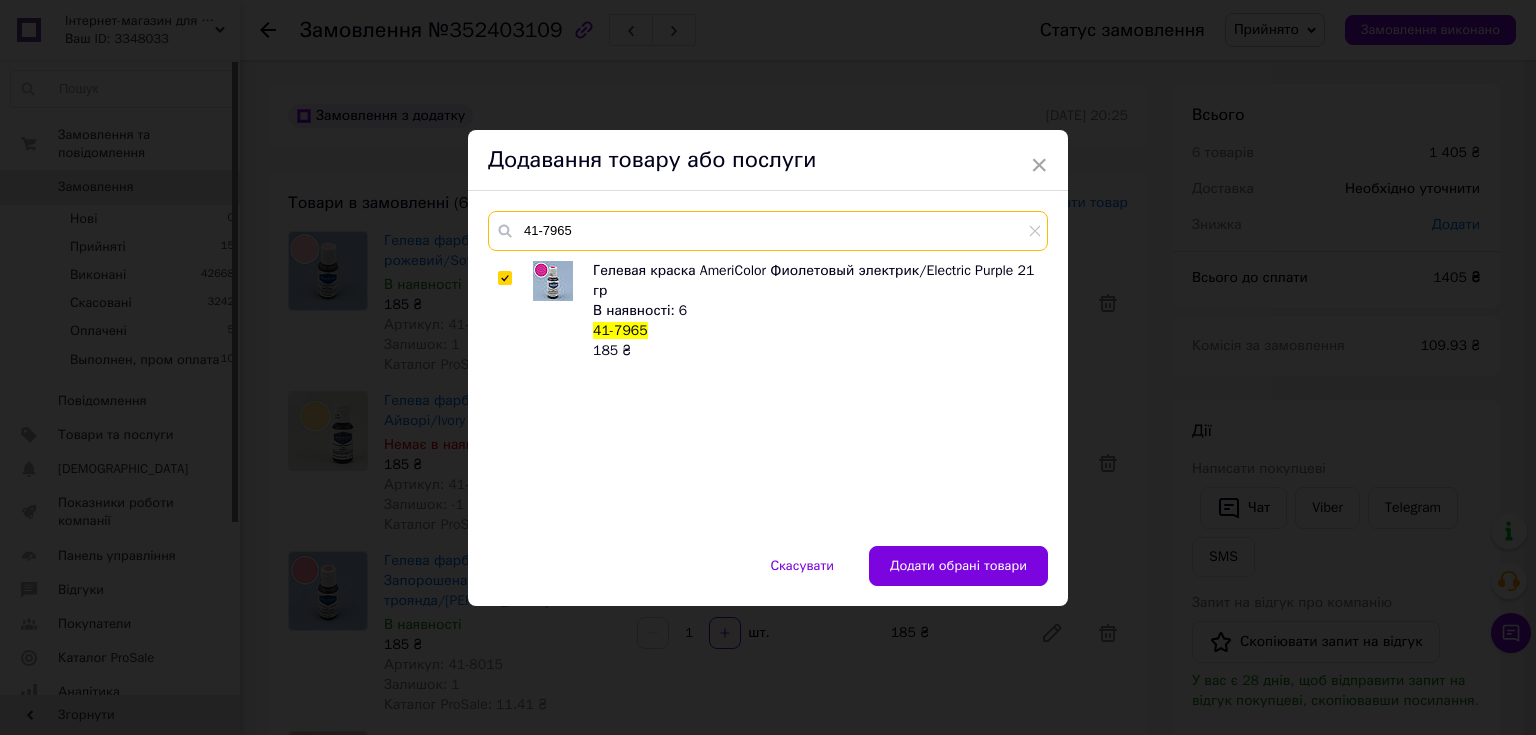 click on "41-7965" at bounding box center (768, 231) 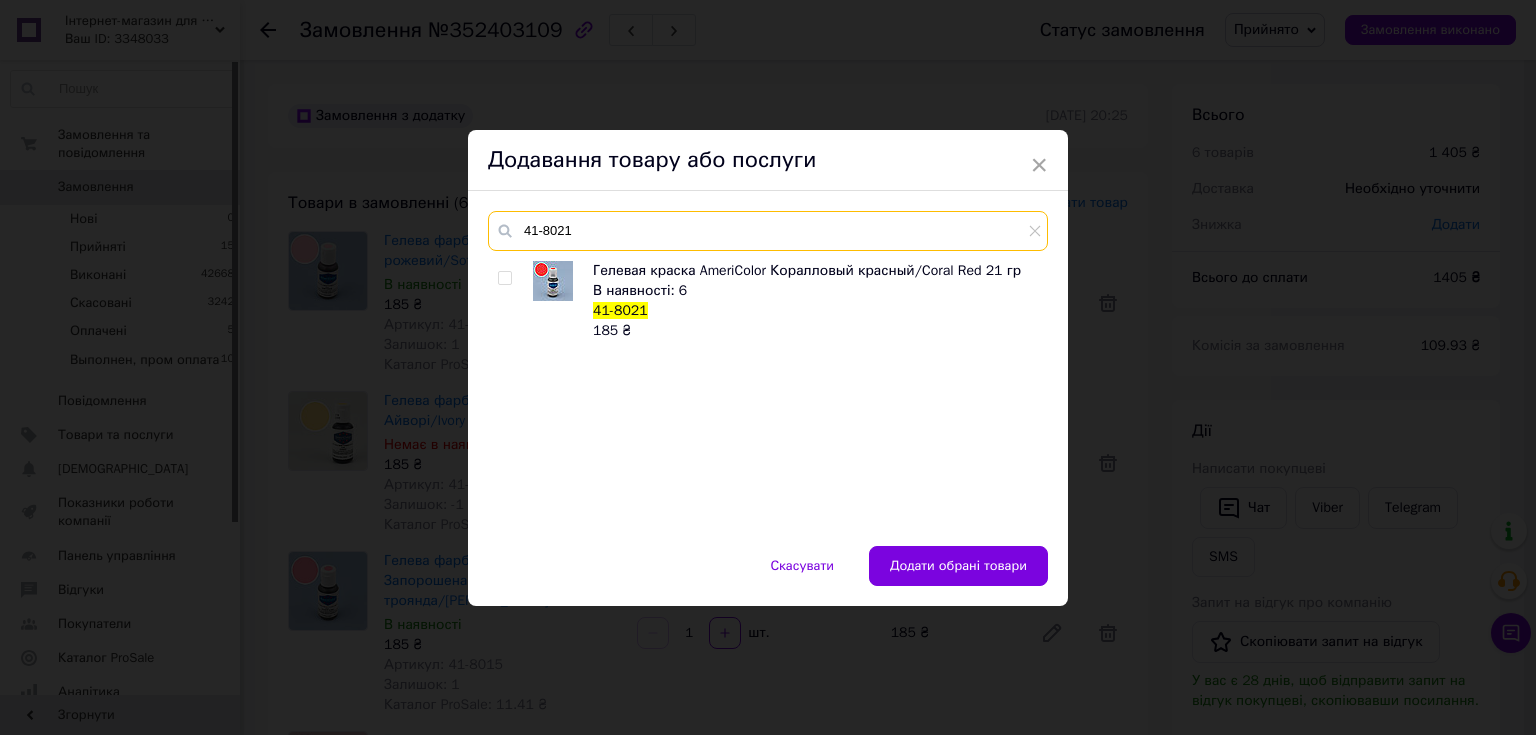 type on "41-8021" 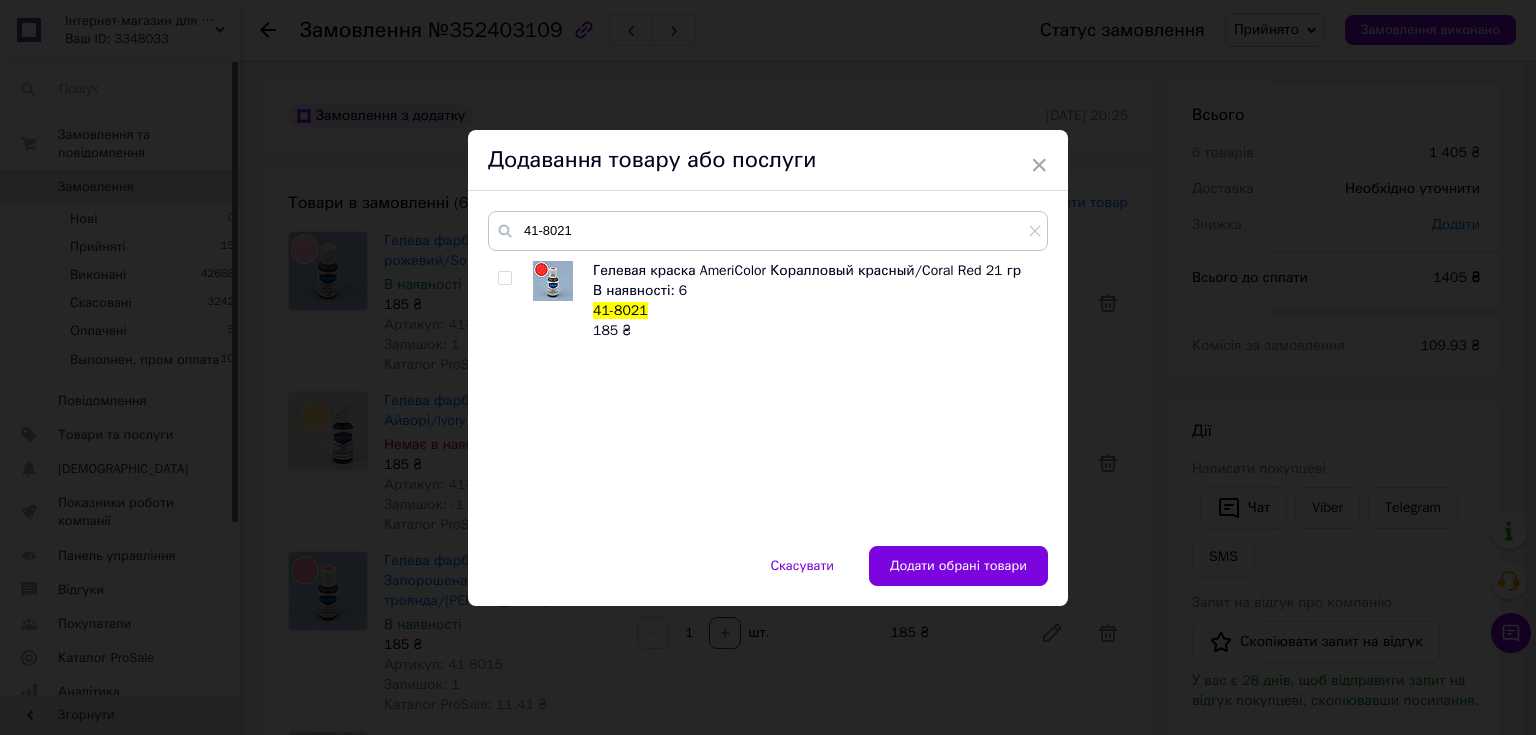 click at bounding box center (504, 278) 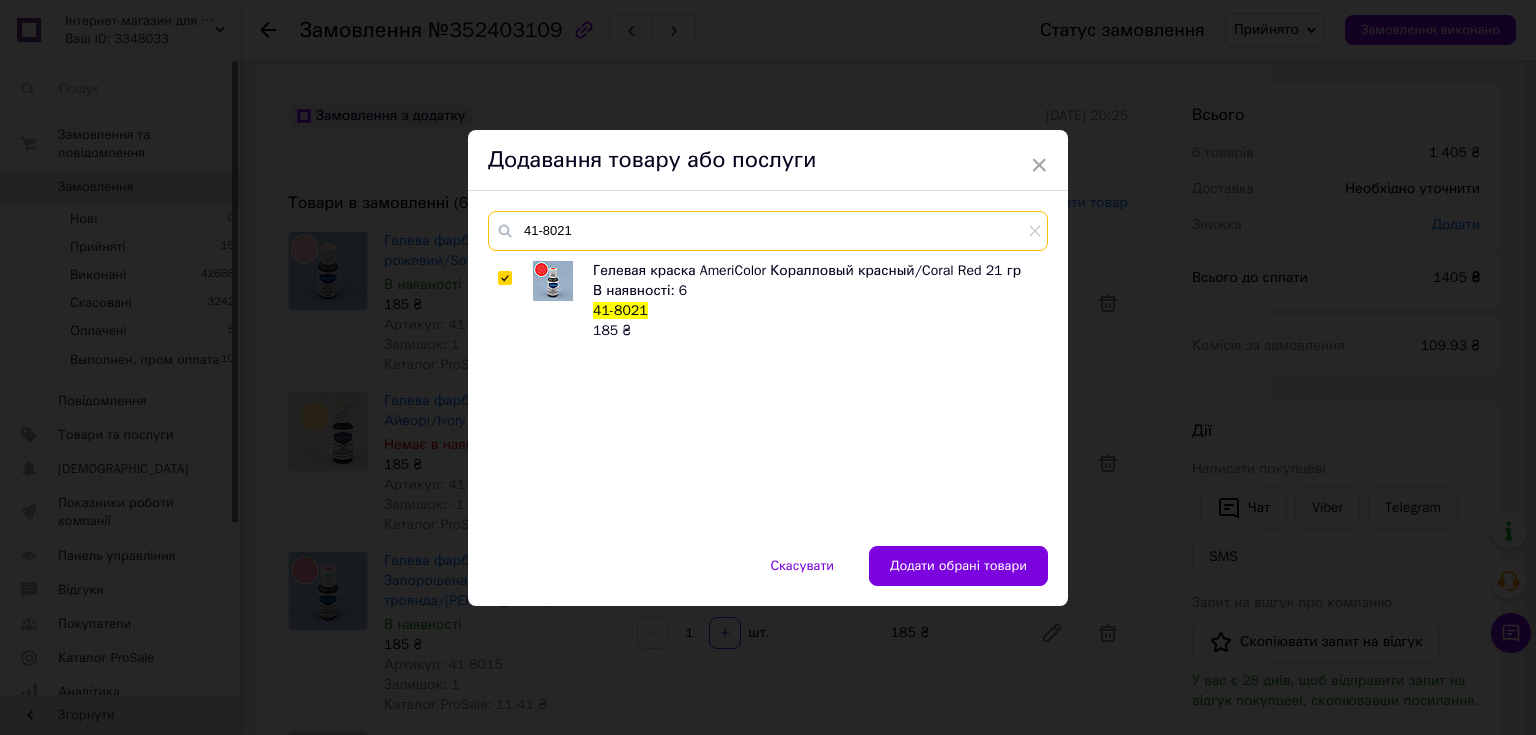 click on "41-8021" at bounding box center [768, 231] 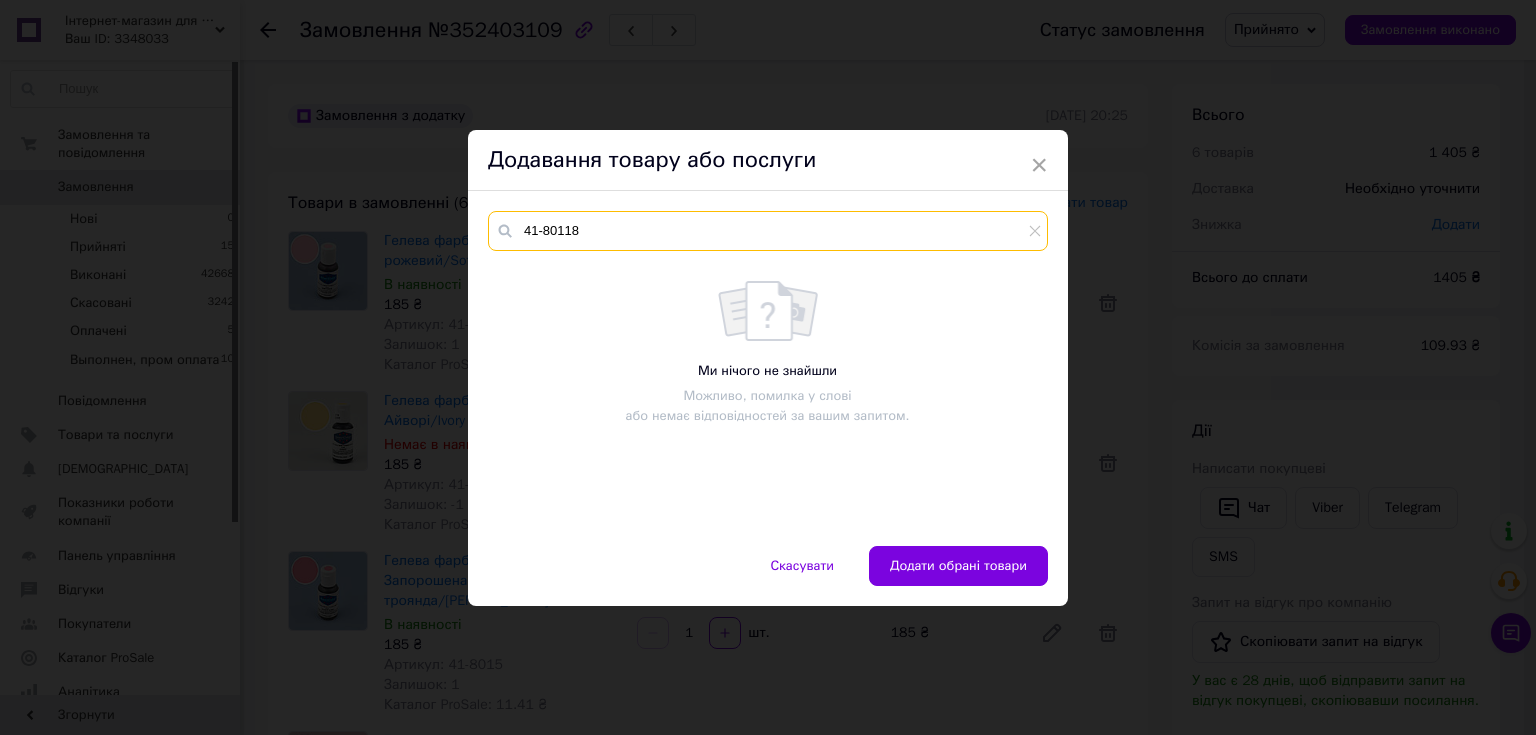 click on "41-80118" at bounding box center (768, 231) 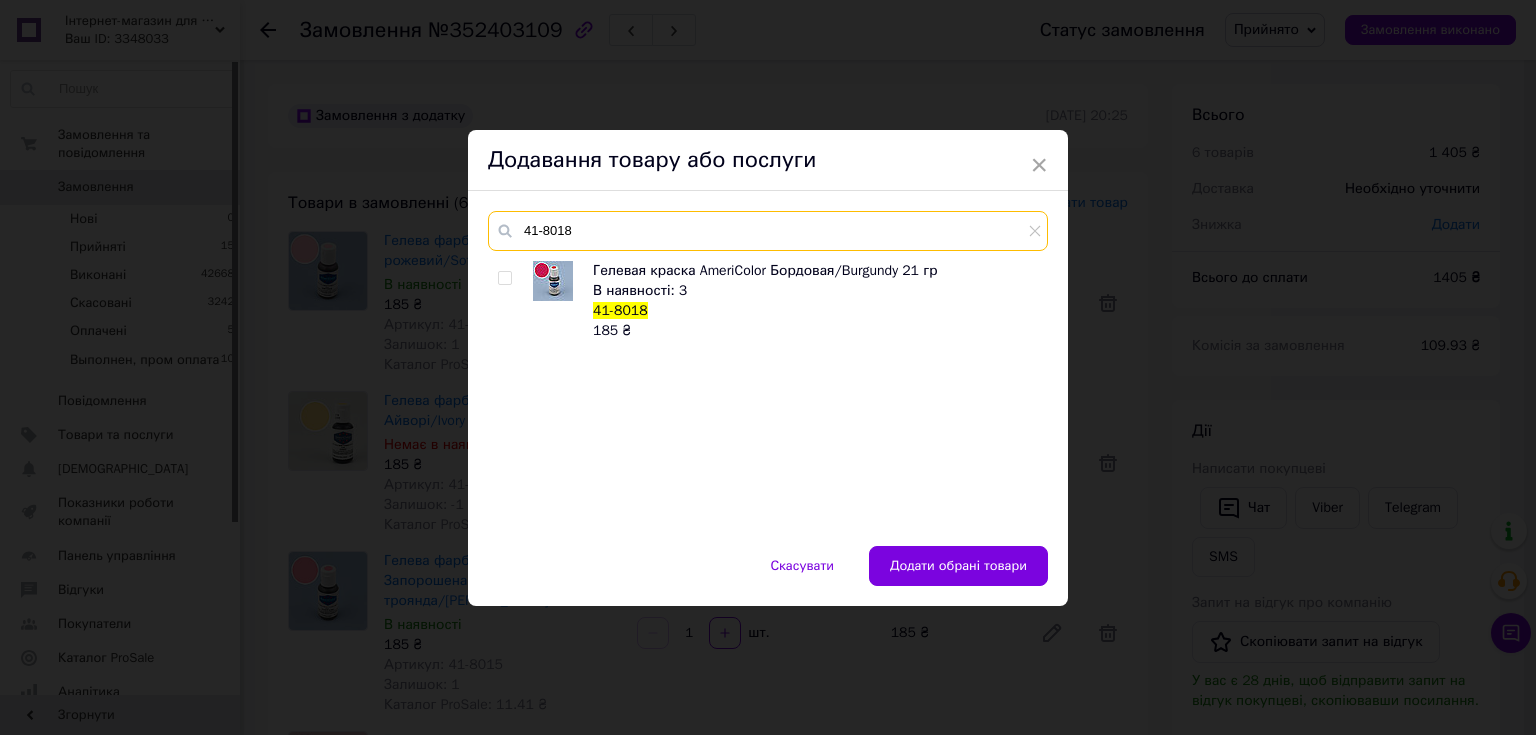 type on "41-8018" 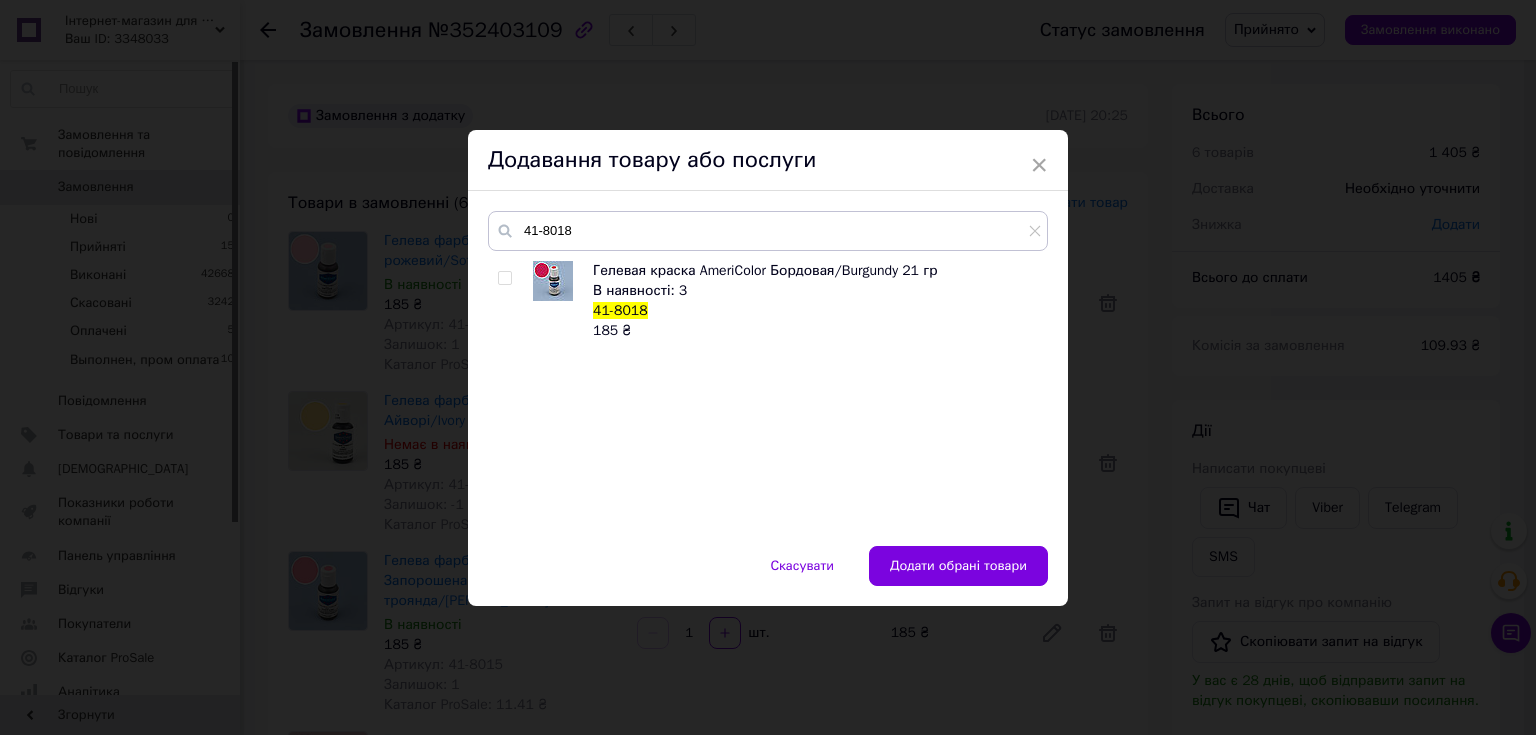 drag, startPoint x: 503, startPoint y: 280, endPoint x: 549, endPoint y: 308, distance: 53.851646 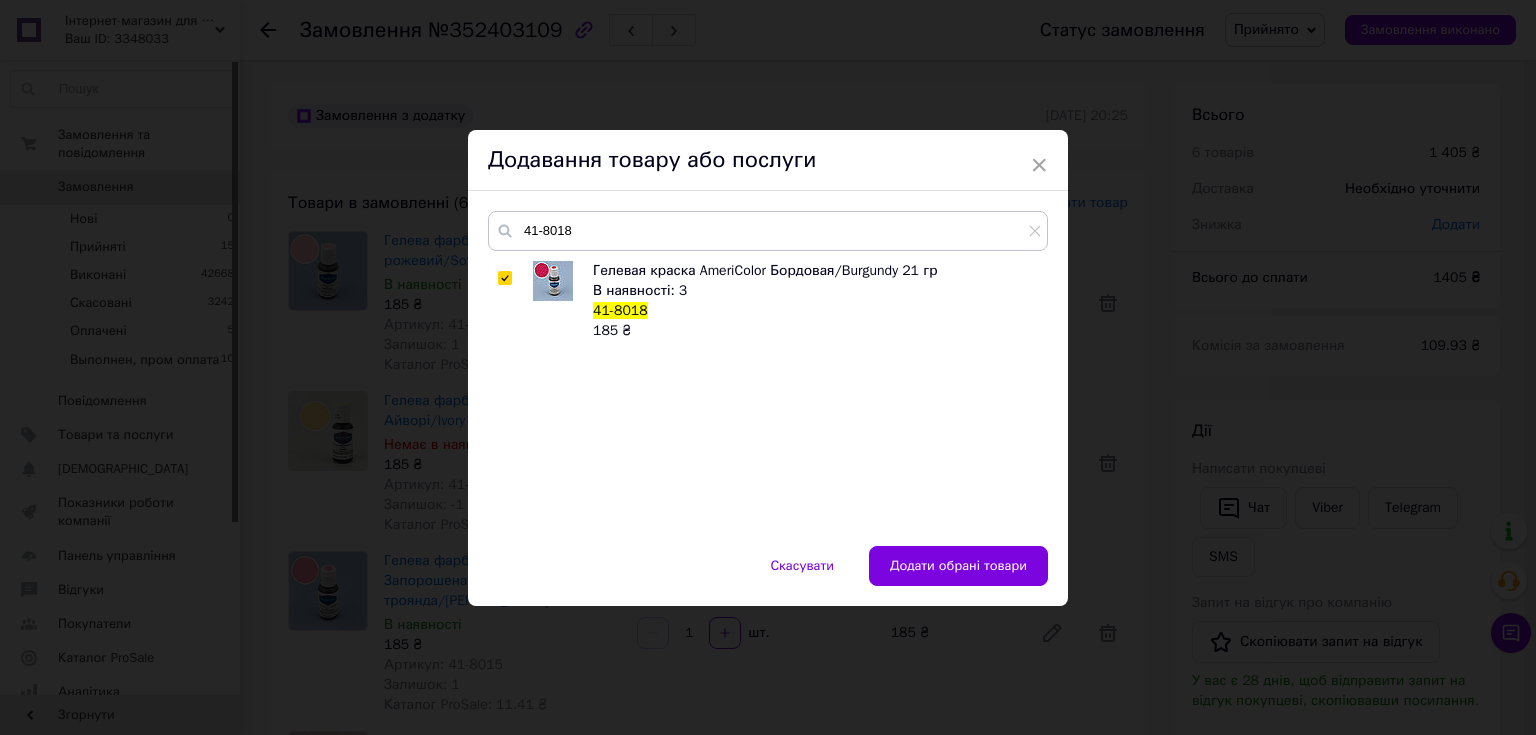 checkbox on "true" 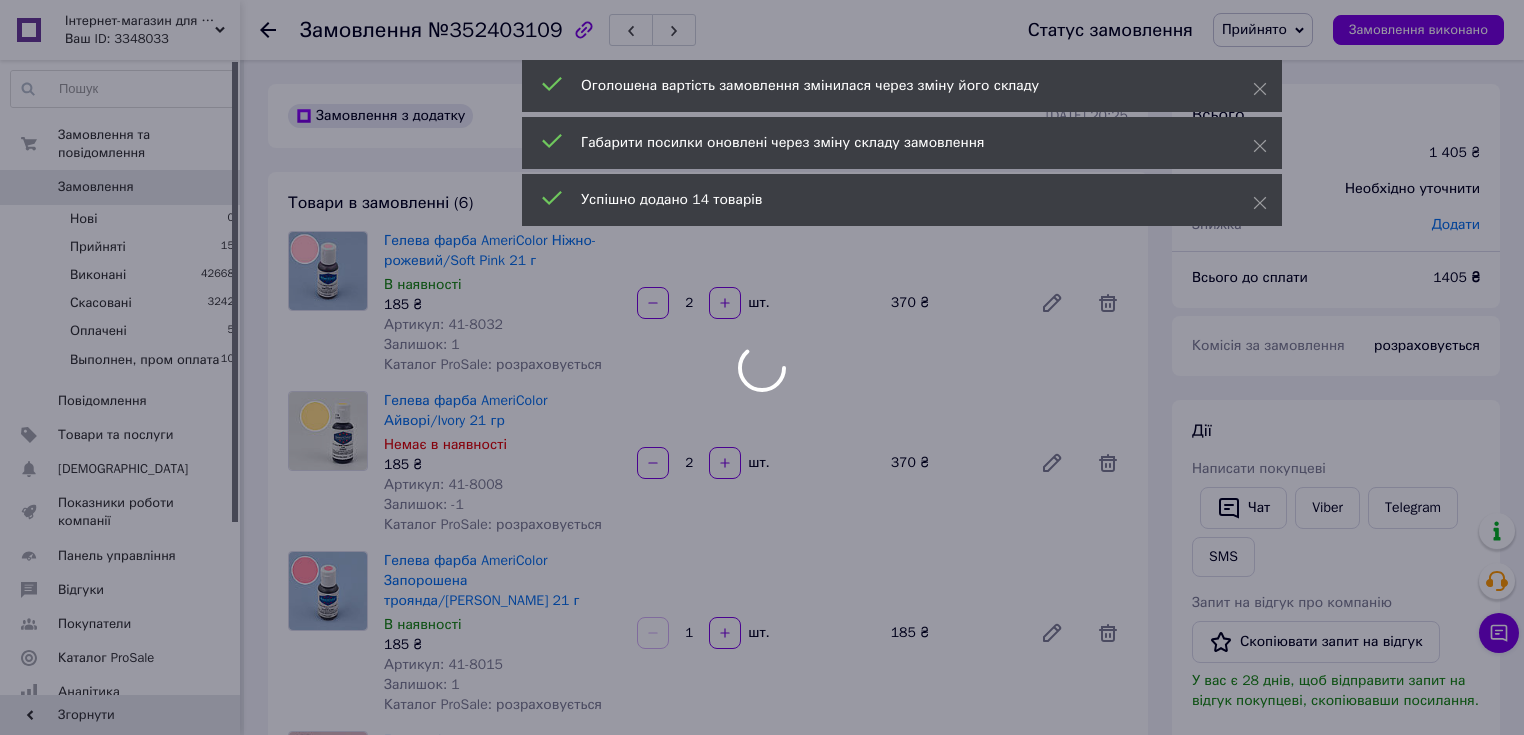 type on "1" 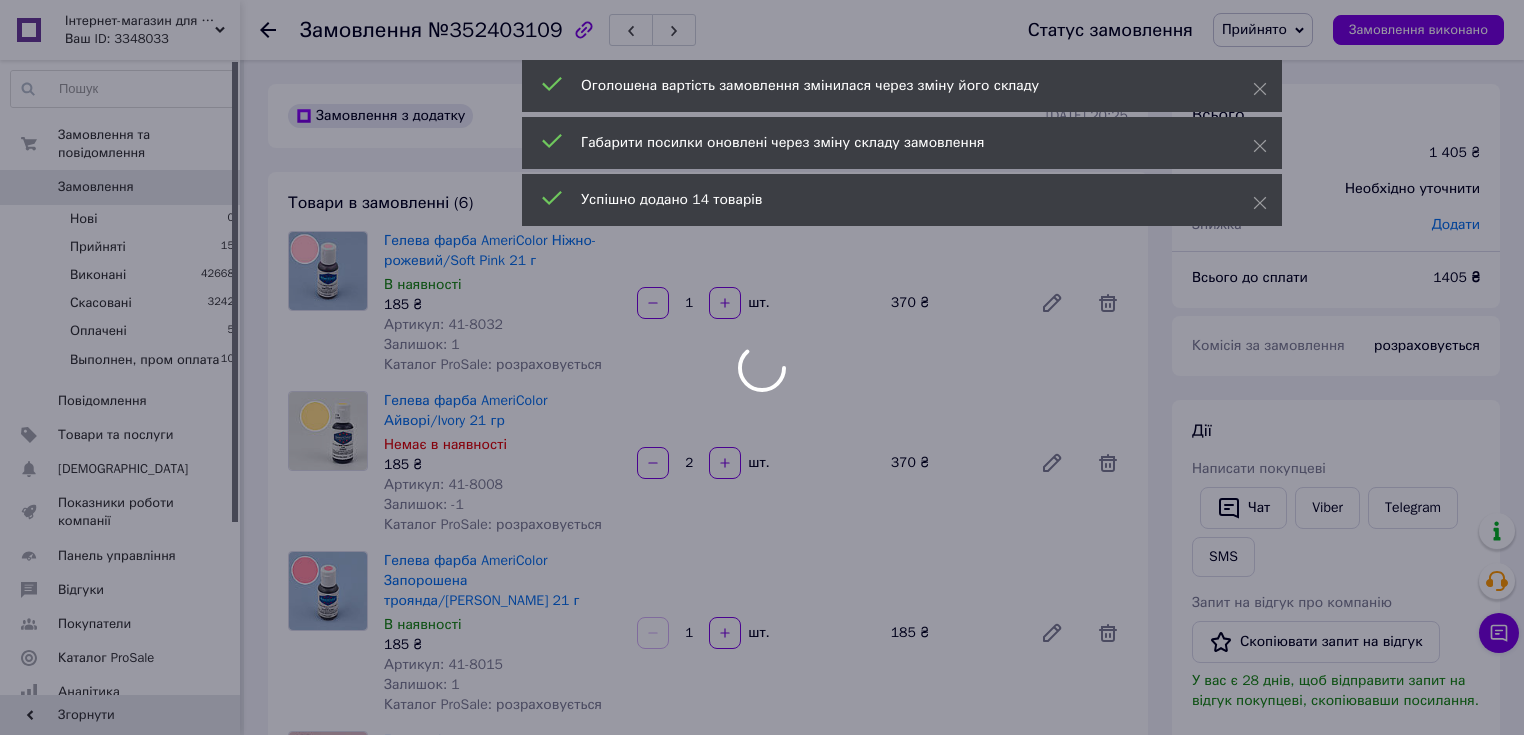 scroll, scrollTop: 165, scrollLeft: 0, axis: vertical 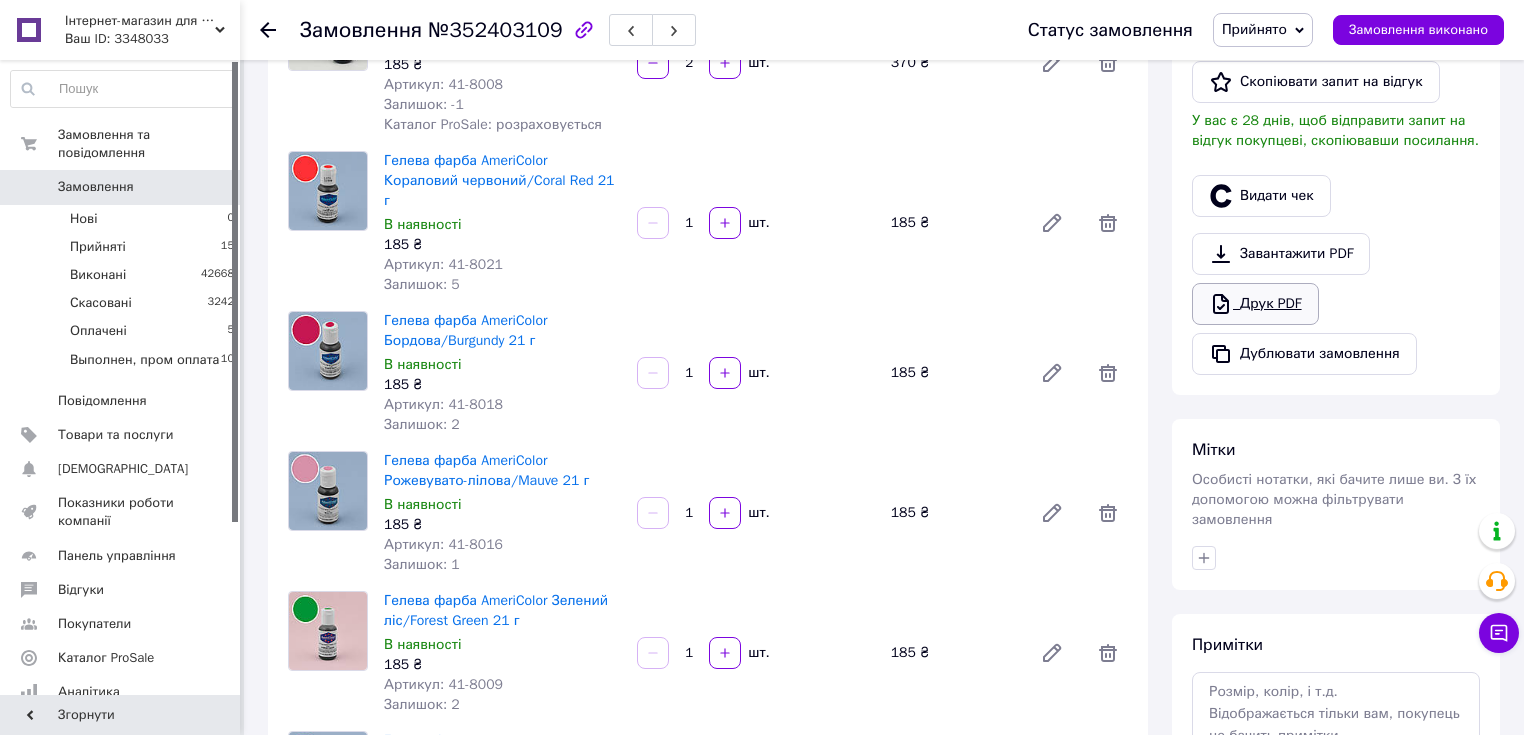 click on "Друк PDF" at bounding box center [1255, 304] 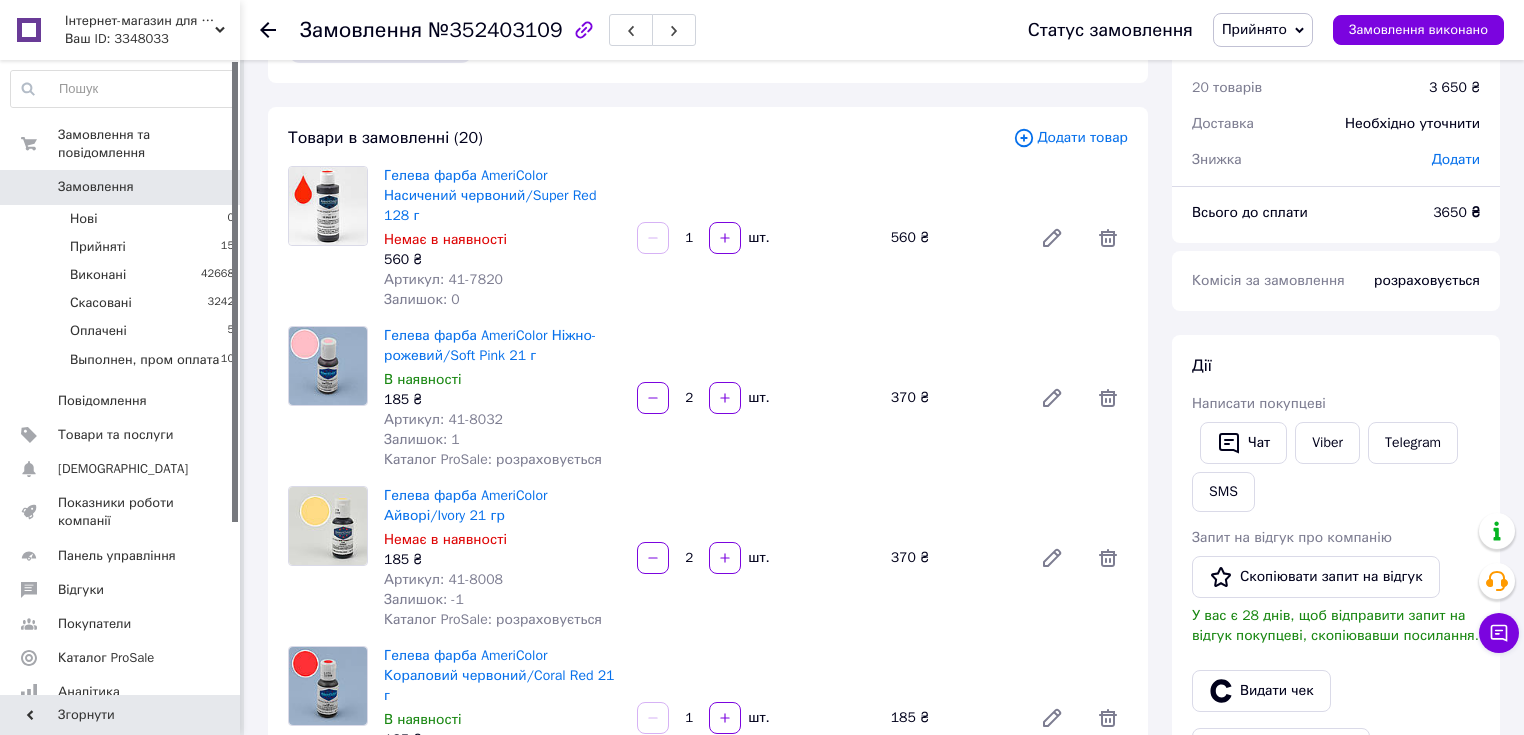 scroll, scrollTop: 0, scrollLeft: 0, axis: both 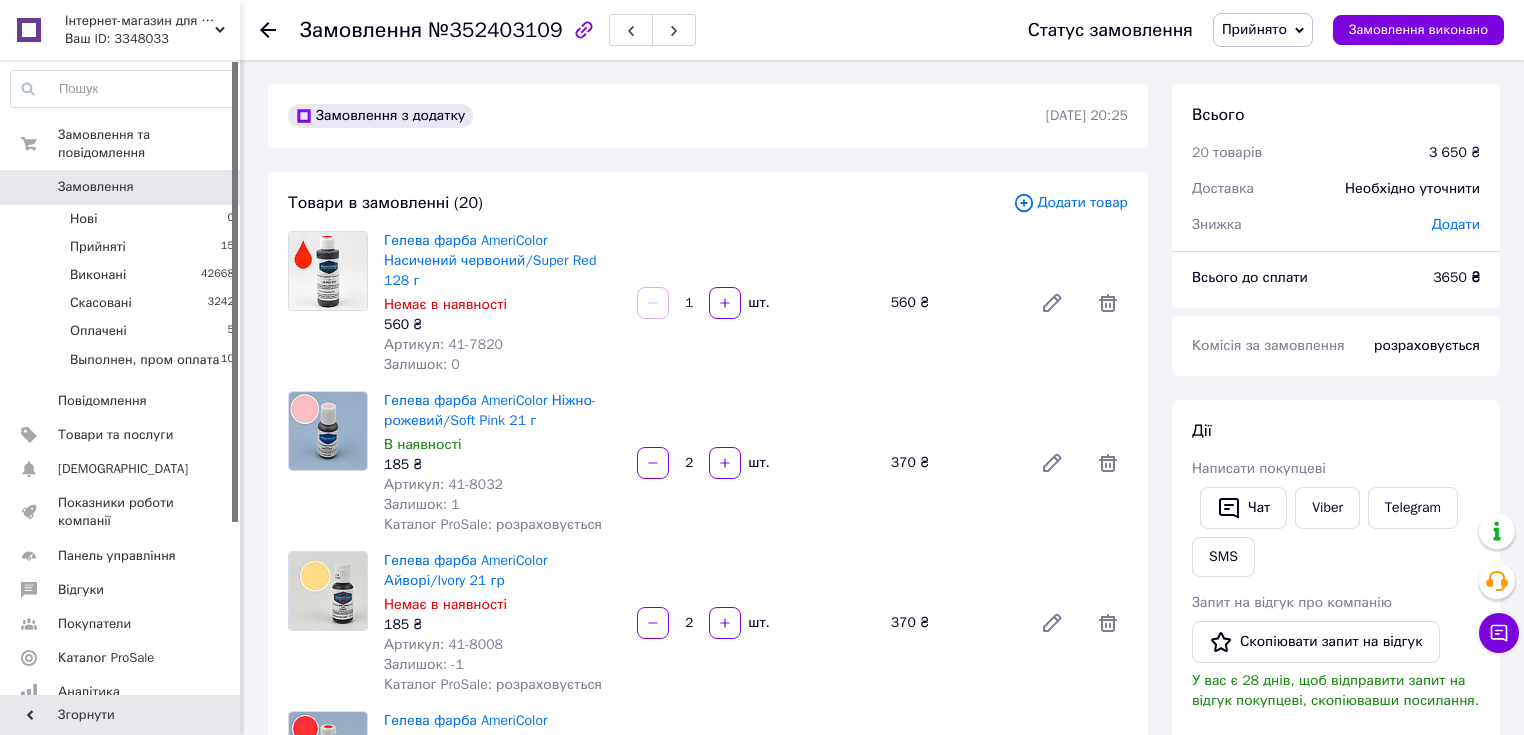 click on "Замовлення" at bounding box center (121, 187) 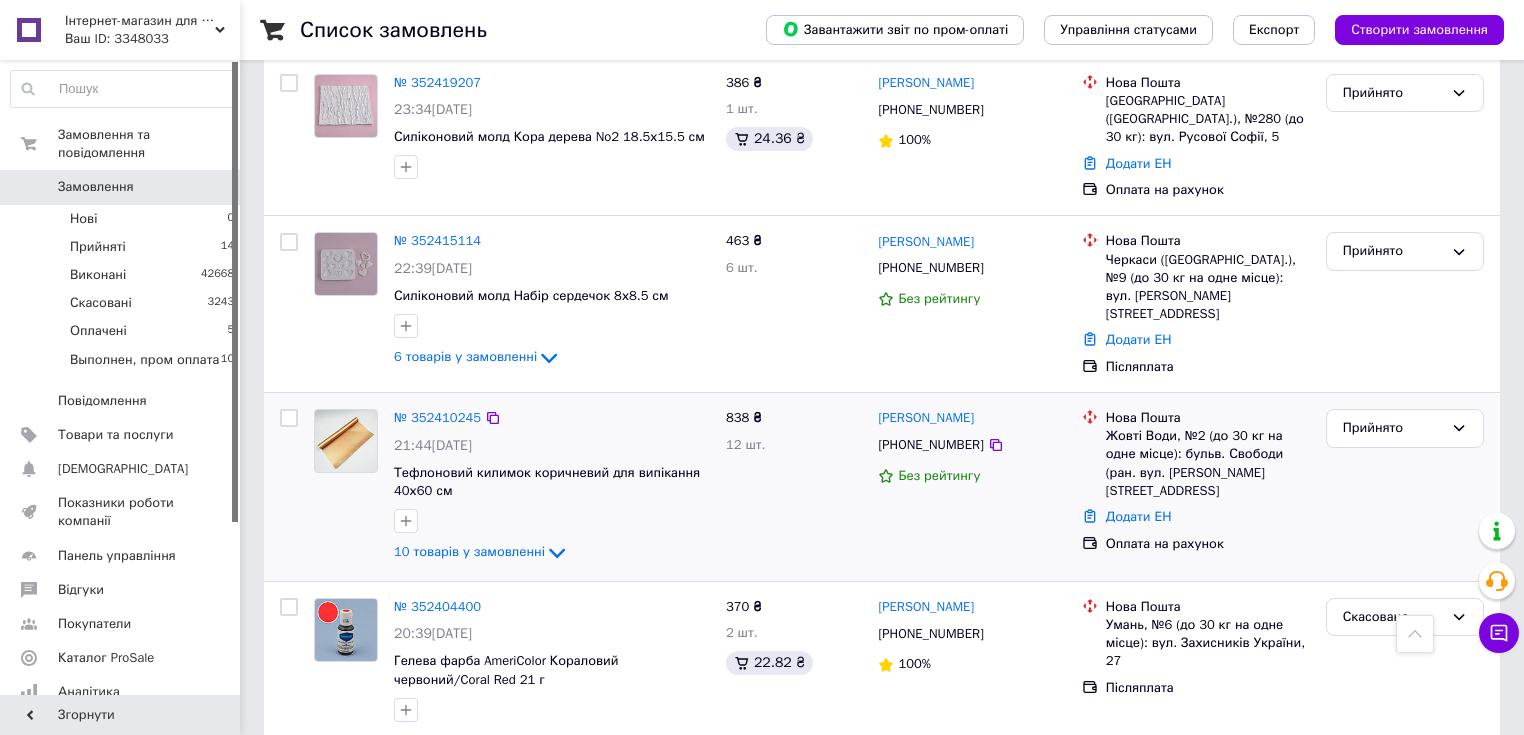 scroll, scrollTop: 2400, scrollLeft: 0, axis: vertical 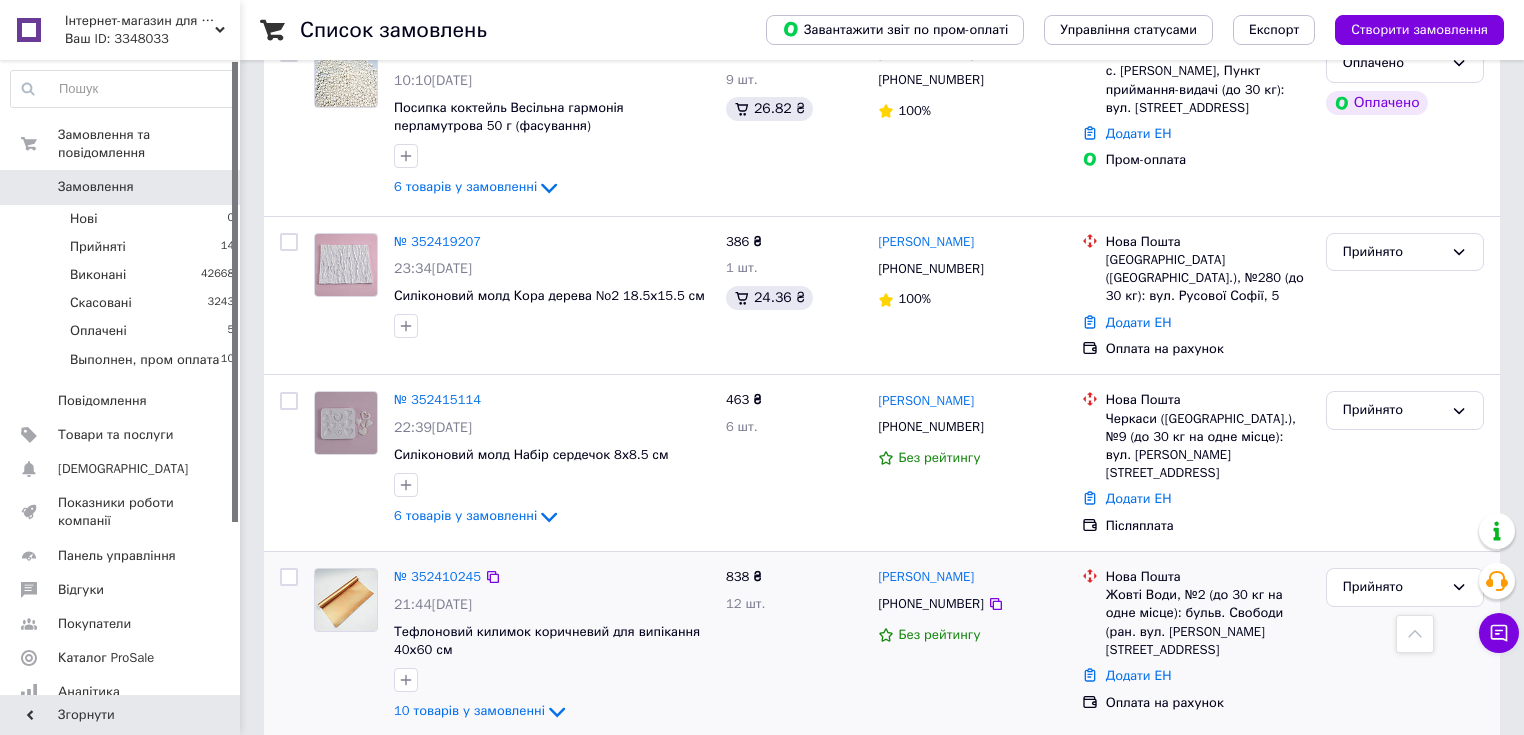 click at bounding box center (289, 577) 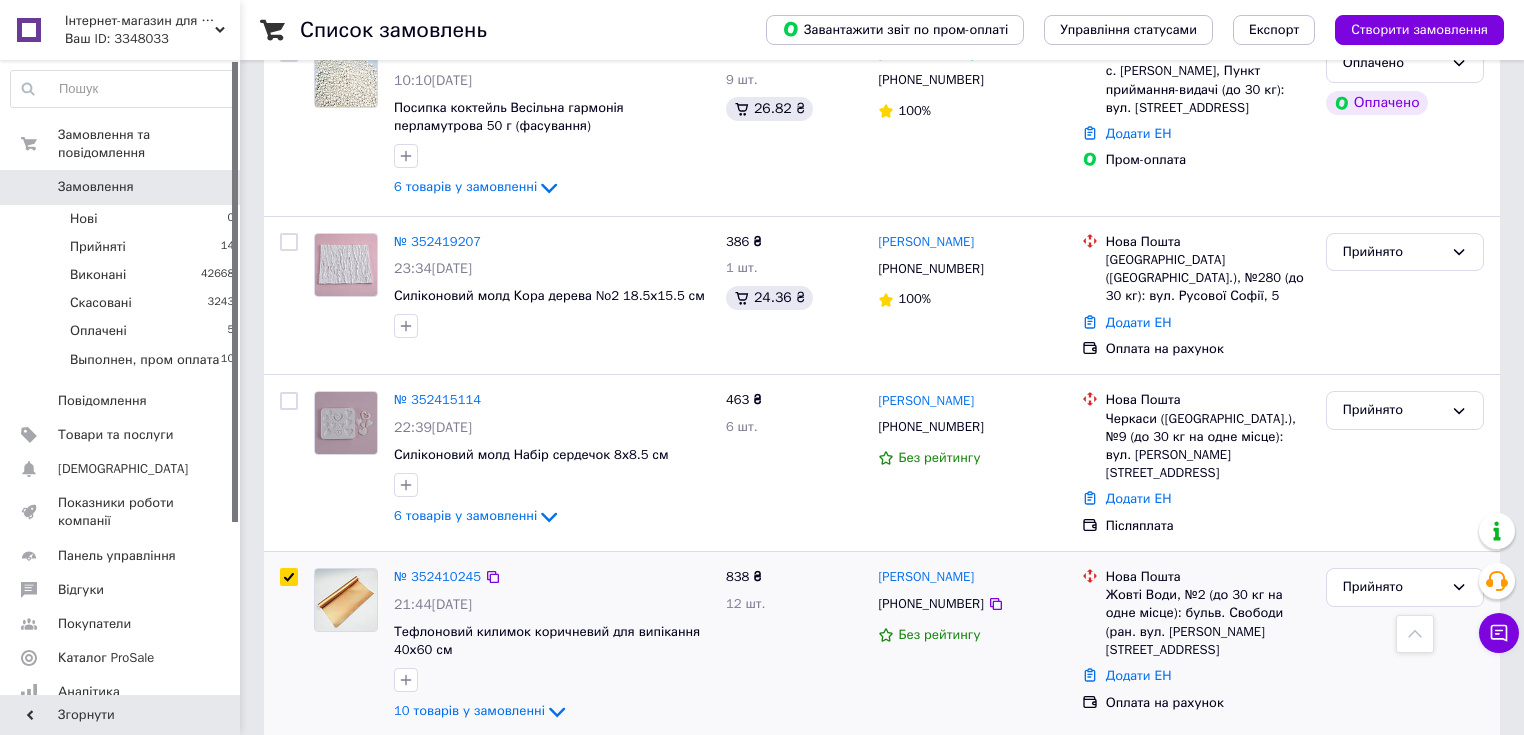 checkbox on "true" 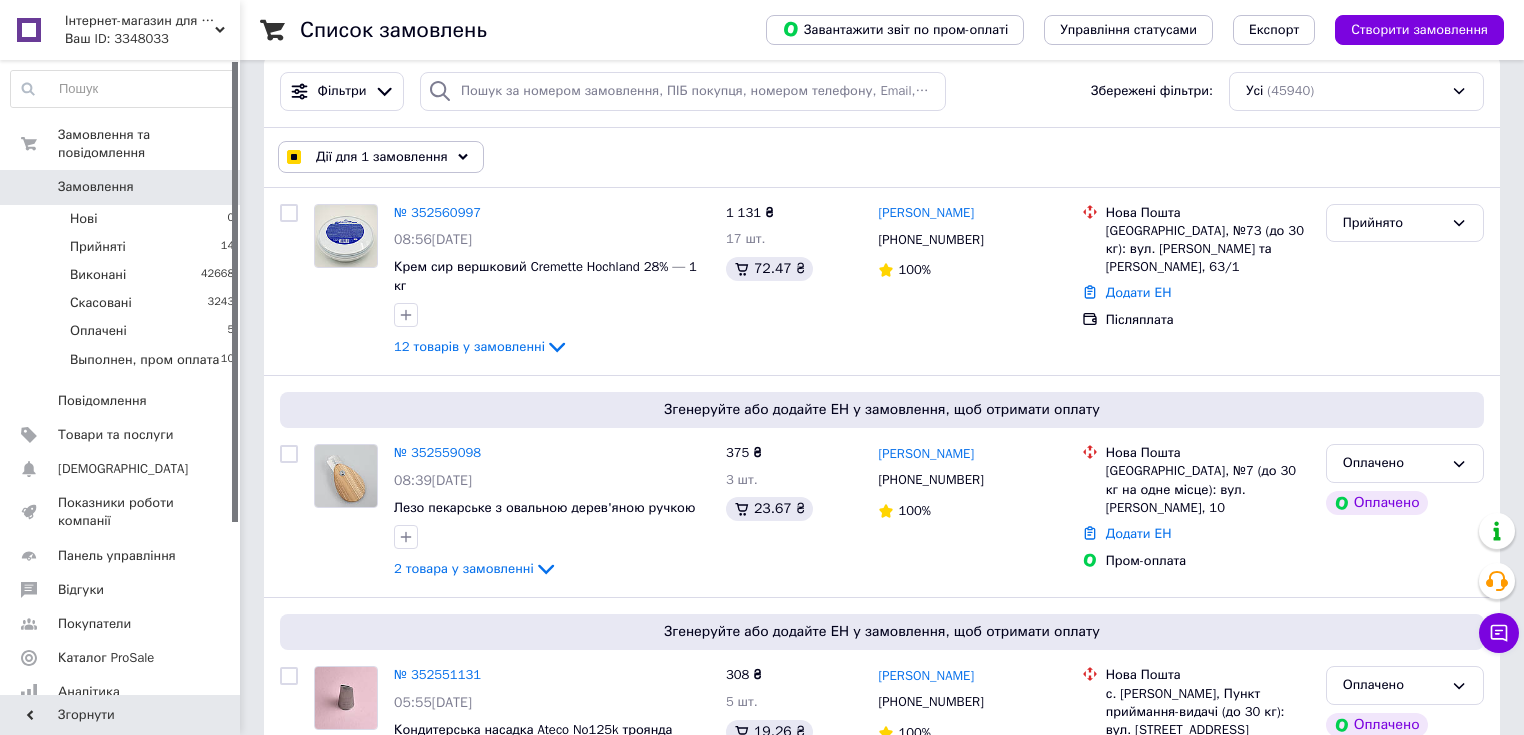 scroll, scrollTop: 0, scrollLeft: 0, axis: both 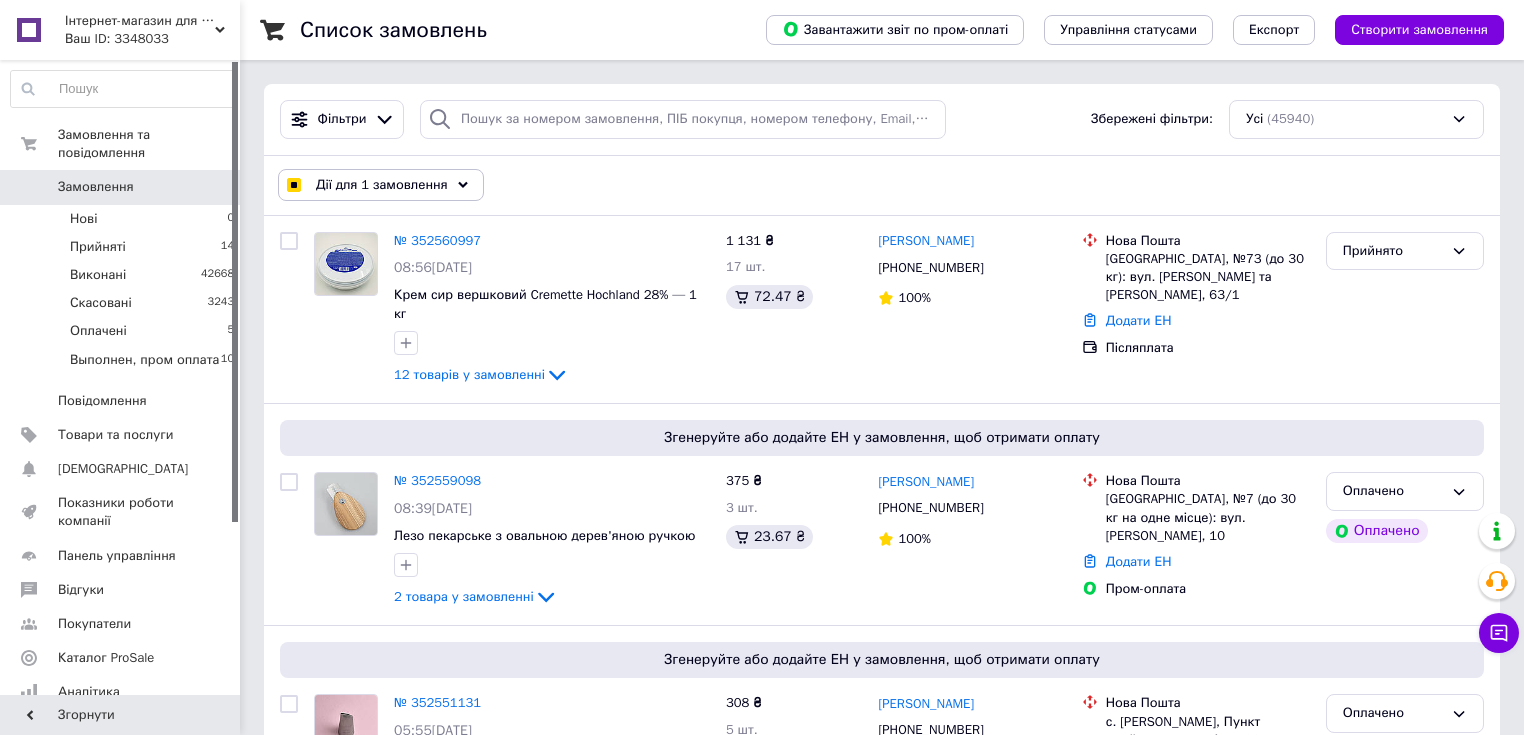 click on "Дії для 1 замовлення" at bounding box center [382, 185] 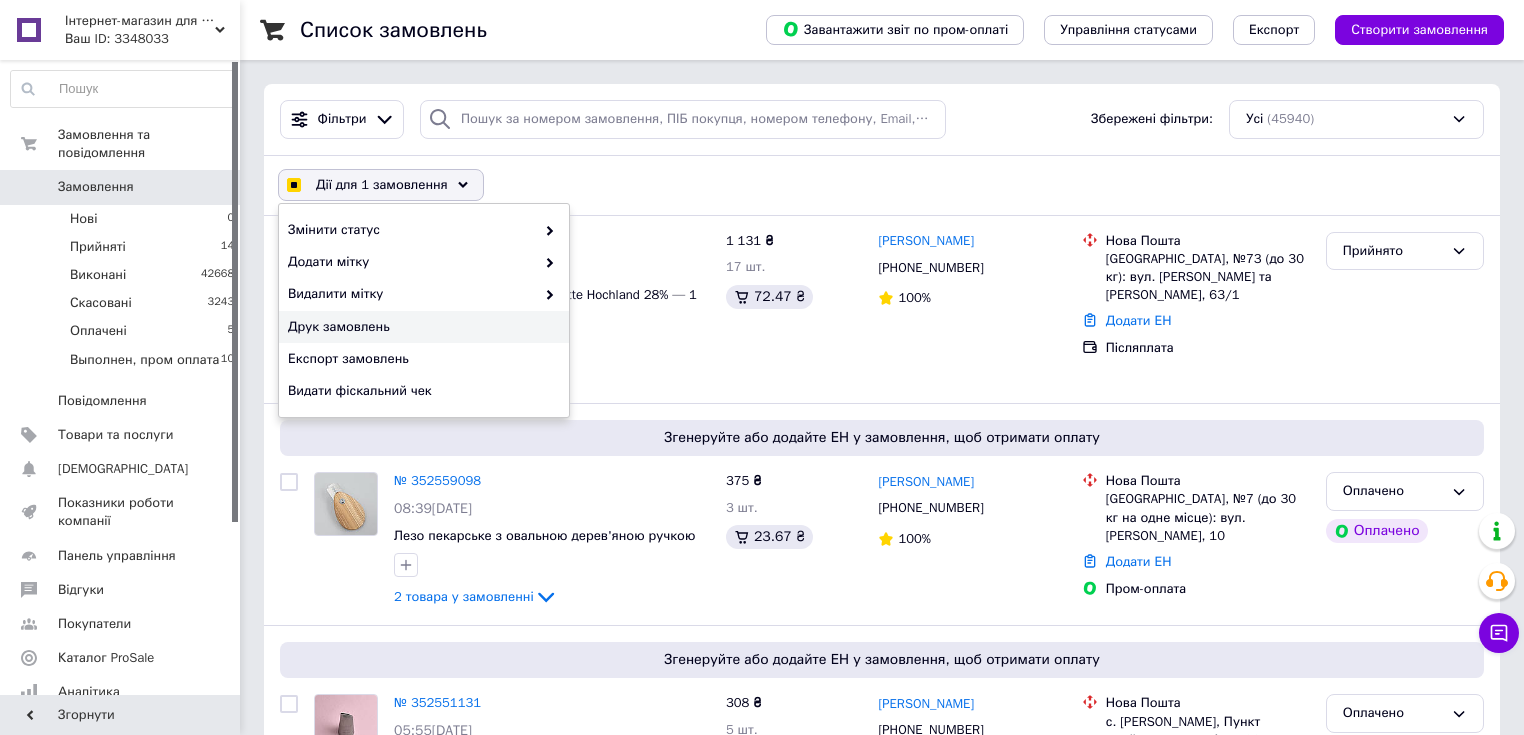 click on "Друк замовлень" at bounding box center (421, 327) 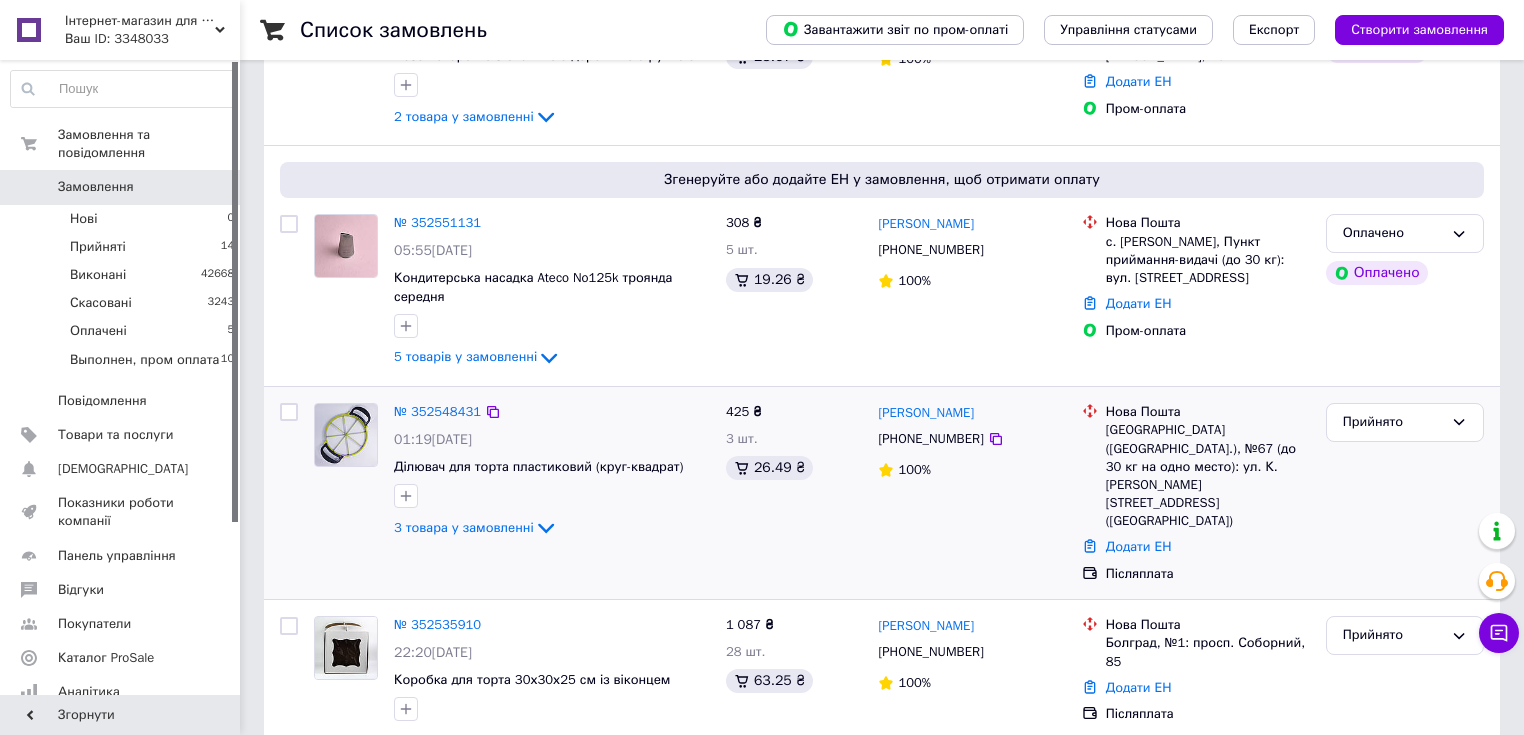 checkbox on "true" 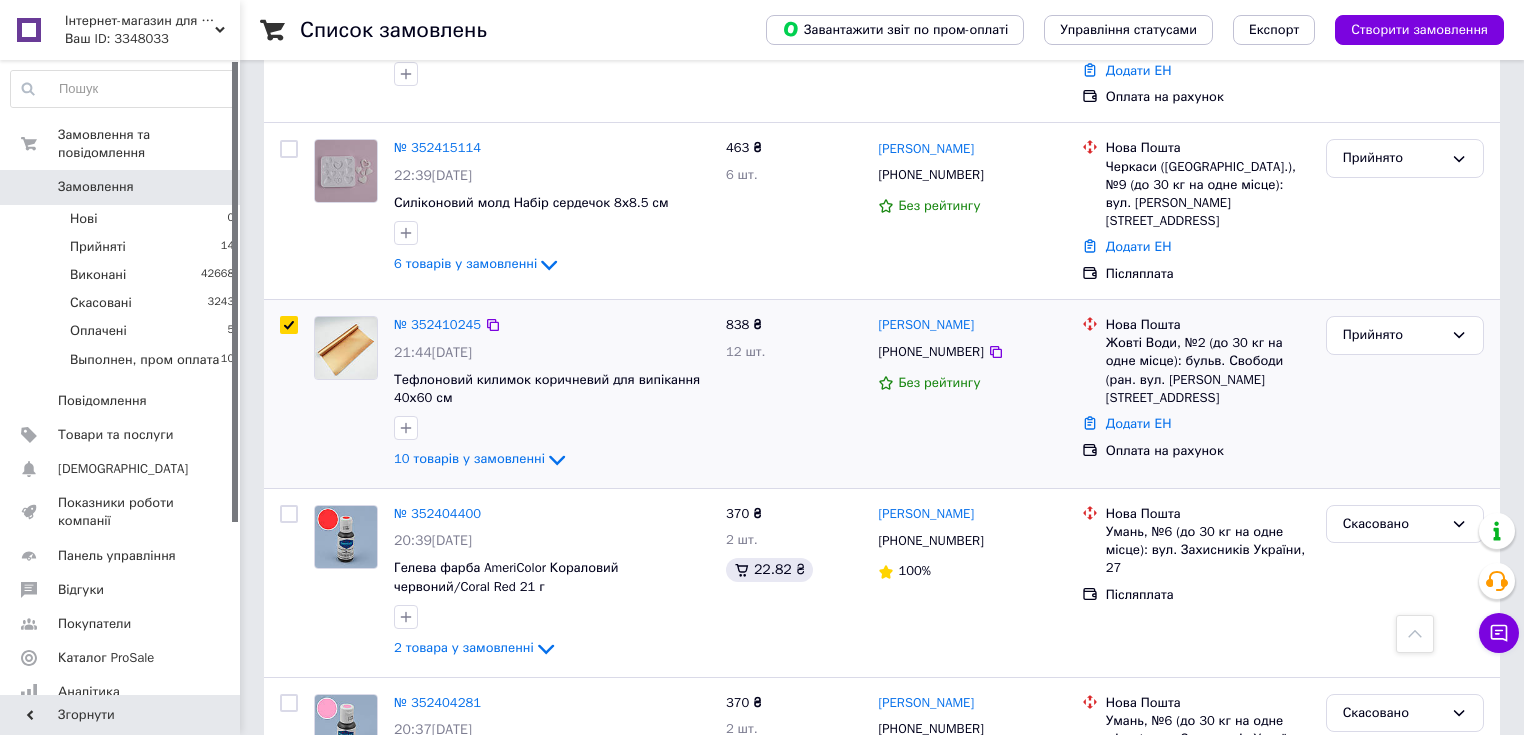 scroll, scrollTop: 2480, scrollLeft: 0, axis: vertical 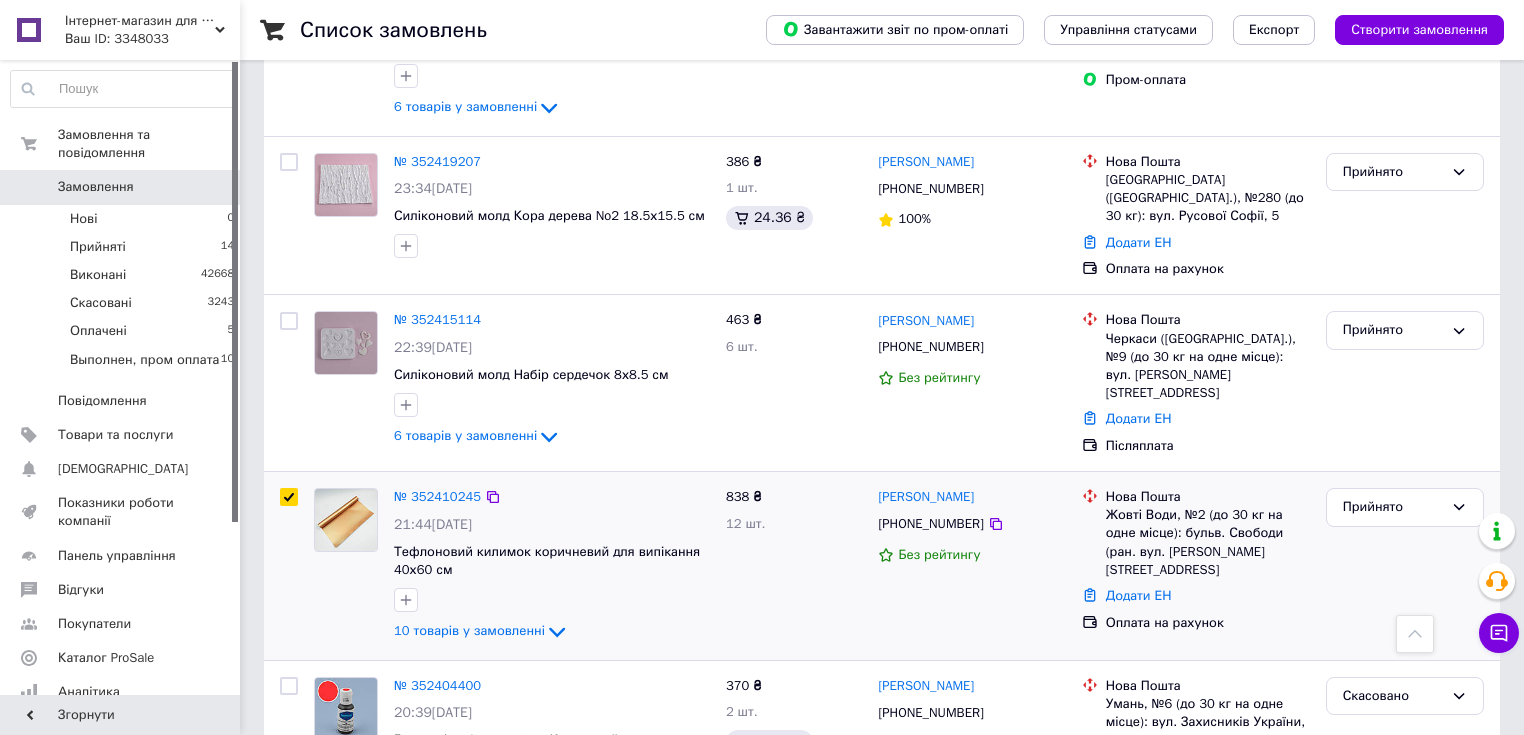 click at bounding box center [289, 497] 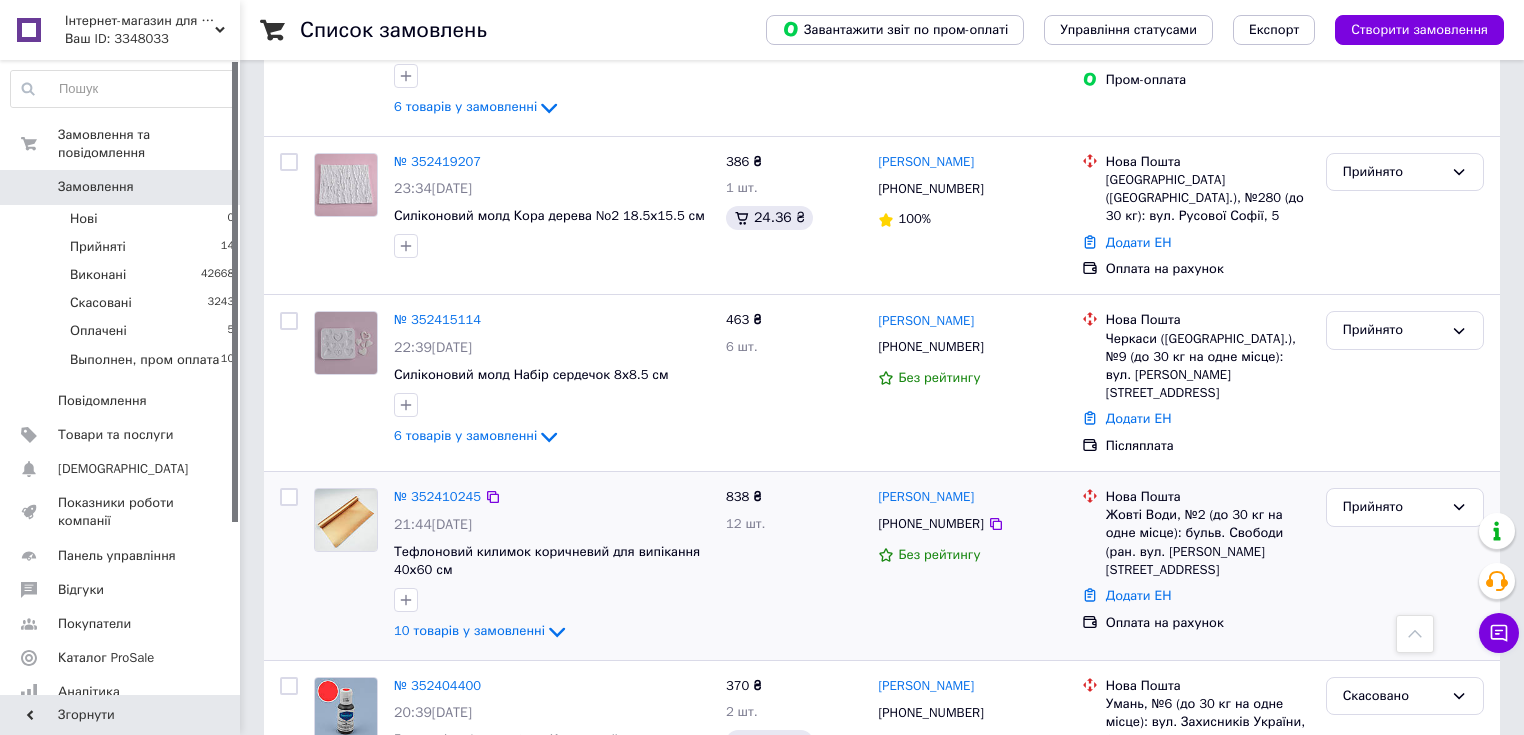checkbox on "false" 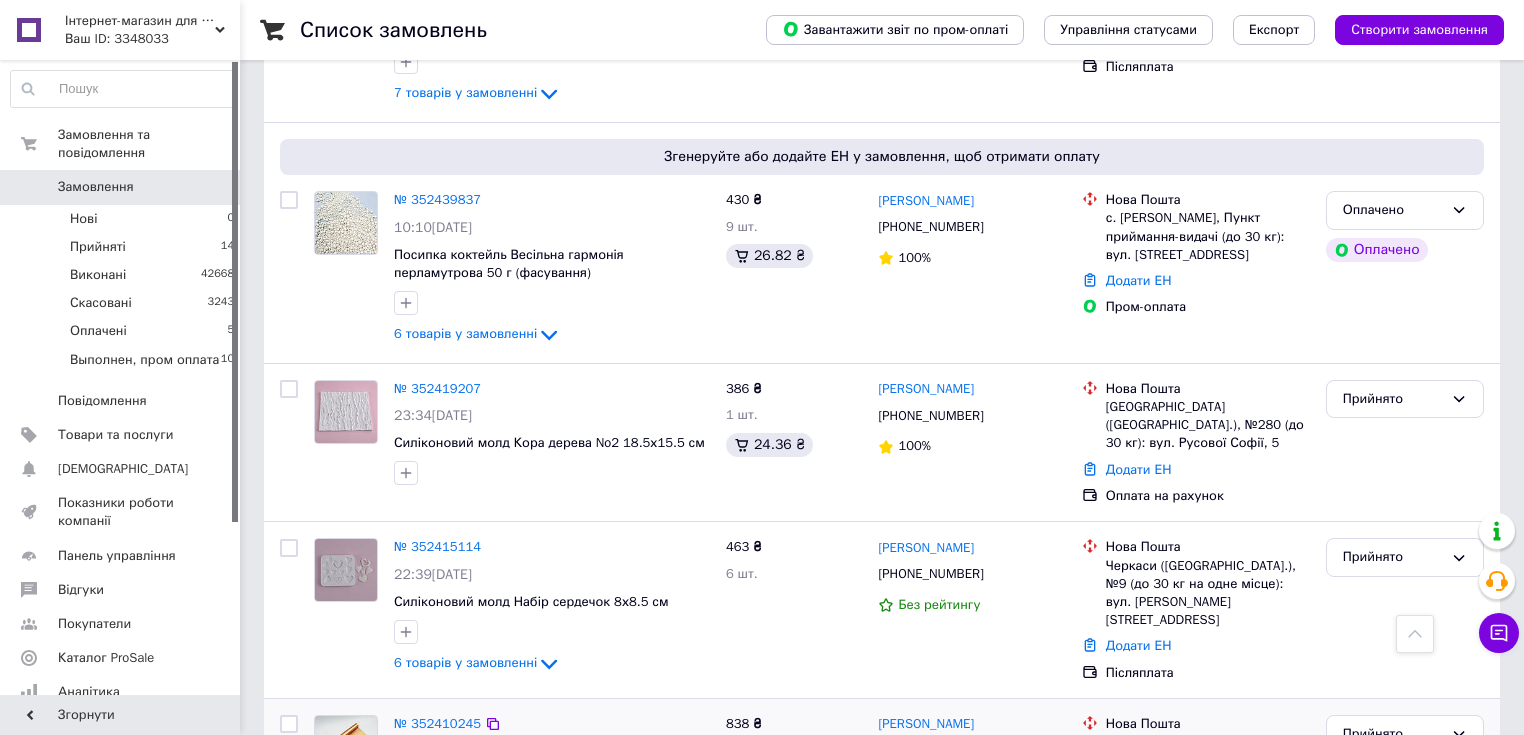 scroll, scrollTop: 2240, scrollLeft: 0, axis: vertical 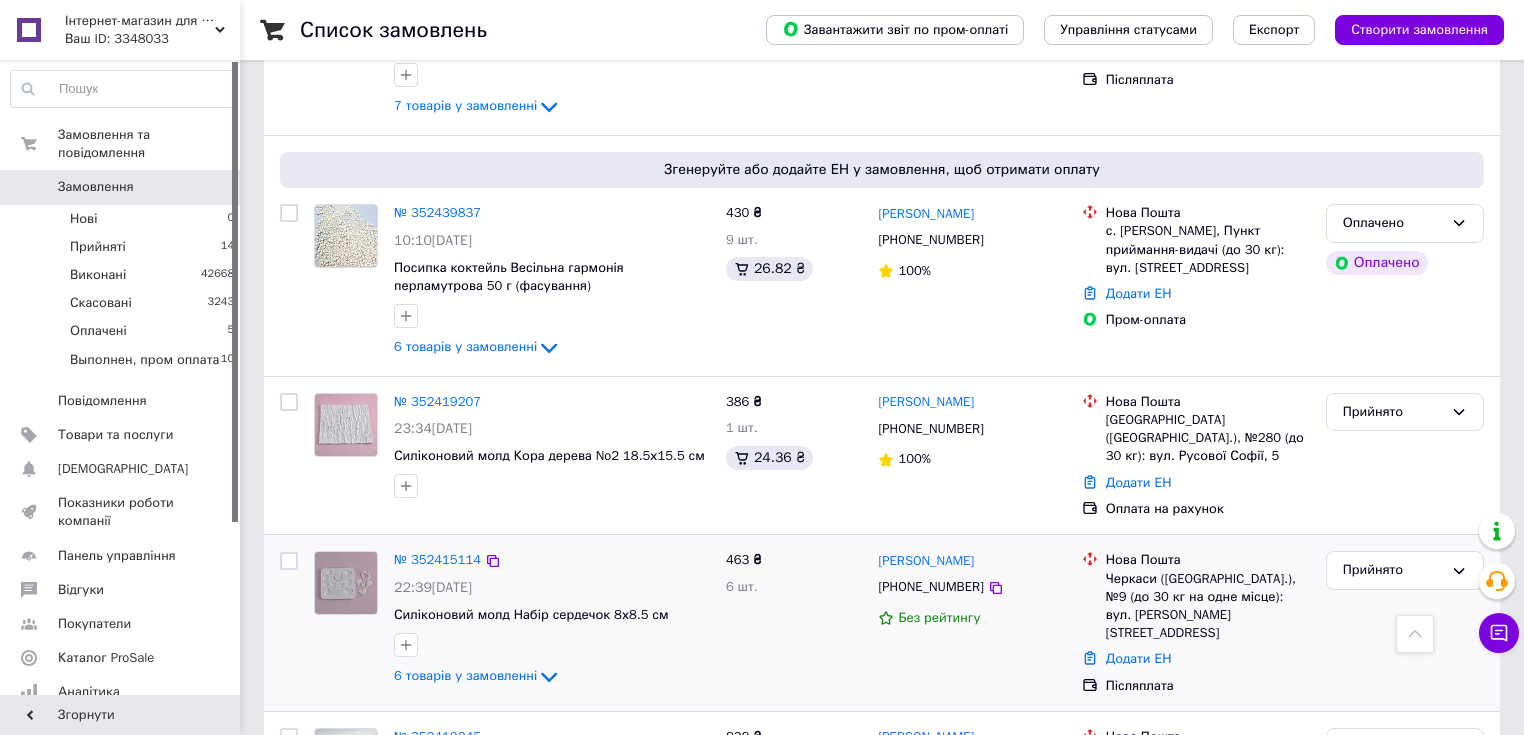 click at bounding box center (289, 561) 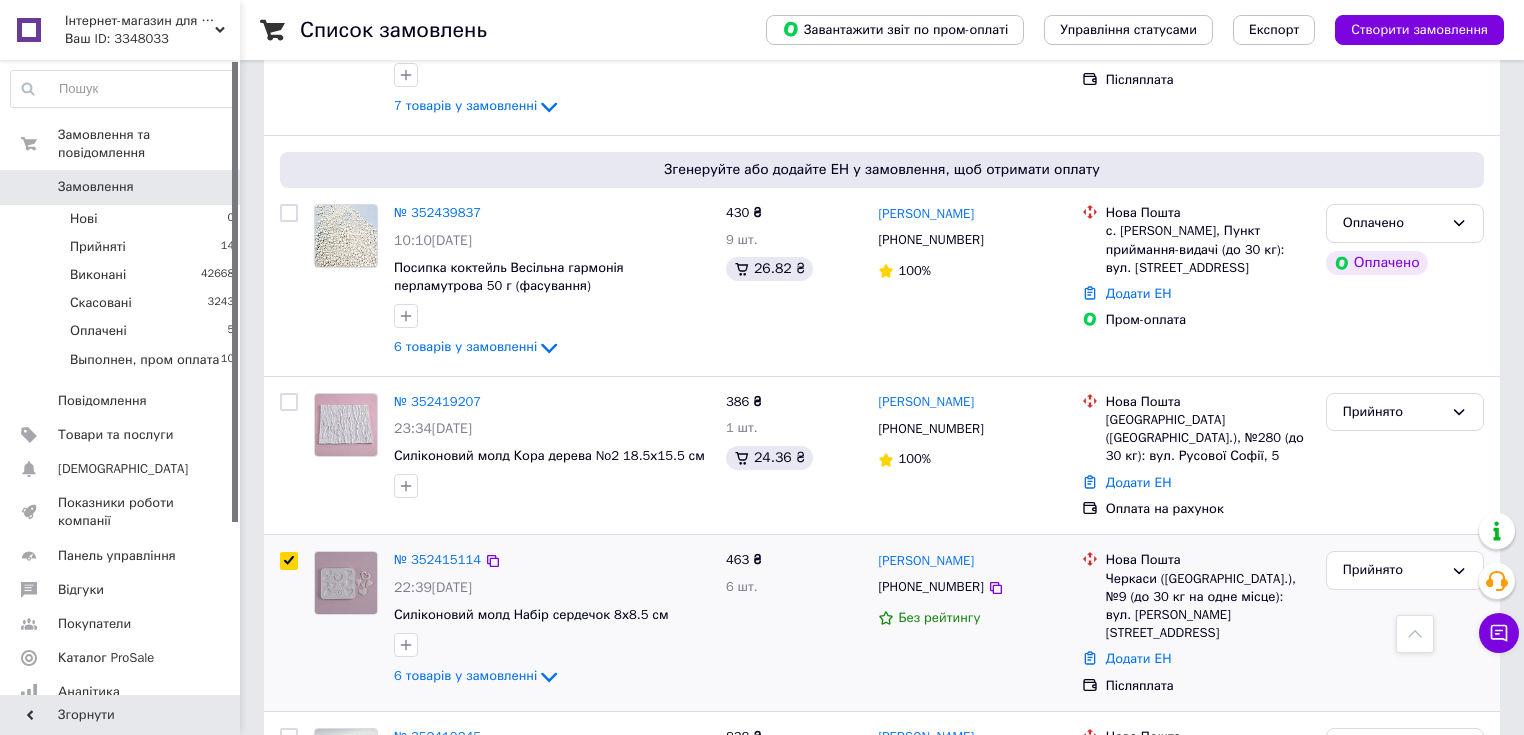 checkbox on "true" 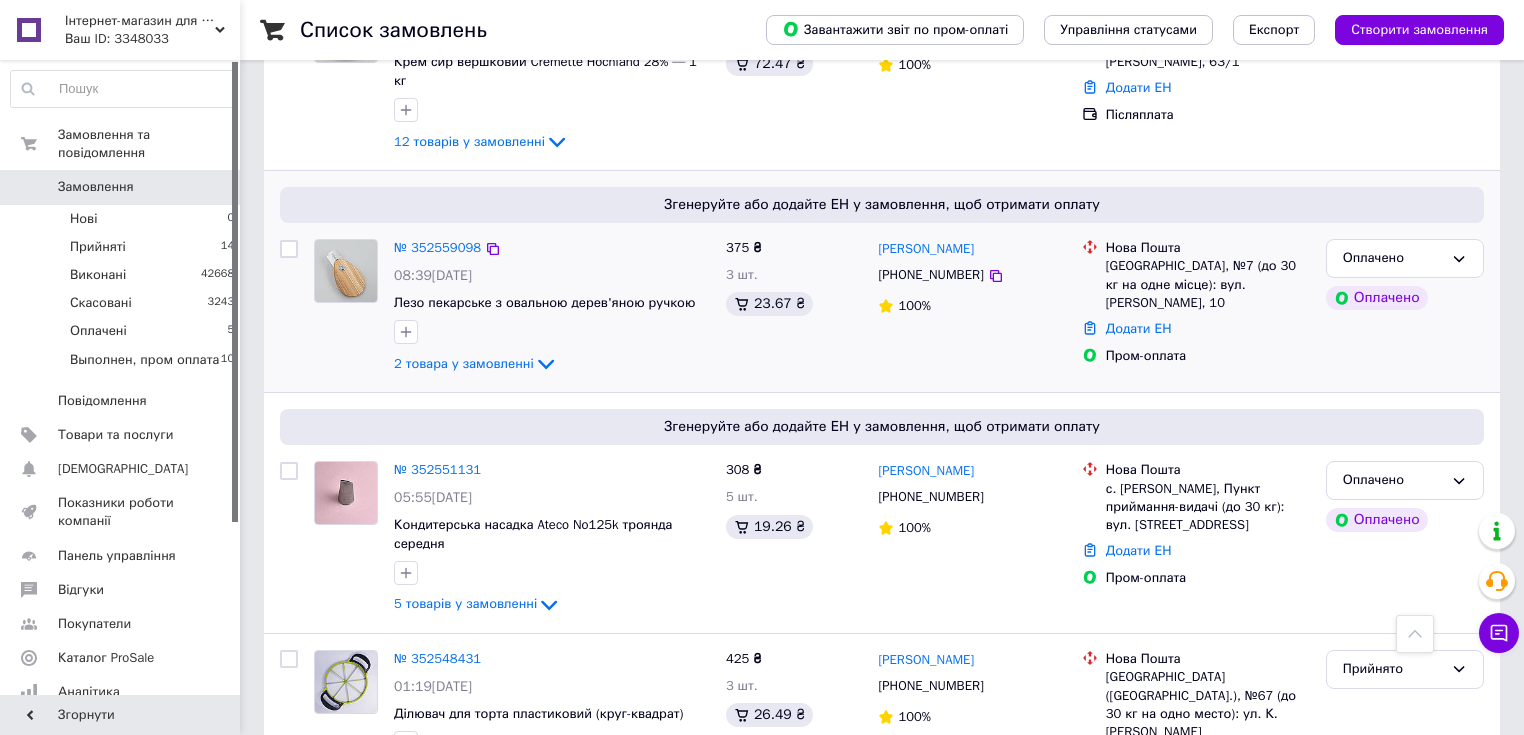 scroll, scrollTop: 0, scrollLeft: 0, axis: both 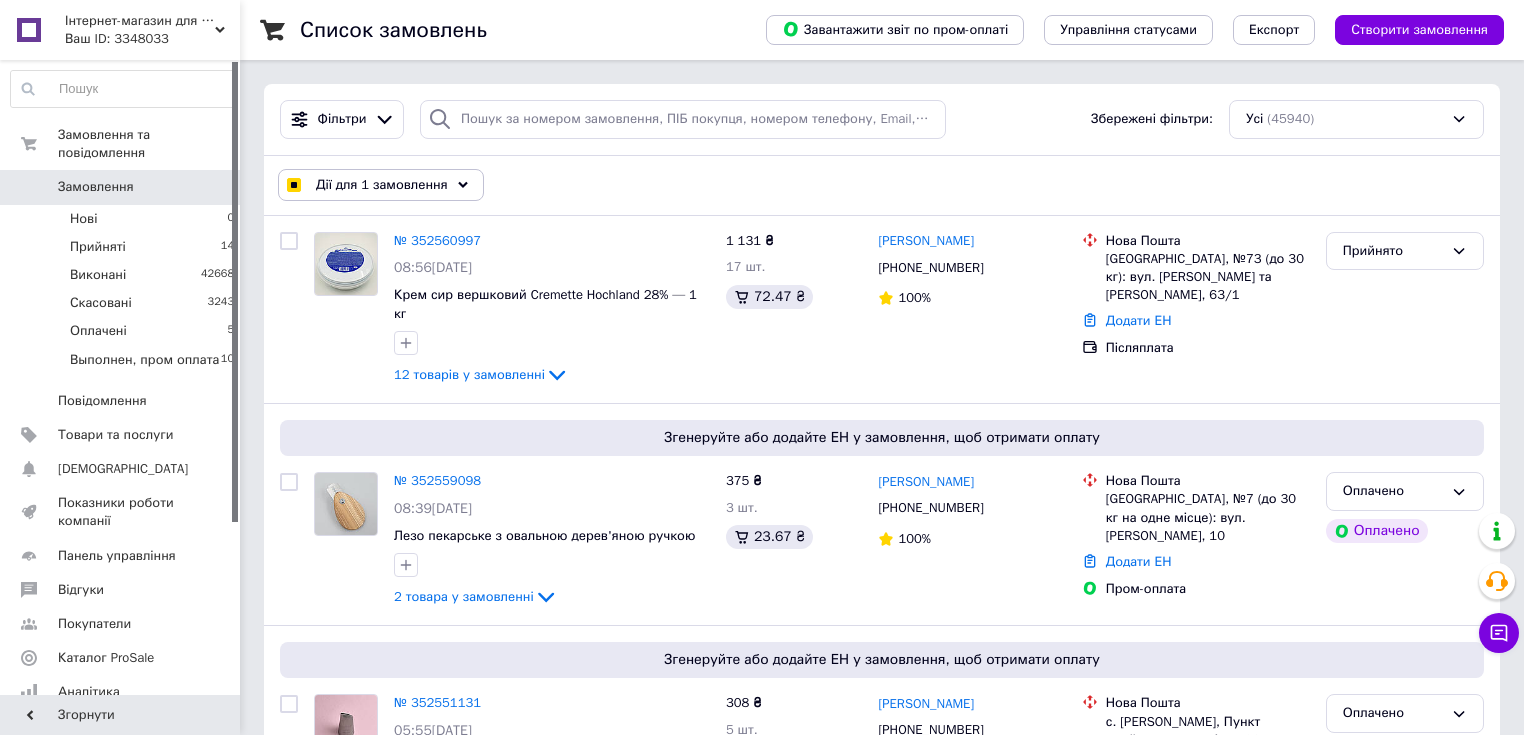 click on "Дії для 1 замовлення" at bounding box center [382, 185] 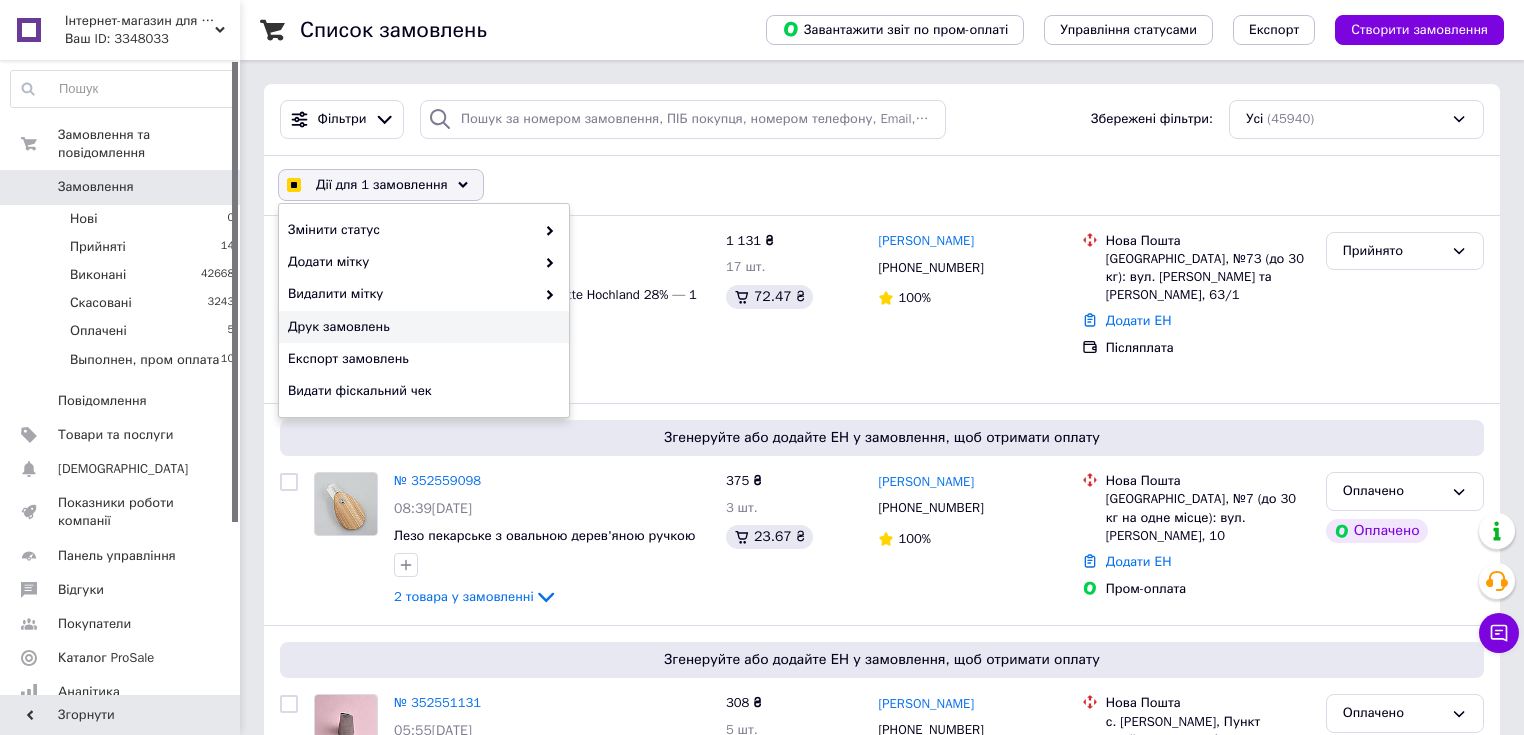click on "Друк замовлень" at bounding box center (421, 327) 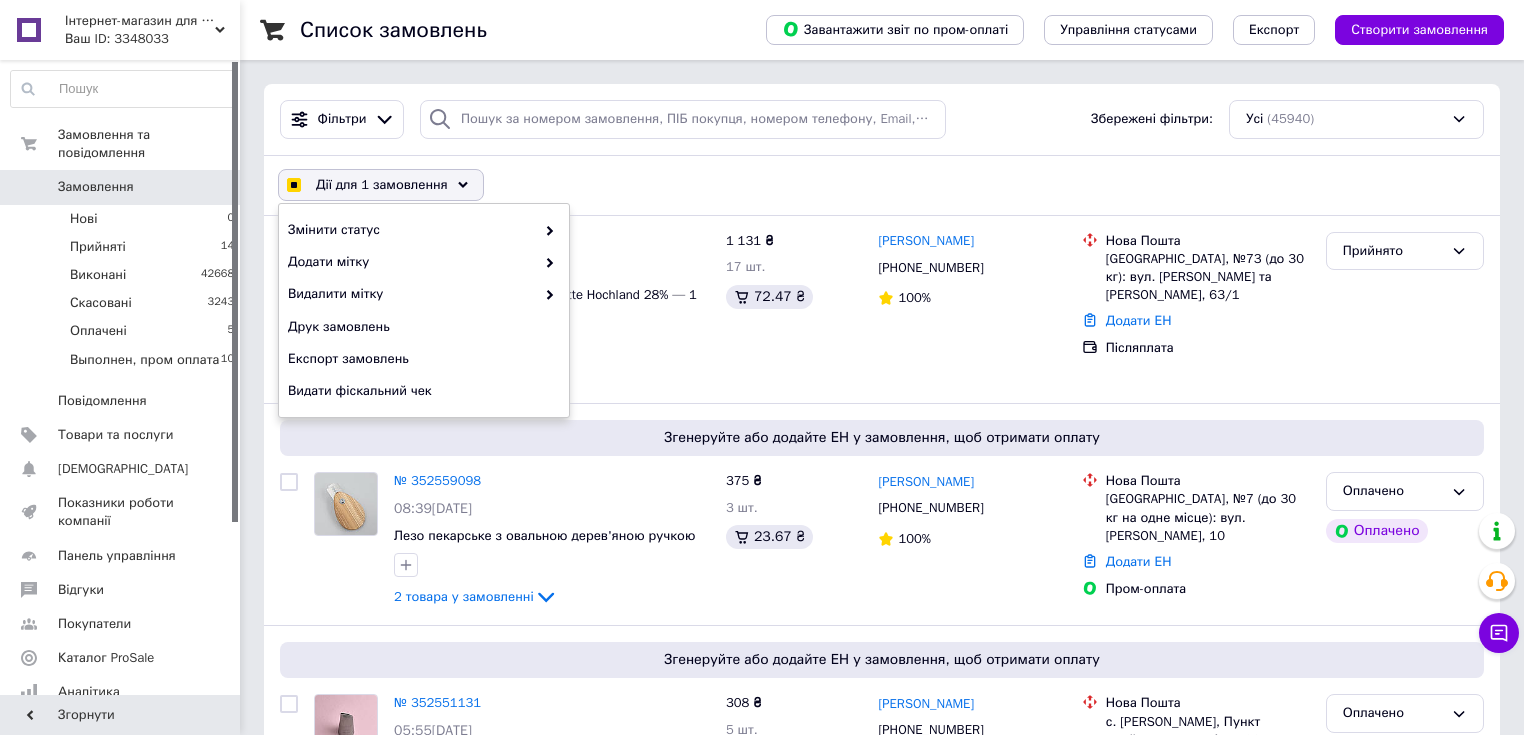 click on "Дії для 1 замовлення Вибрати все 45940 замовлень Вибрані всі 45940 замовлень Скасувати вибрані Змінити статус Додати мітку Видалити мітку Друк замовлень Експорт замовлень Видати фіскальний чек" at bounding box center [882, 185] 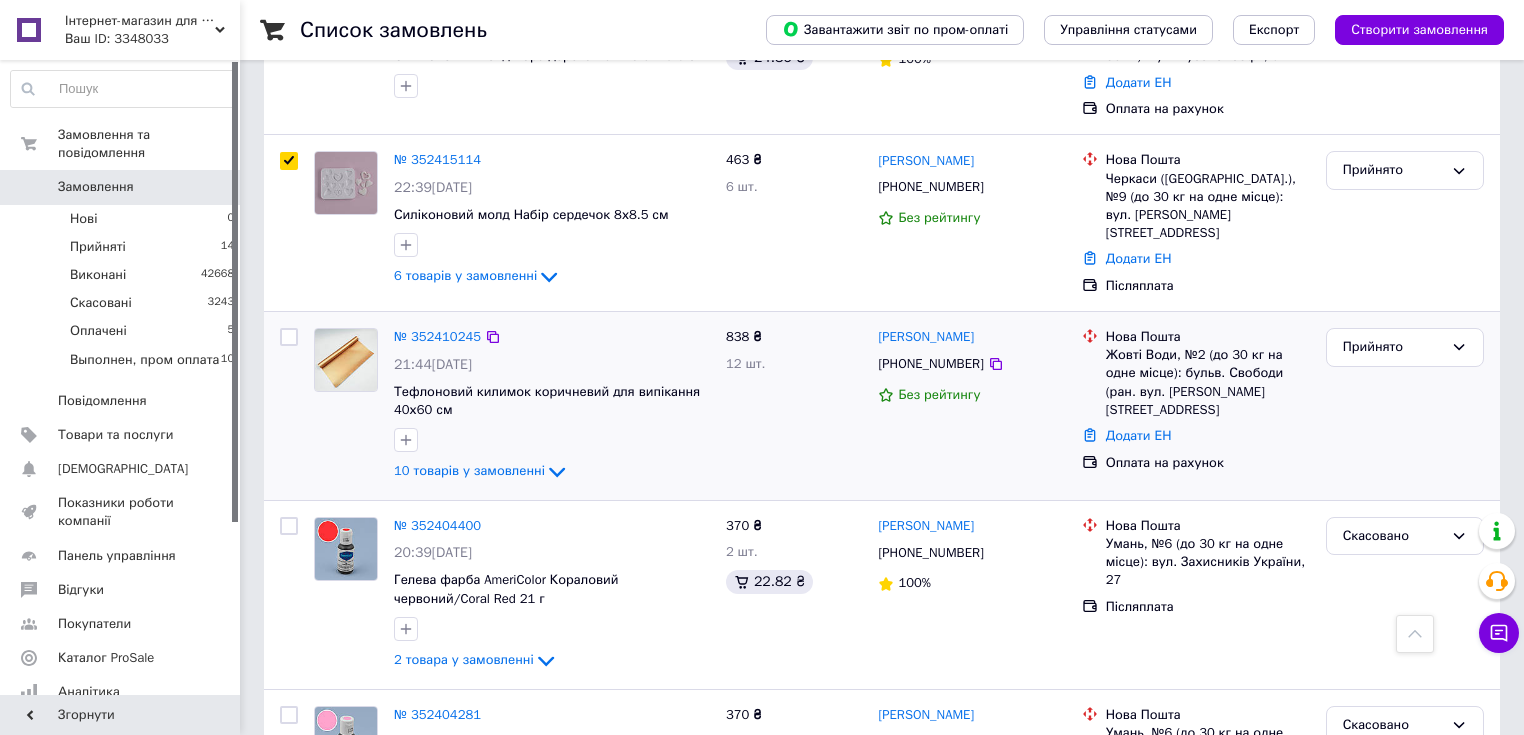 scroll, scrollTop: 2320, scrollLeft: 0, axis: vertical 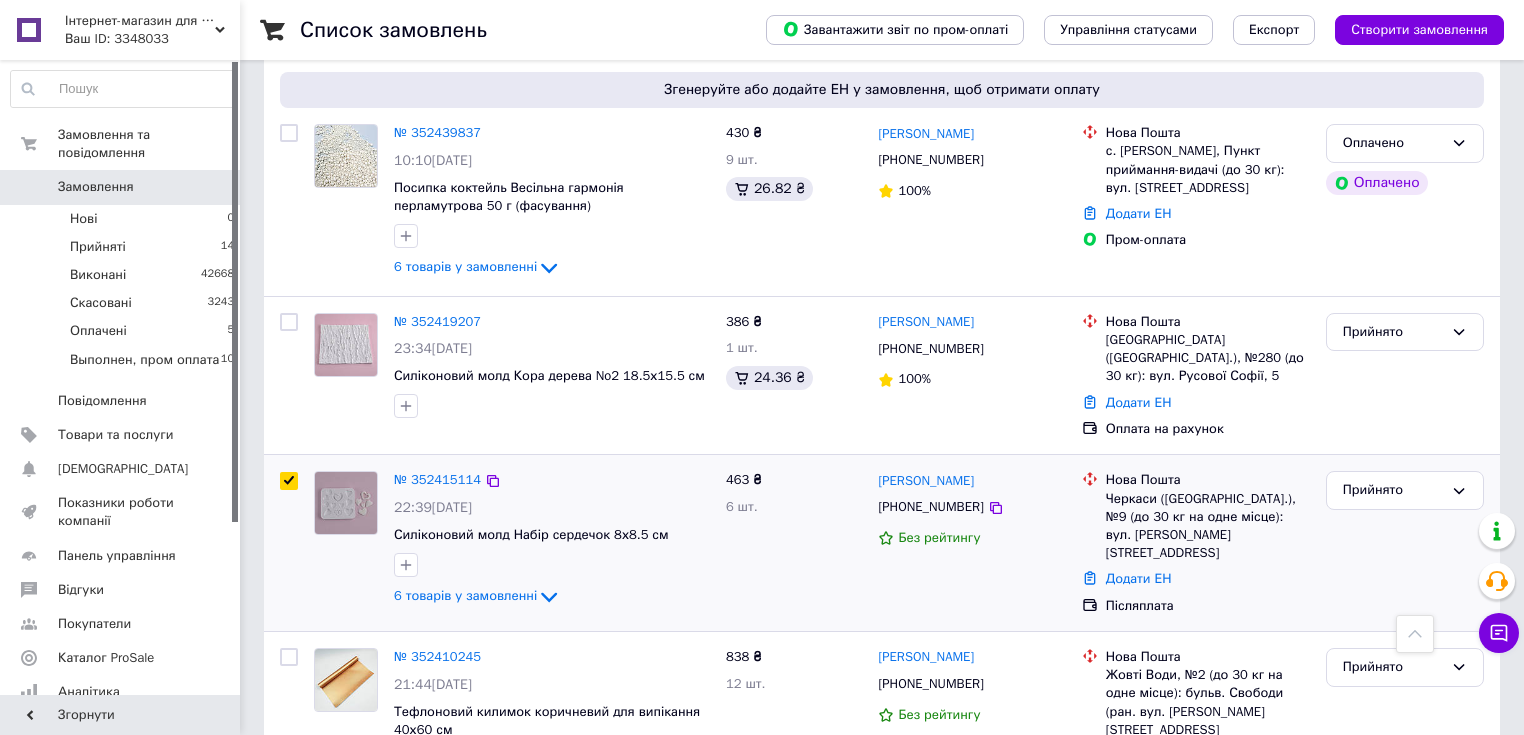 click at bounding box center [289, 481] 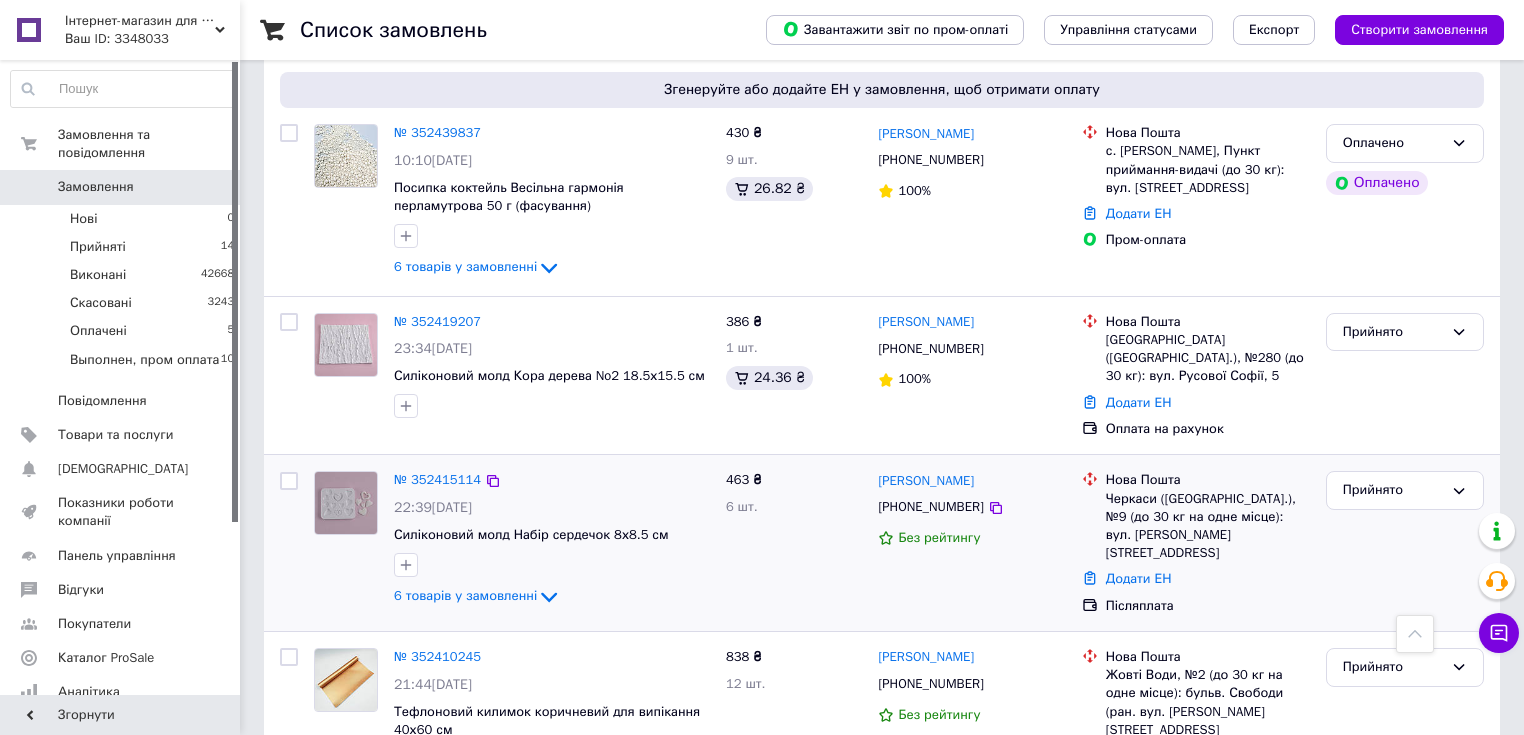 checkbox on "false" 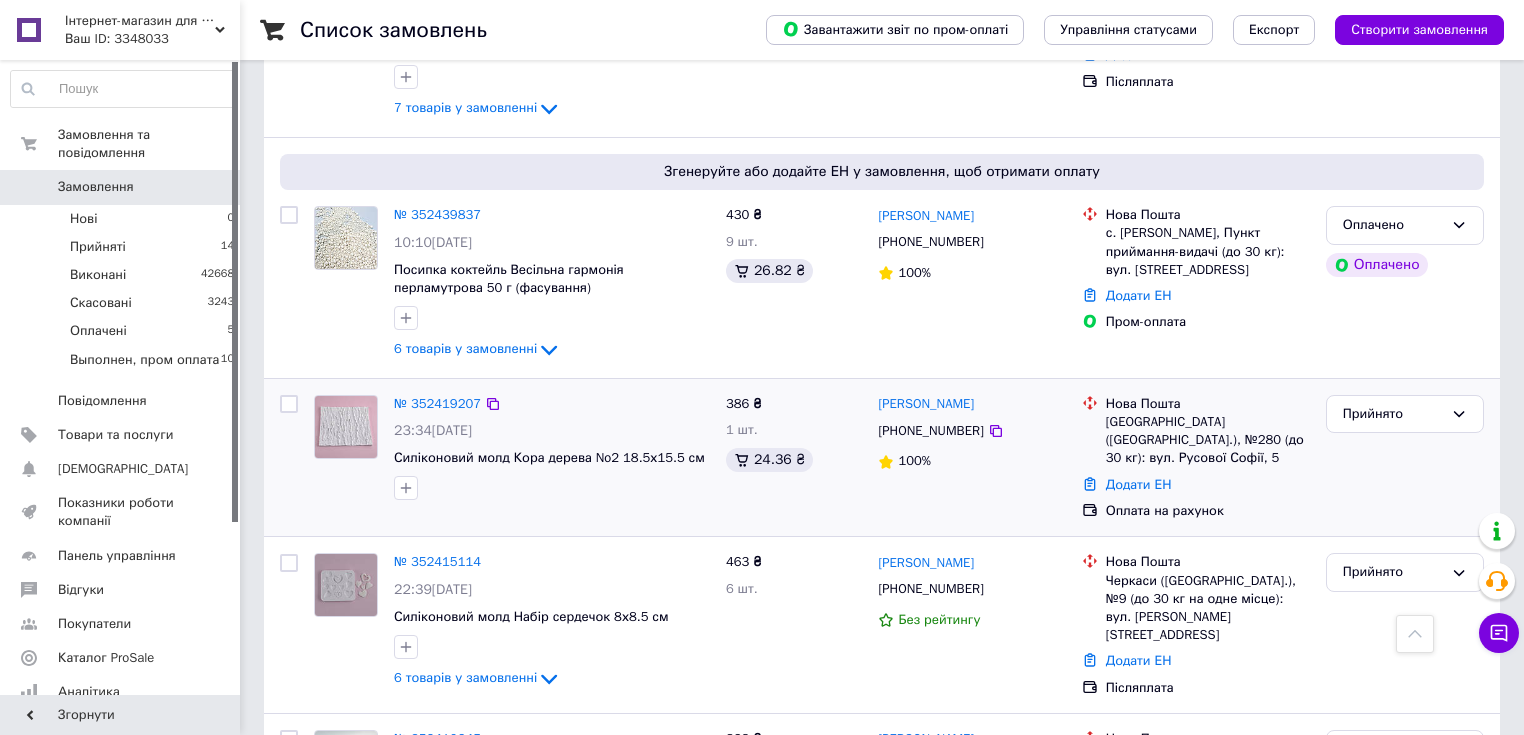 scroll, scrollTop: 2160, scrollLeft: 0, axis: vertical 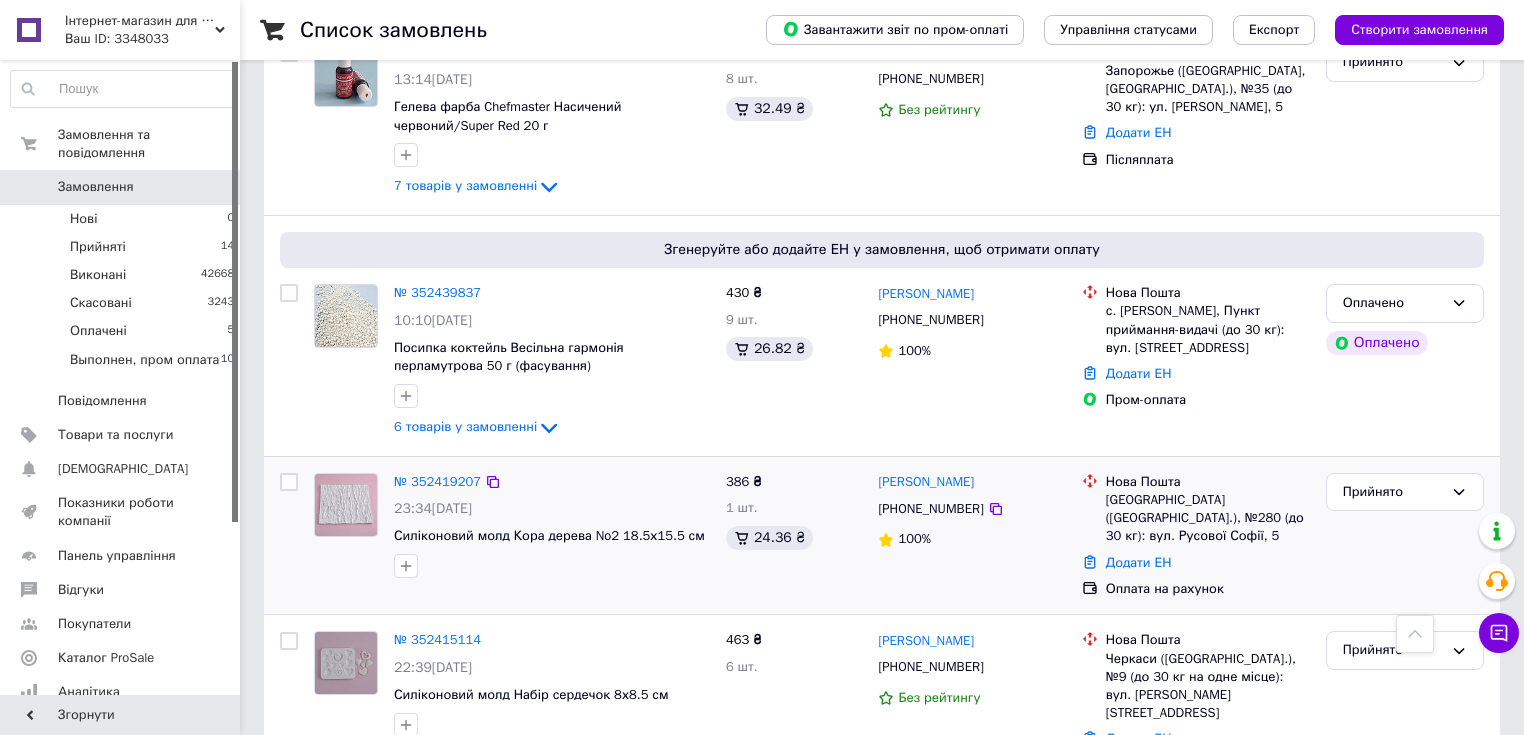 click at bounding box center [289, 482] 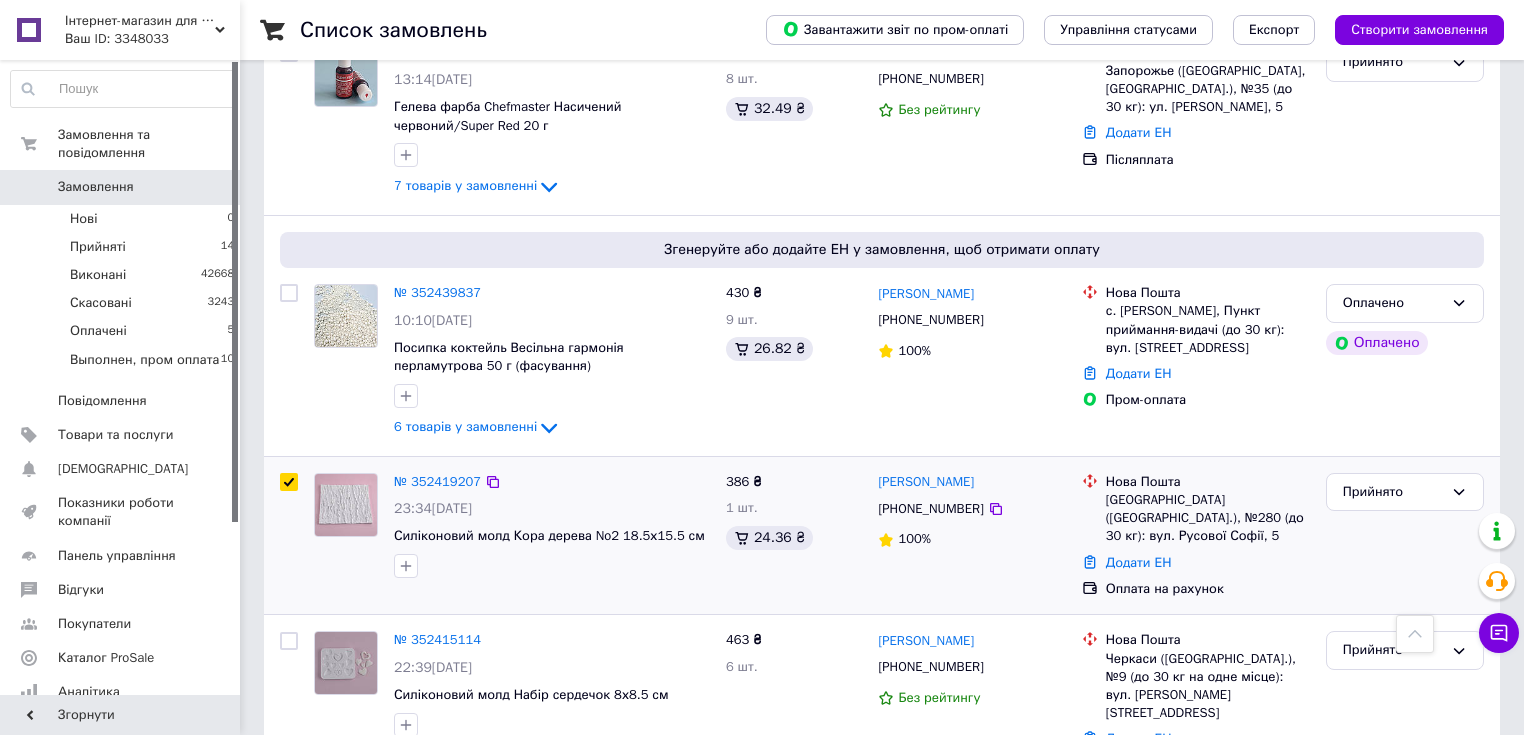 checkbox on "true" 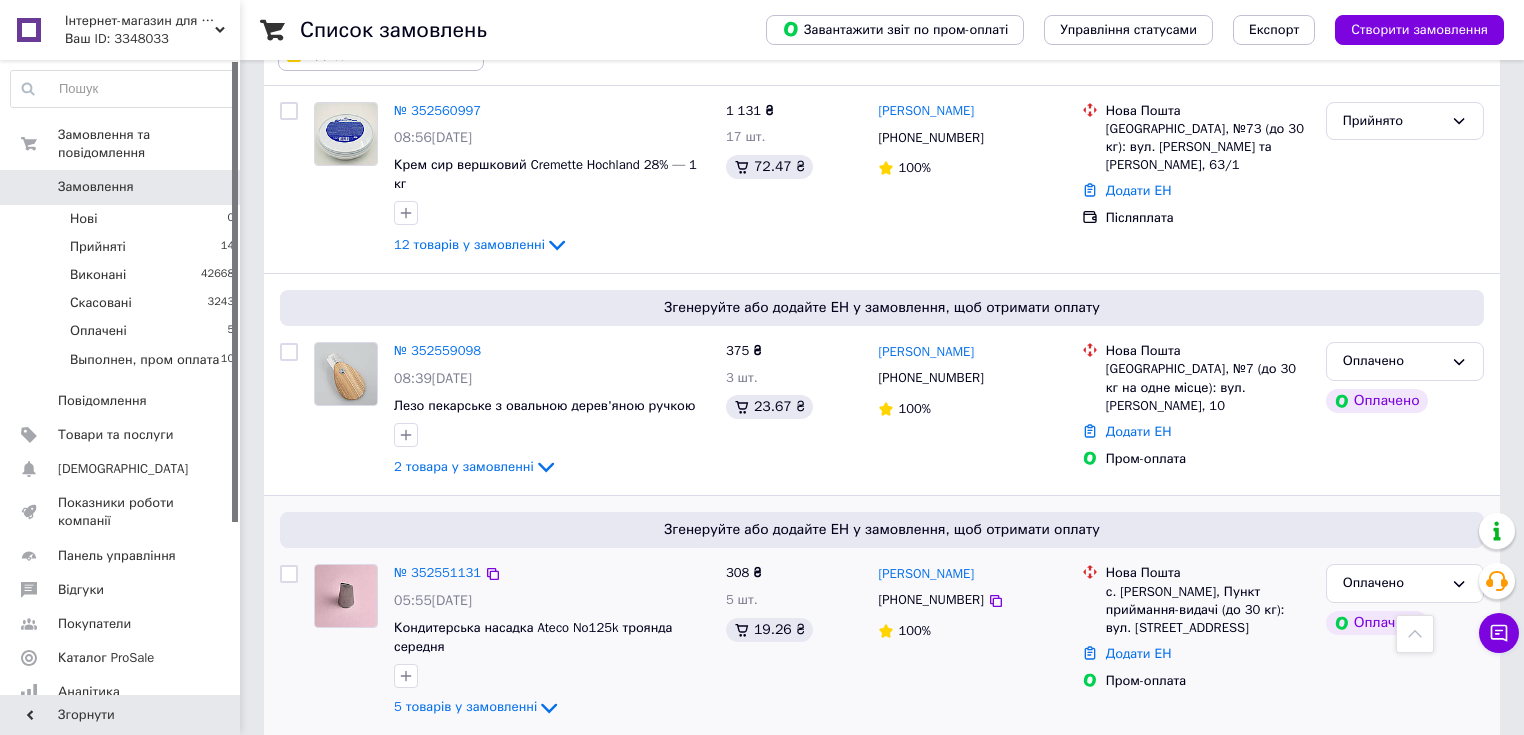 scroll, scrollTop: 0, scrollLeft: 0, axis: both 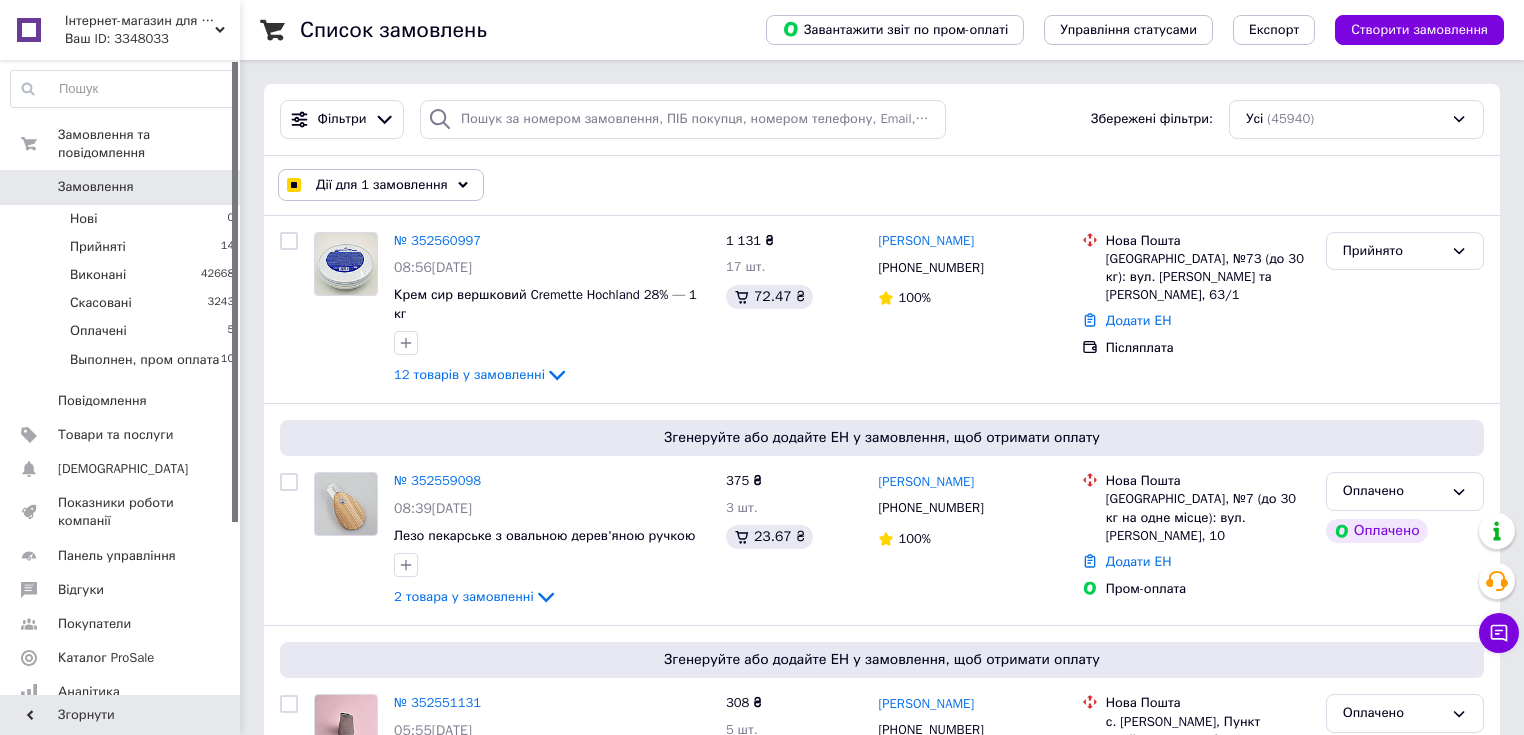 click on "Дії для 1 замовлення" at bounding box center [382, 185] 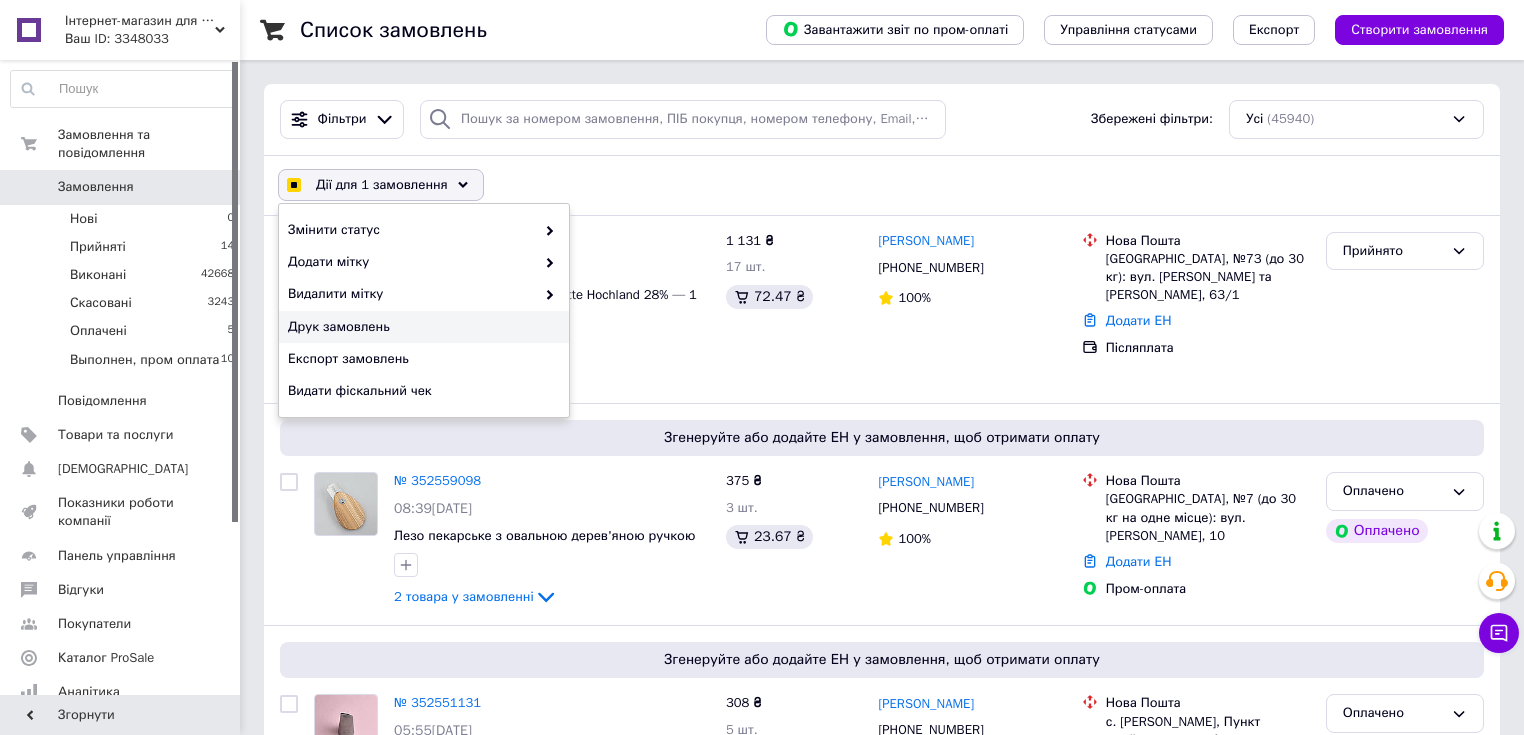 click on "Друк замовлень" at bounding box center [421, 327] 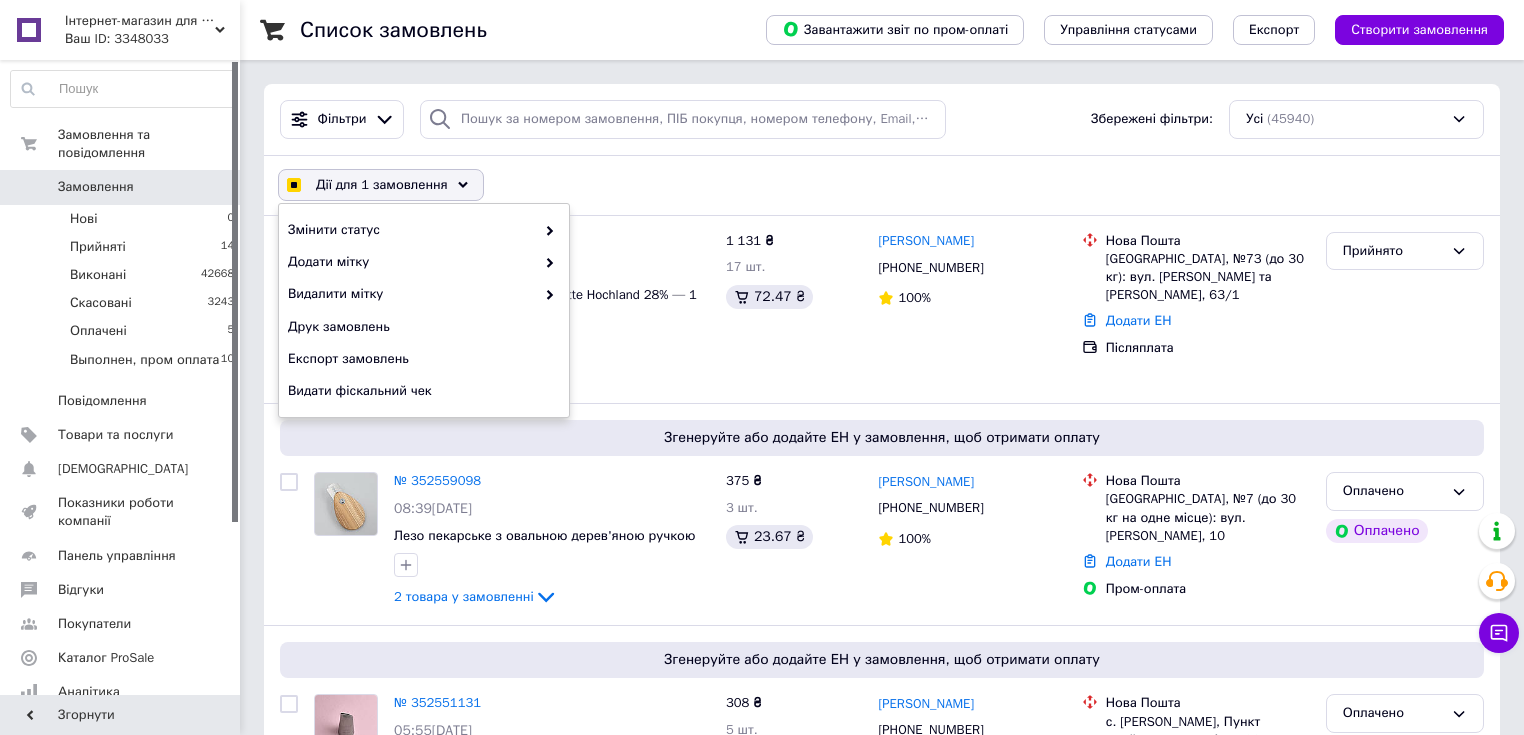 click on "Дії для 1 замовлення Вибрати все 45940 замовлень Вибрані всі 45940 замовлень Скасувати вибрані Змінити статус Додати мітку Видалити мітку Друк замовлень Експорт замовлень Видати фіскальний чек" at bounding box center [882, 185] 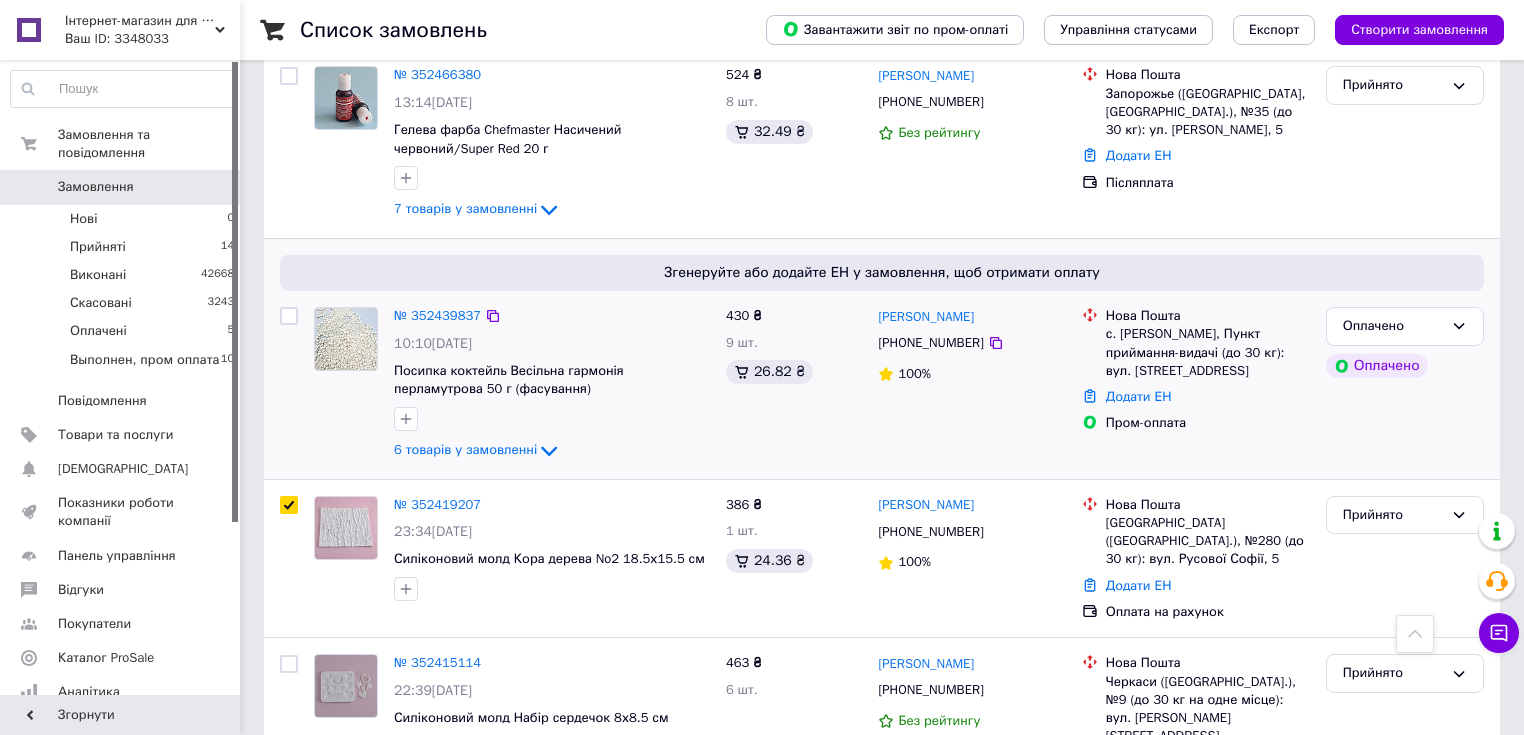 scroll, scrollTop: 2000, scrollLeft: 0, axis: vertical 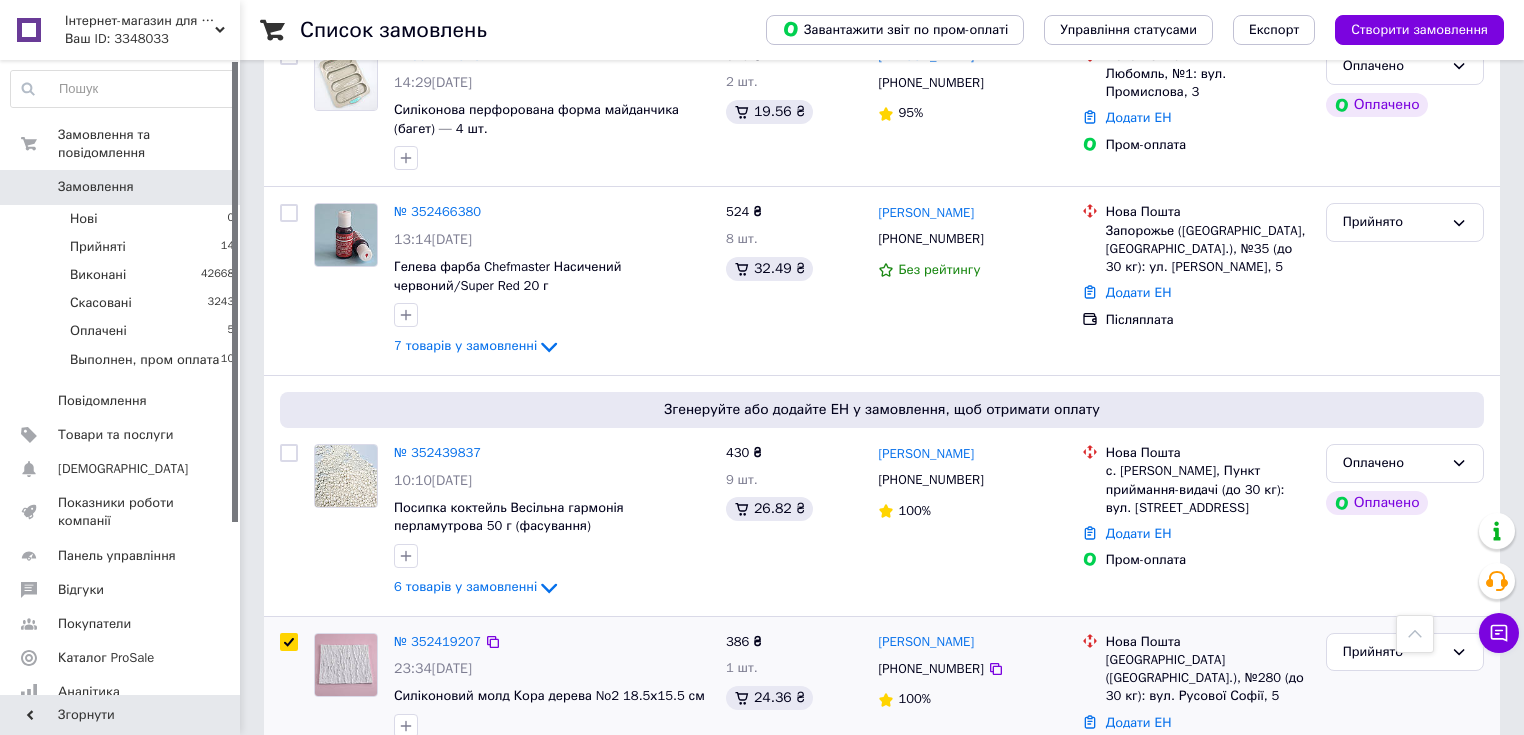 click at bounding box center [289, 642] 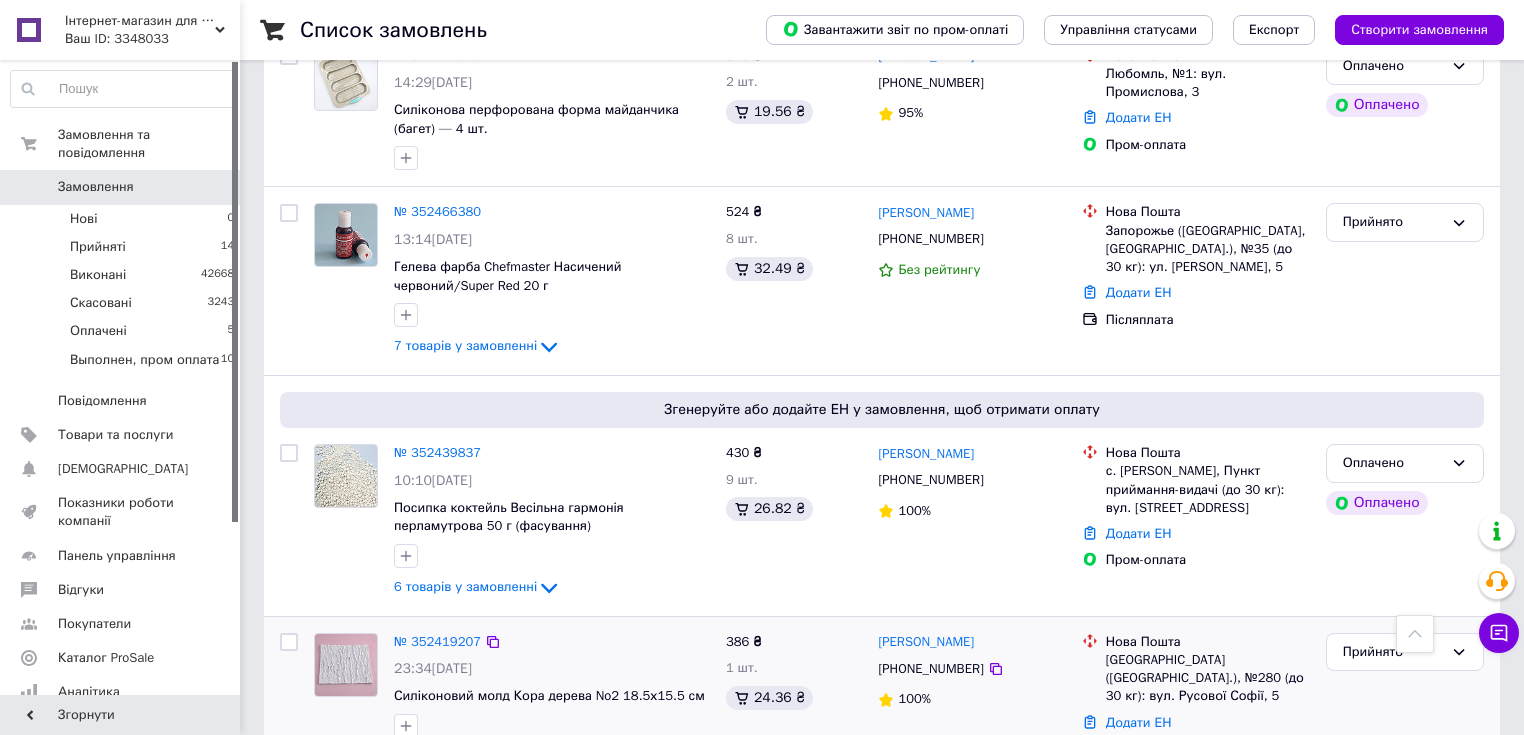 checkbox on "false" 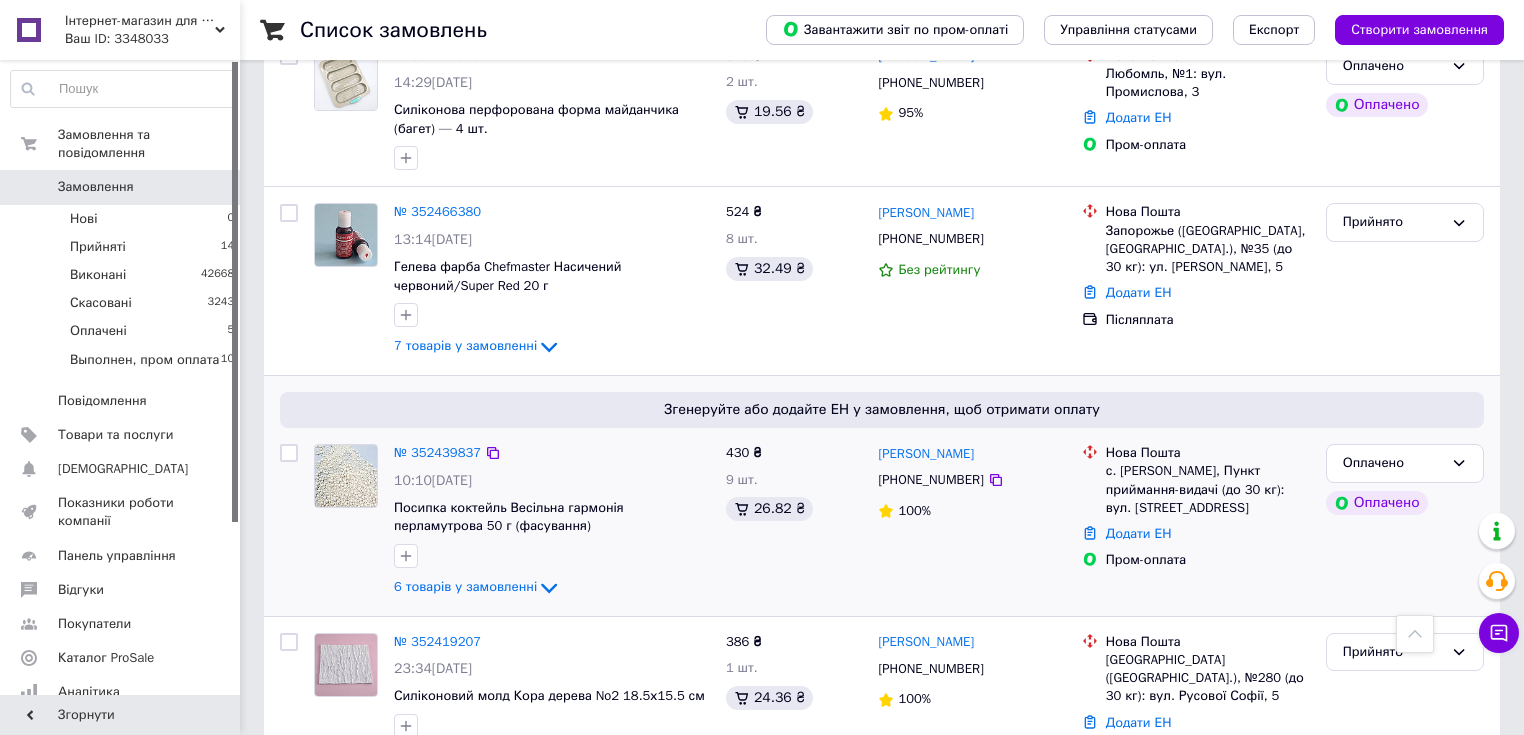 click at bounding box center [289, 453] 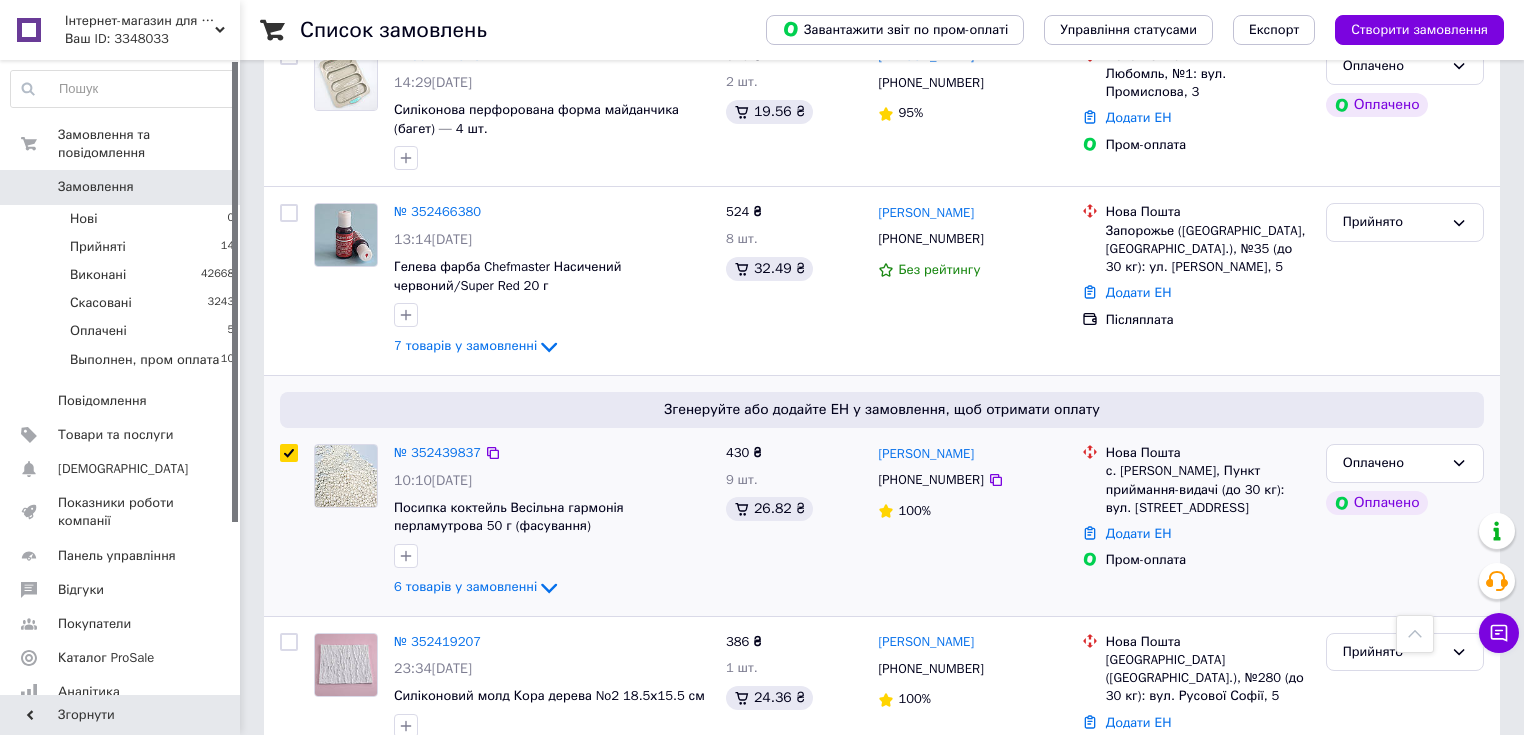 checkbox on "true" 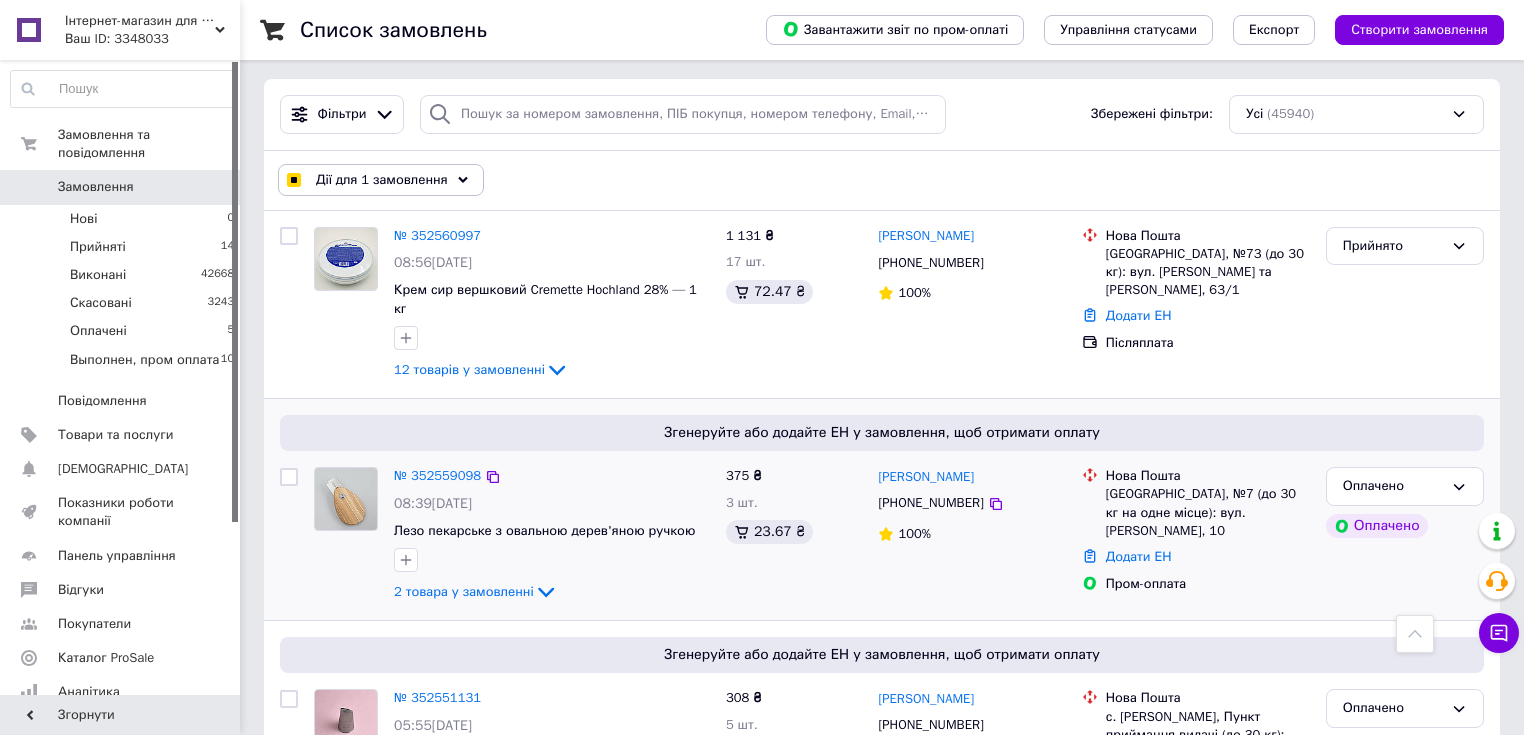 scroll, scrollTop: 0, scrollLeft: 0, axis: both 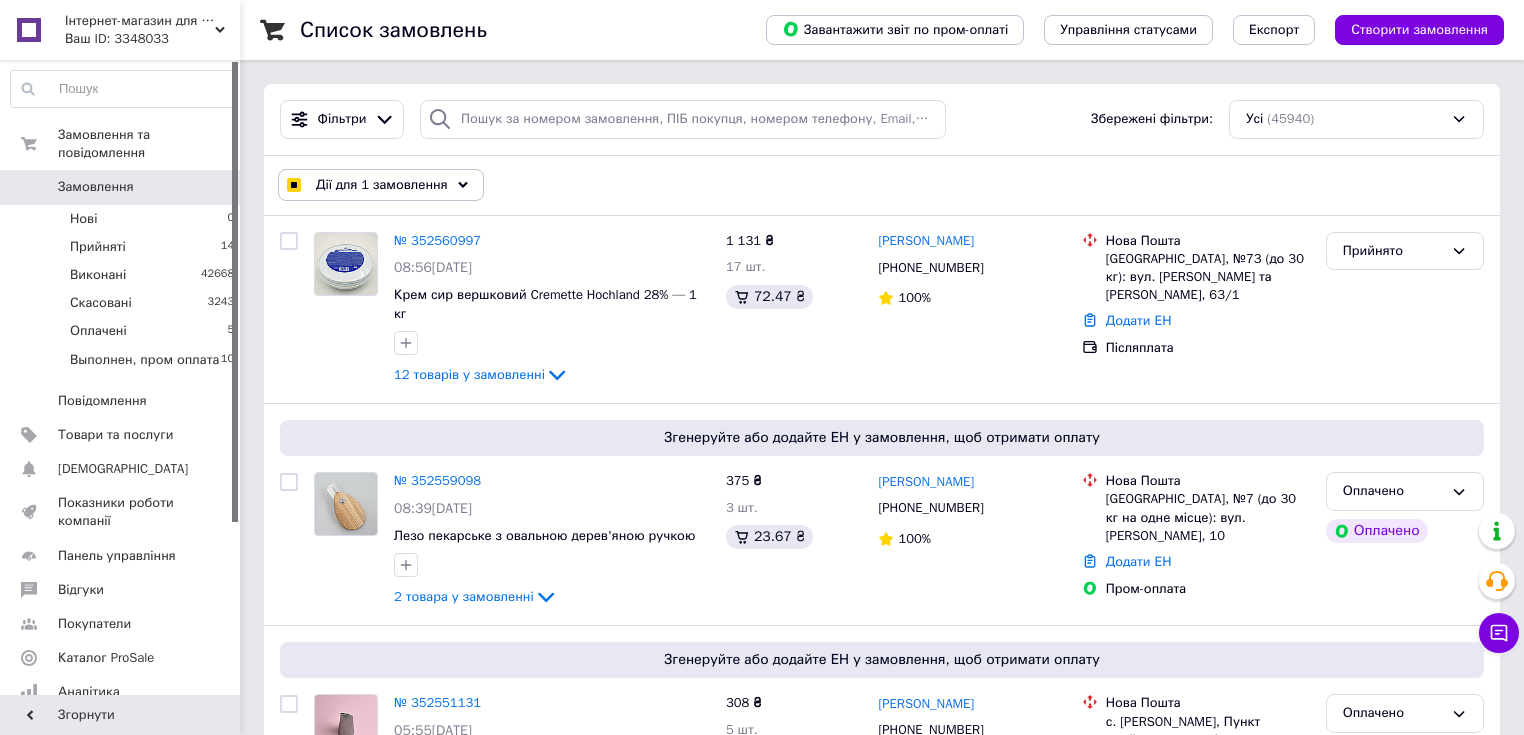 click on "Дії для 1 замовлення" at bounding box center (382, 185) 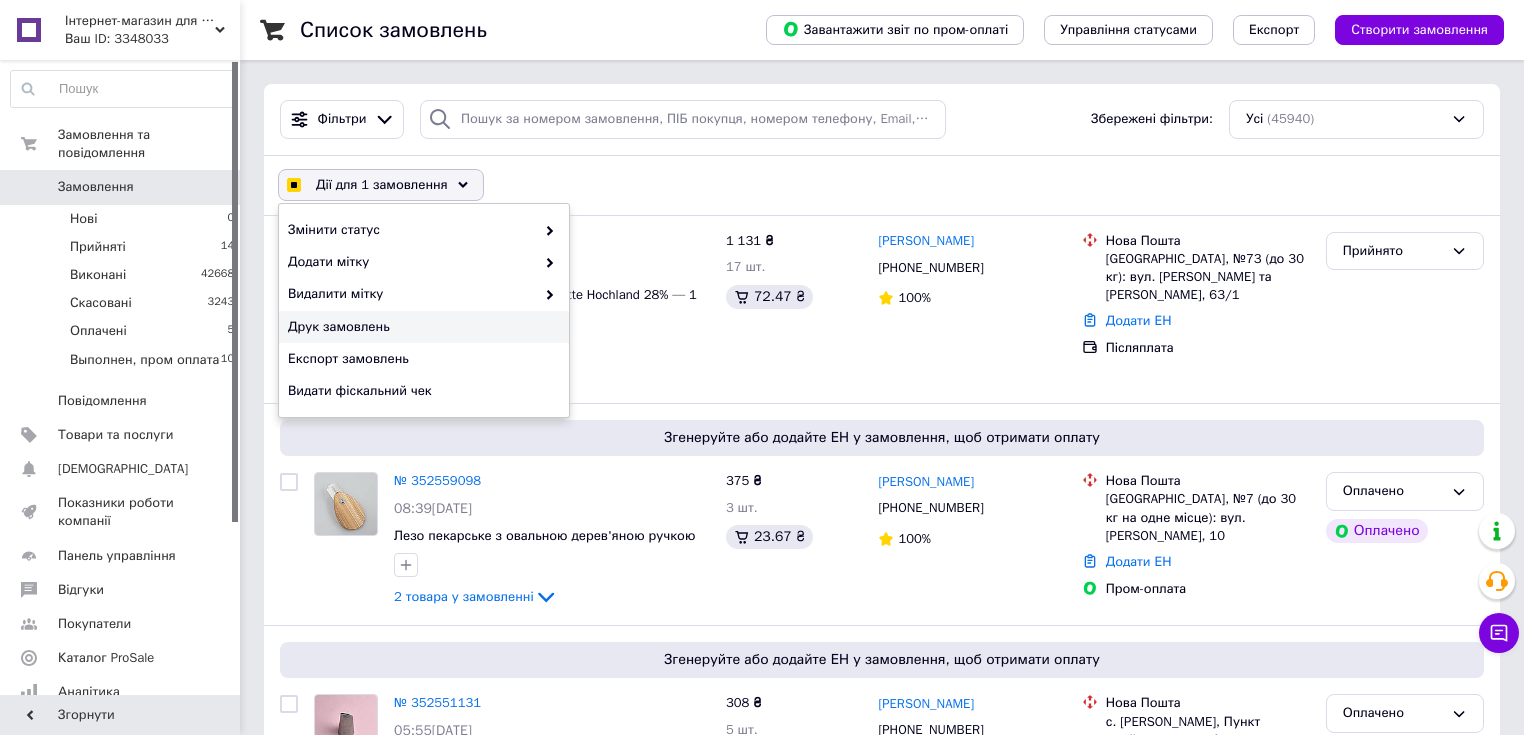 click on "Друк замовлень" at bounding box center [421, 327] 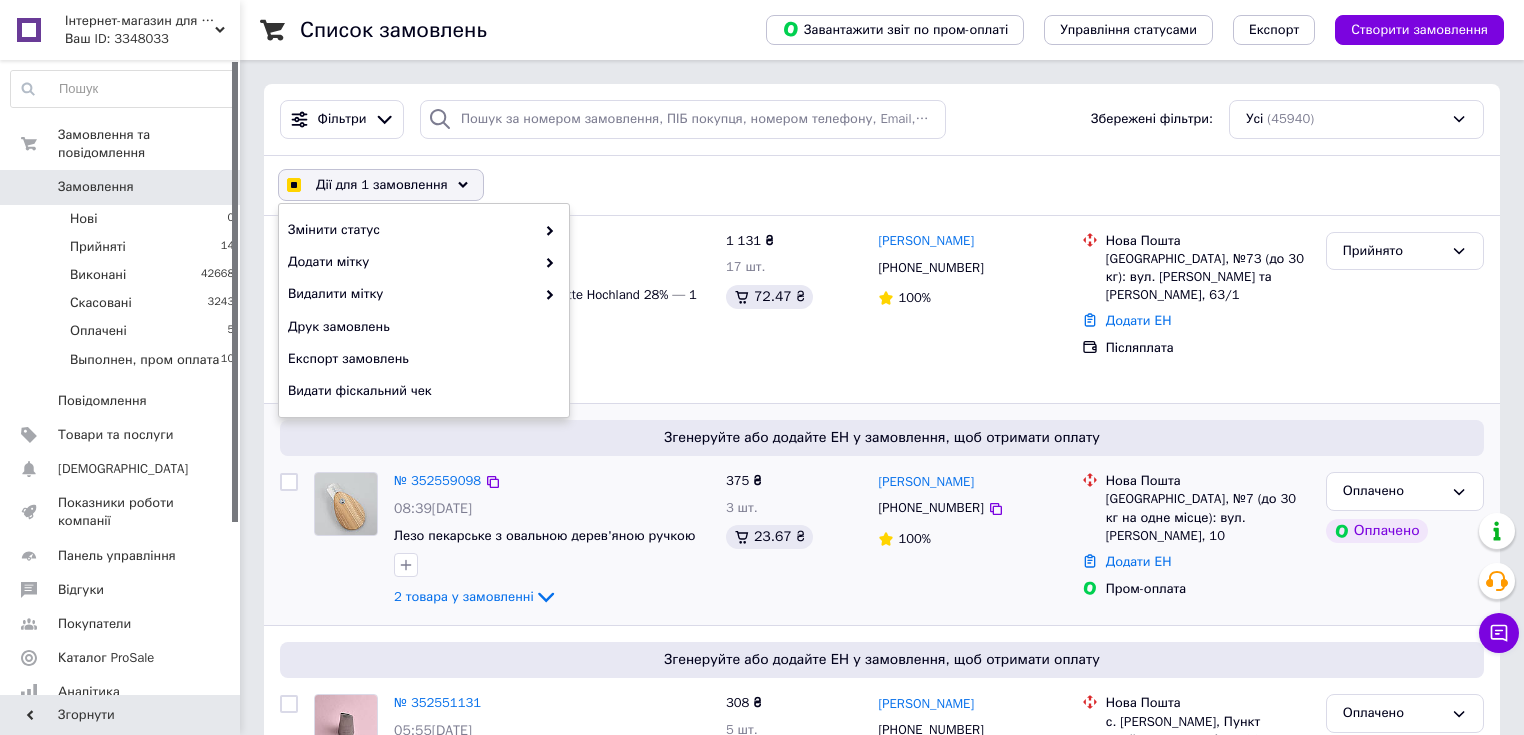 checkbox on "true" 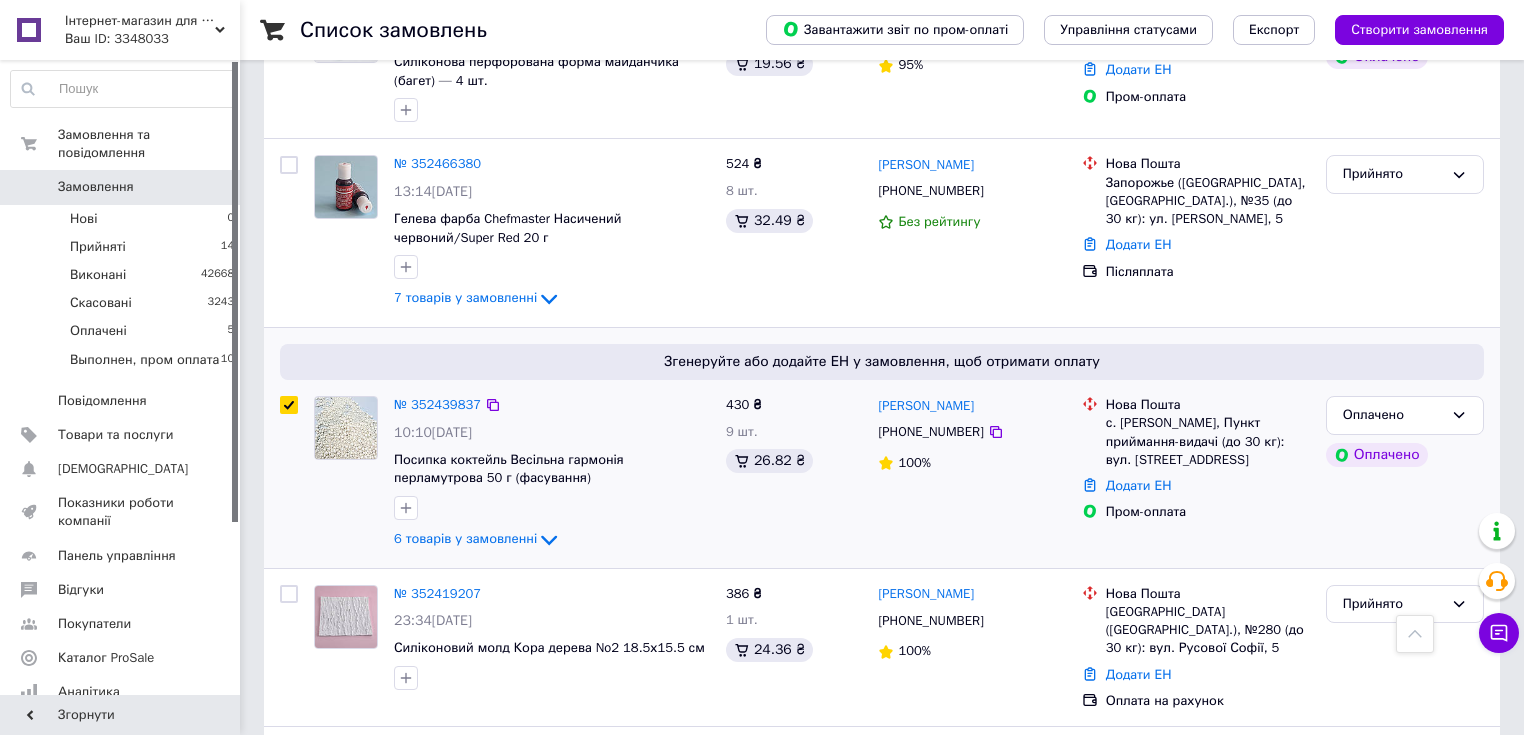 scroll, scrollTop: 2000, scrollLeft: 0, axis: vertical 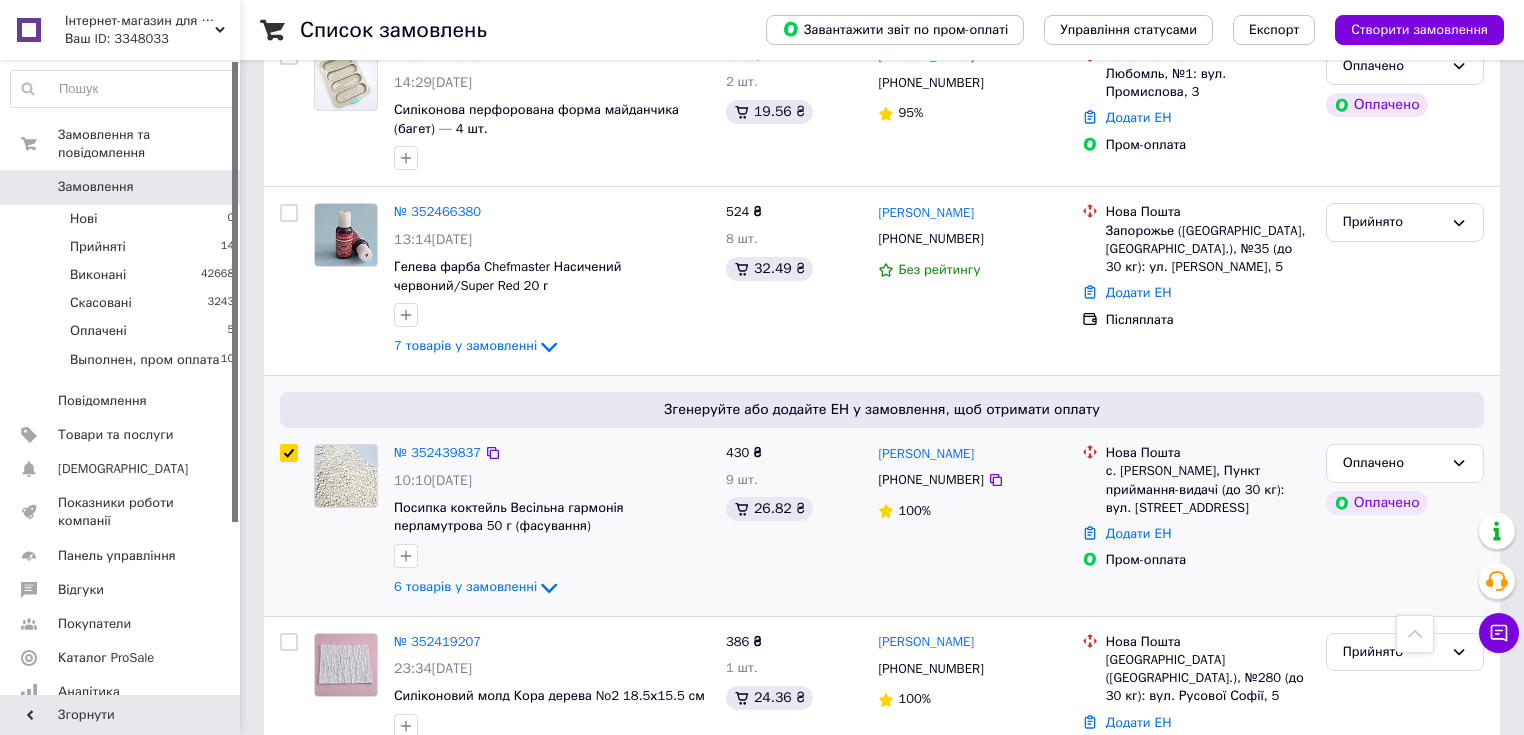 click at bounding box center [289, 453] 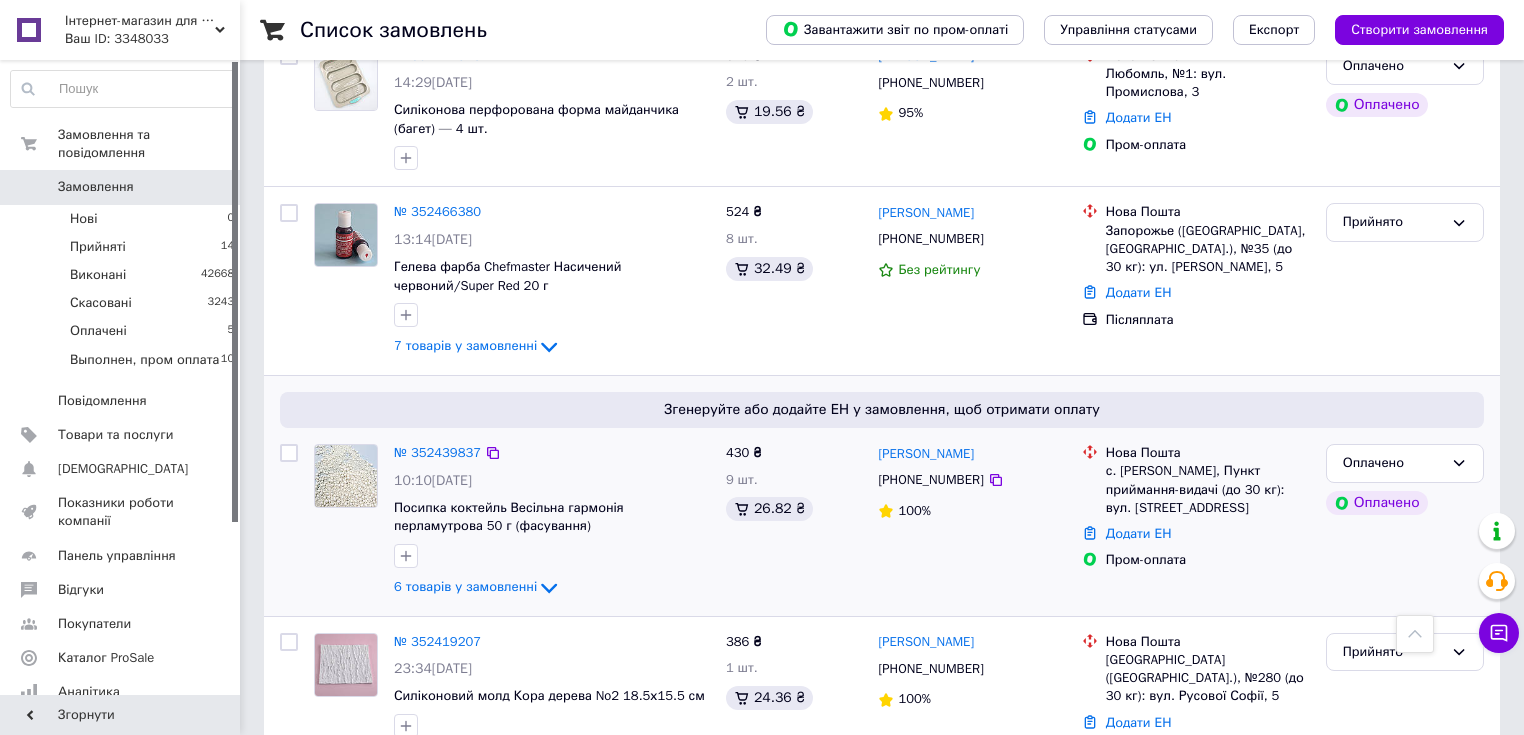 checkbox on "false" 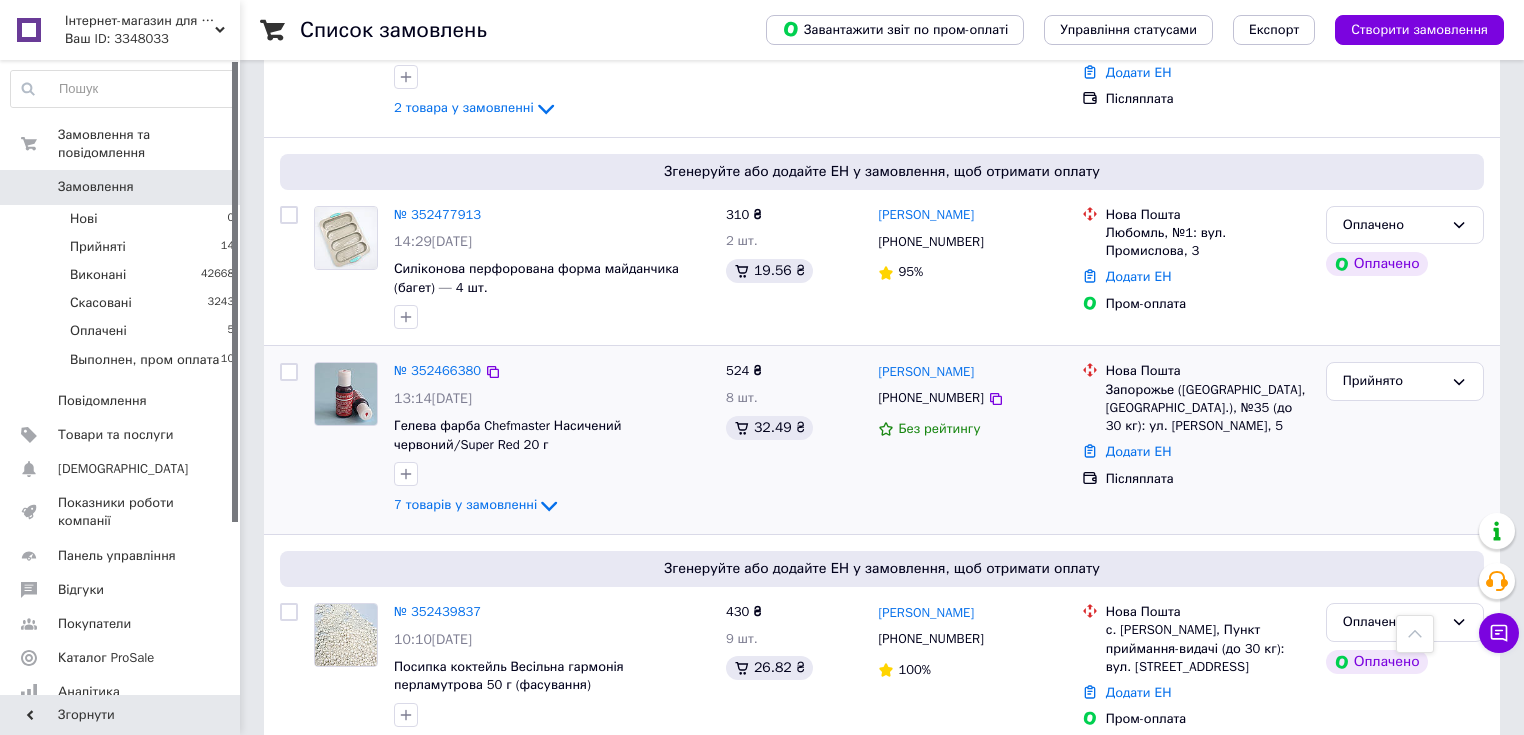 scroll, scrollTop: 1840, scrollLeft: 0, axis: vertical 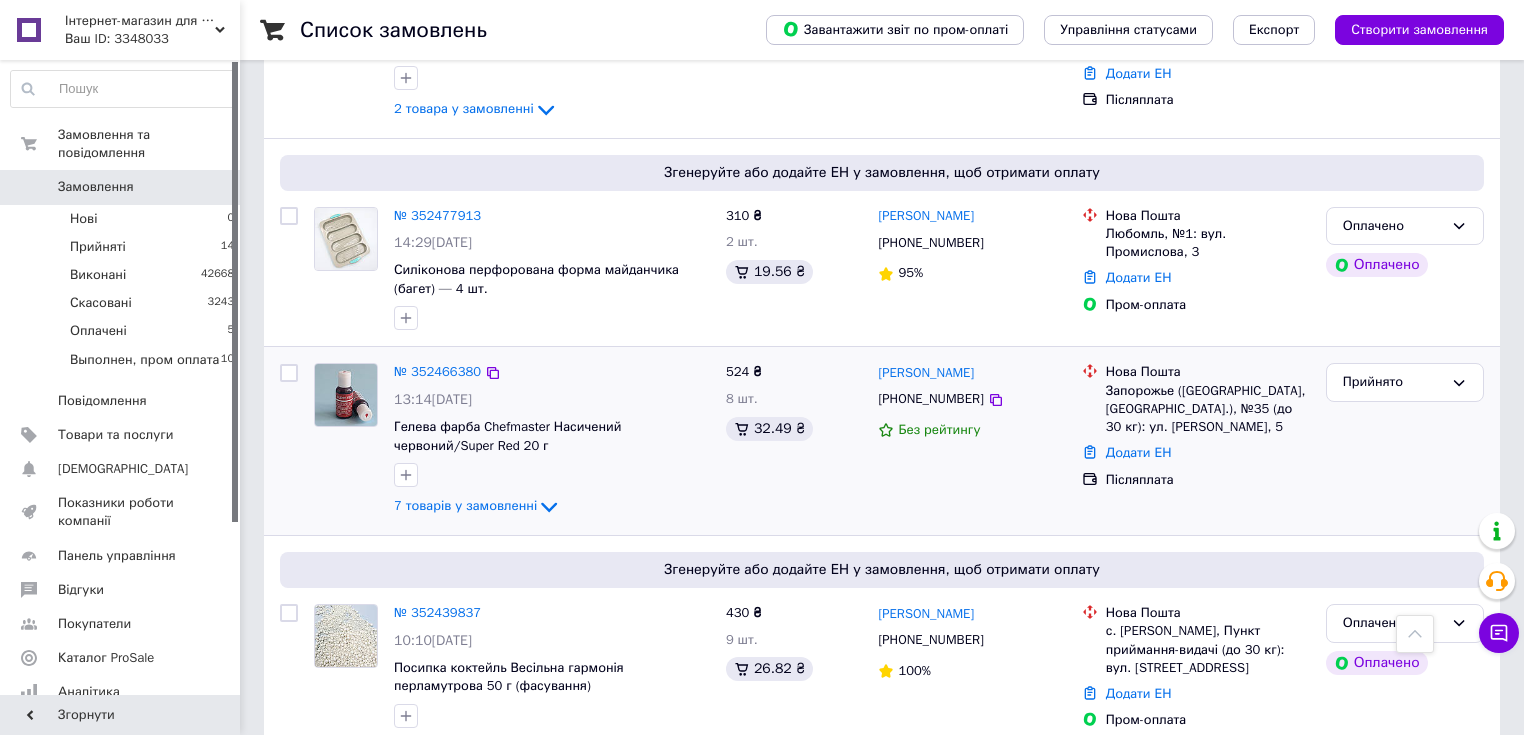 click at bounding box center [289, 373] 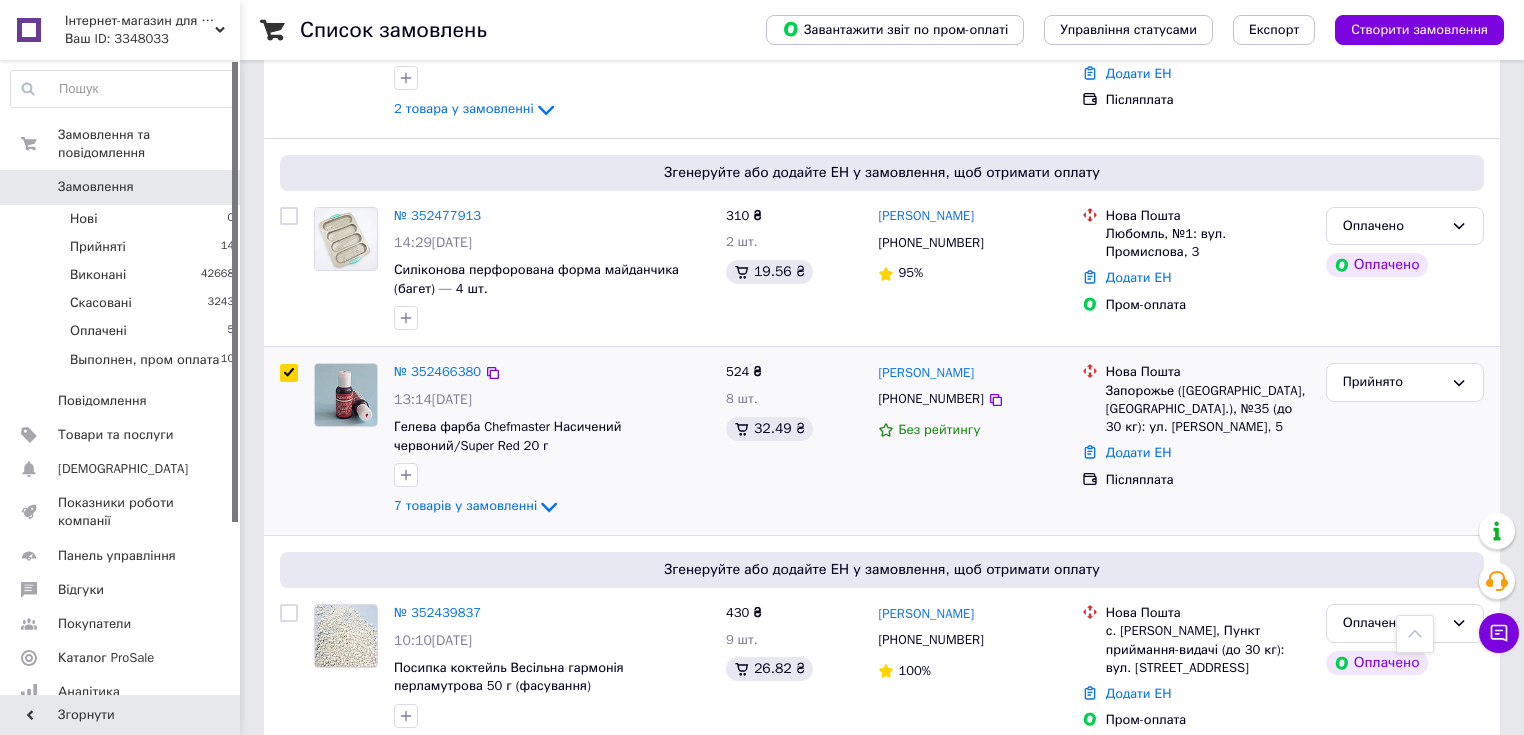 checkbox on "true" 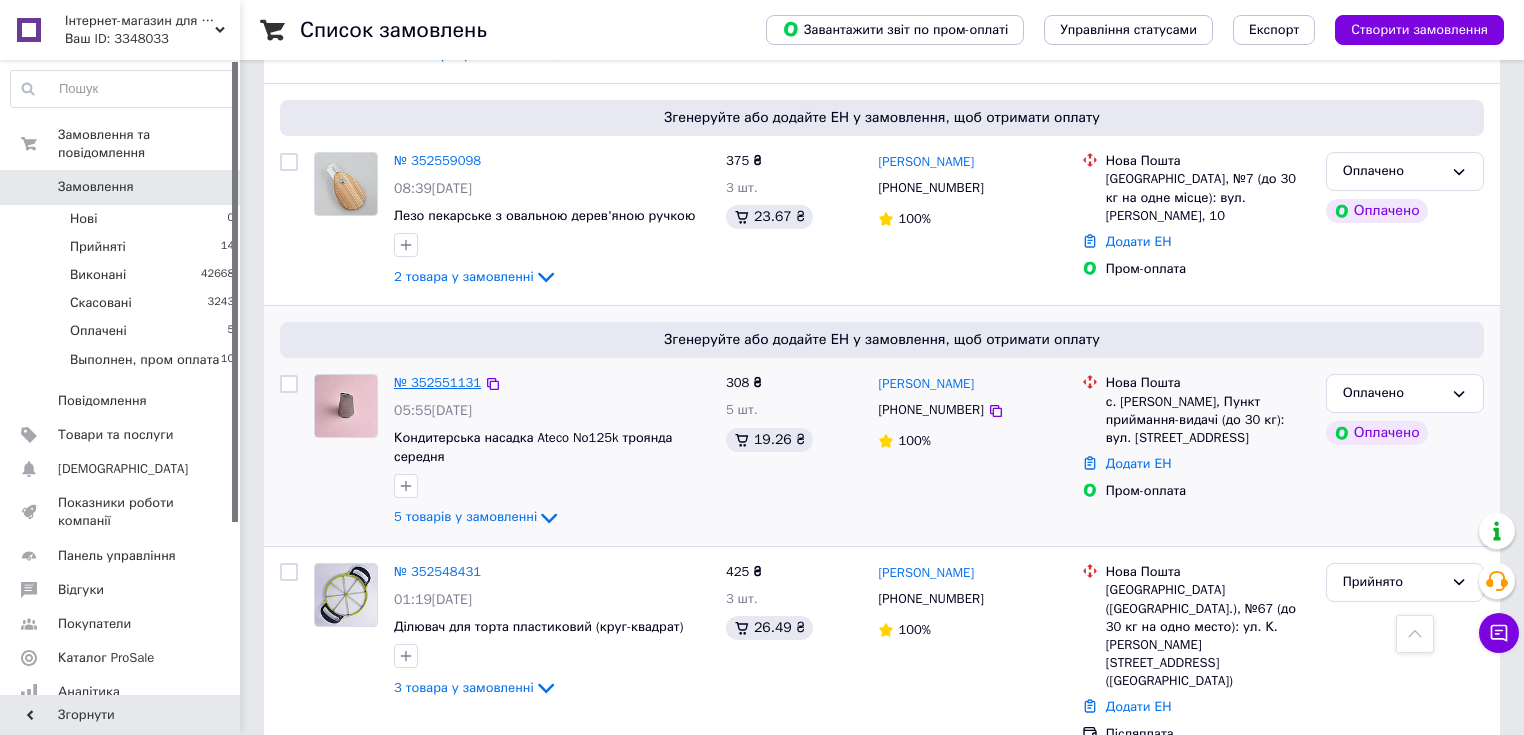 scroll, scrollTop: 0, scrollLeft: 0, axis: both 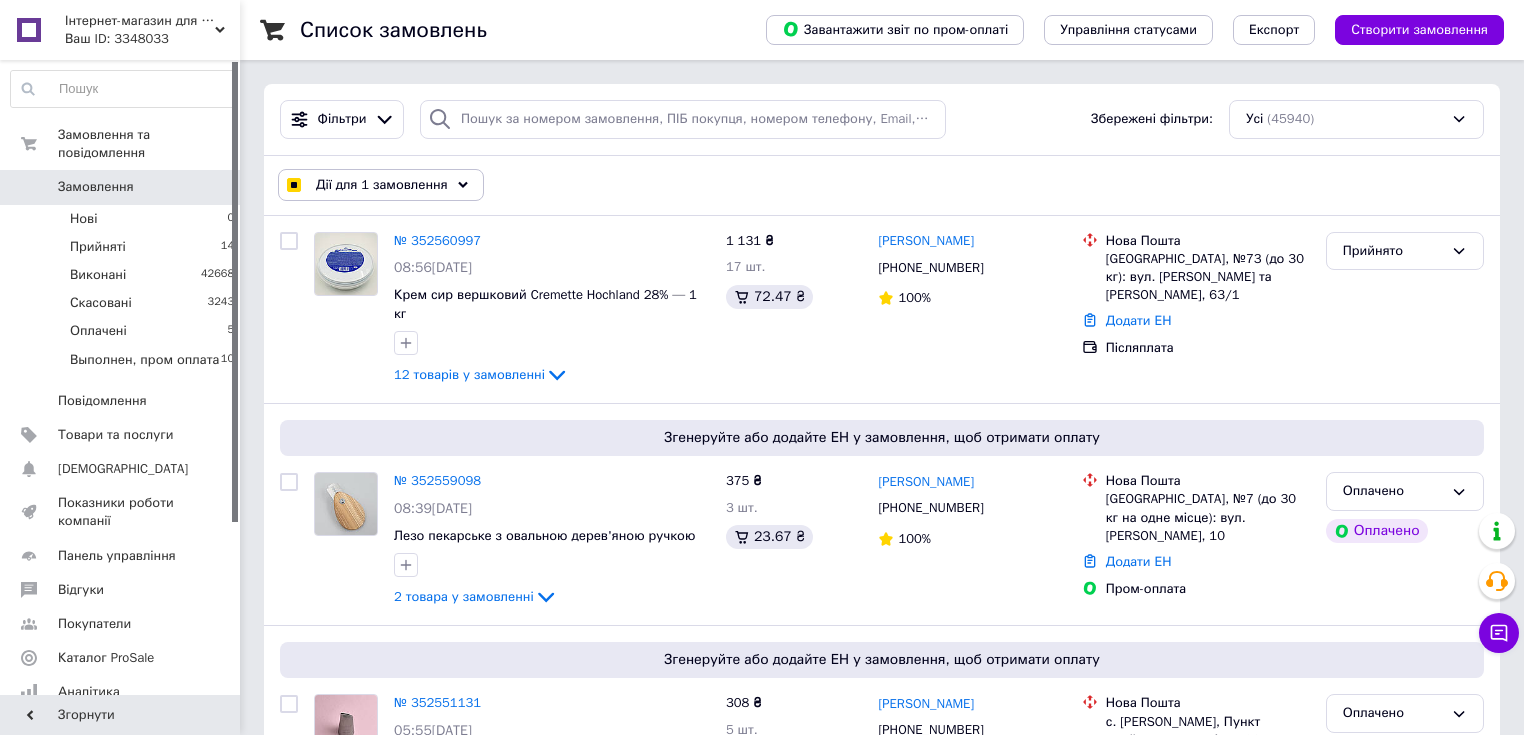 click on "Дії для 1 замовлення" at bounding box center (382, 185) 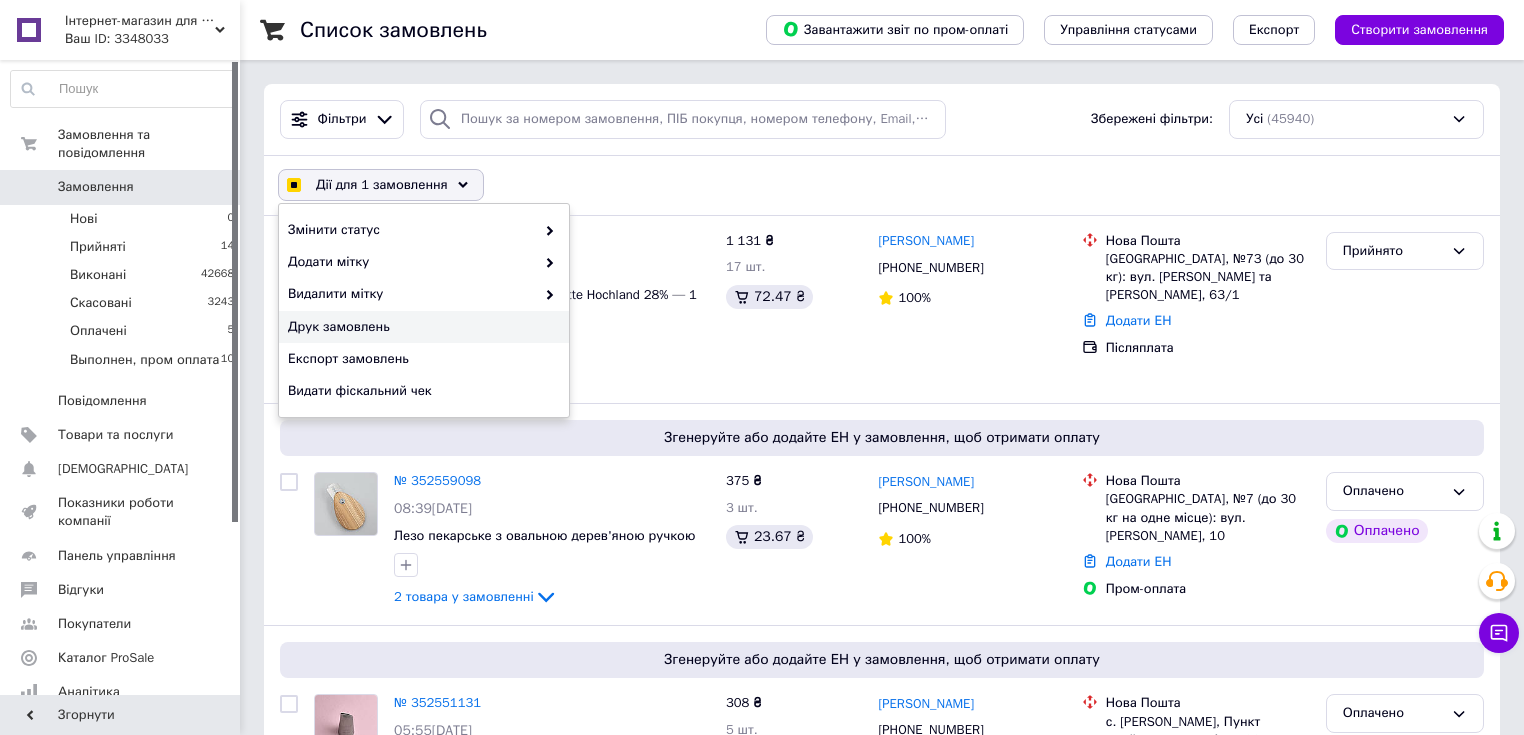 click on "Друк замовлень" at bounding box center (421, 327) 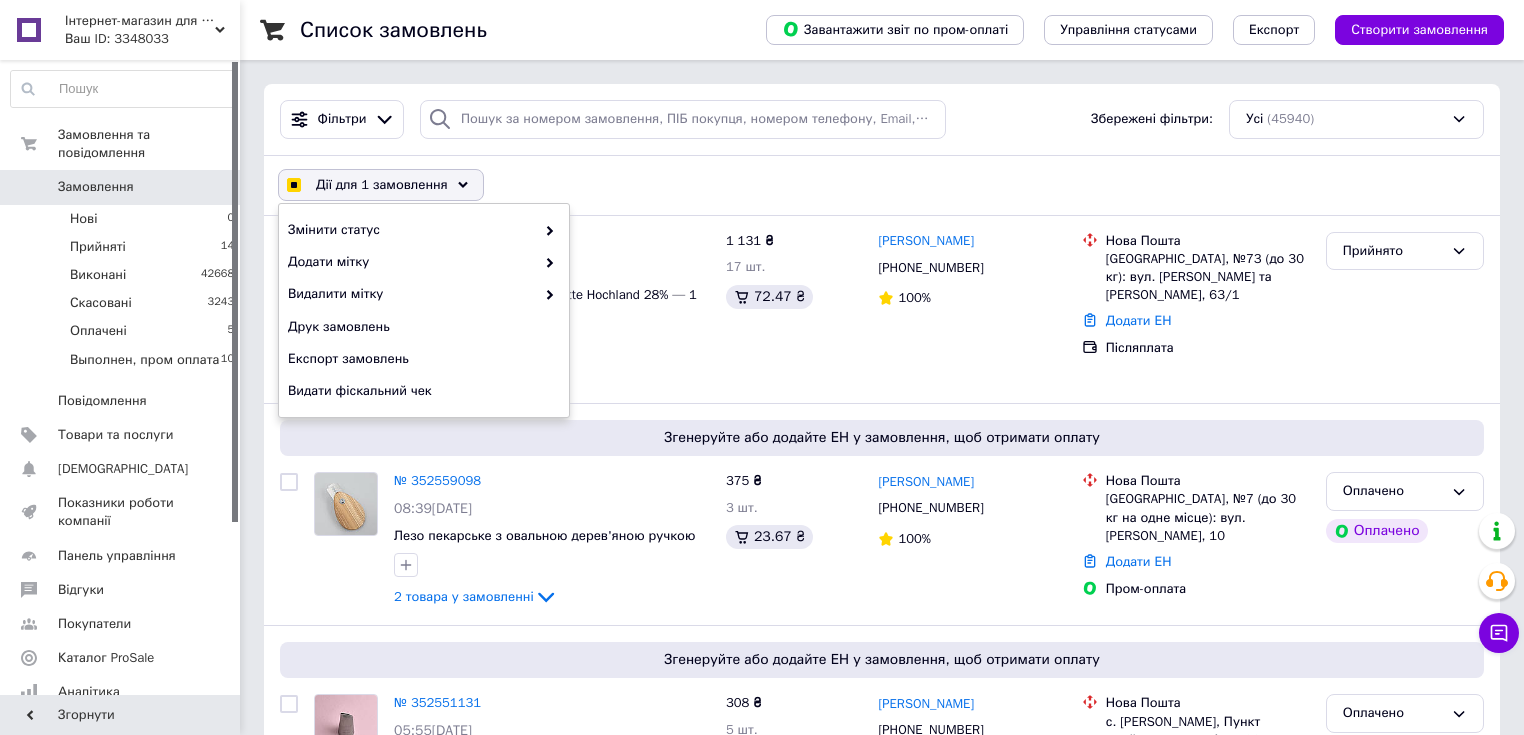 click on "Дії для 1 замовлення Вибрати все 45940 замовлень Вибрані всі 45940 замовлень Скасувати вибрані Змінити статус Додати мітку Видалити мітку Друк замовлень Експорт замовлень Видати фіскальний чек" at bounding box center [882, 185] 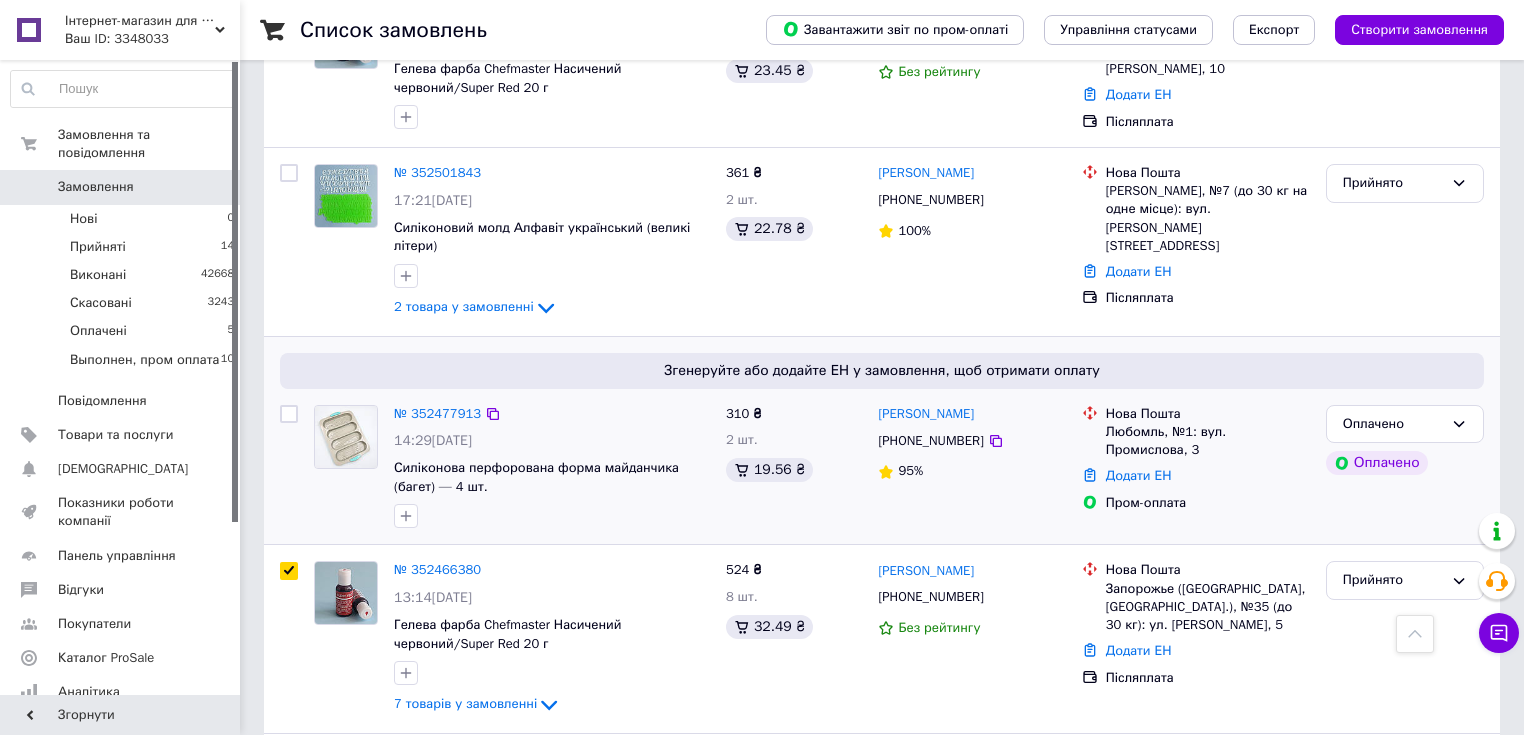 scroll, scrollTop: 1840, scrollLeft: 0, axis: vertical 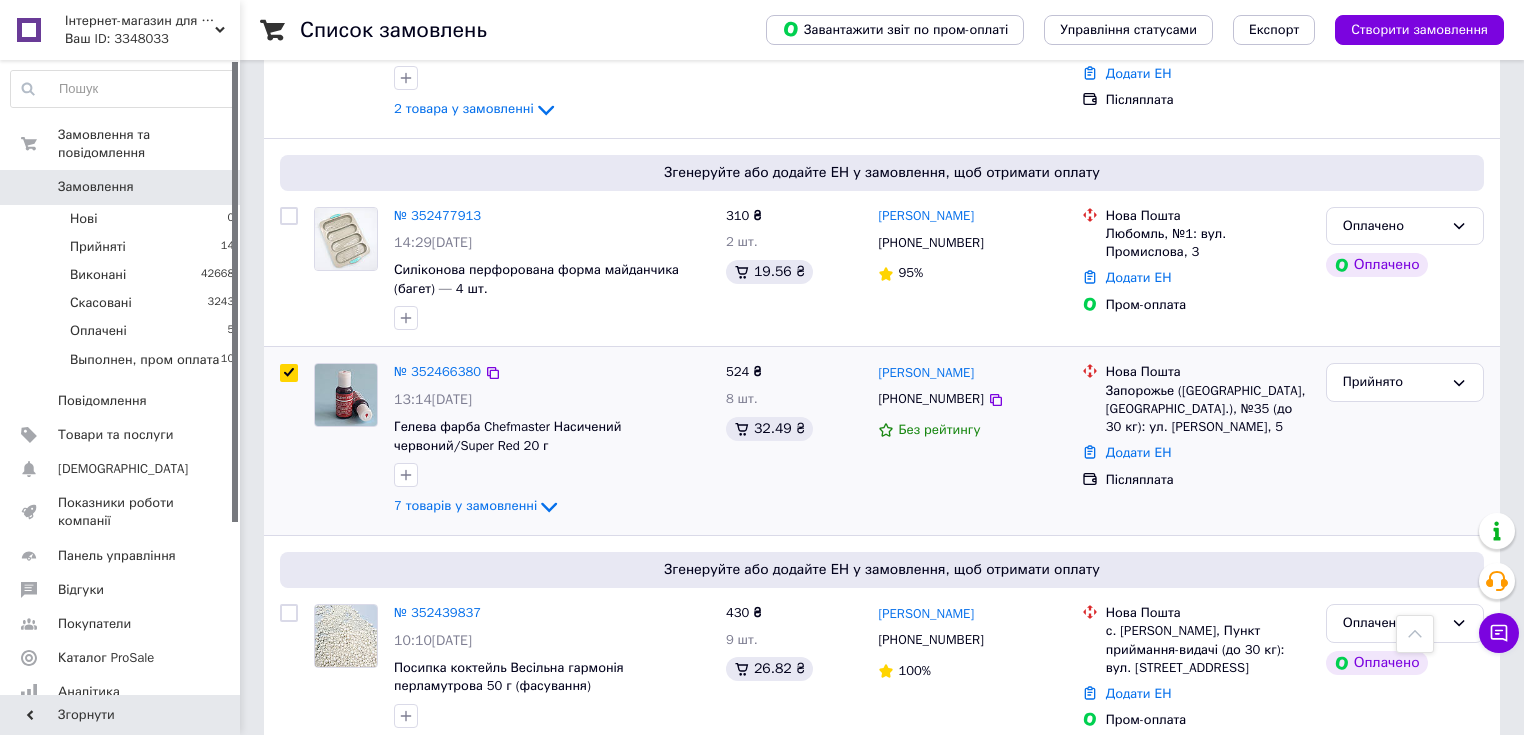 click at bounding box center [289, 373] 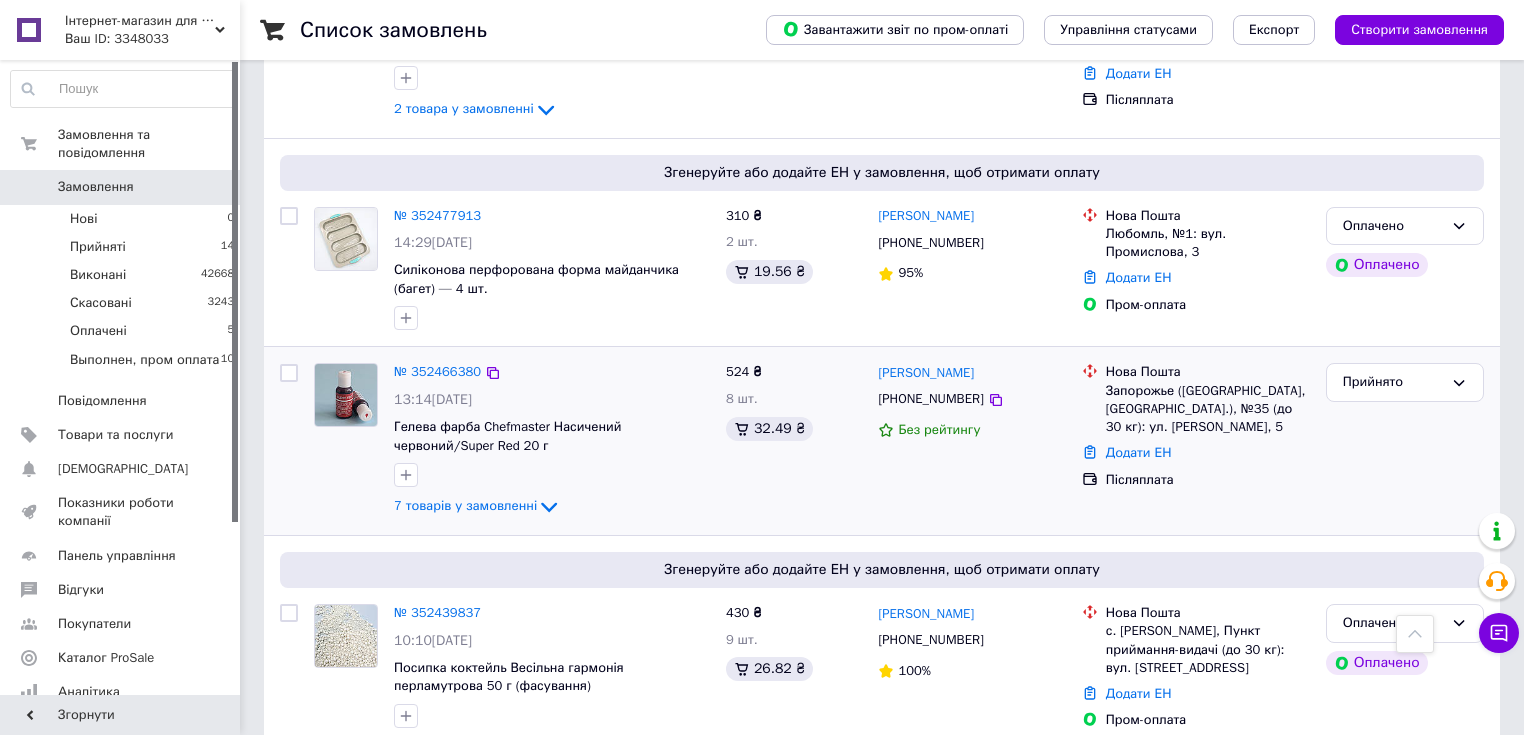 checkbox on "false" 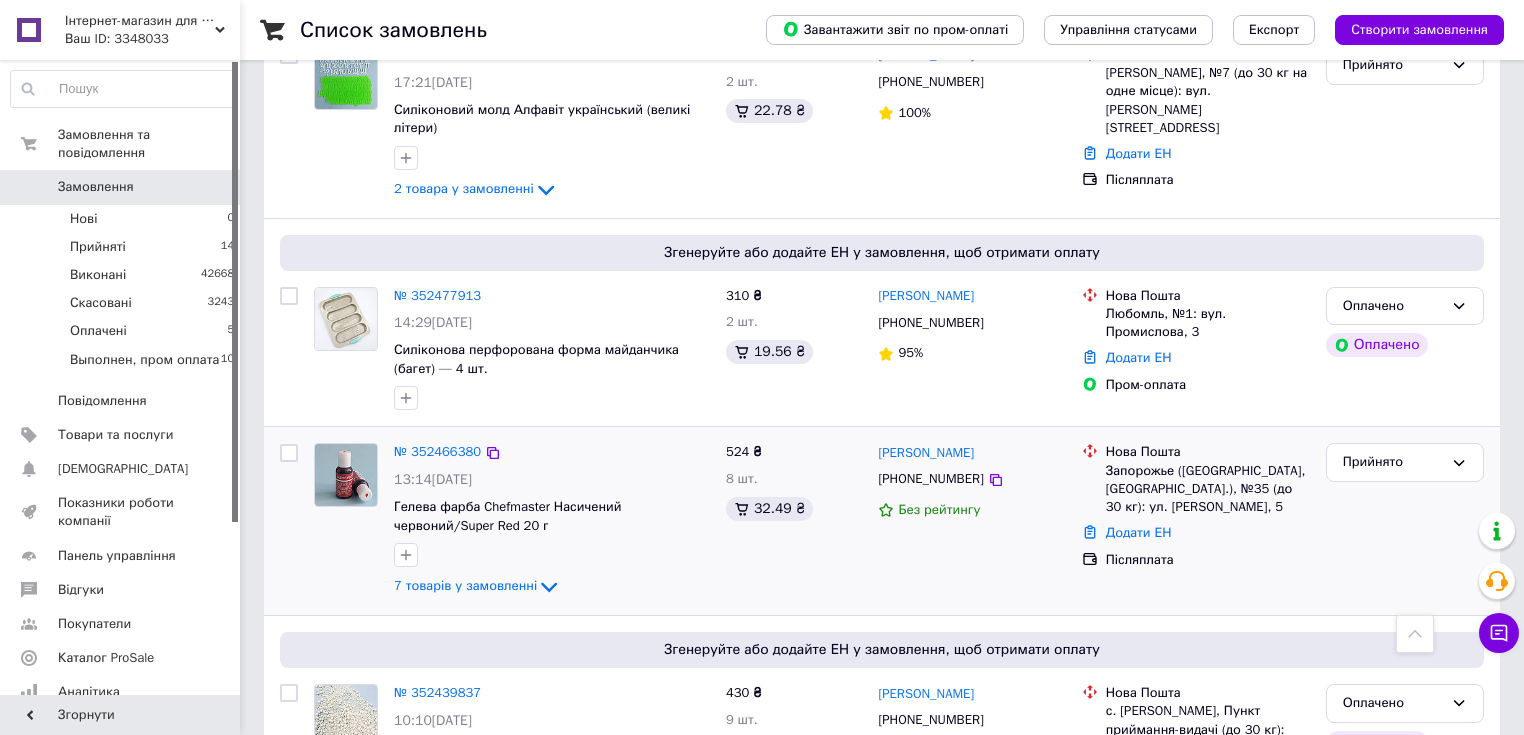 scroll, scrollTop: 1600, scrollLeft: 0, axis: vertical 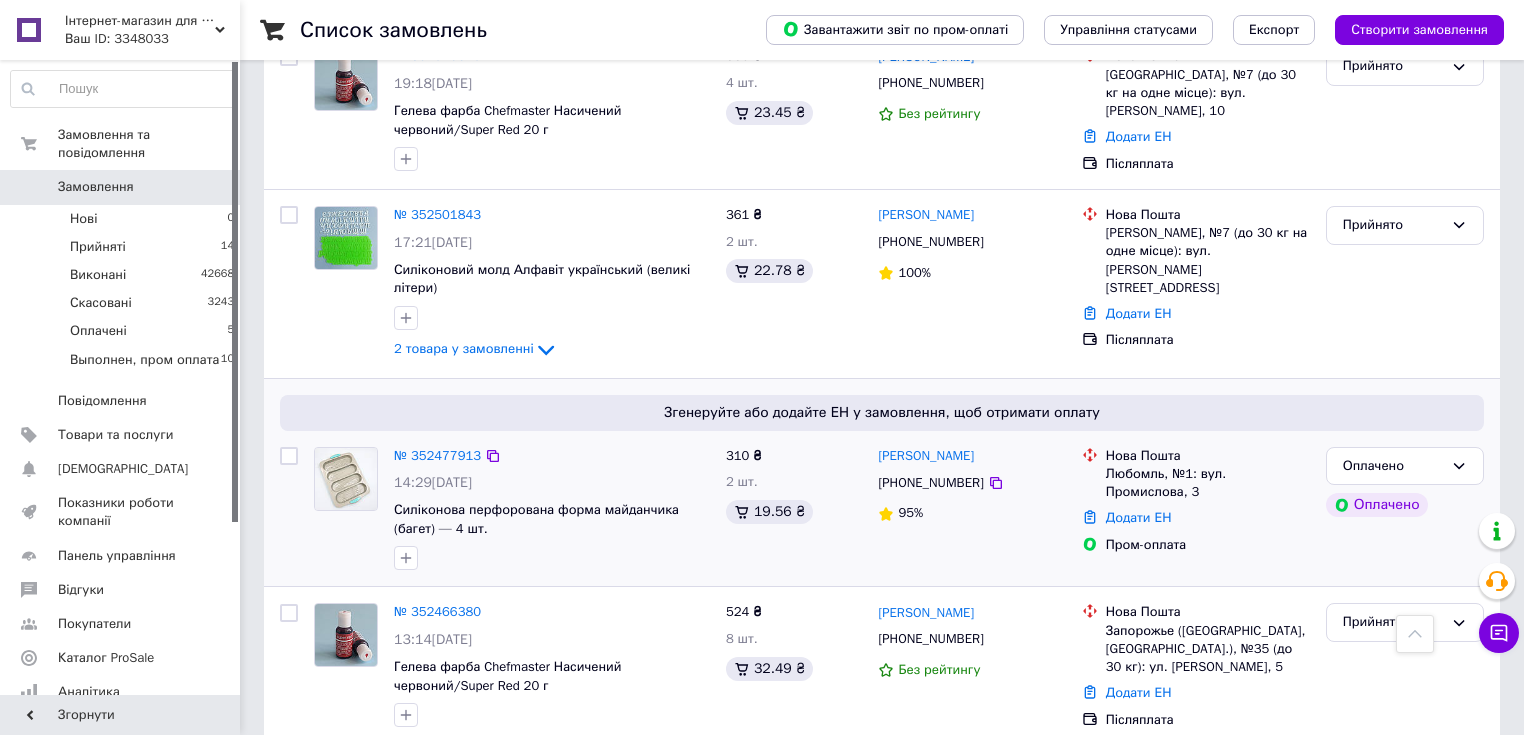 click at bounding box center [289, 456] 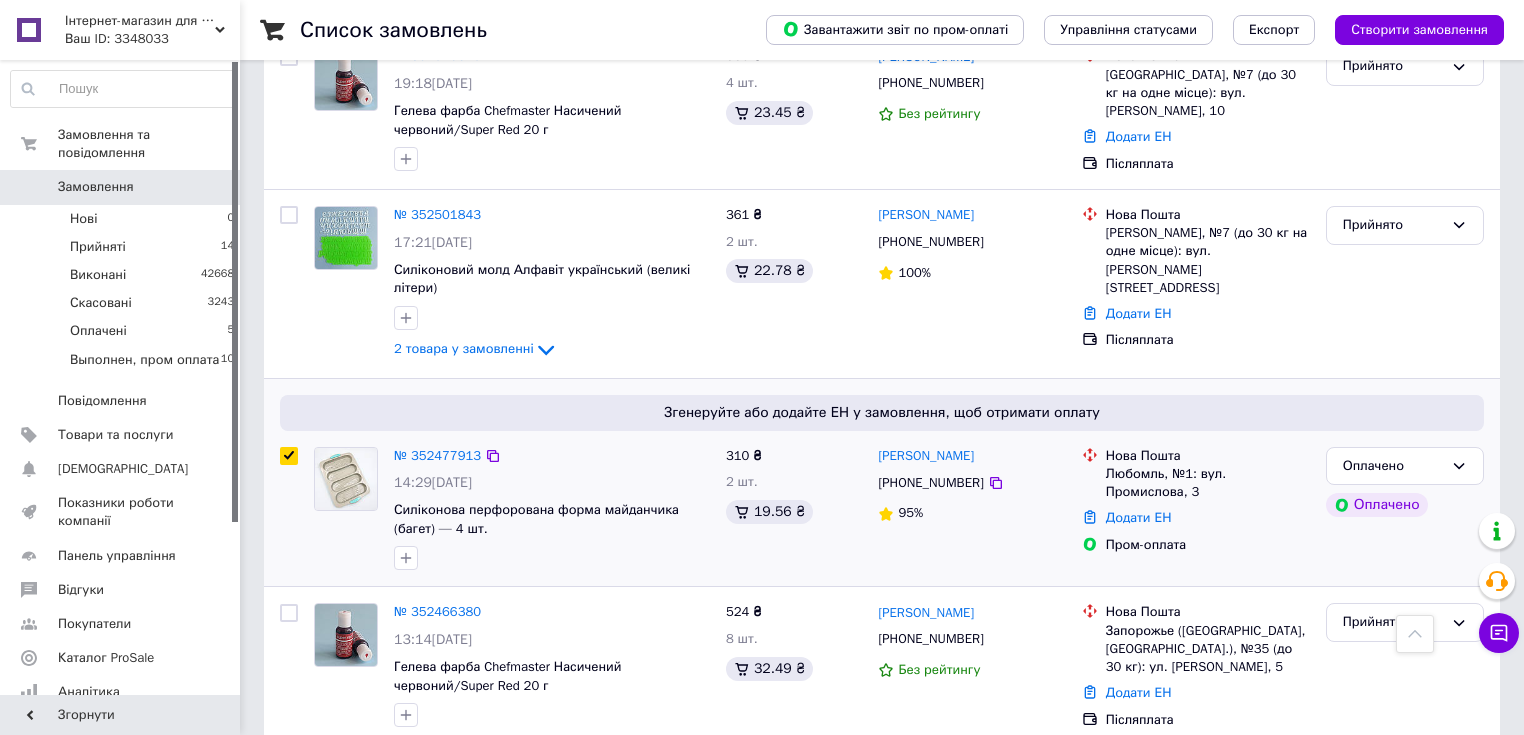 checkbox on "true" 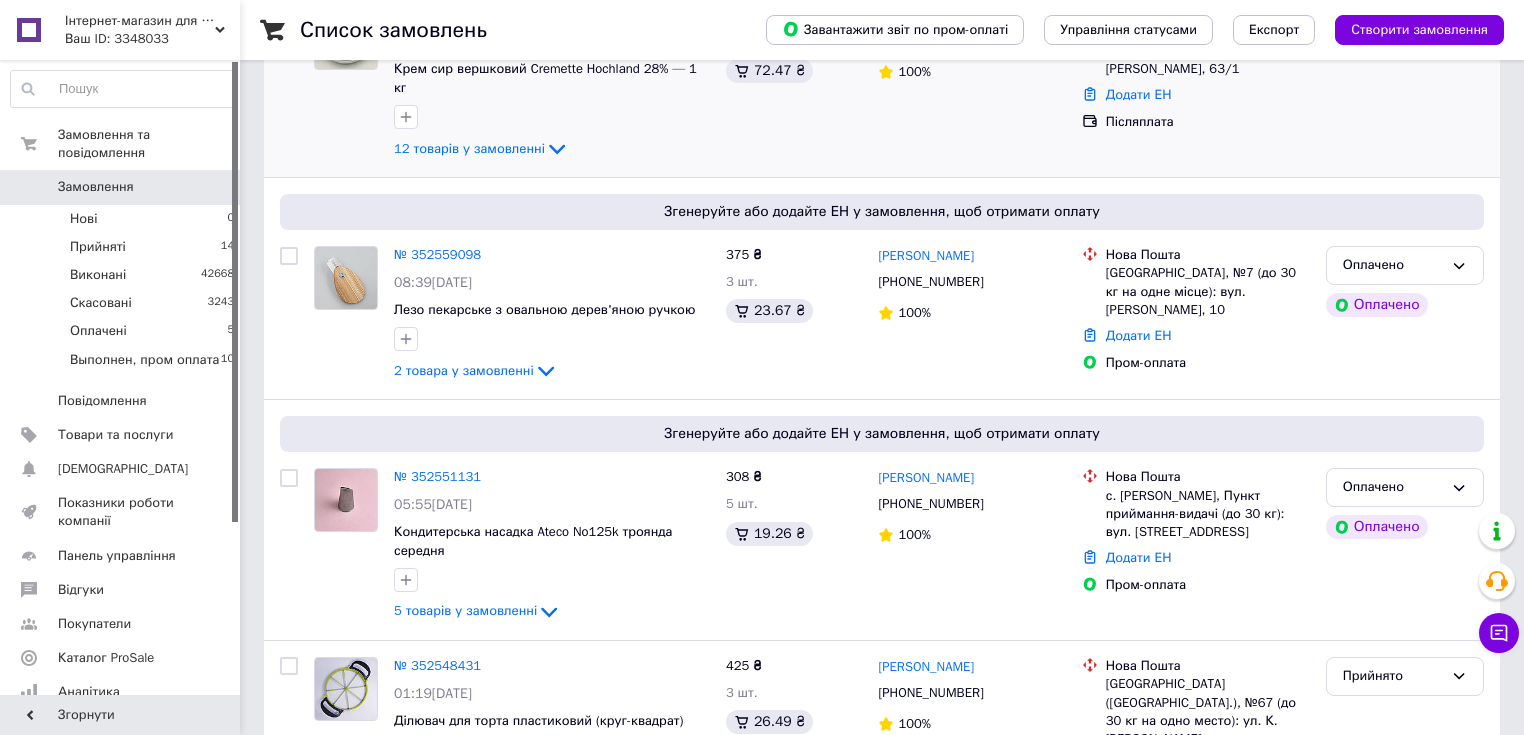 scroll, scrollTop: 0, scrollLeft: 0, axis: both 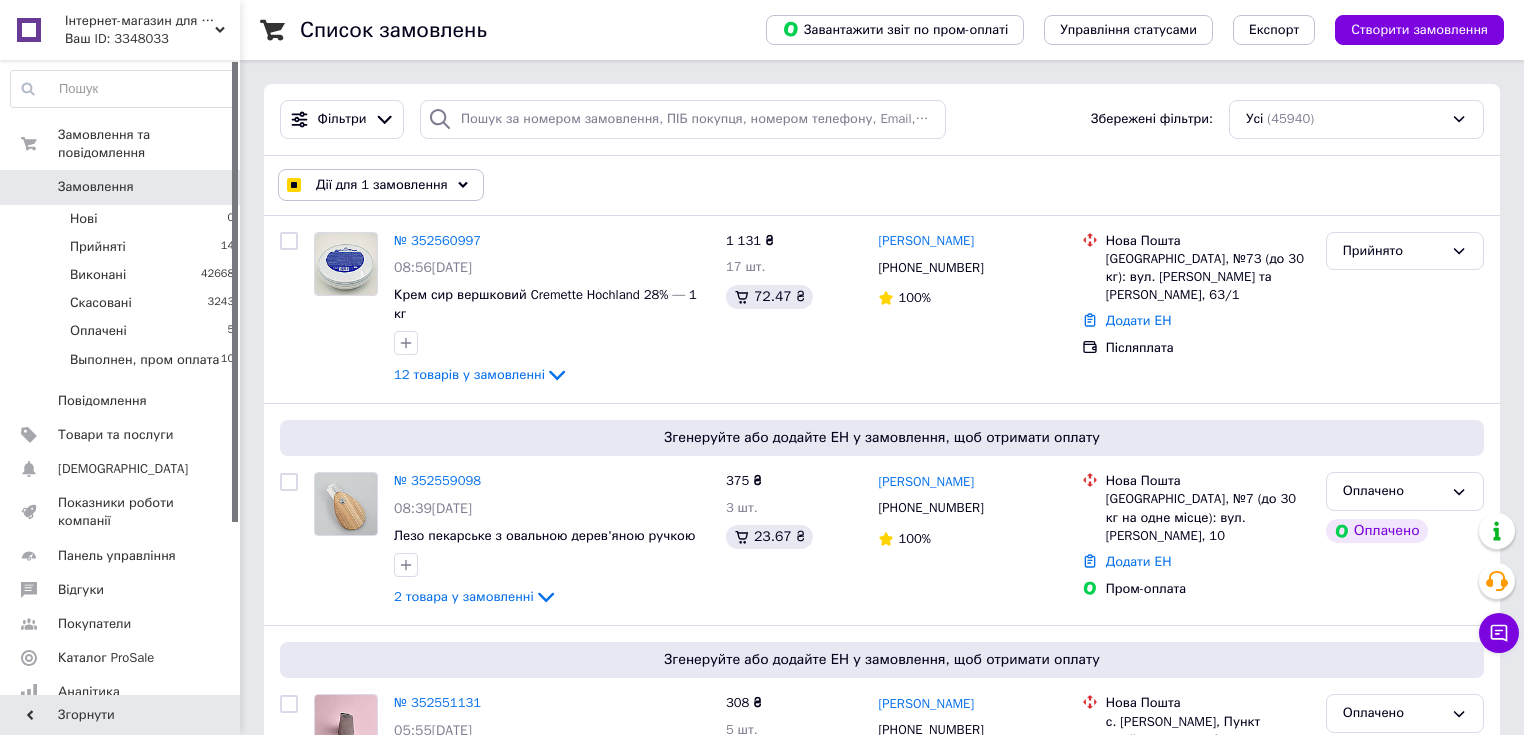 click on "Дії для 1 замовлення" at bounding box center (382, 185) 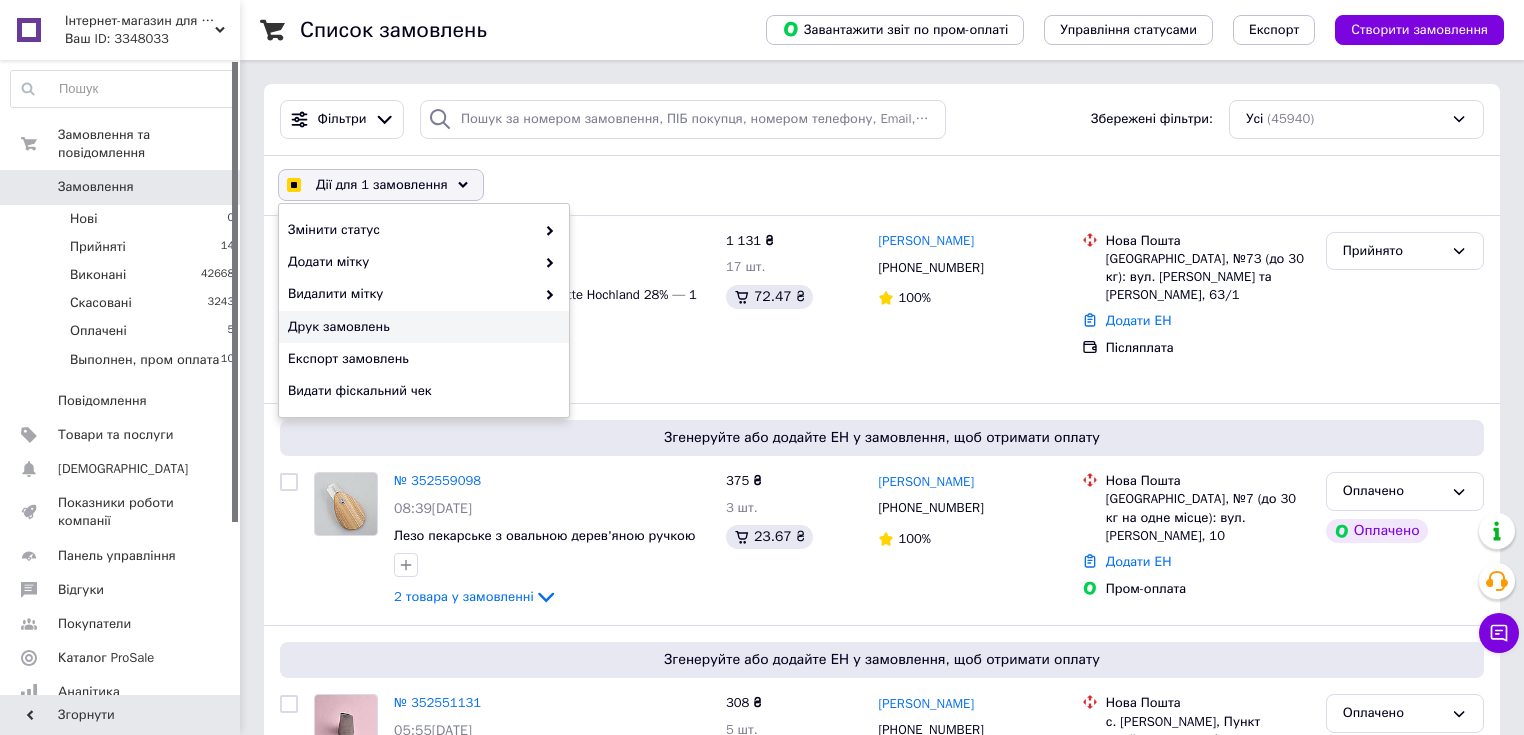 click on "Друк замовлень" at bounding box center [421, 327] 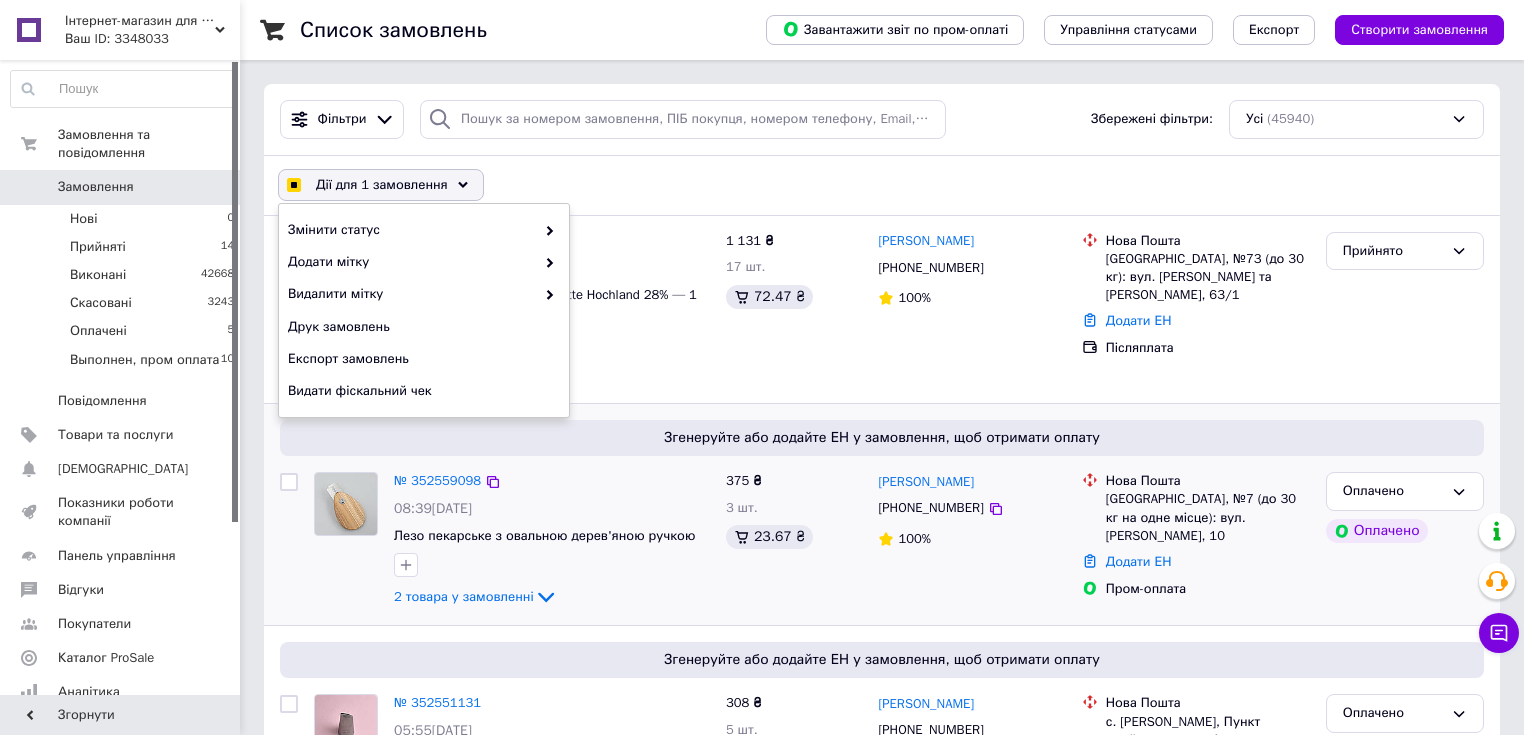checkbox on "true" 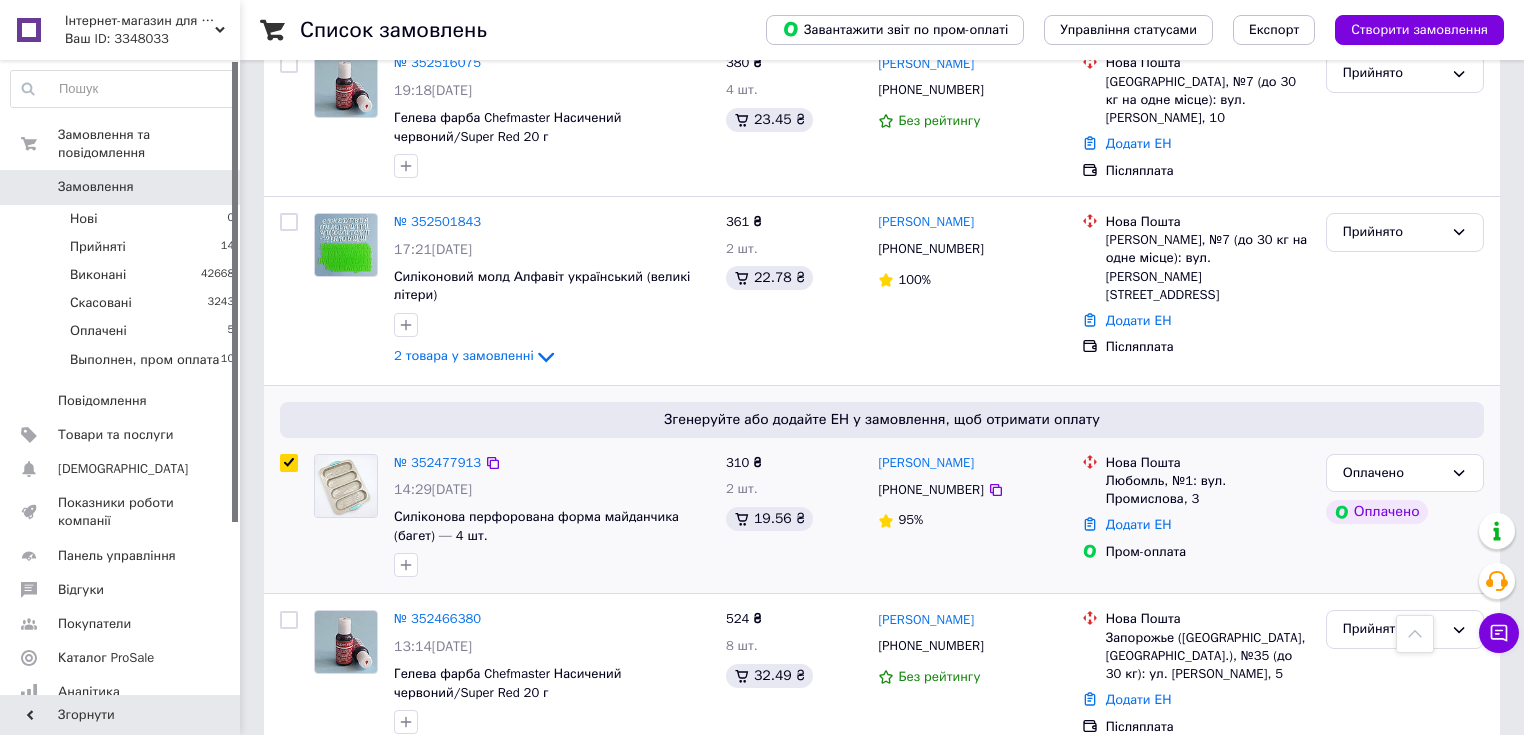 scroll, scrollTop: 1440, scrollLeft: 0, axis: vertical 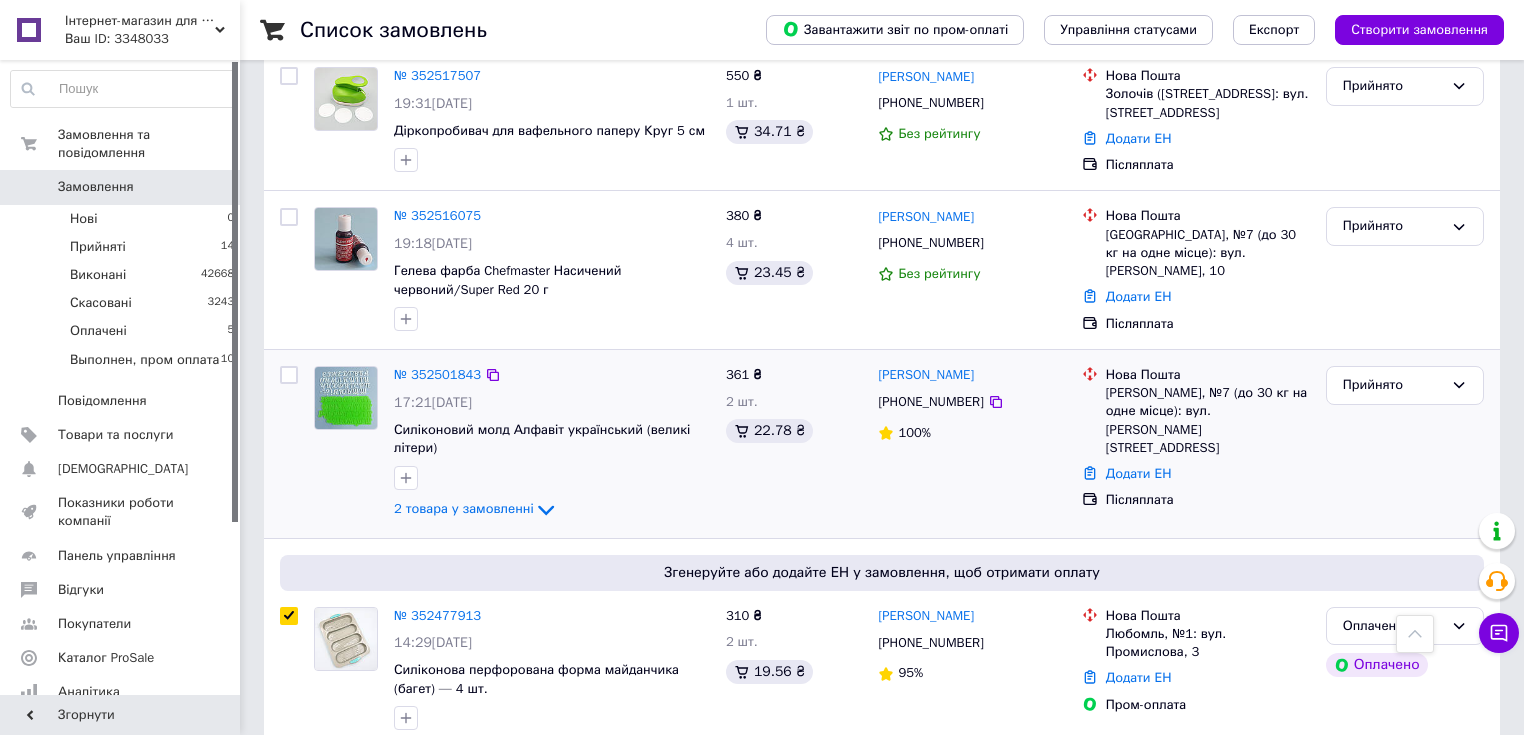 drag, startPoint x: 289, startPoint y: 532, endPoint x: 280, endPoint y: 335, distance: 197.20547 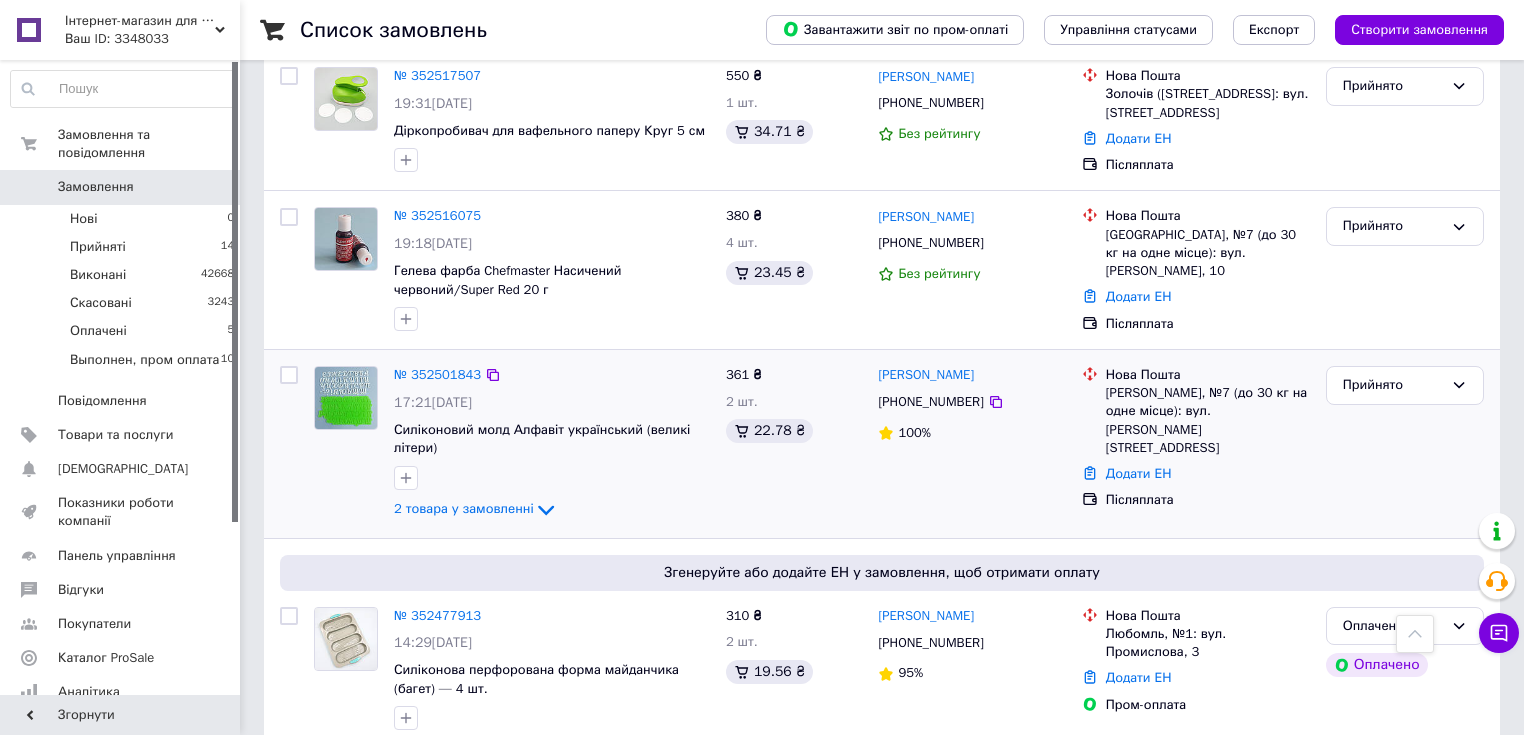 checkbox on "false" 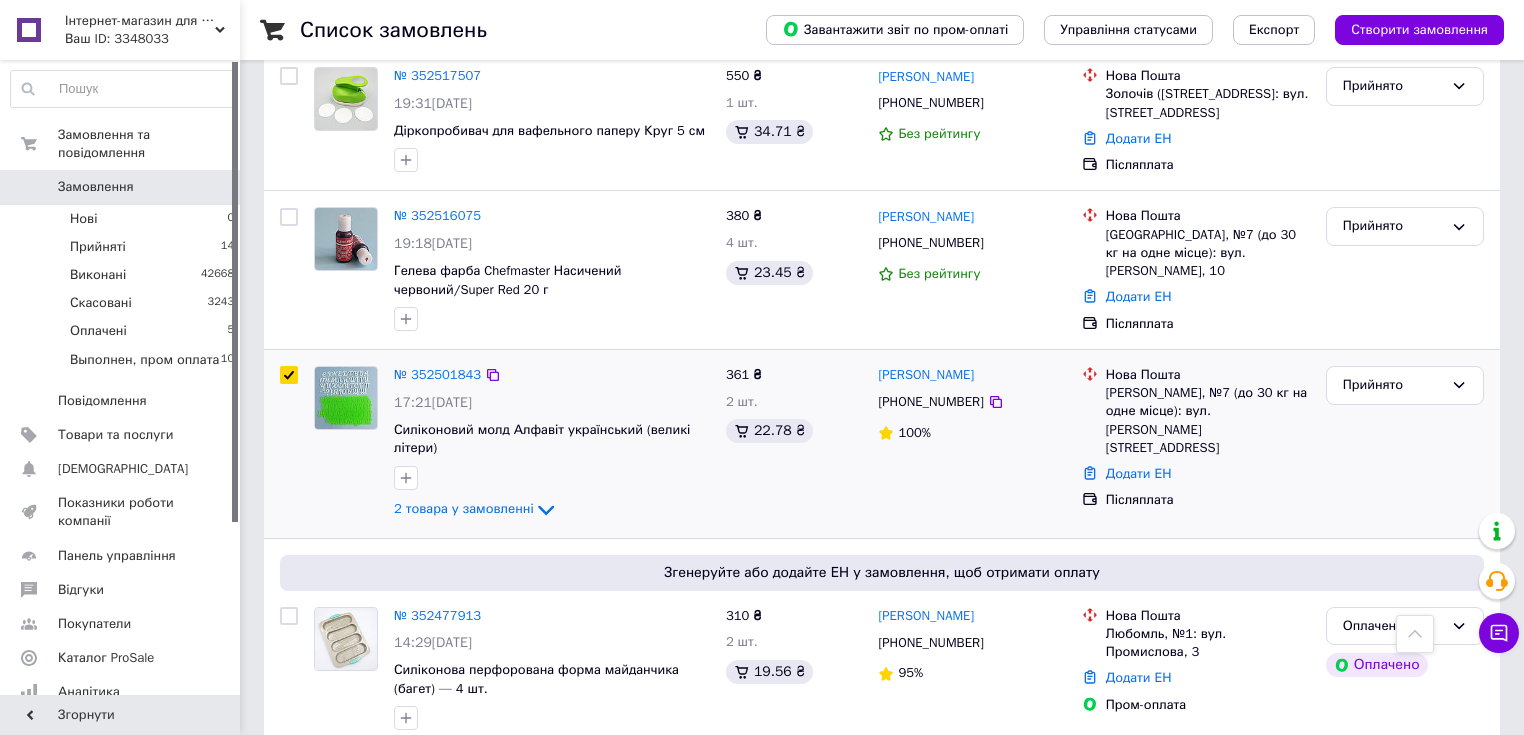 checkbox on "true" 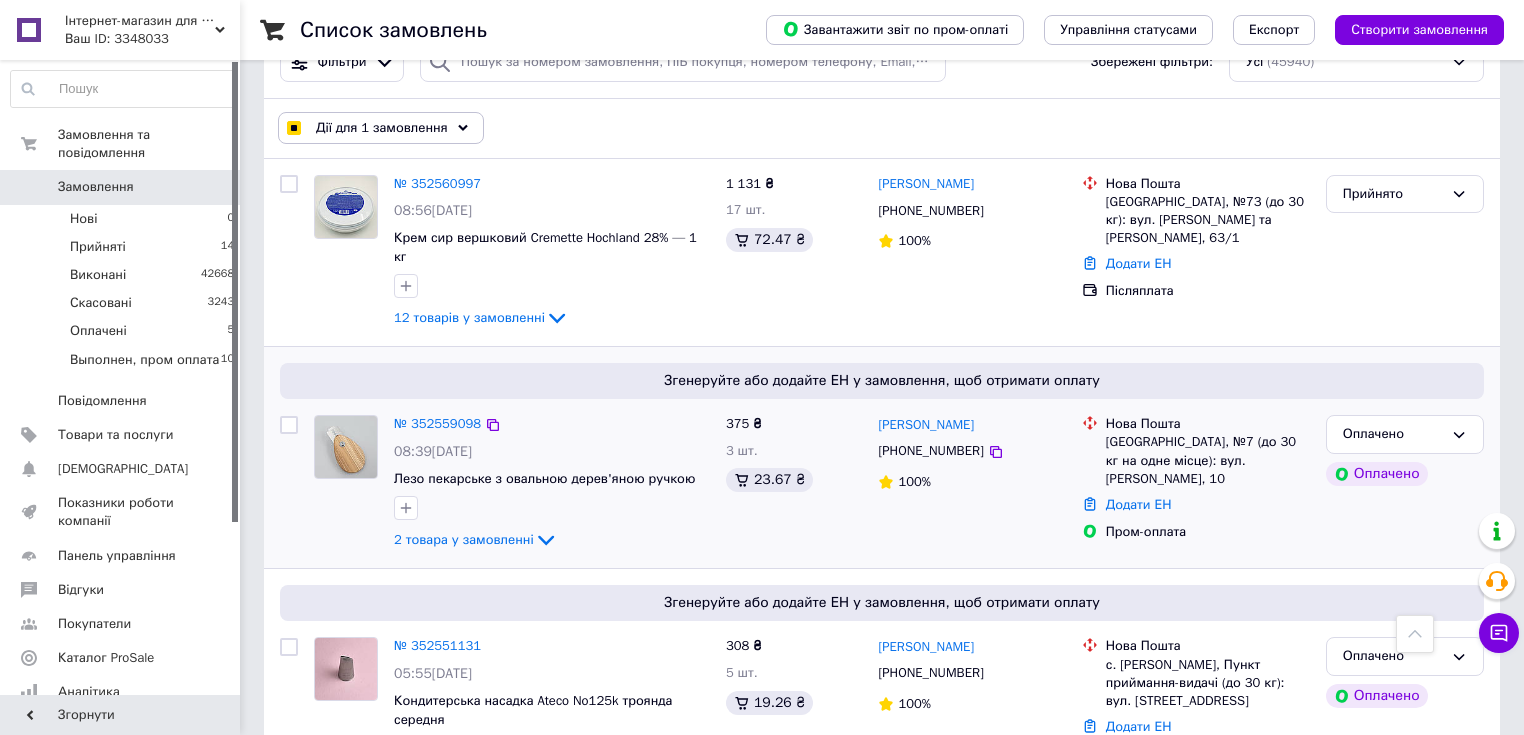 scroll, scrollTop: 0, scrollLeft: 0, axis: both 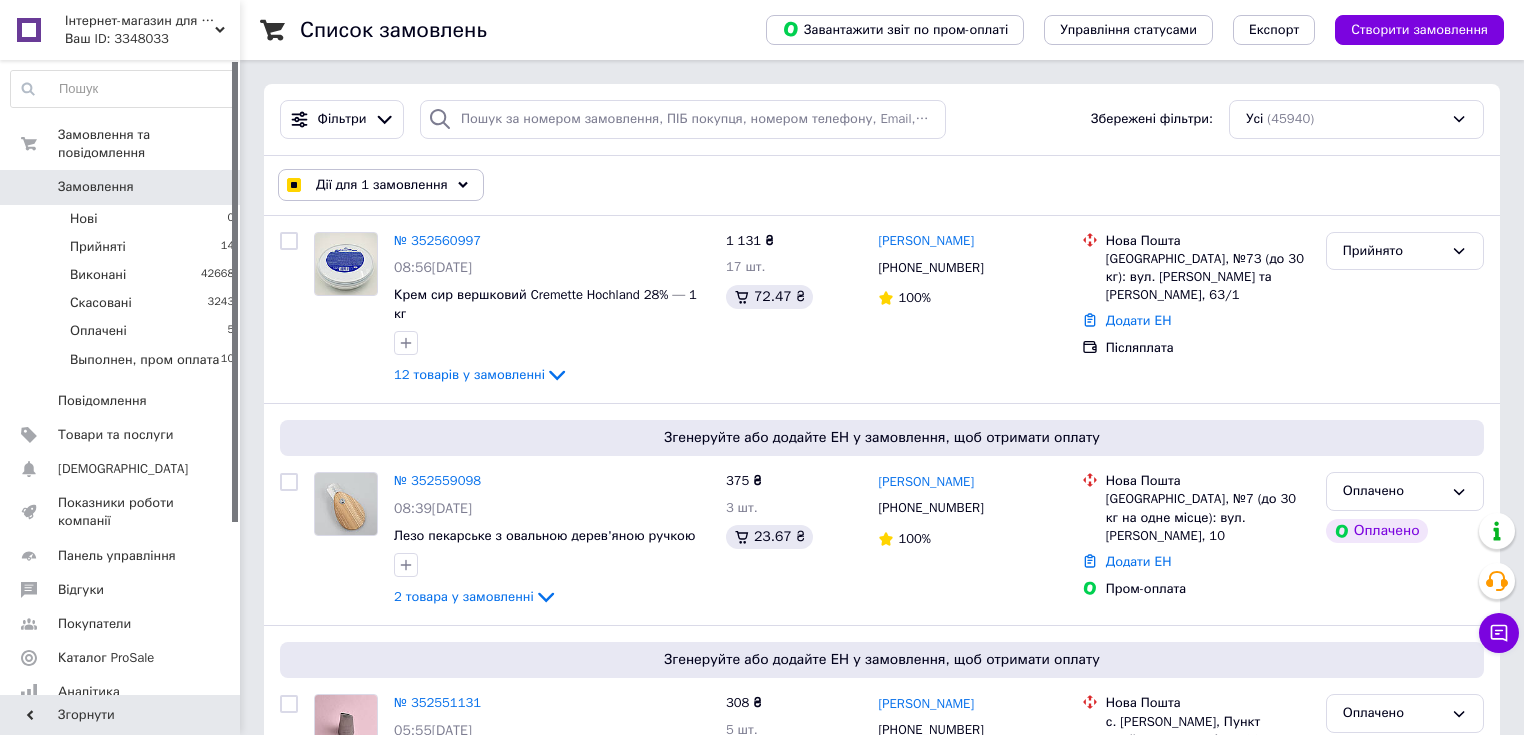 click on "Дії для 1 замовлення" at bounding box center [382, 185] 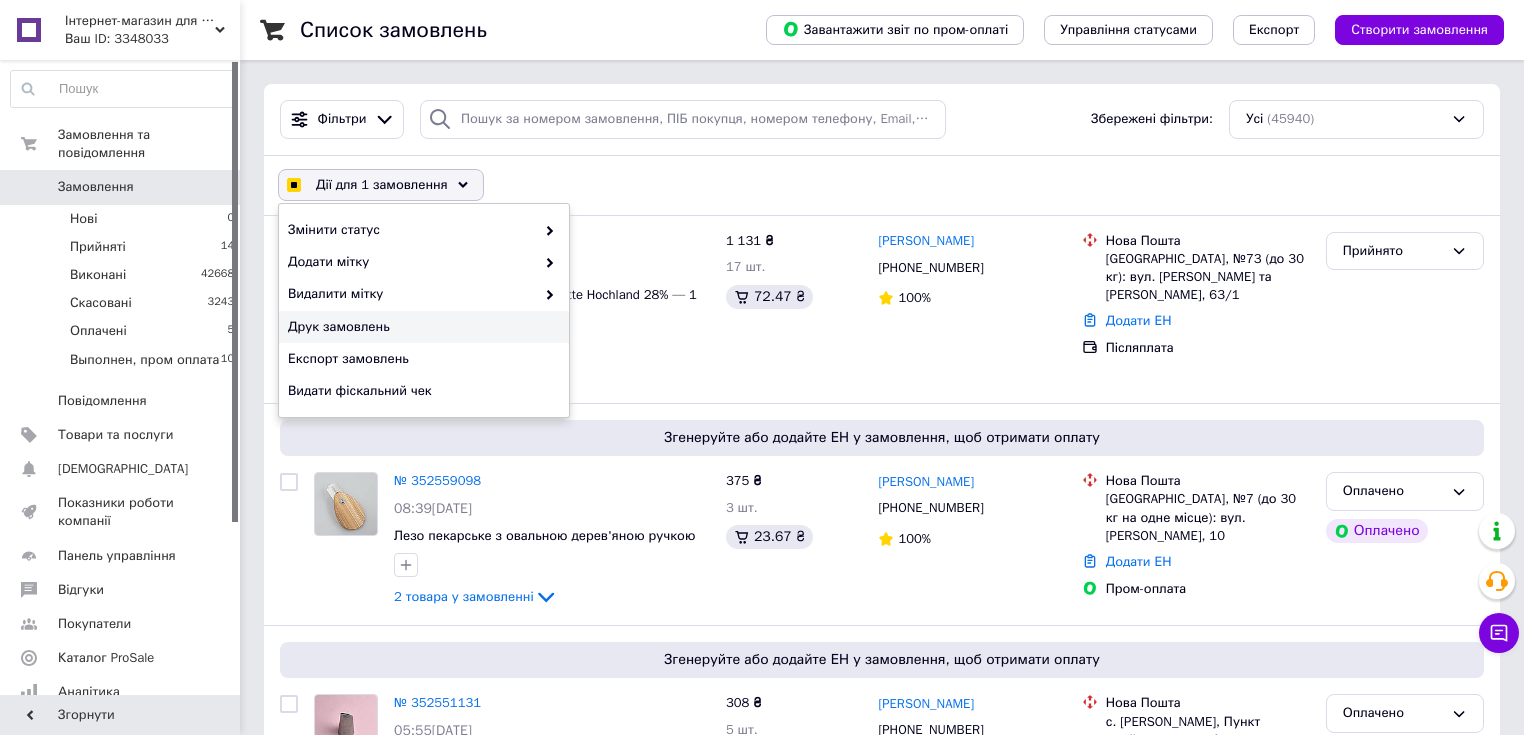 click on "Друк замовлень" at bounding box center (421, 327) 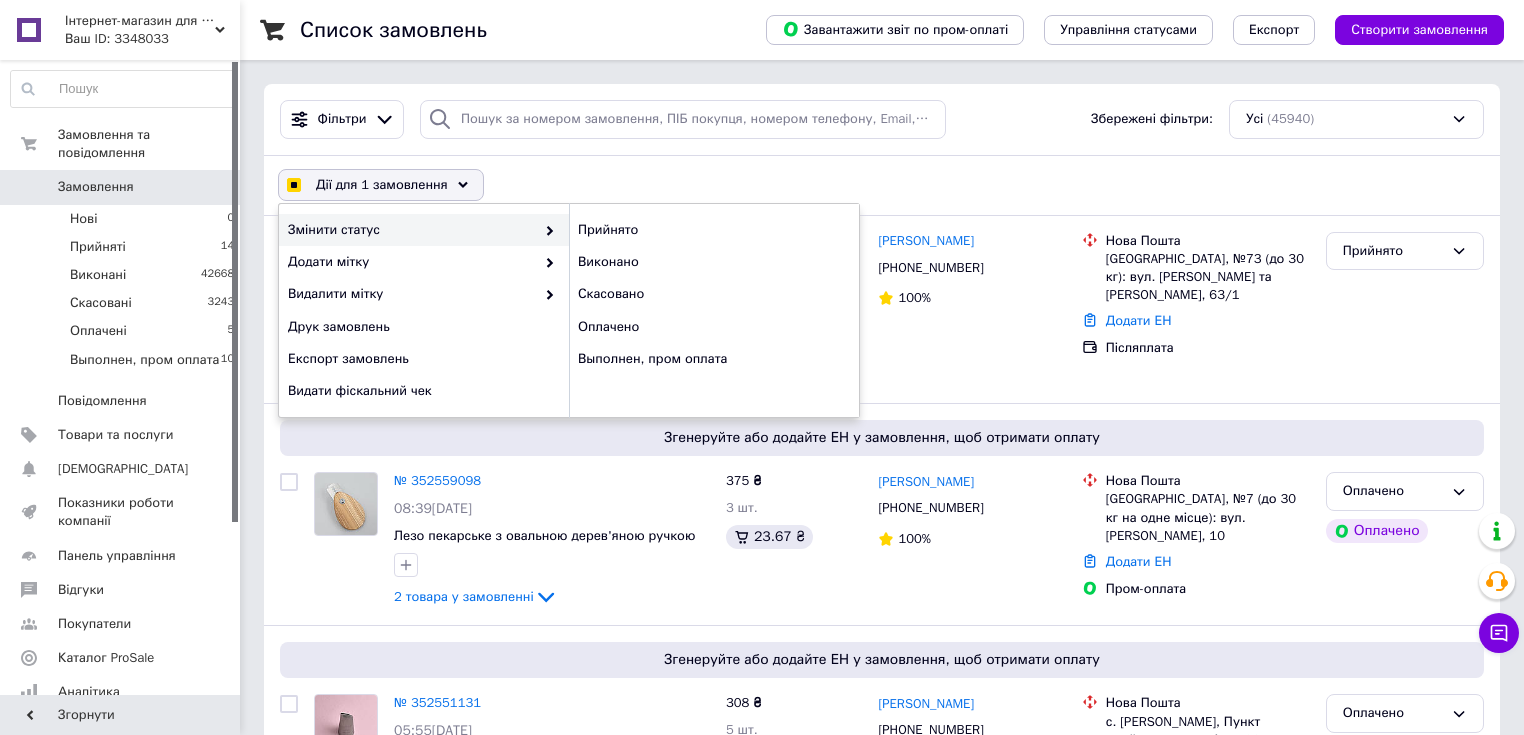 click on "Дії для 1 замовлення Вибрати все 45940 замовлень Вибрані всі 45940 замовлень Скасувати вибрані Змінити статус Прийнято Виконано Скасовано Оплачено Выполнен, пром оплата Додати мітку Видалити мітку Друк замовлень Експорт замовлень Видати фіскальний чек" at bounding box center (882, 185) 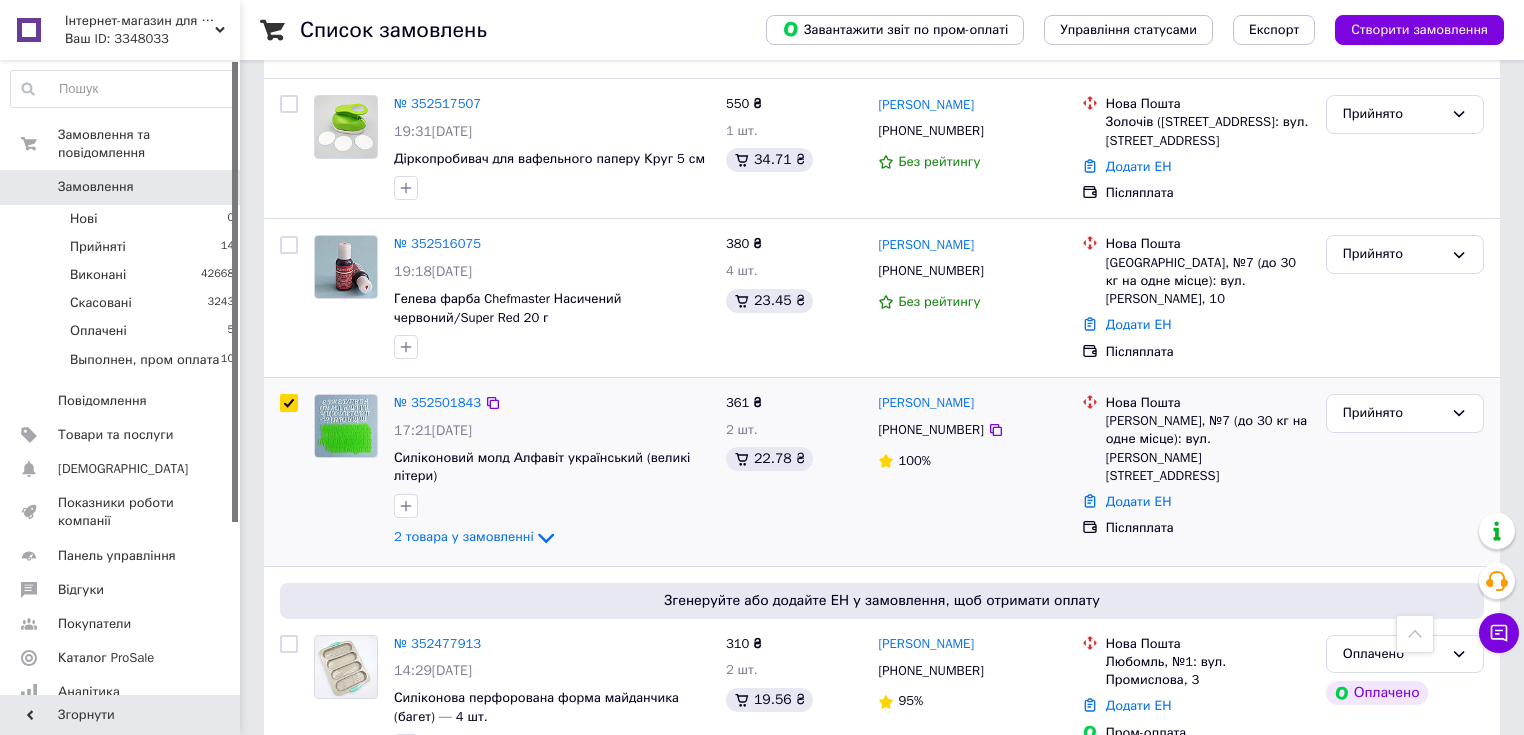 scroll, scrollTop: 1440, scrollLeft: 0, axis: vertical 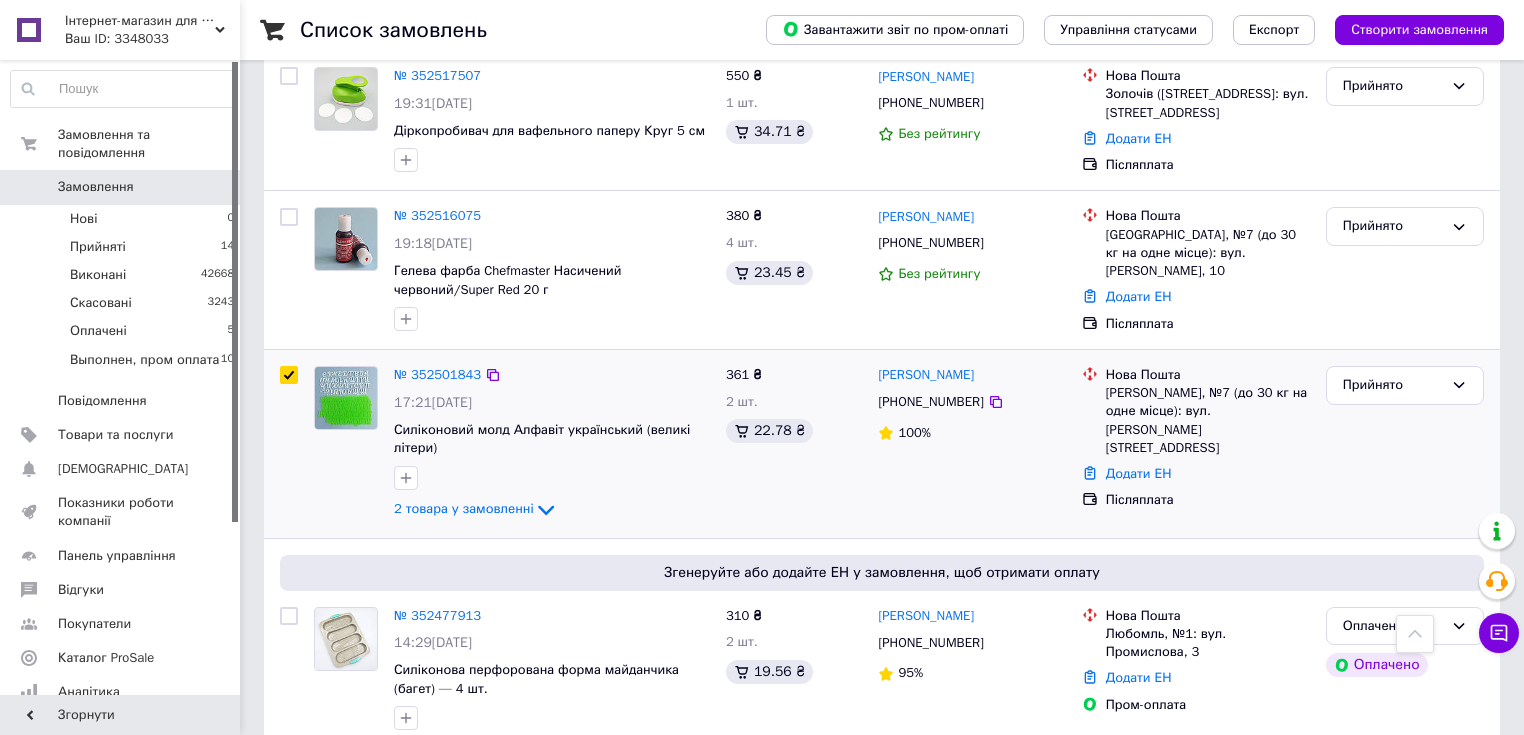 click at bounding box center (289, 375) 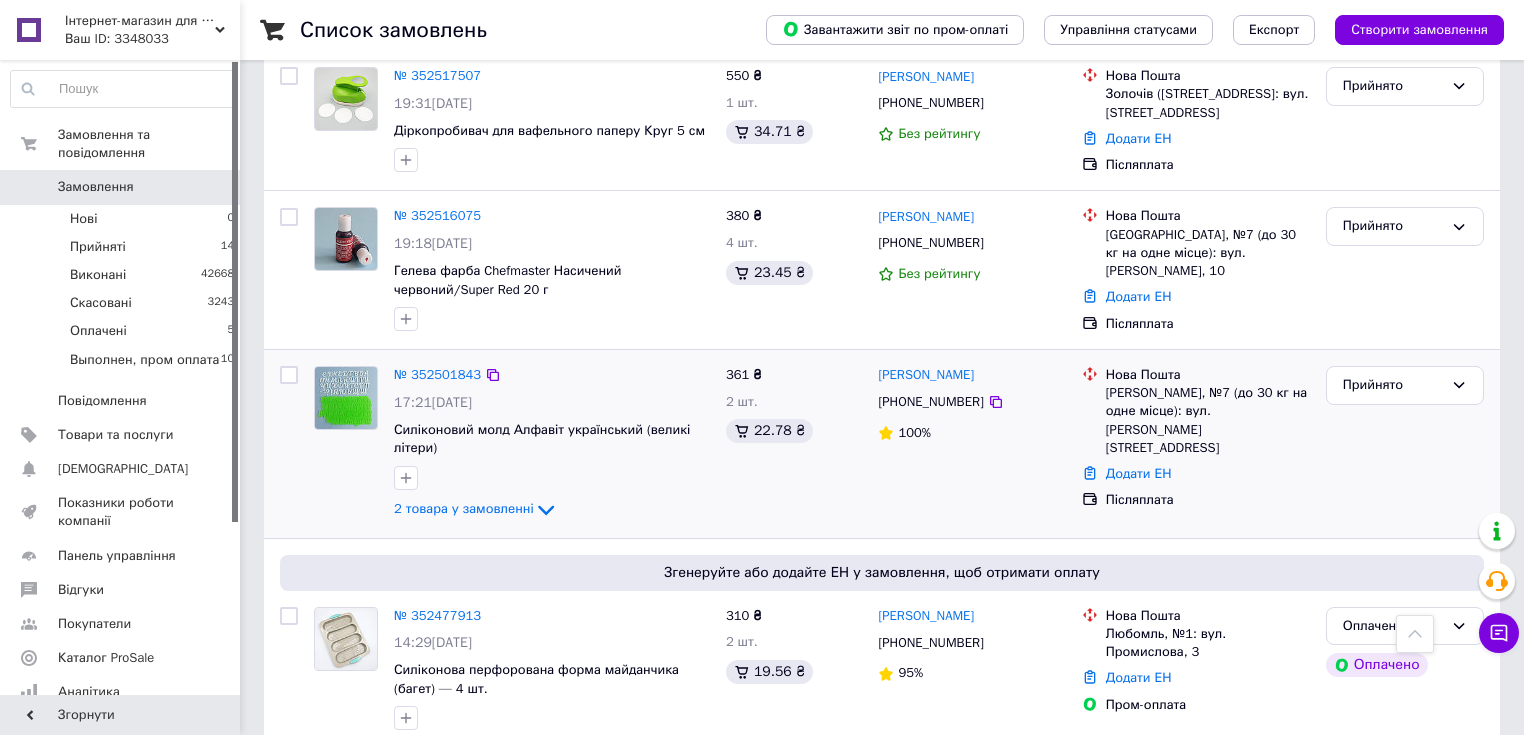 checkbox on "false" 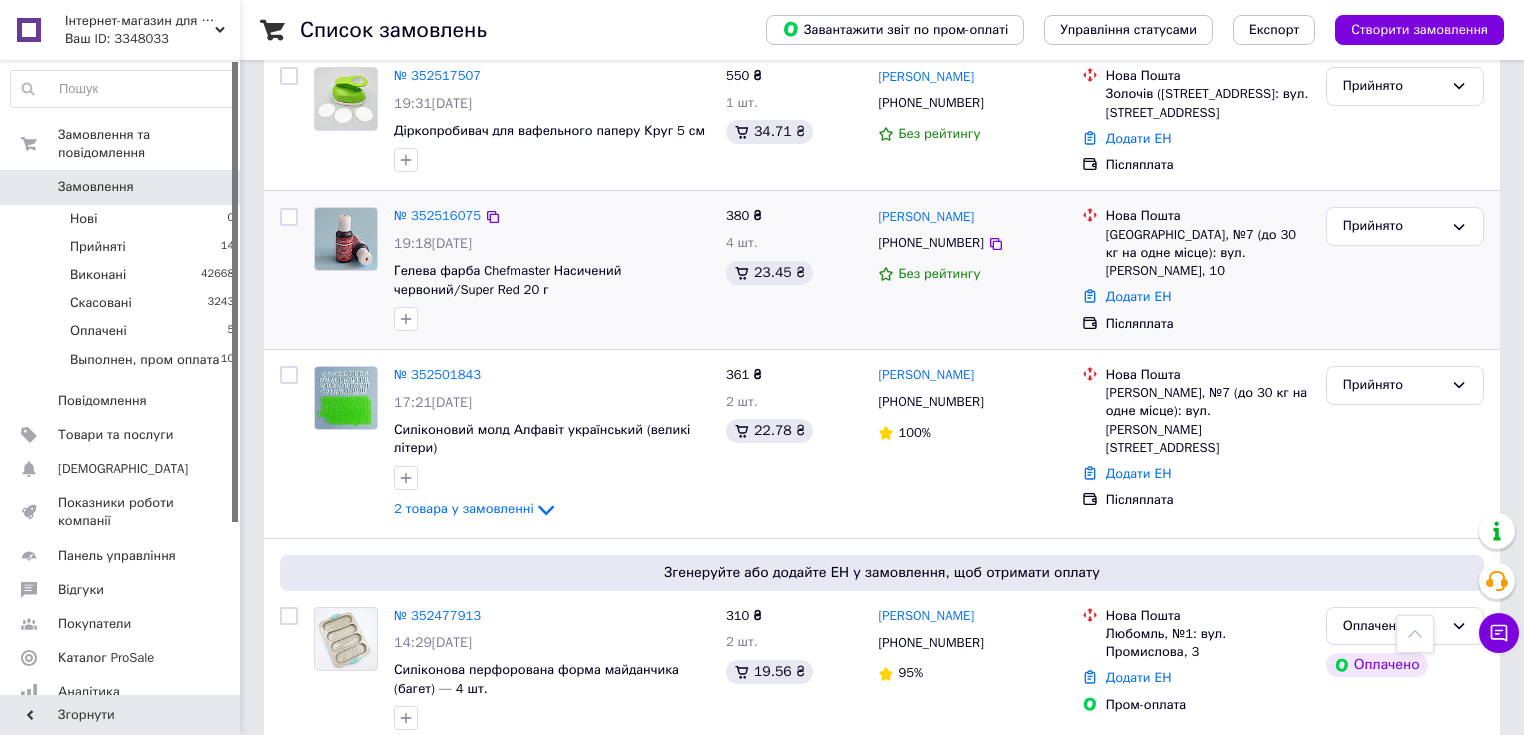 click at bounding box center (289, 217) 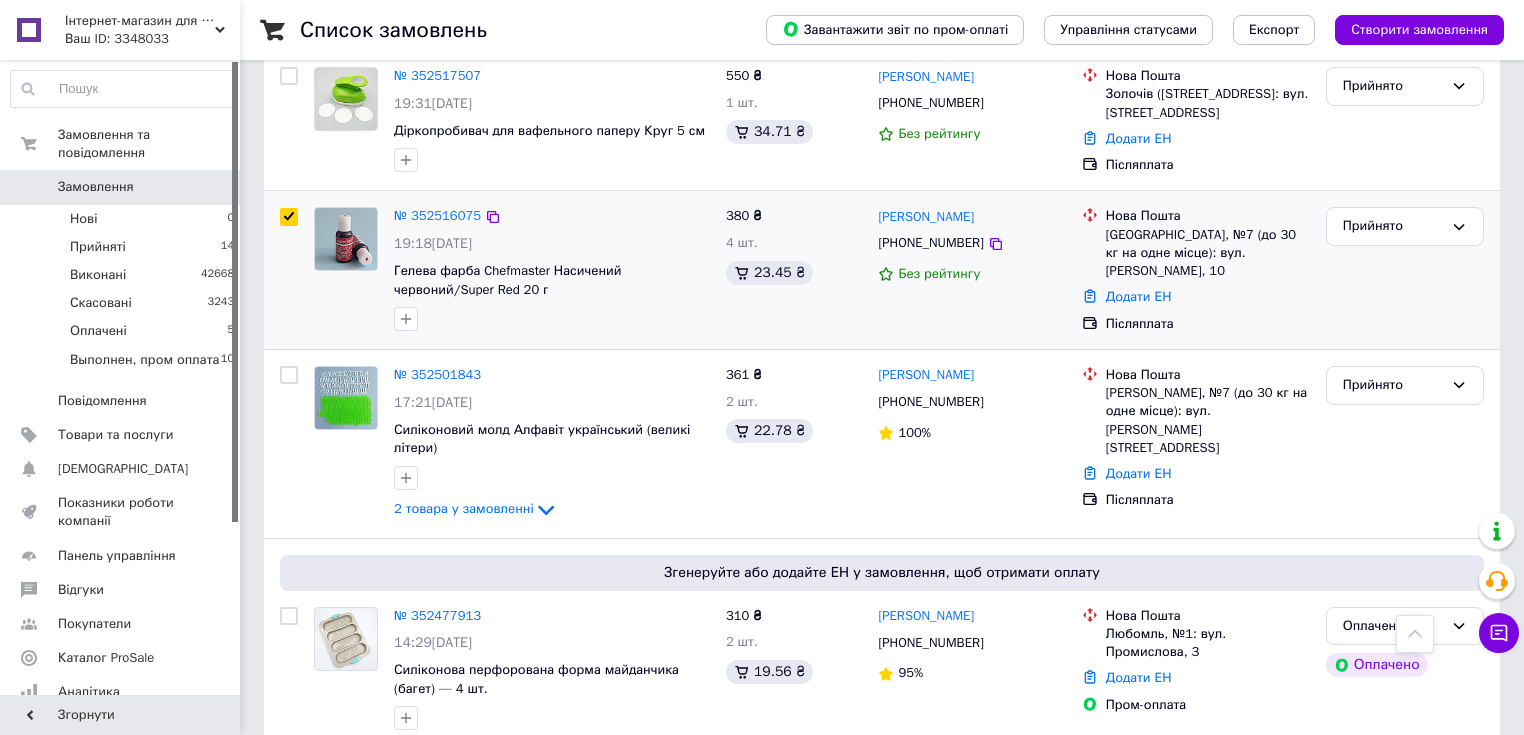 checkbox on "true" 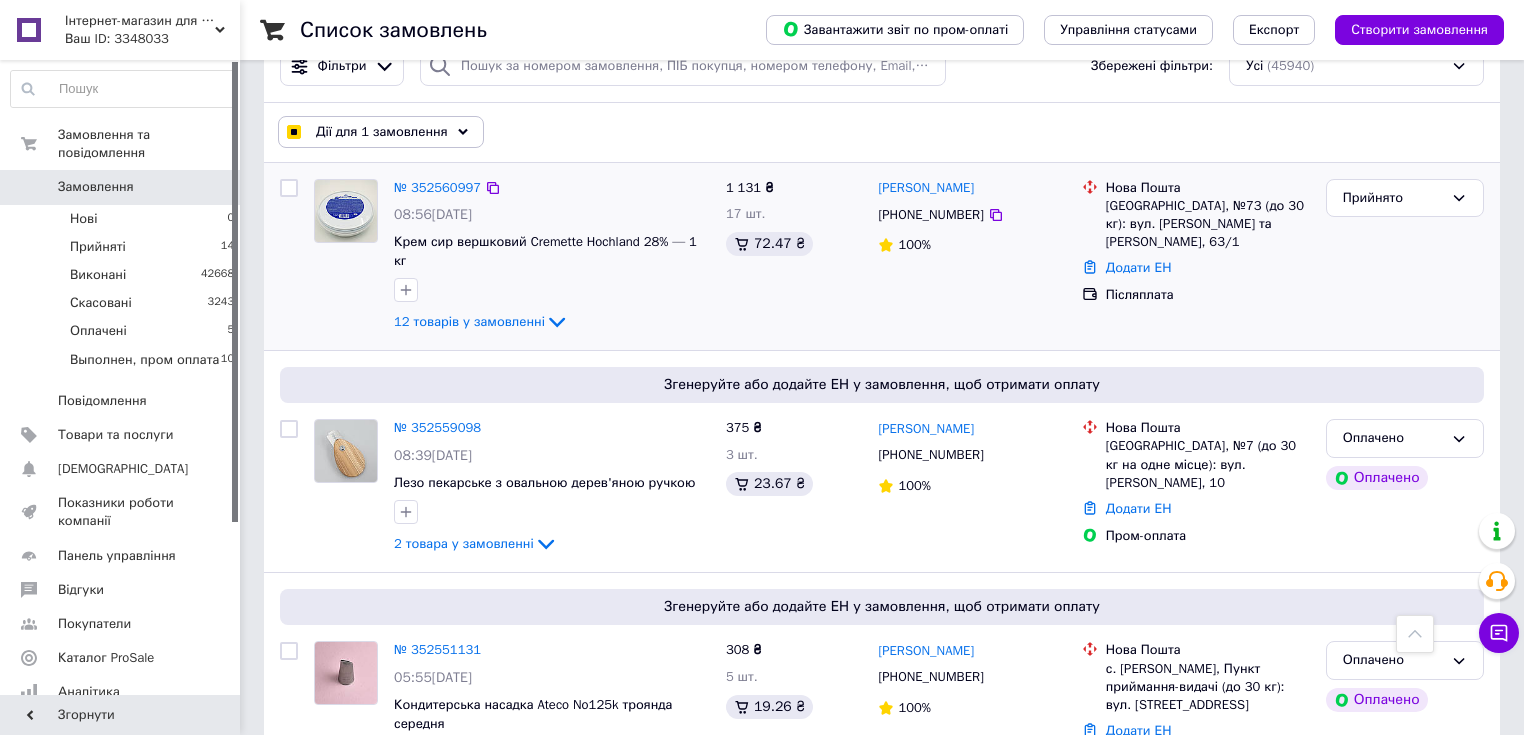 scroll, scrollTop: 0, scrollLeft: 0, axis: both 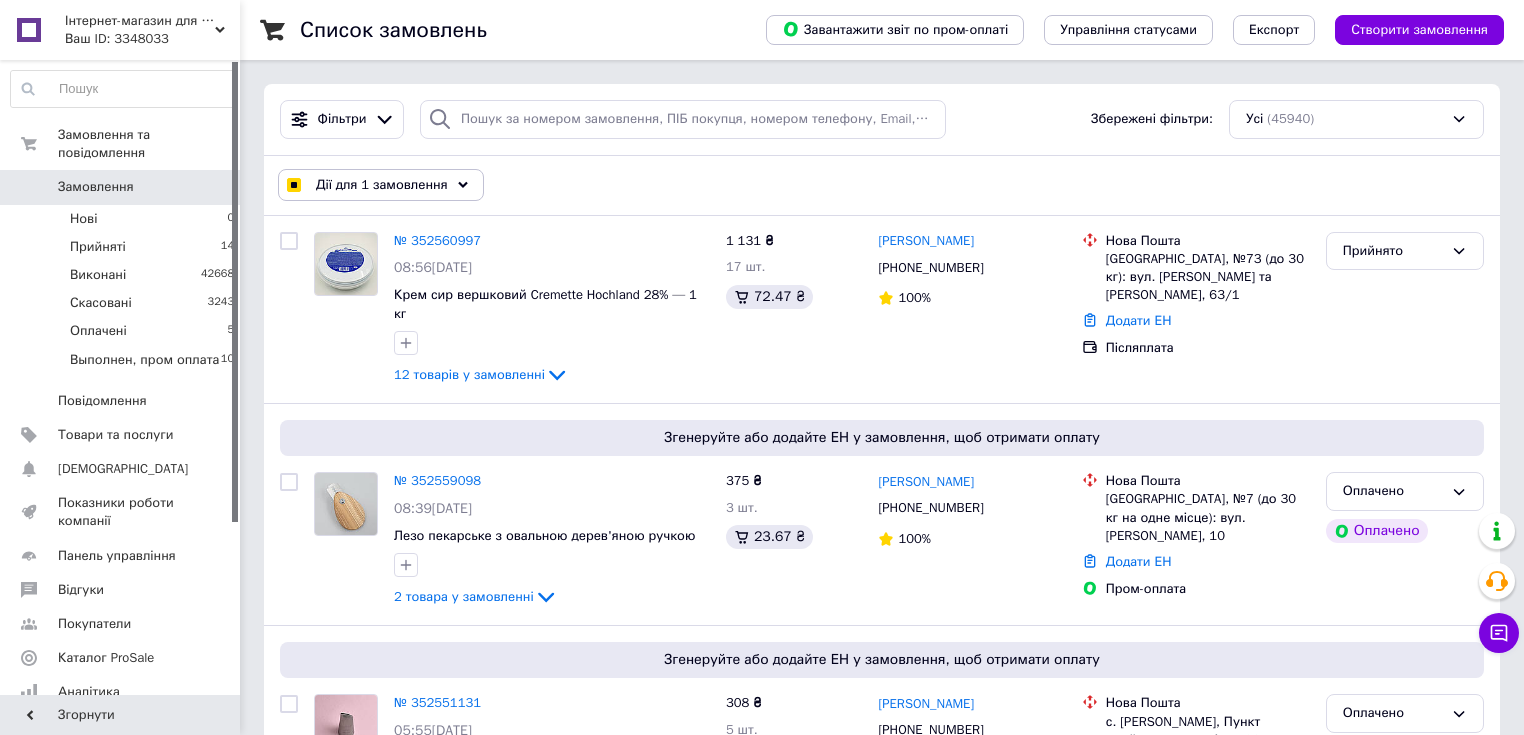 click on "Дії для 1 замовлення" at bounding box center [382, 185] 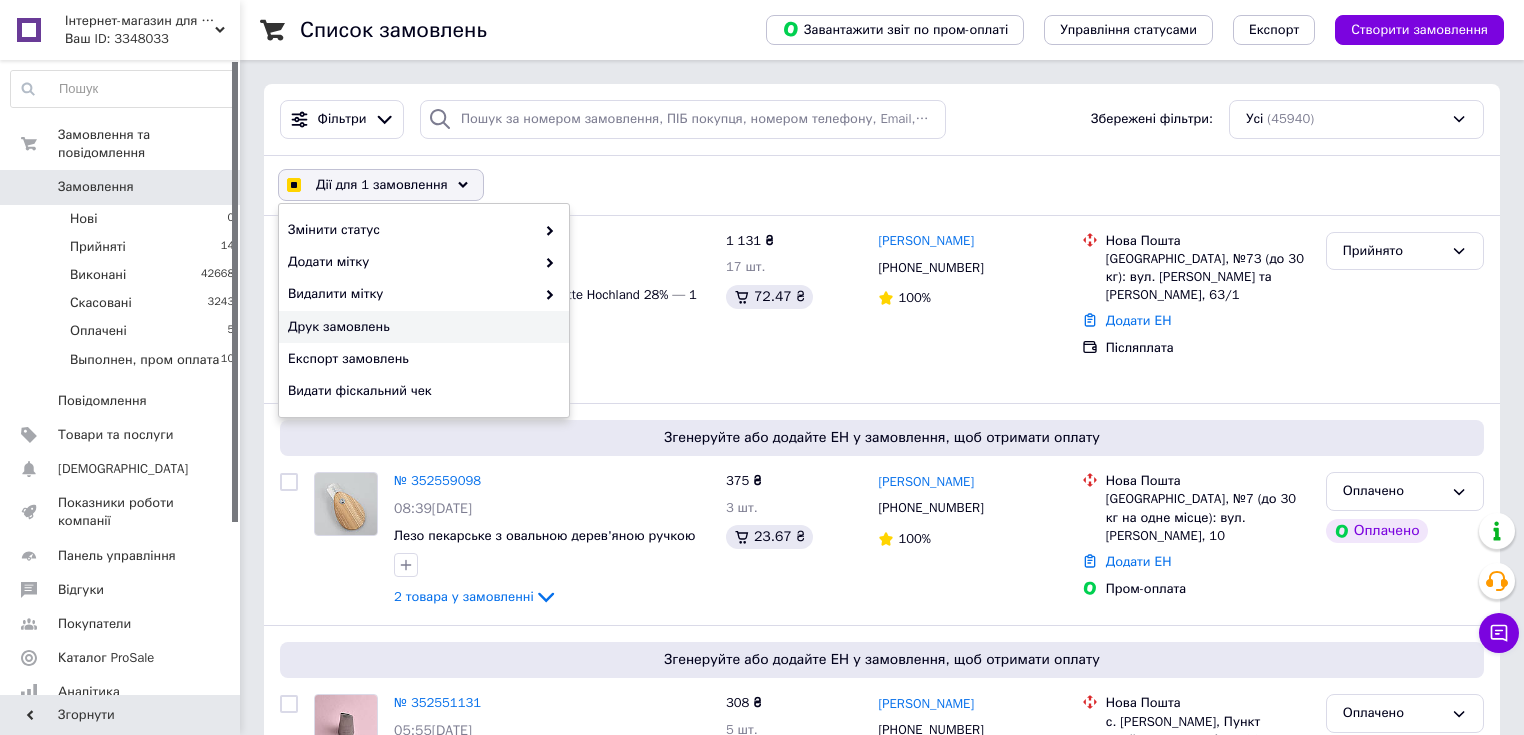 click on "Друк замовлень" at bounding box center [421, 327] 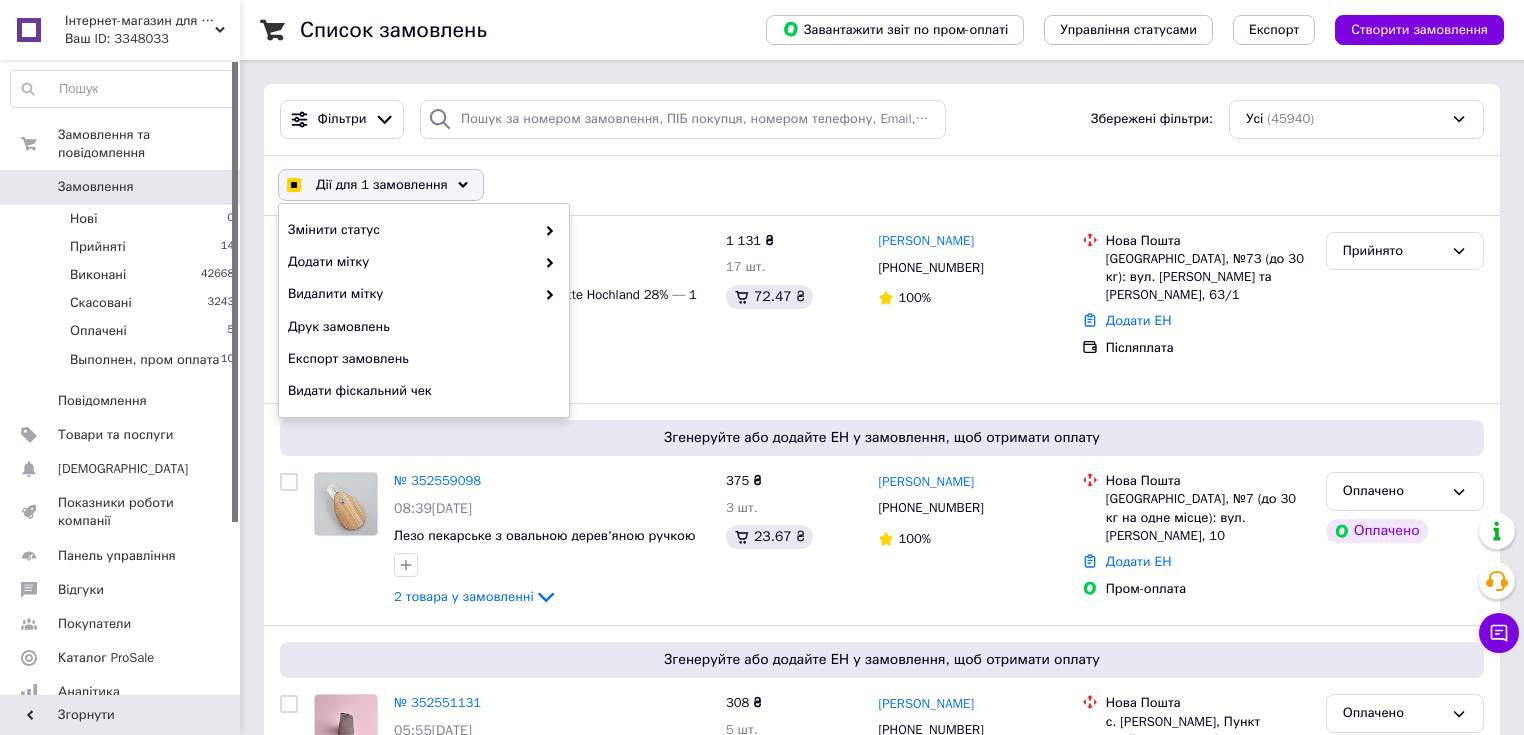click on "Дії для 1 замовлення Вибрати все 45940 замовлень Вибрані всі 45940 замовлень Скасувати вибрані Змінити статус Додати мітку Видалити мітку Друк замовлень Експорт замовлень Видати фіскальний чек" at bounding box center (882, 185) 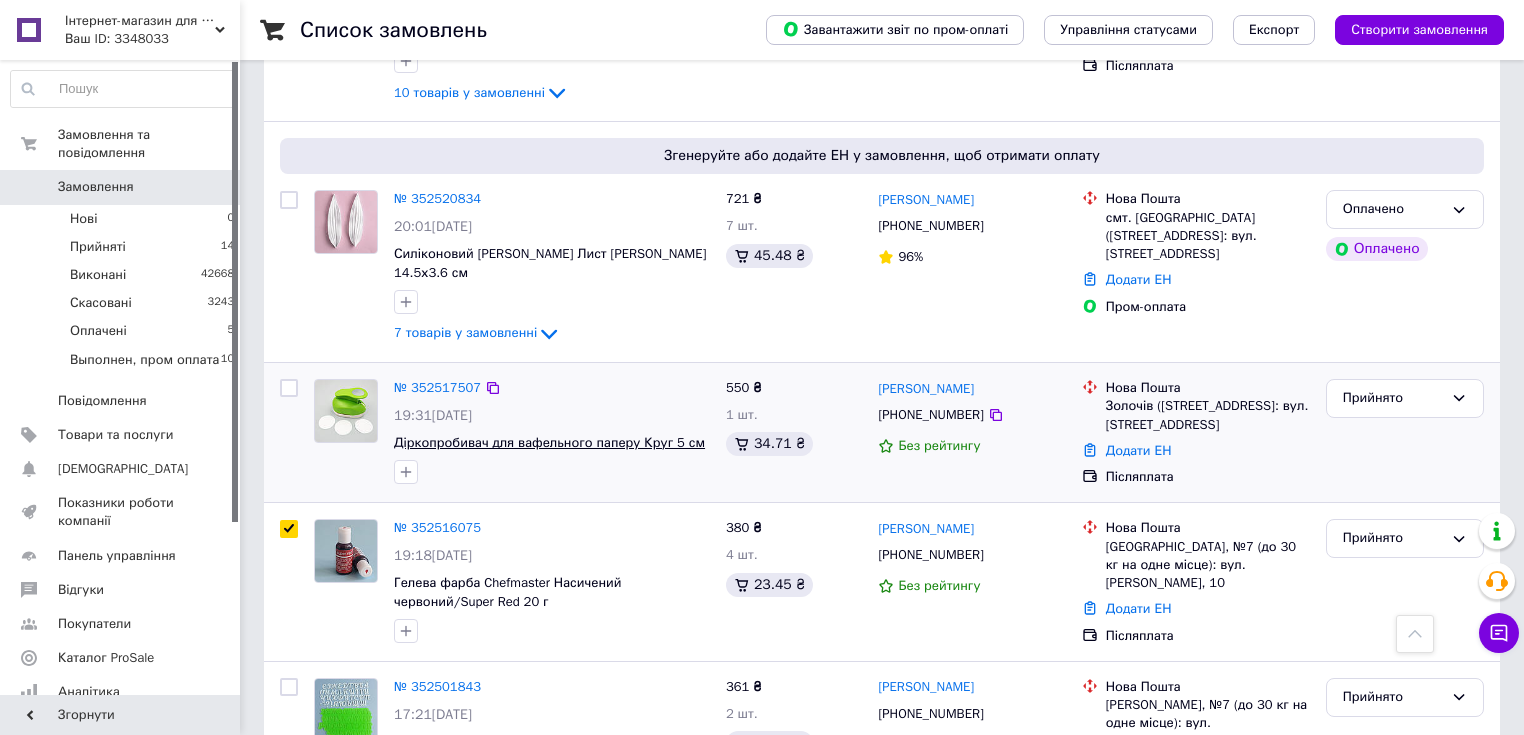 scroll, scrollTop: 1120, scrollLeft: 0, axis: vertical 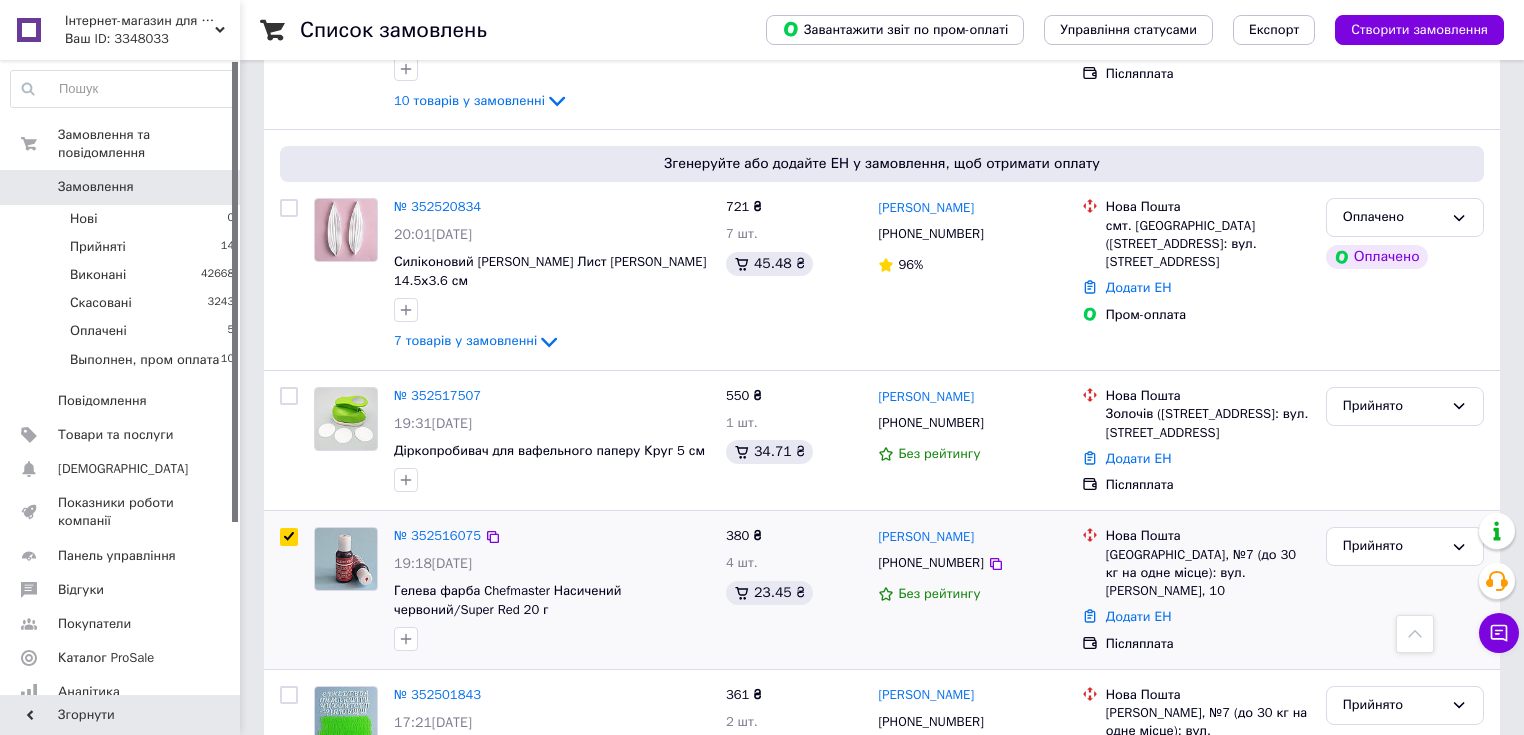 click at bounding box center [289, 537] 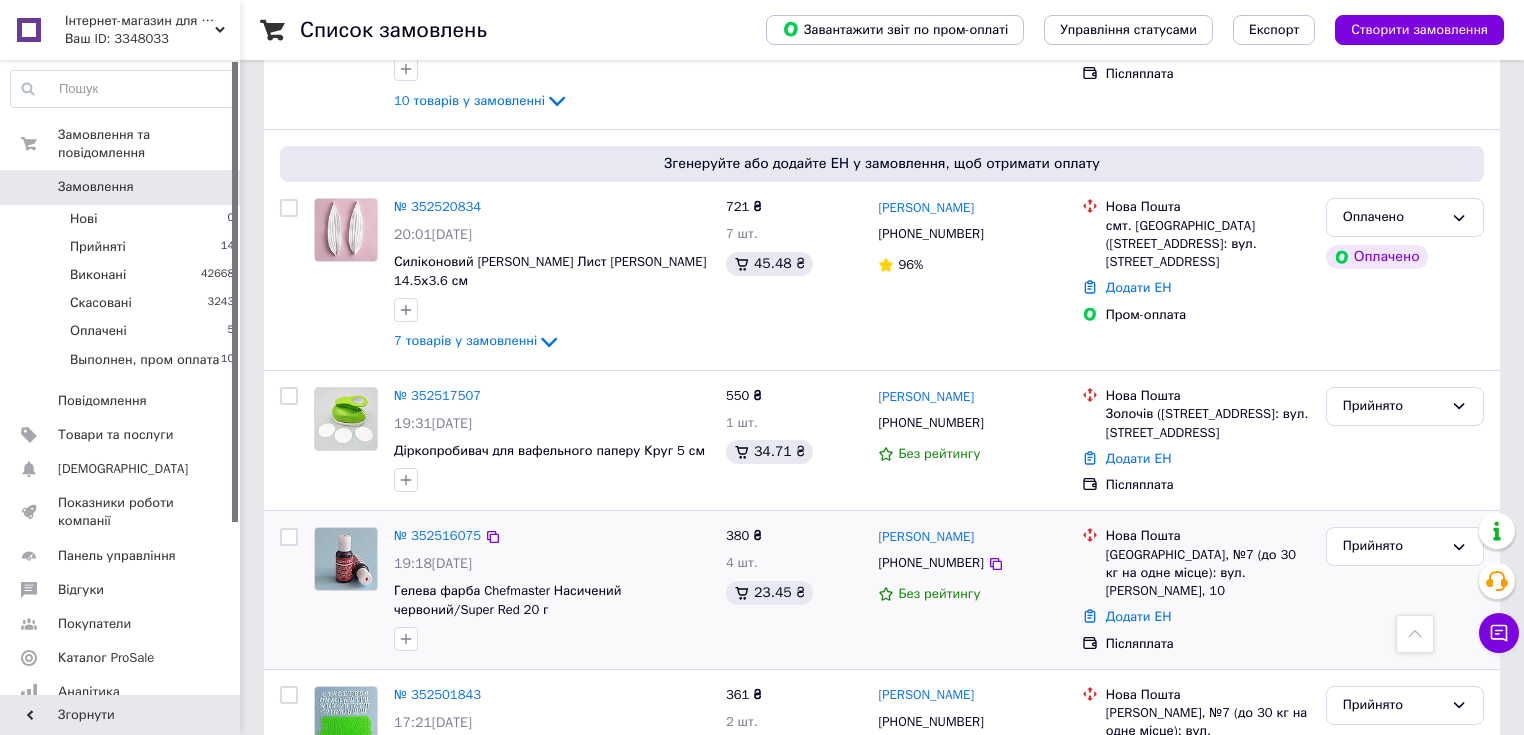 checkbox on "false" 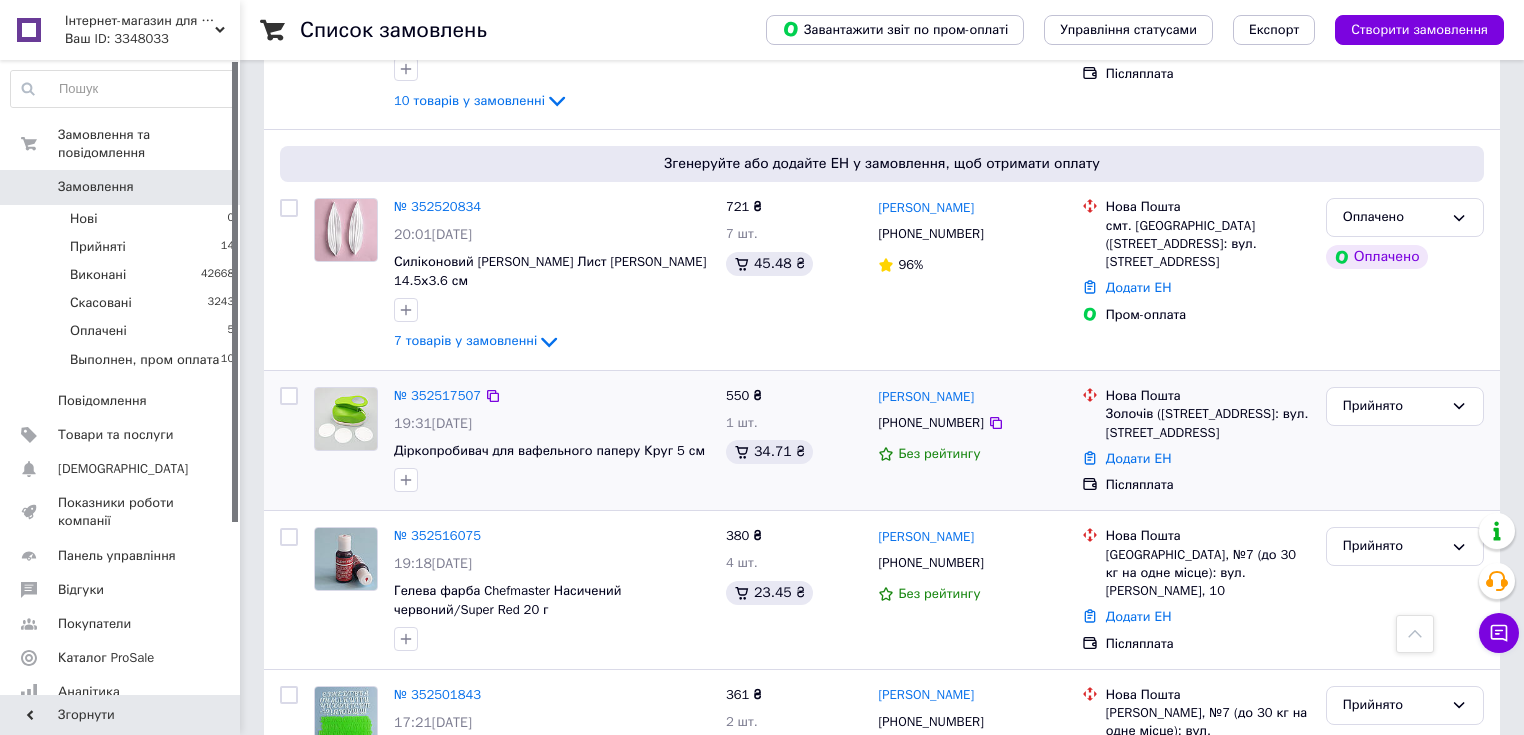 click at bounding box center [289, 396] 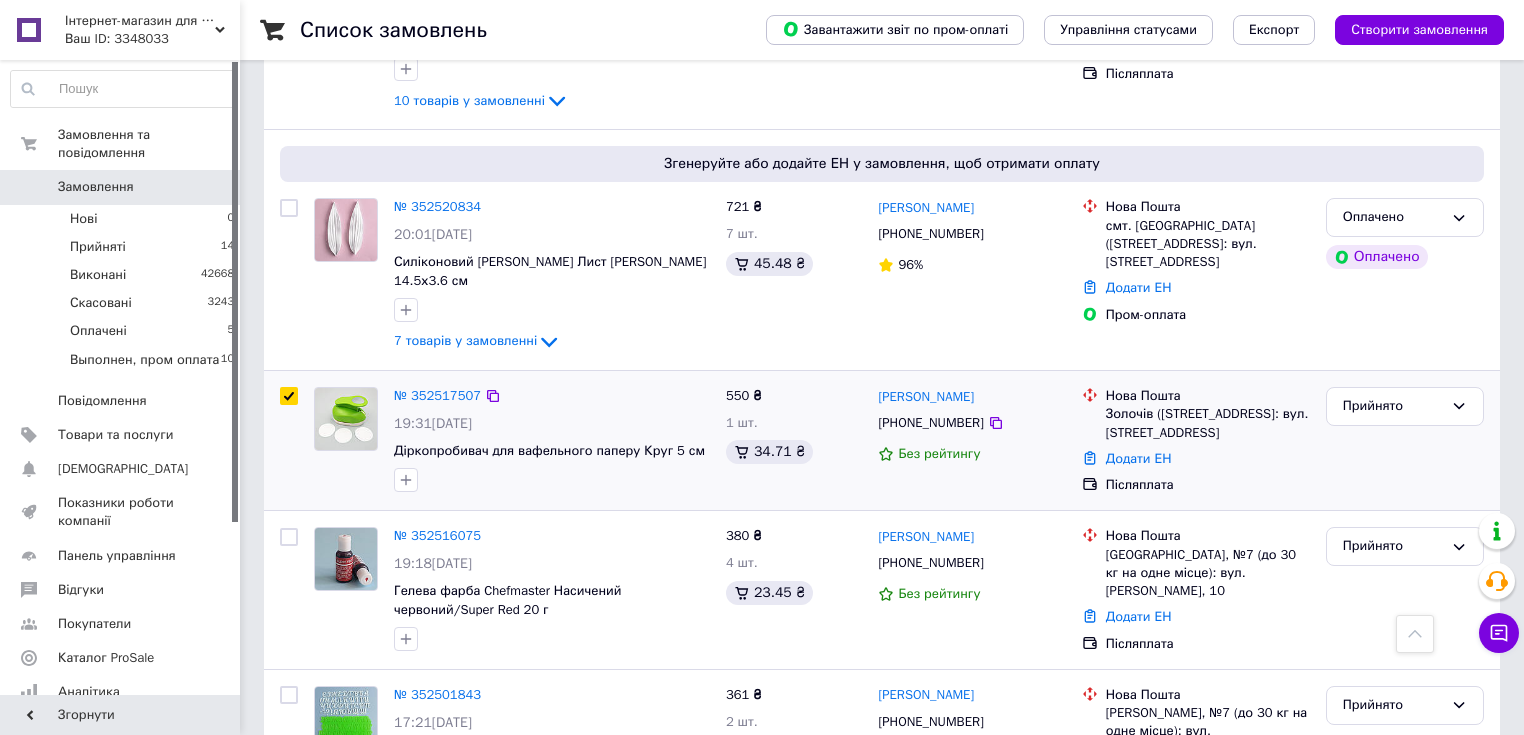 checkbox on "true" 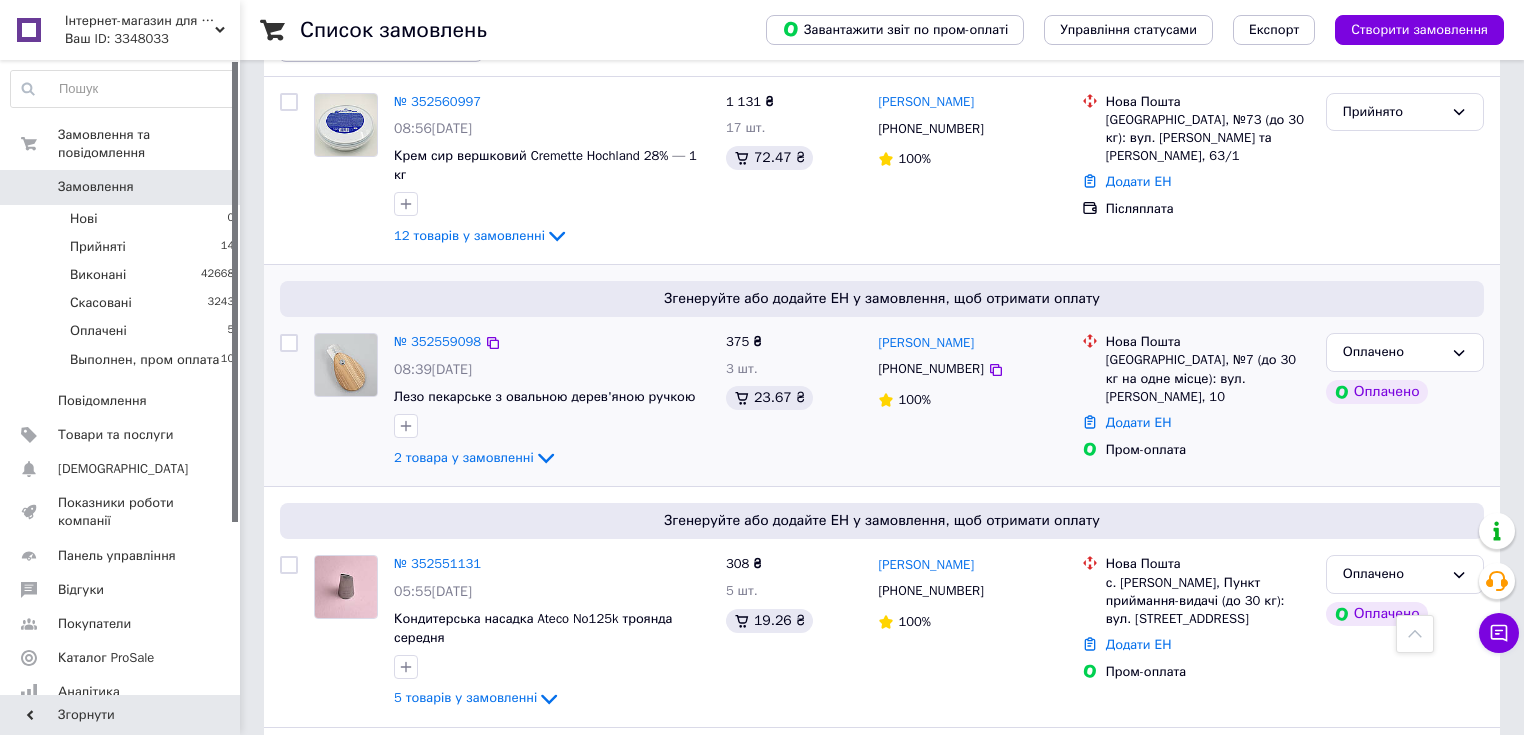 scroll, scrollTop: 0, scrollLeft: 0, axis: both 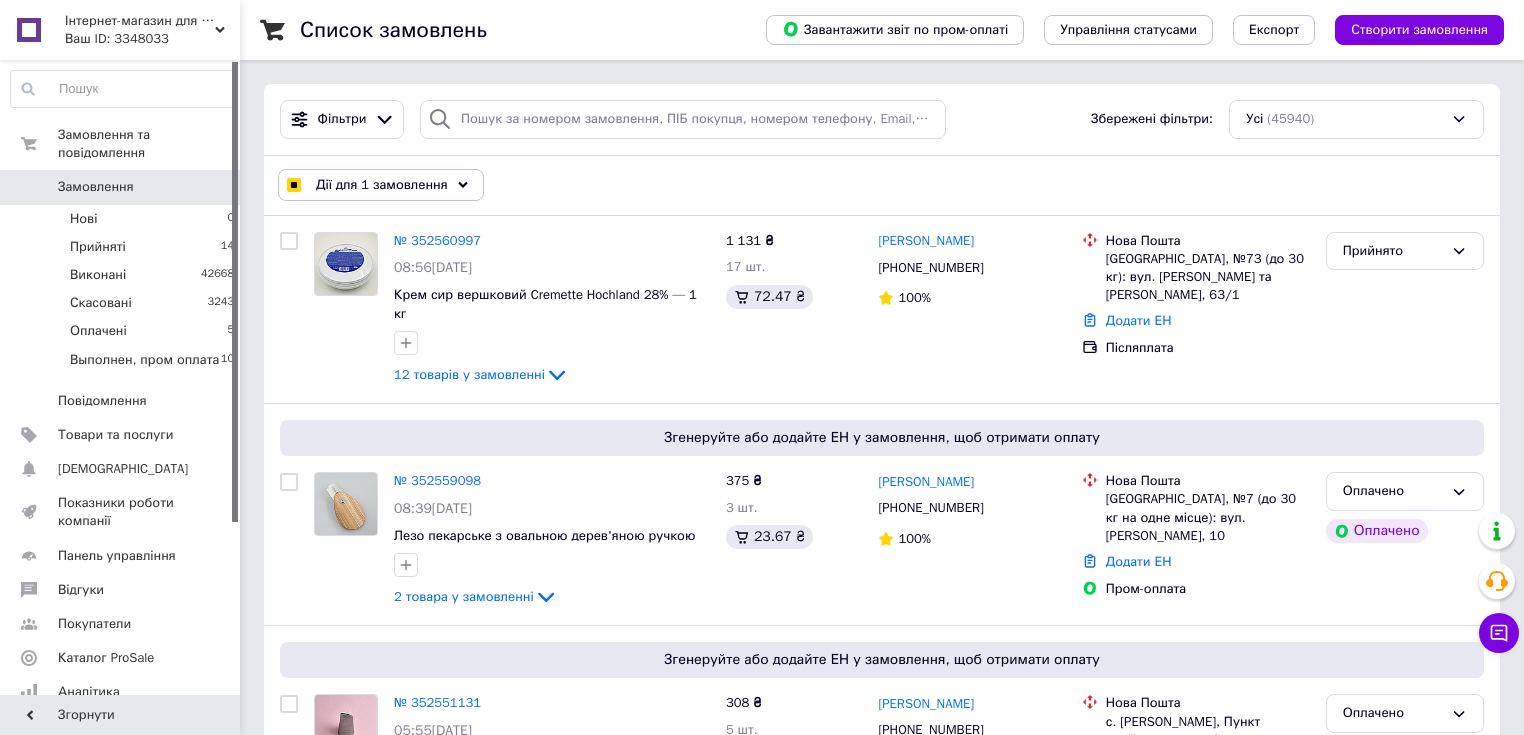 click on "Дії для 1 замовлення" at bounding box center [381, 185] 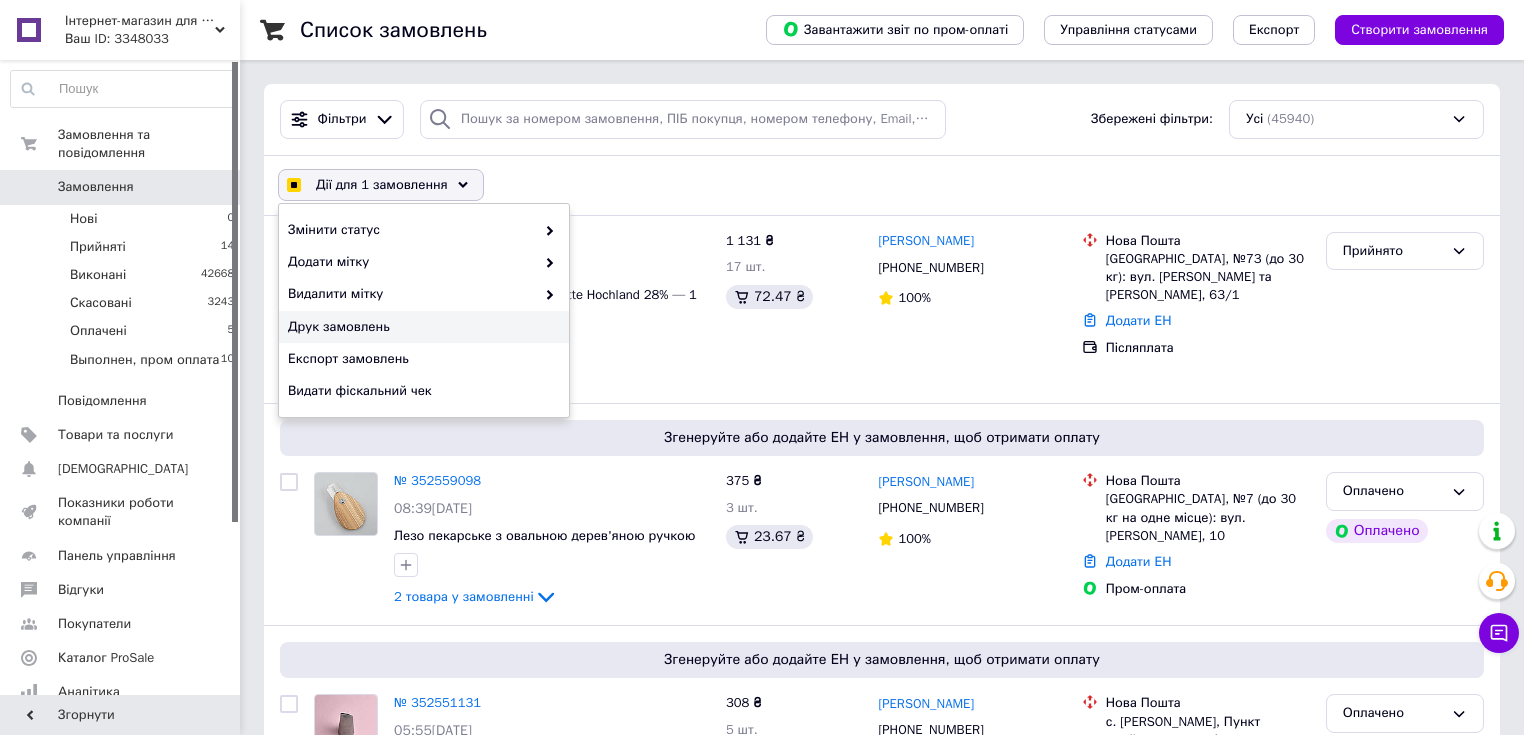 click on "Друк замовлень" at bounding box center (424, 327) 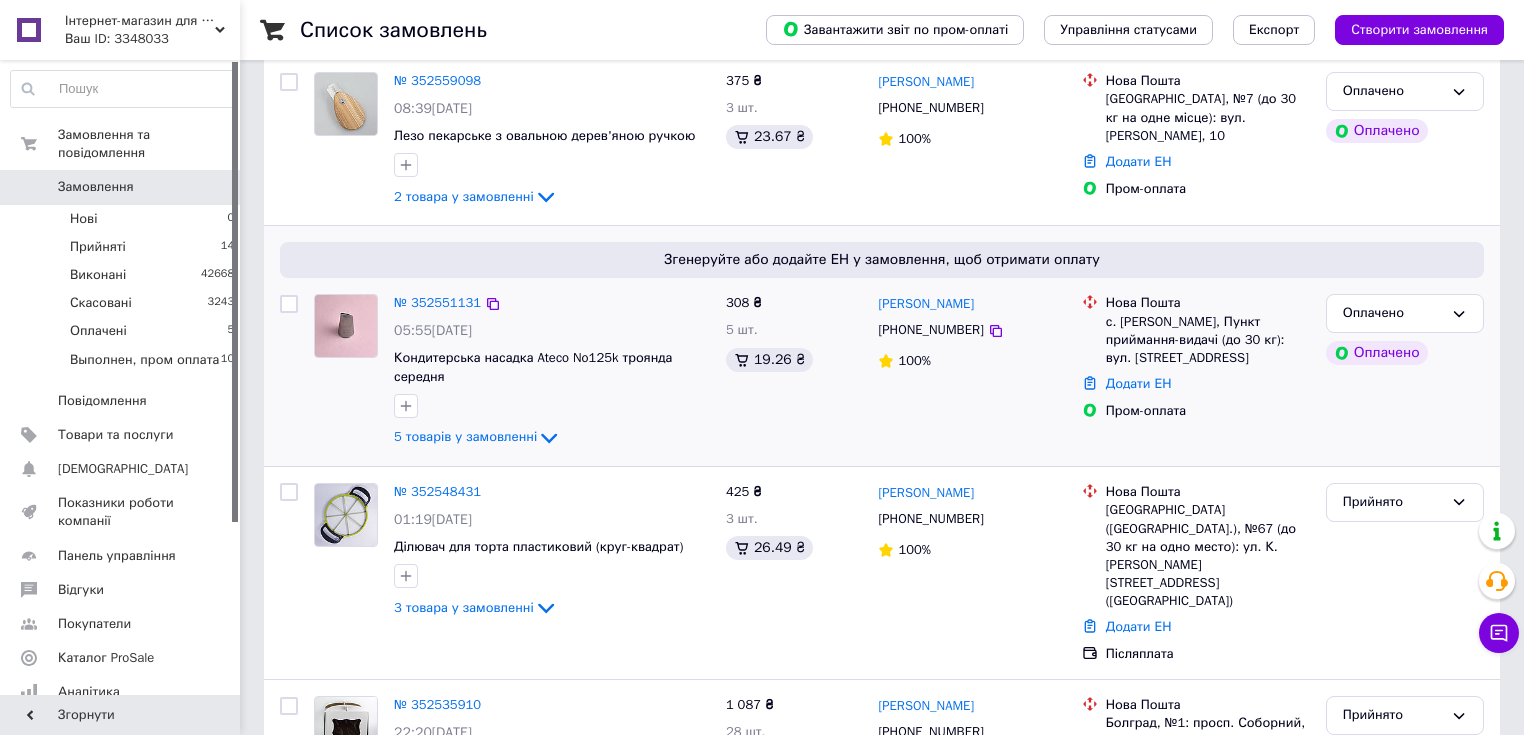 checkbox on "true" 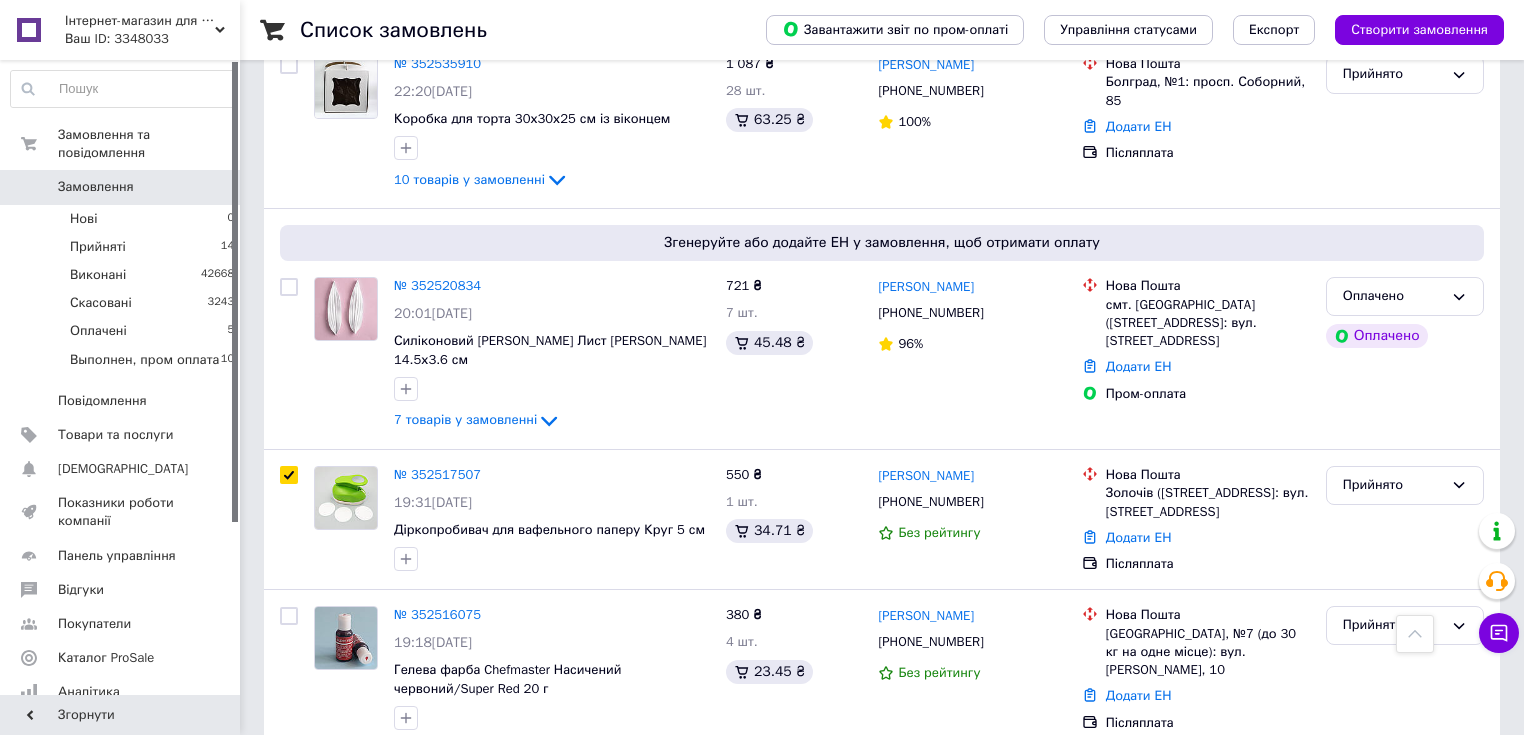 scroll, scrollTop: 1120, scrollLeft: 0, axis: vertical 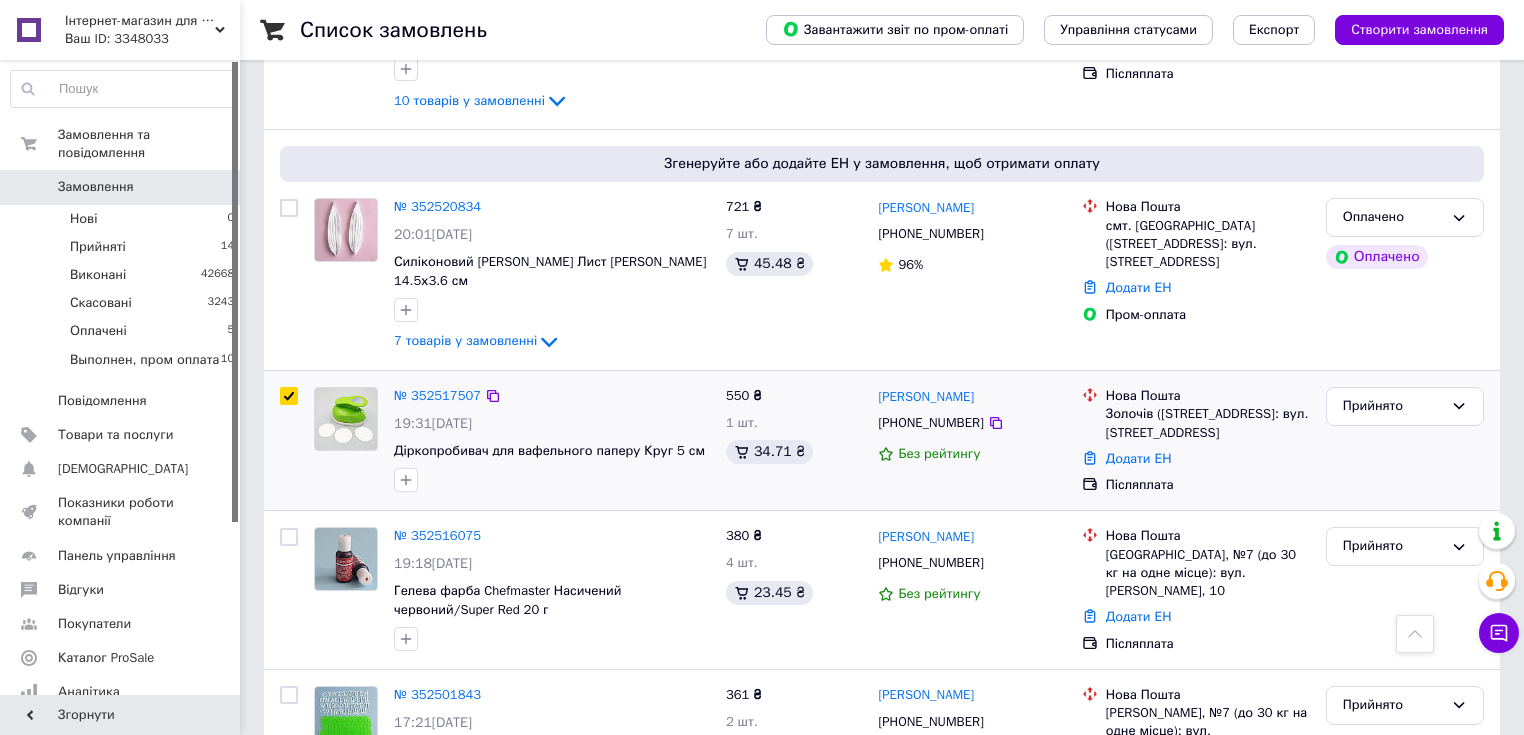 click at bounding box center [289, 396] 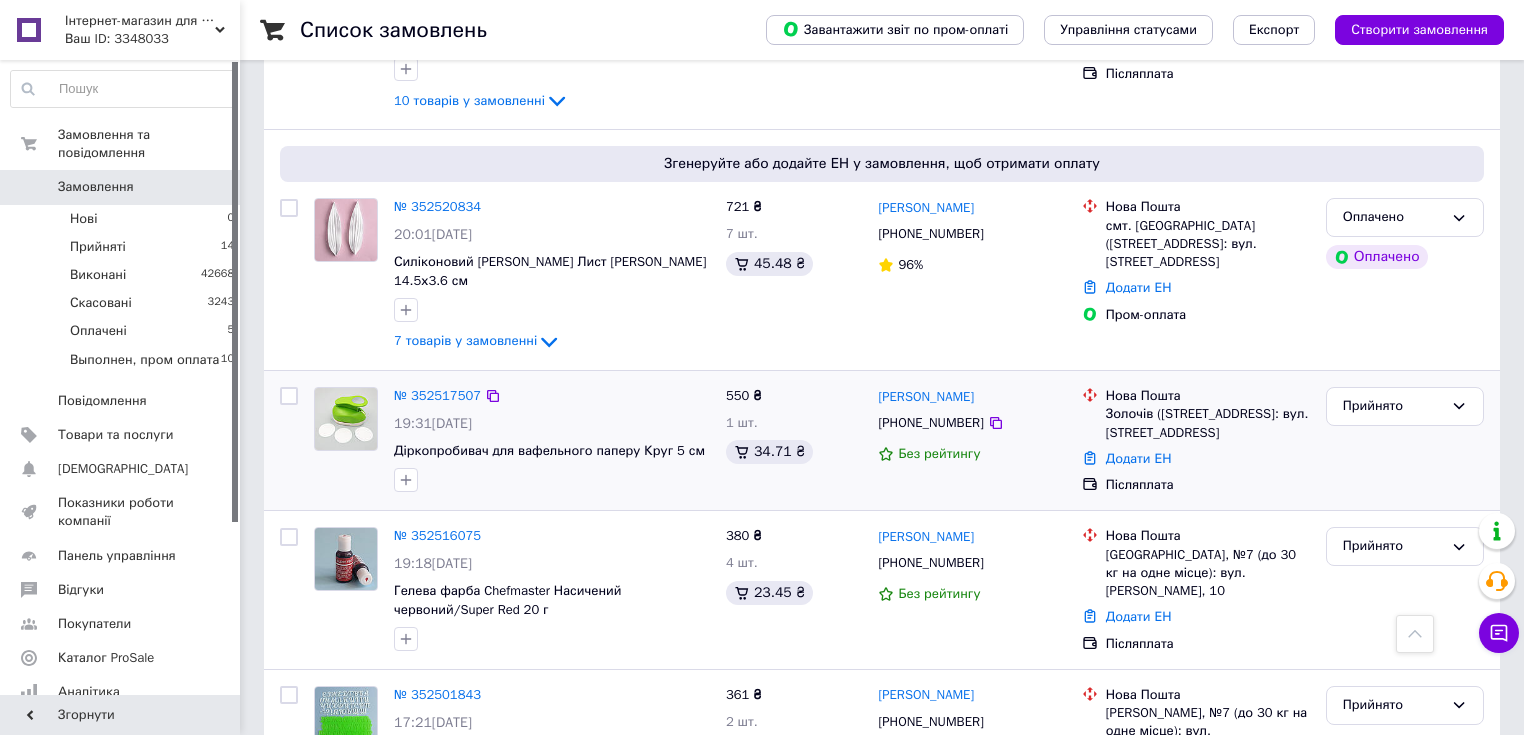 checkbox on "false" 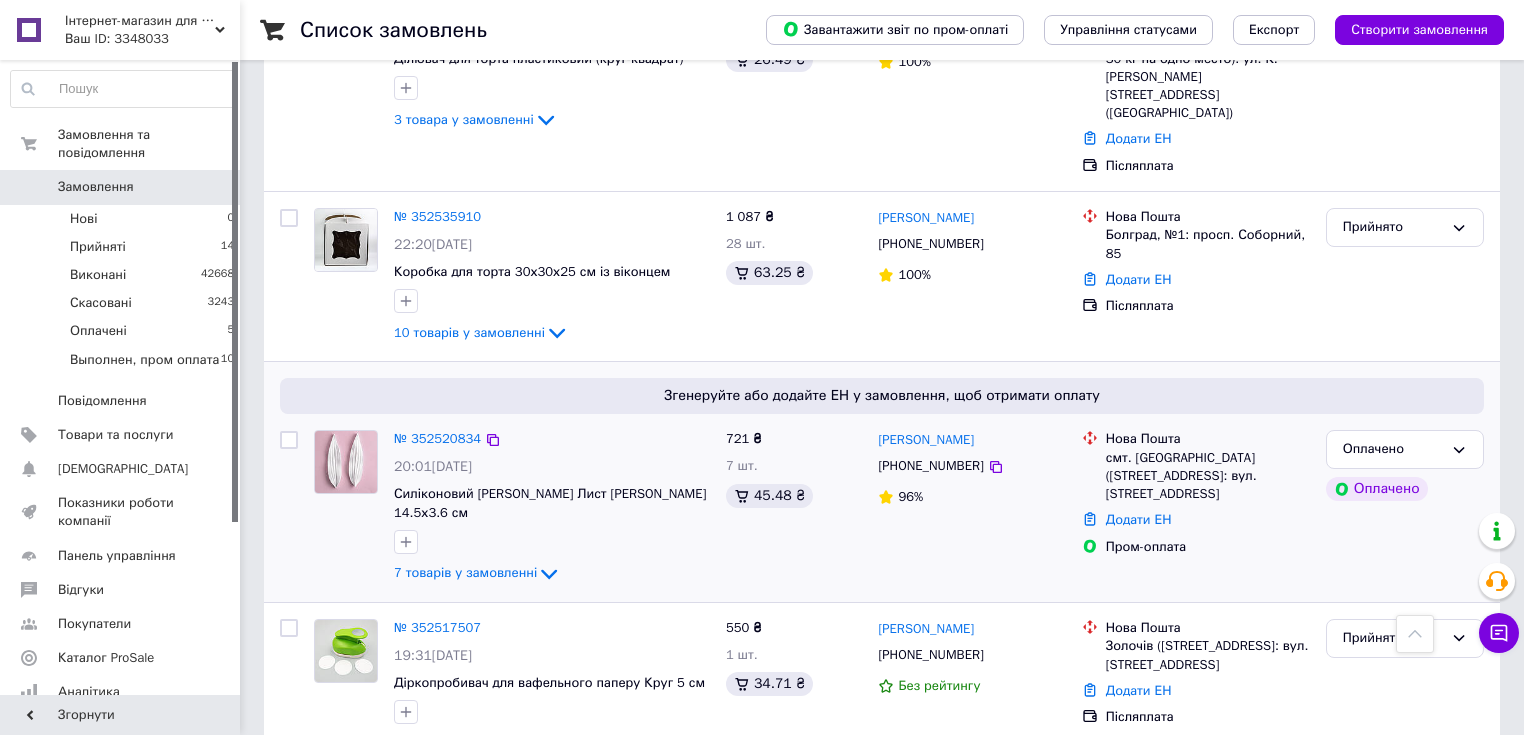 scroll, scrollTop: 880, scrollLeft: 0, axis: vertical 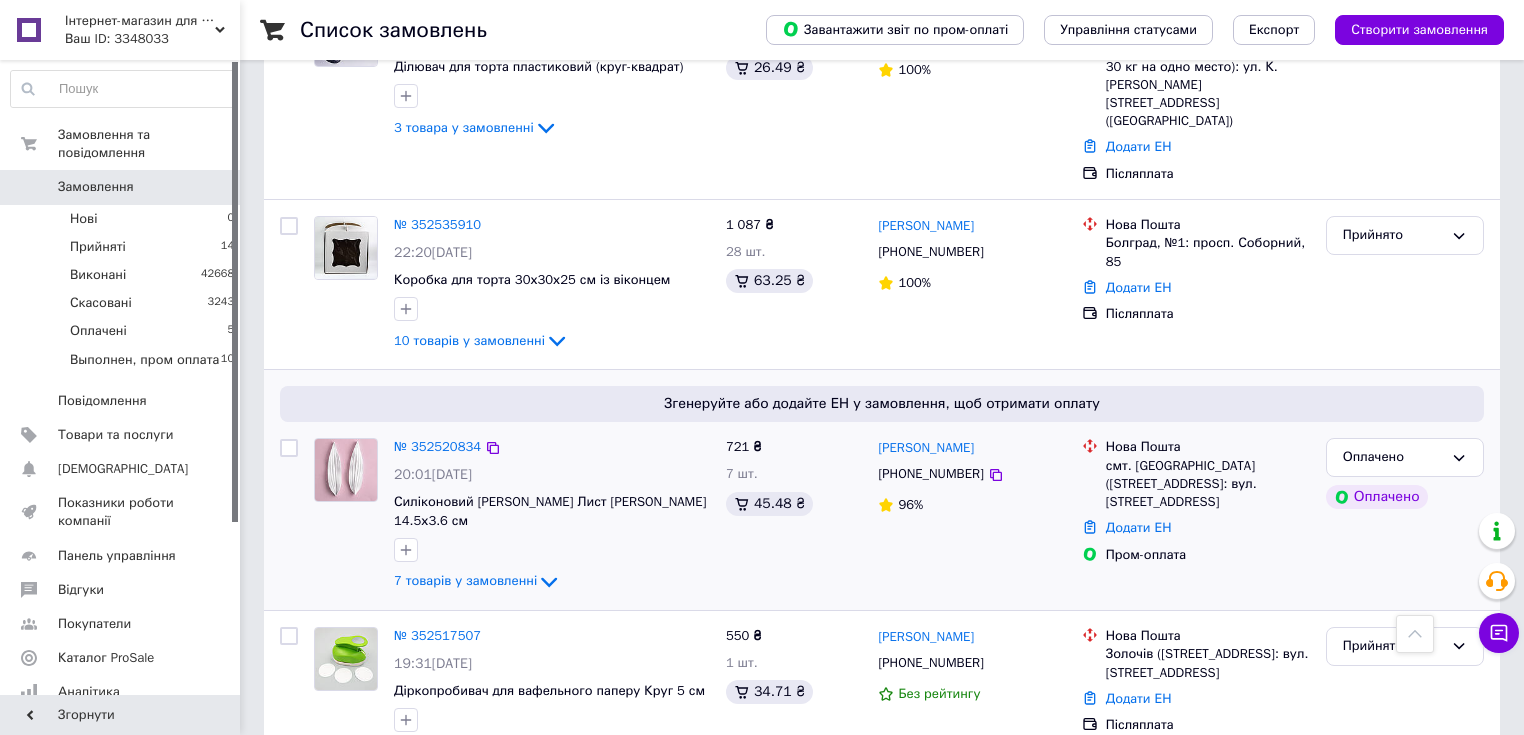 click at bounding box center [289, 448] 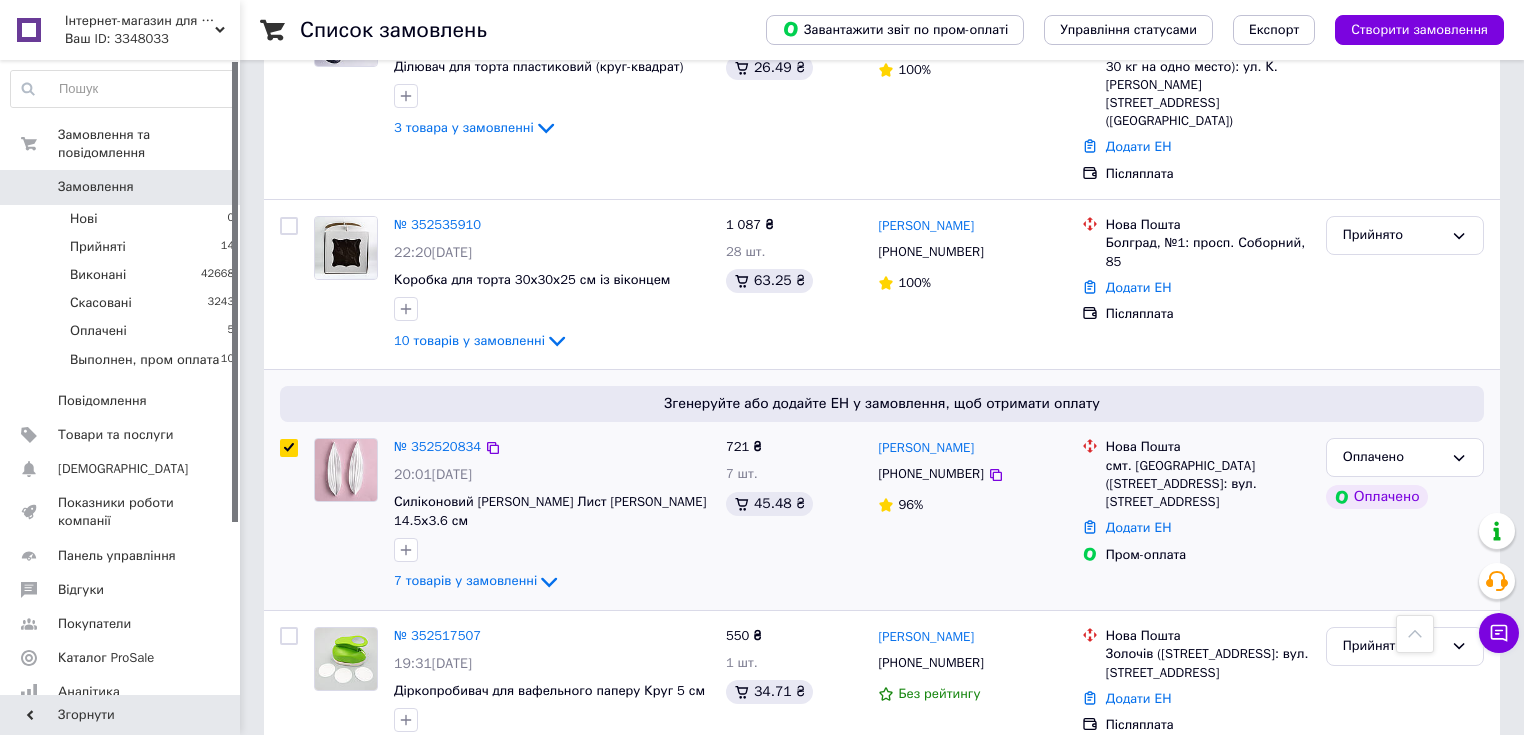 checkbox on "true" 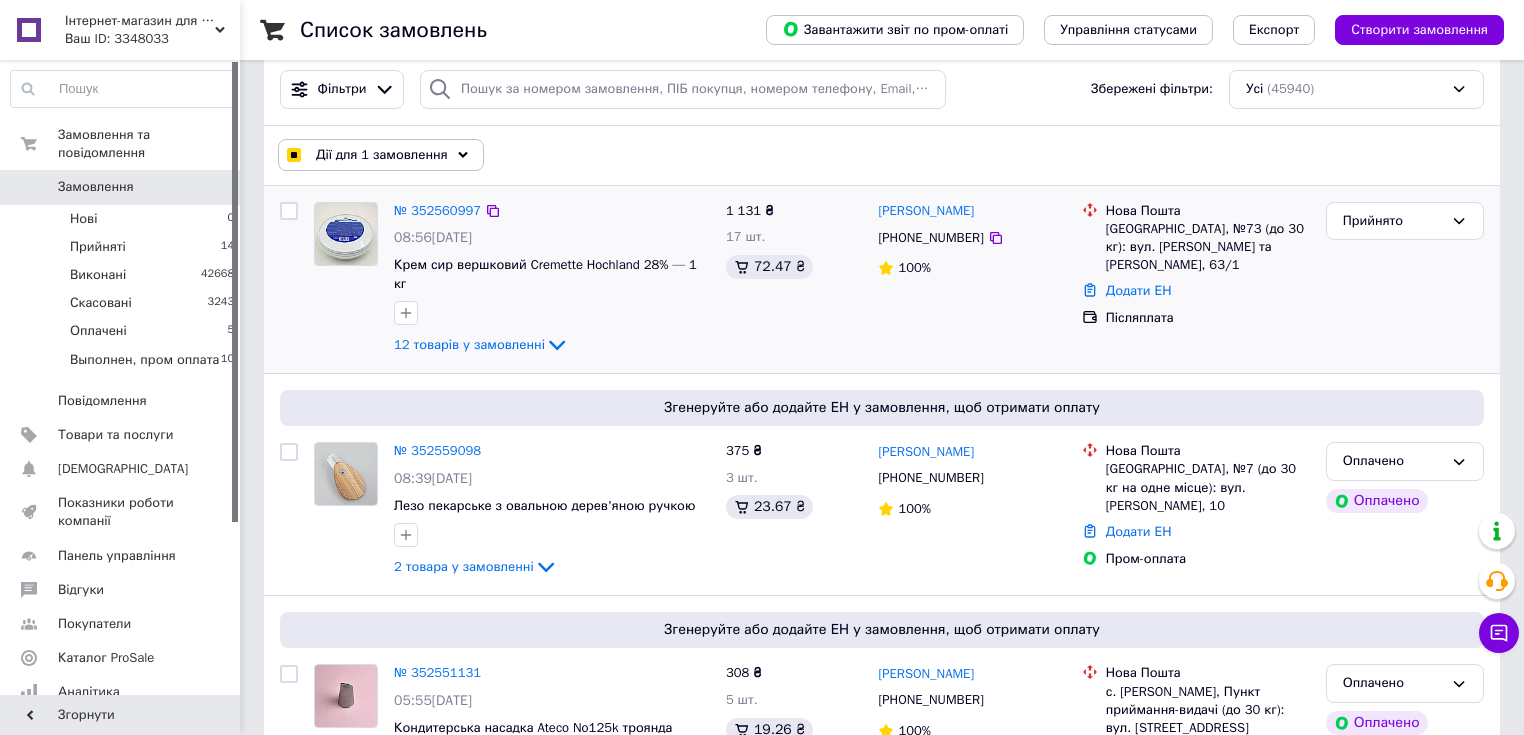 scroll, scrollTop: 0, scrollLeft: 0, axis: both 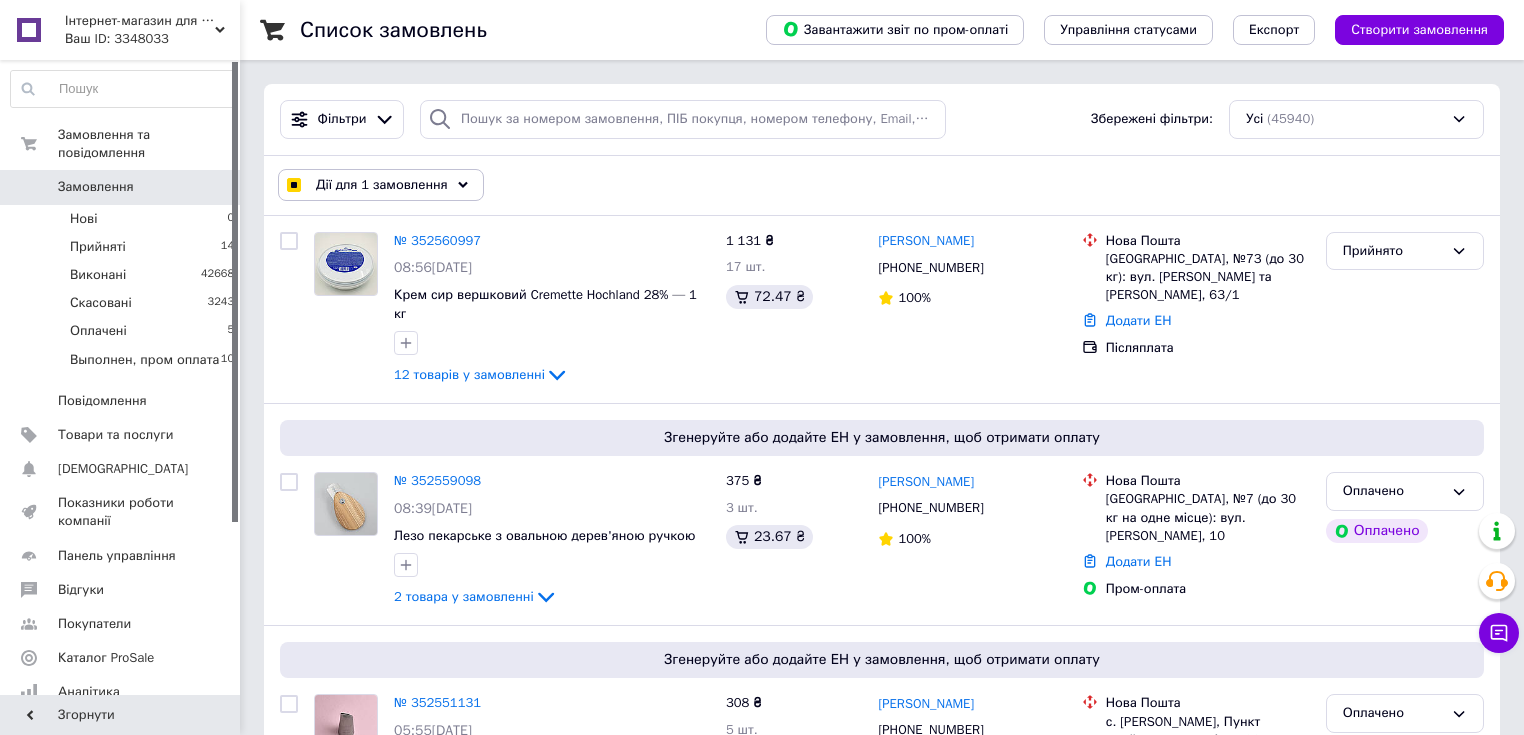click on "Дії для 1 замовлення" at bounding box center (382, 185) 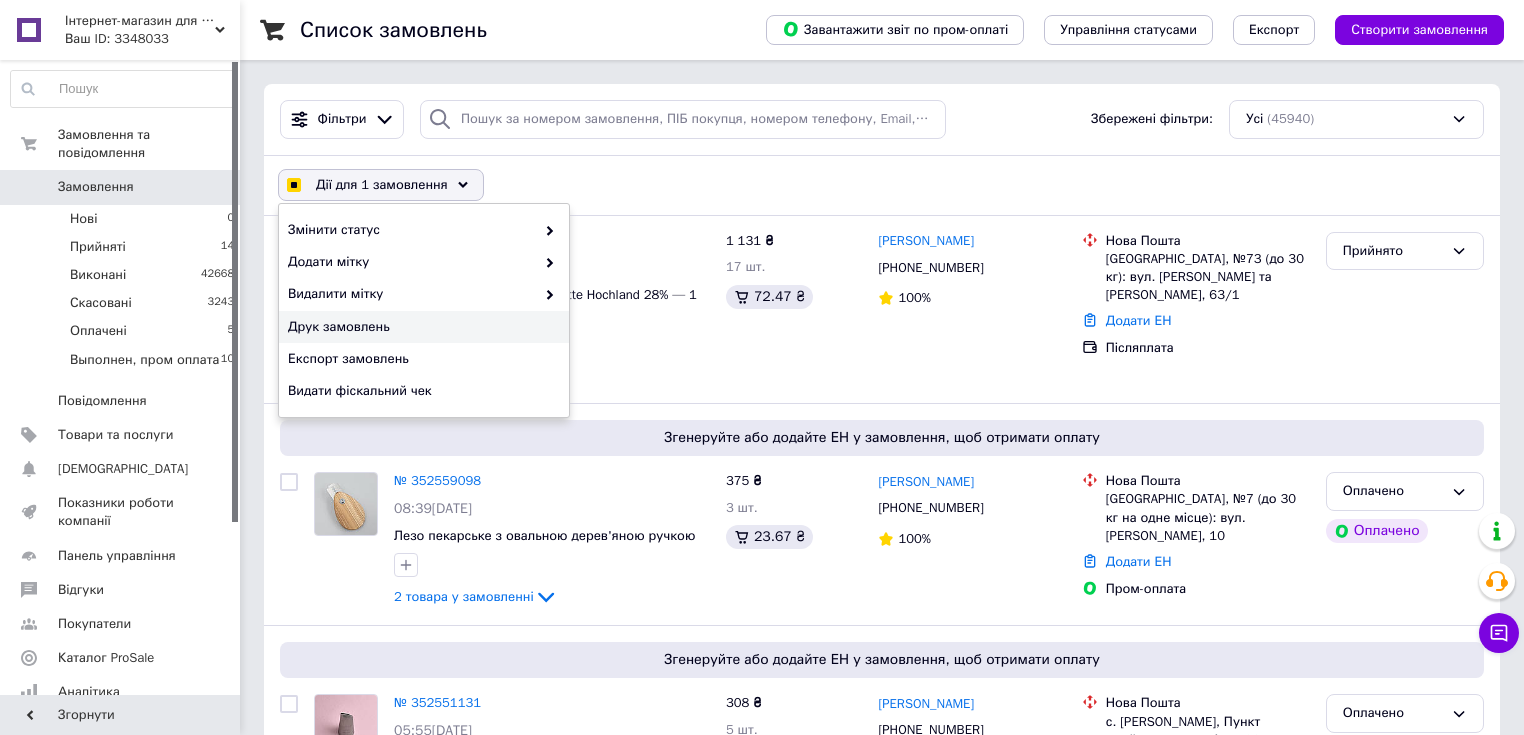click on "Друк замовлень" at bounding box center (421, 327) 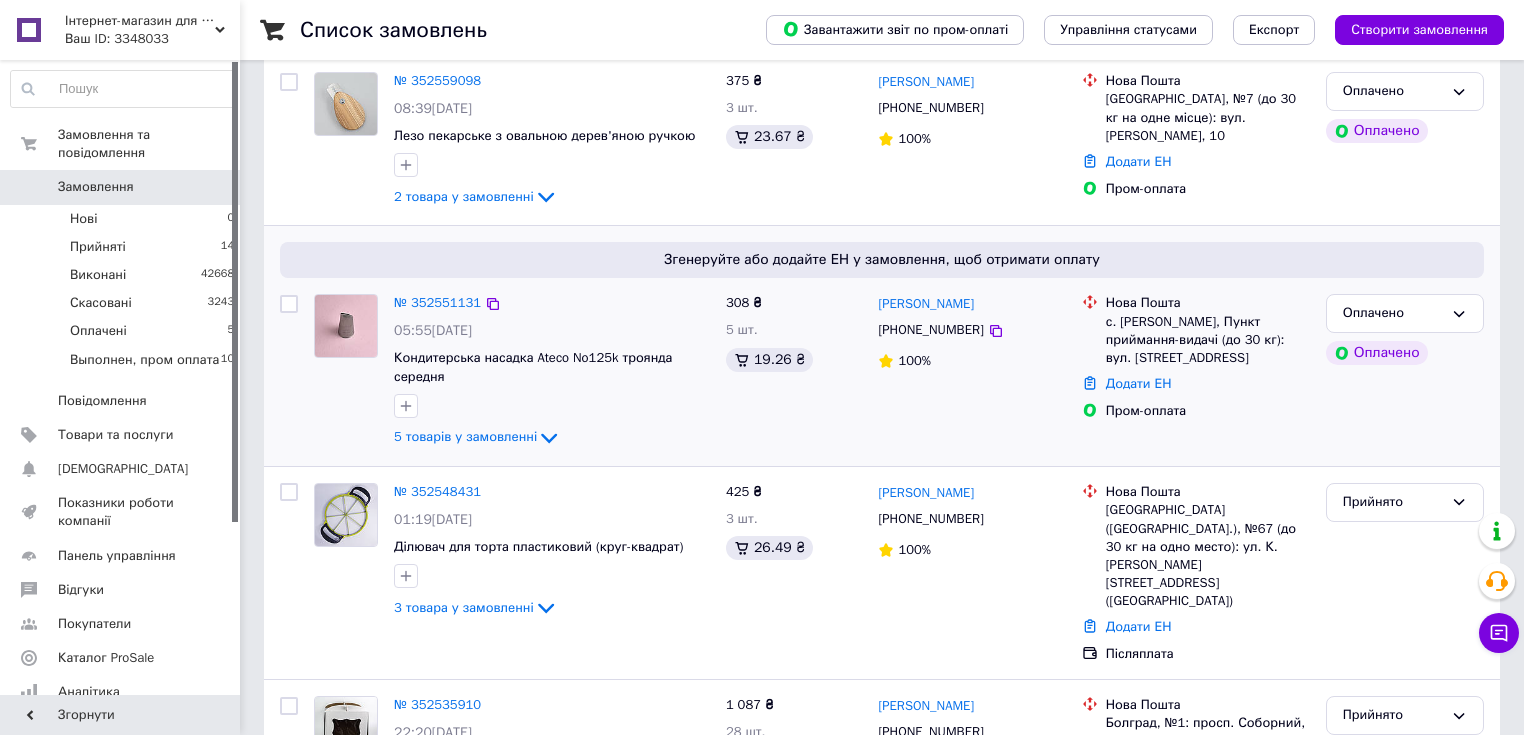 checkbox on "true" 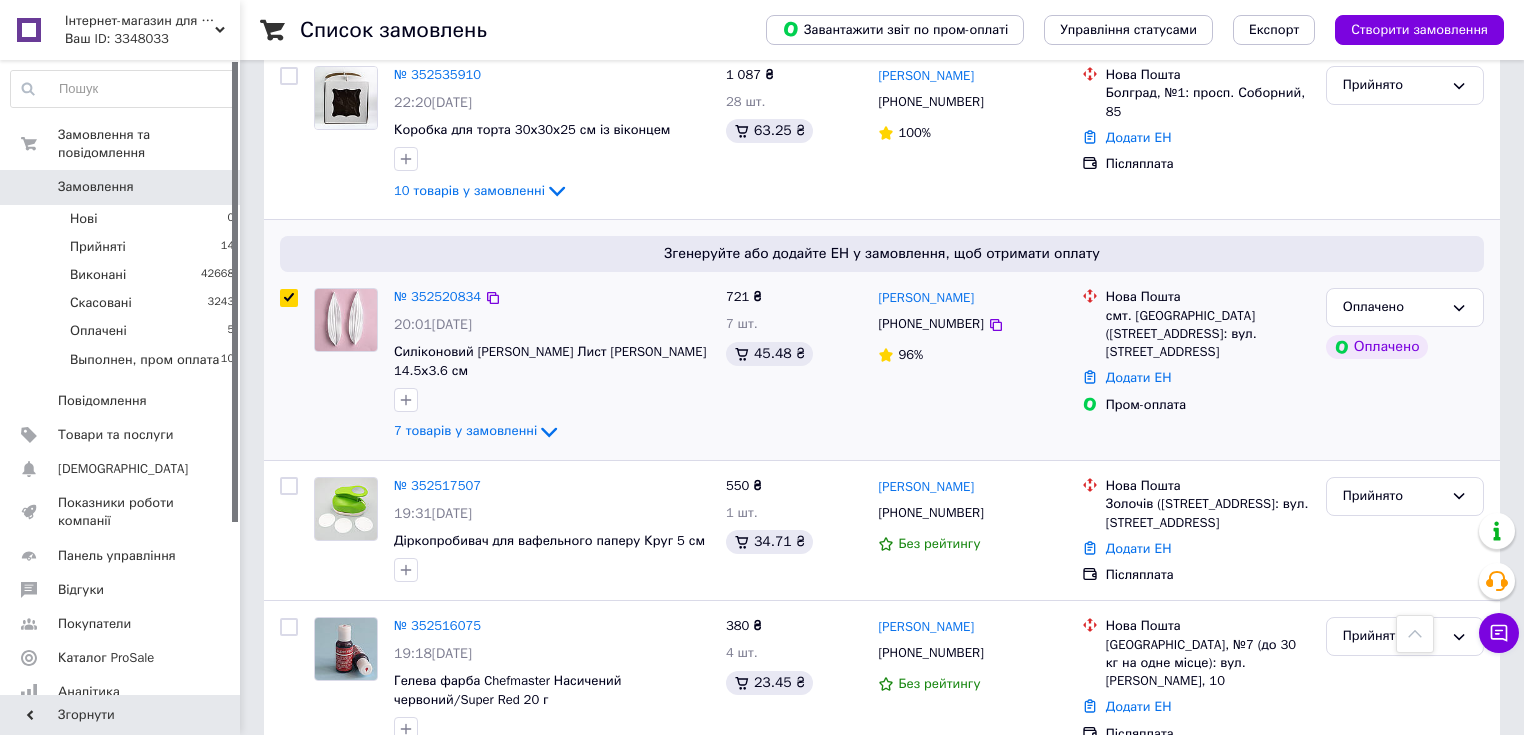 scroll, scrollTop: 1040, scrollLeft: 0, axis: vertical 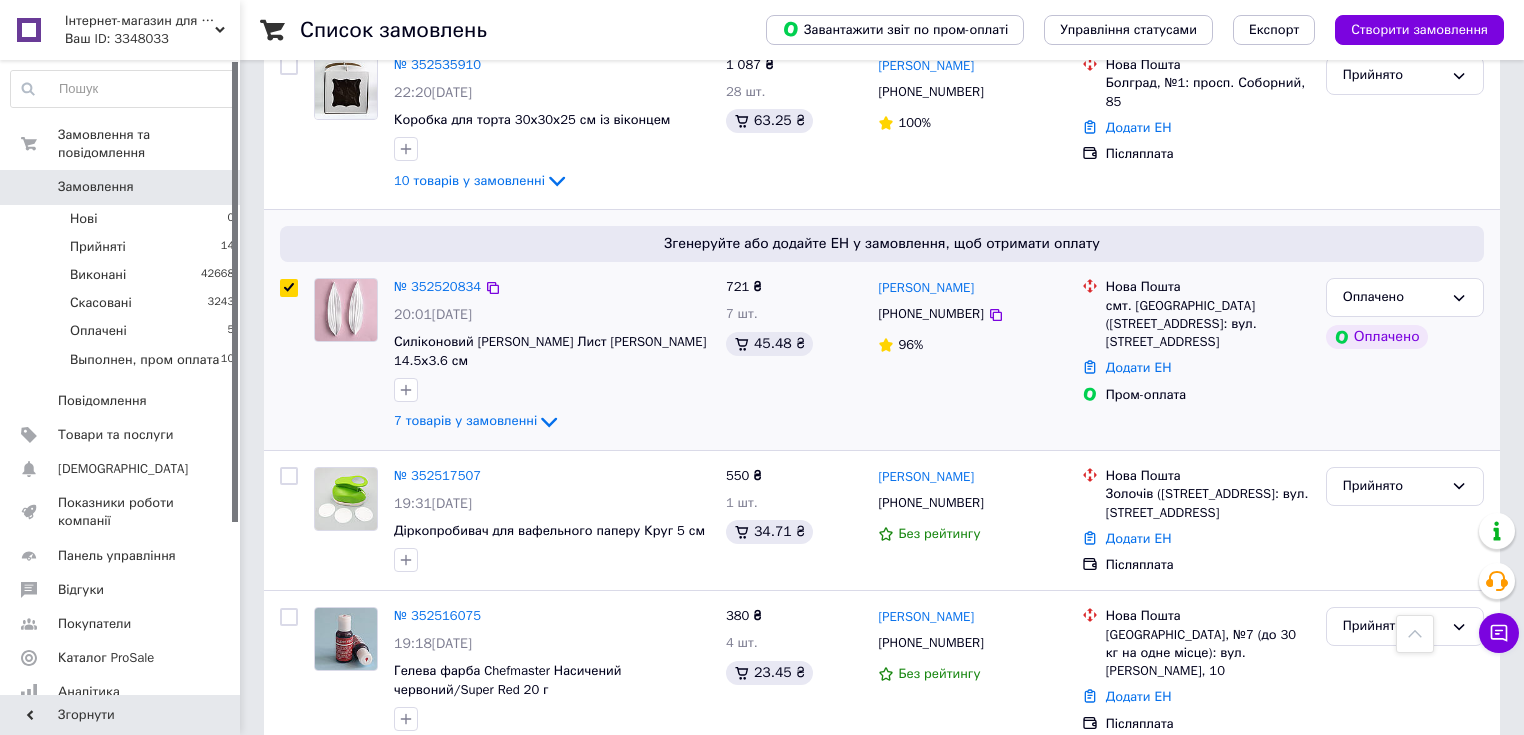 click at bounding box center (289, 288) 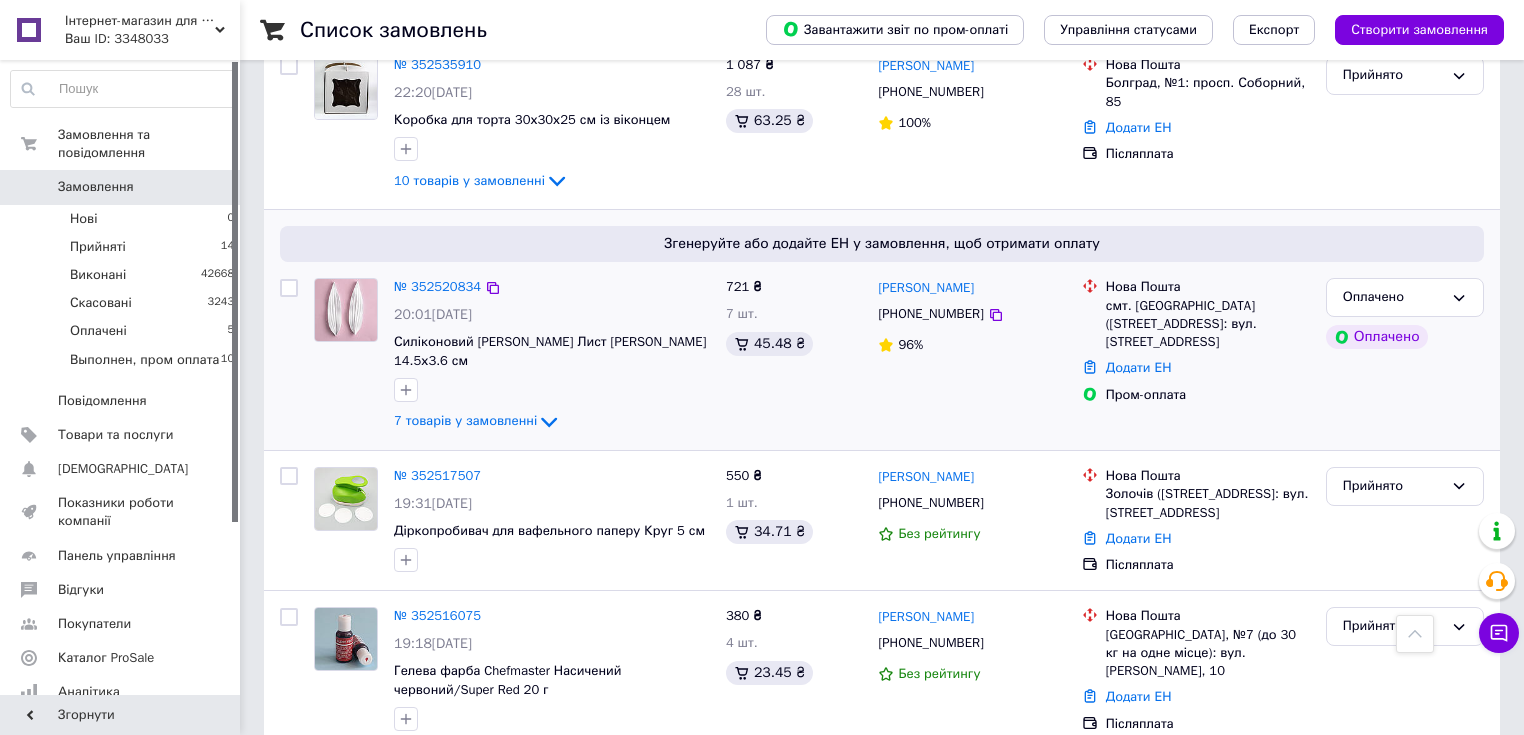 checkbox on "false" 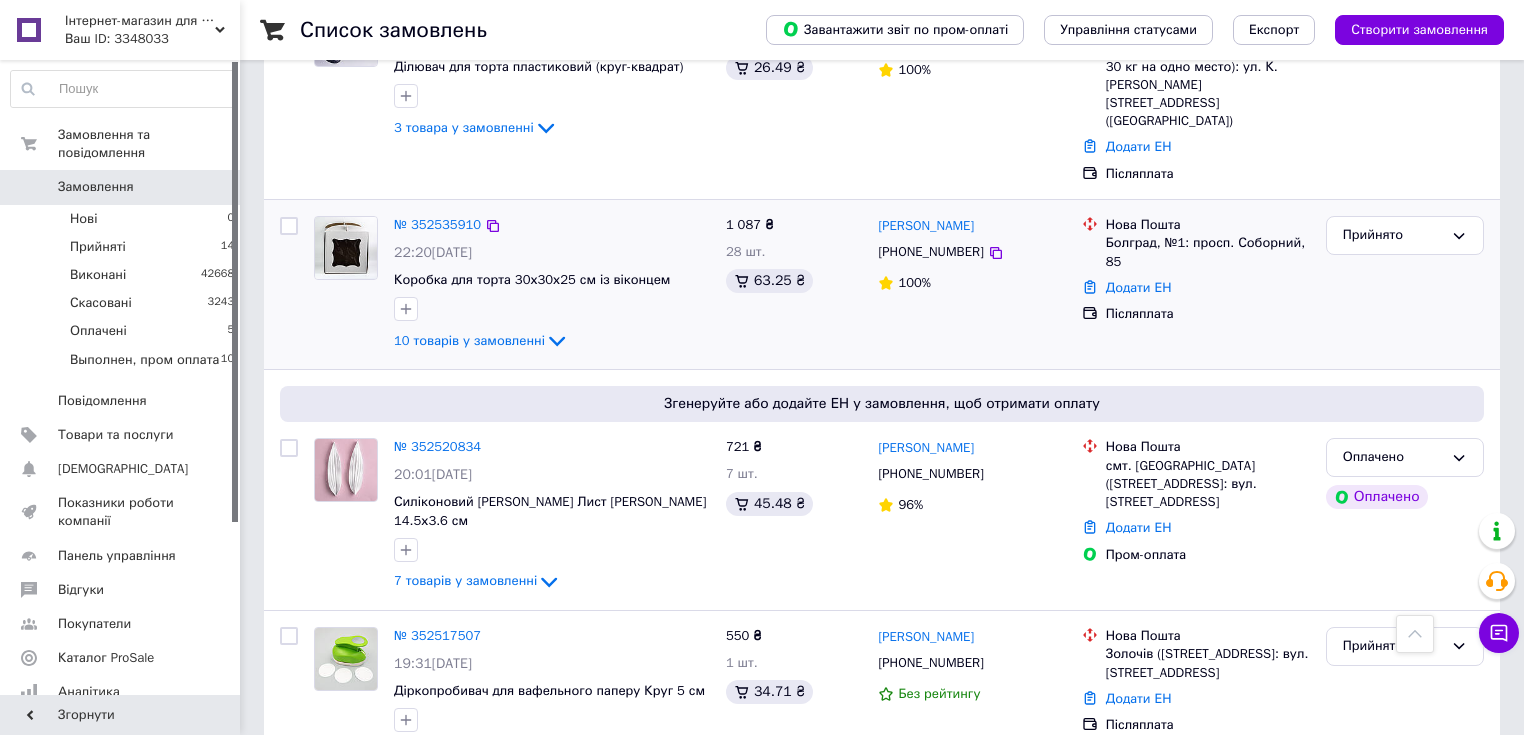 click at bounding box center (289, 226) 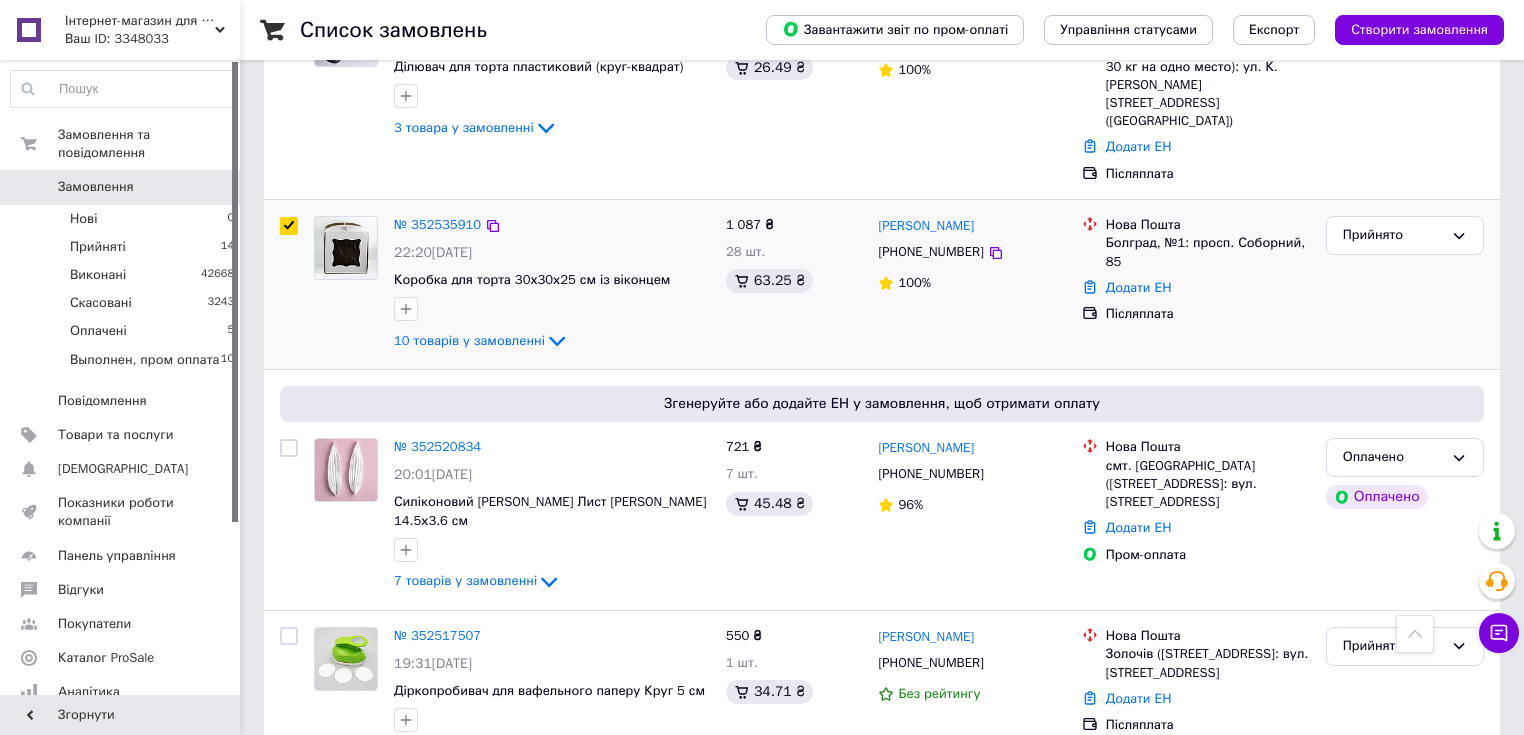 checkbox on "true" 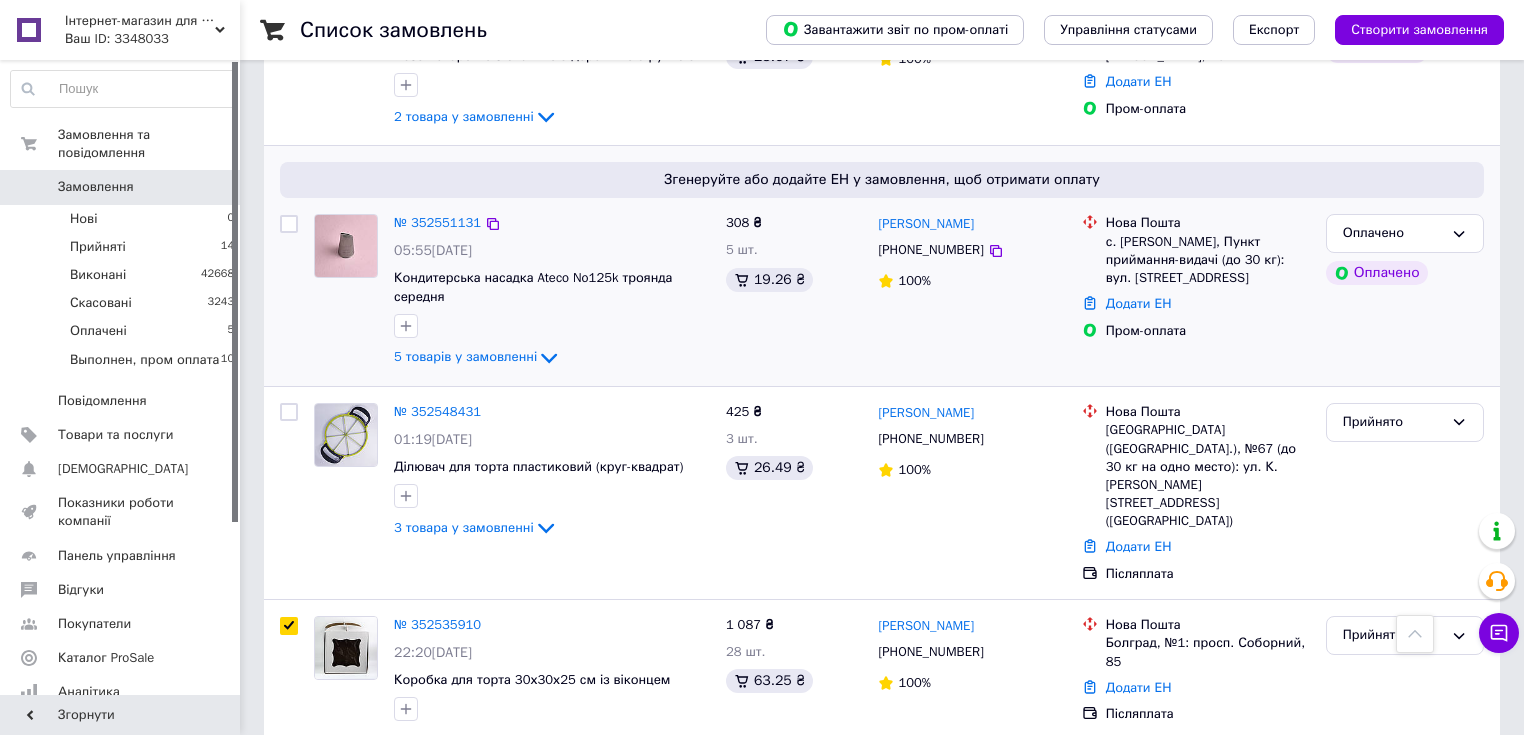 scroll, scrollTop: 0, scrollLeft: 0, axis: both 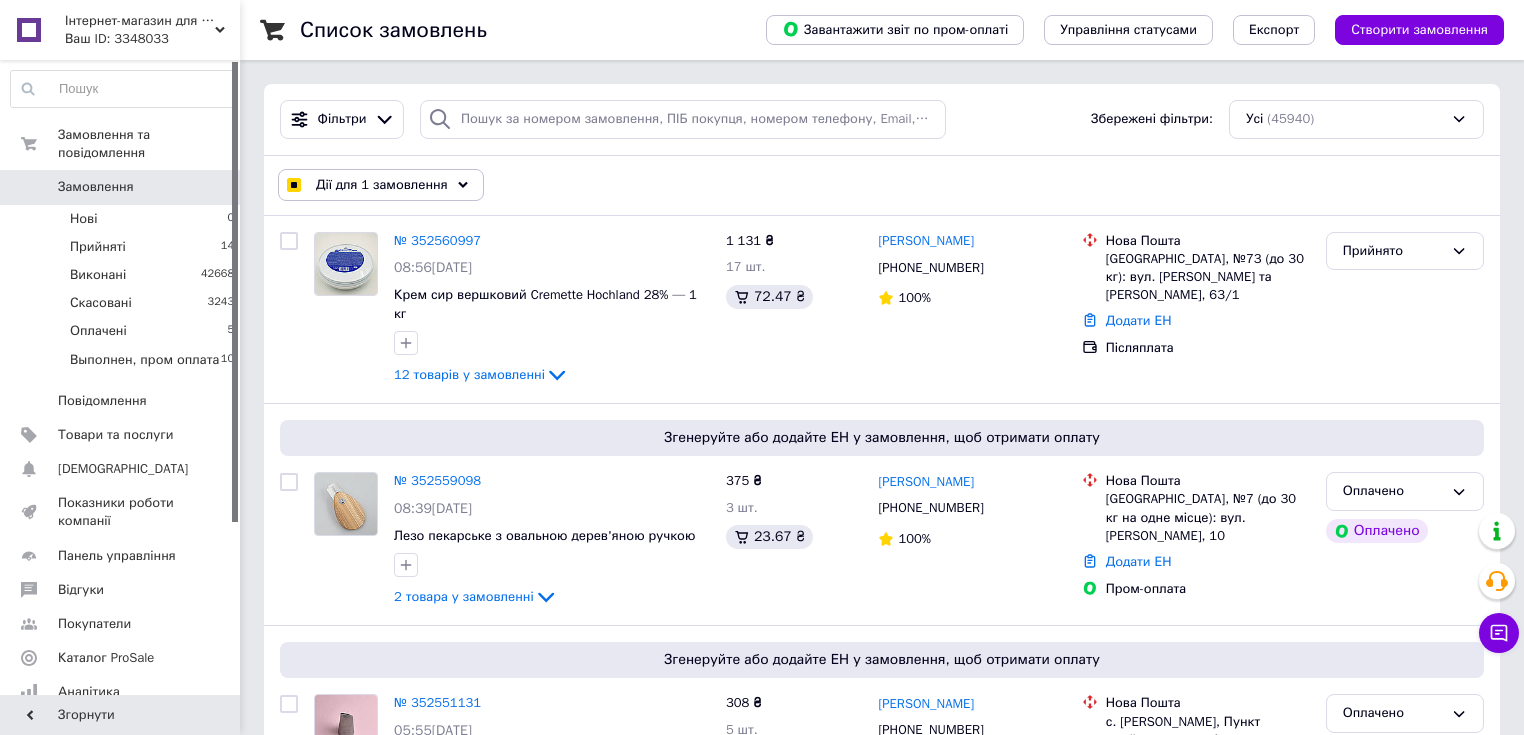 click on "Дії для 1 замовлення" at bounding box center [381, 185] 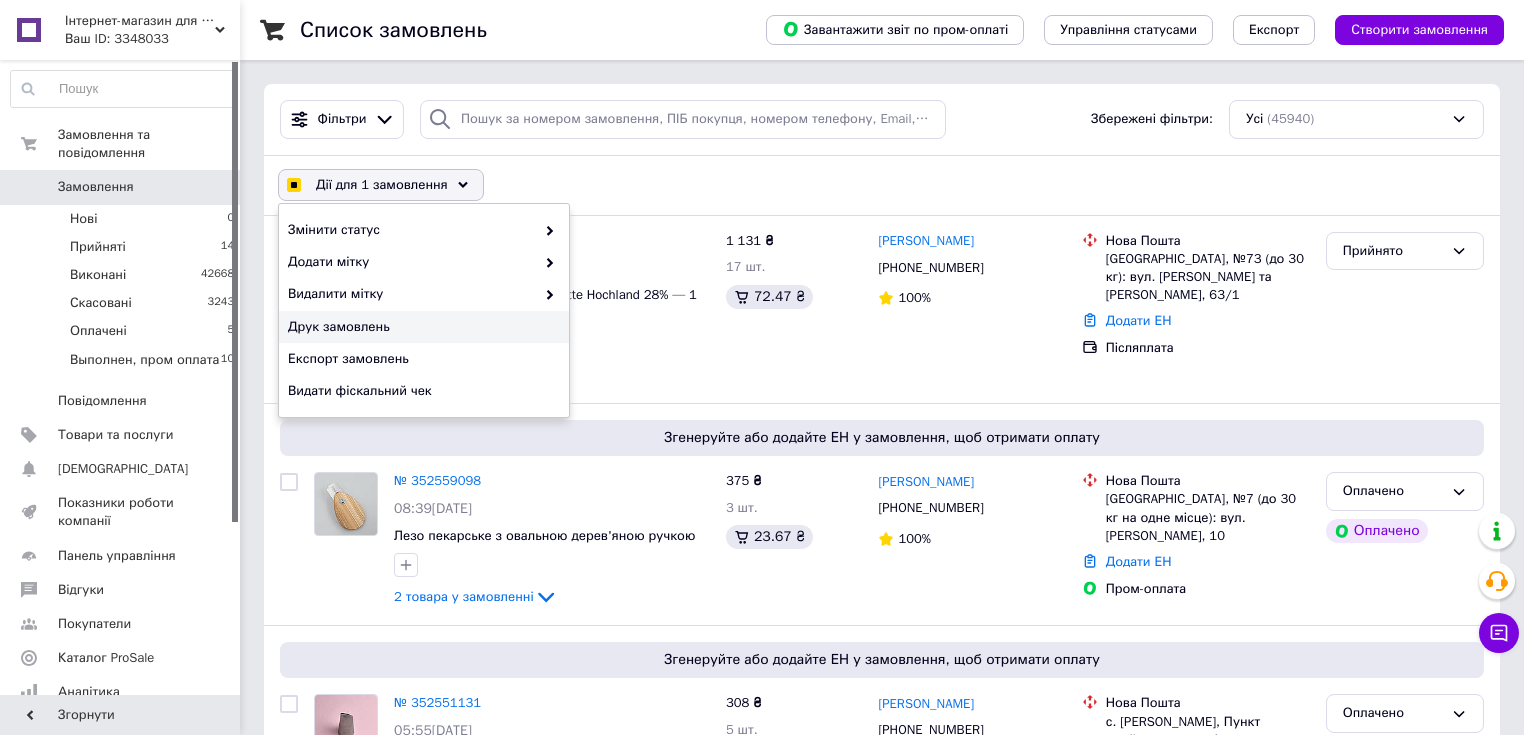 click on "Друк замовлень" at bounding box center [424, 327] 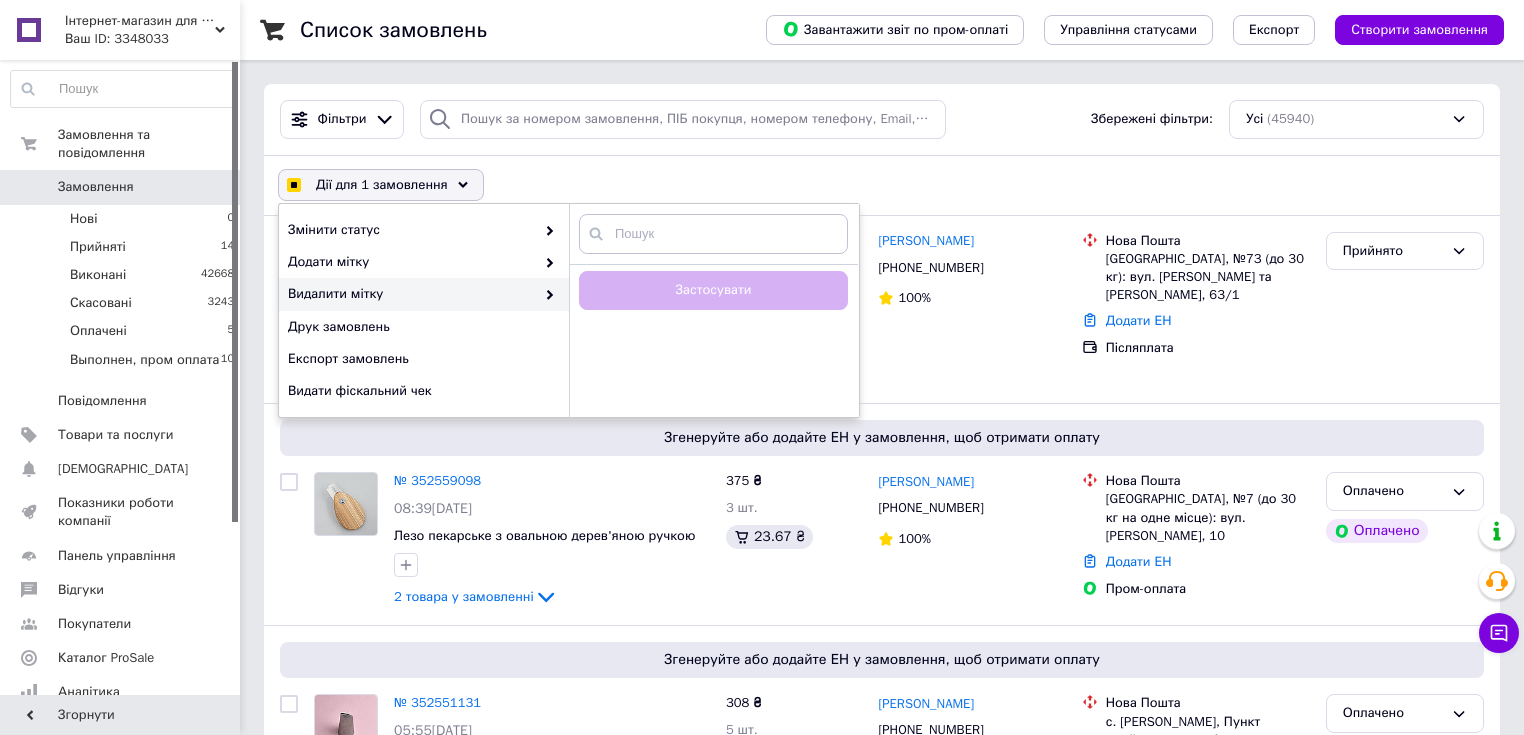 click on "Дії для 1 замовлення Вибрати все 45940 замовлень Вибрані всі 45940 замовлень Скасувати вибрані Змінити статус Додати мітку Видалити мітку Створити мітку   Застосувати Друк замовлень Експорт замовлень Видати фіскальний чек" at bounding box center (882, 185) 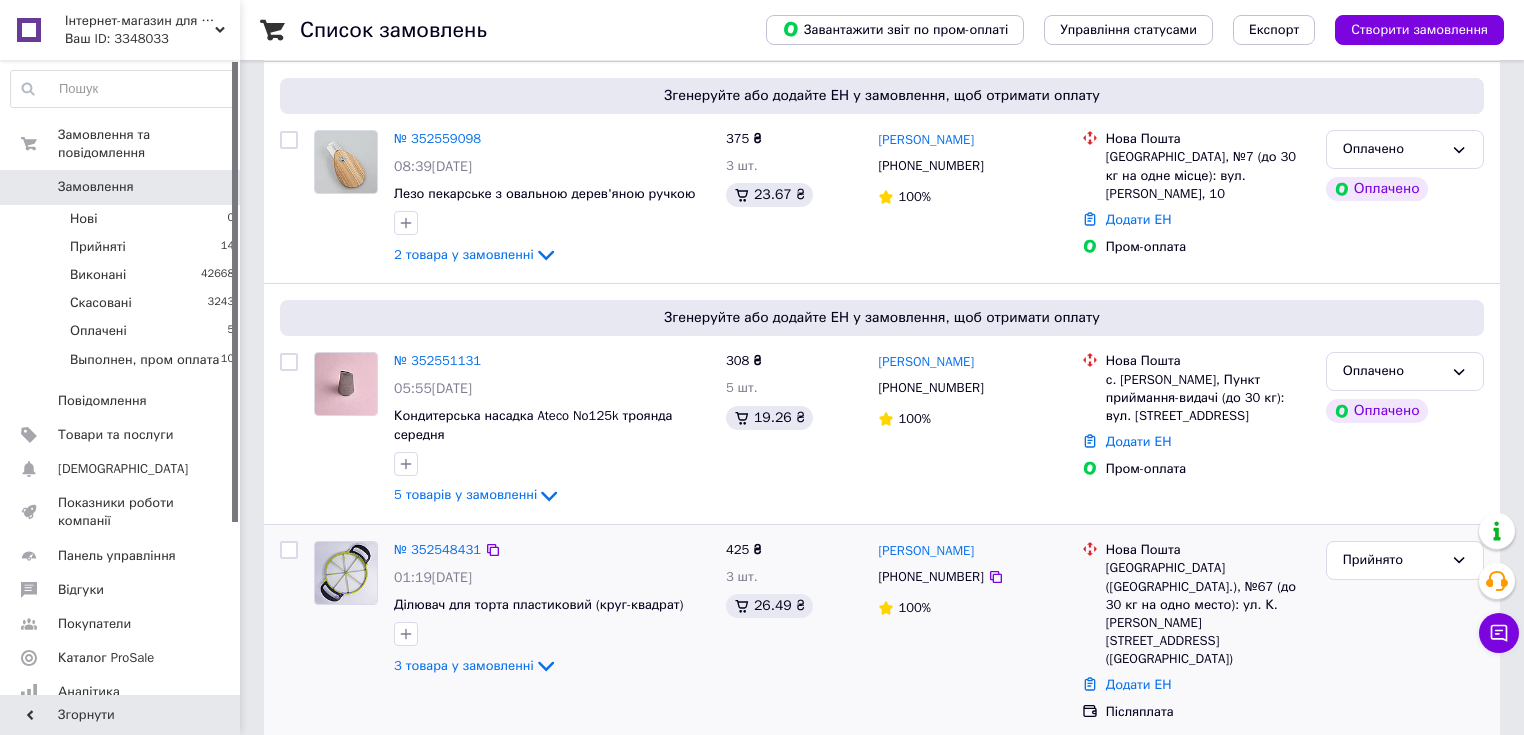 scroll, scrollTop: 720, scrollLeft: 0, axis: vertical 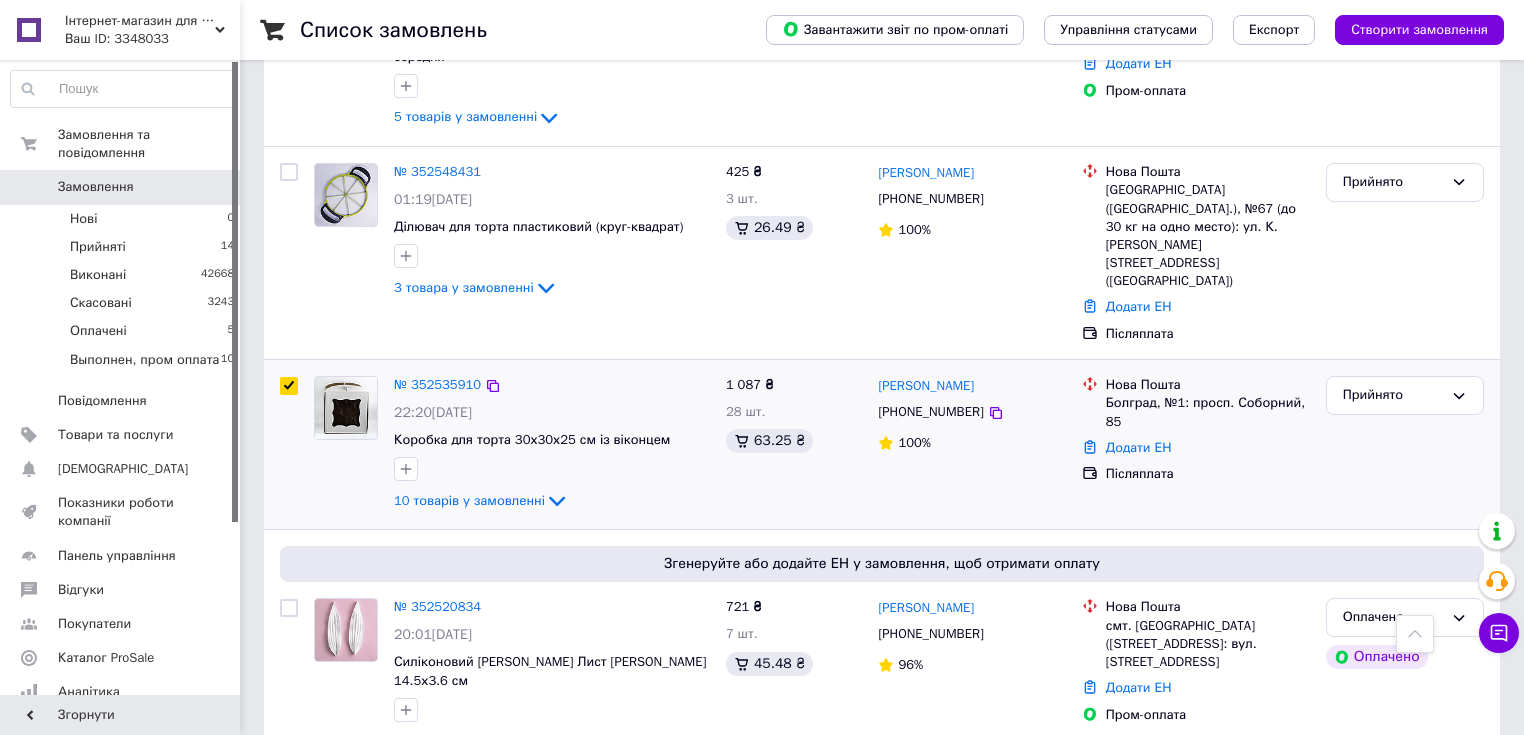 click at bounding box center (289, 386) 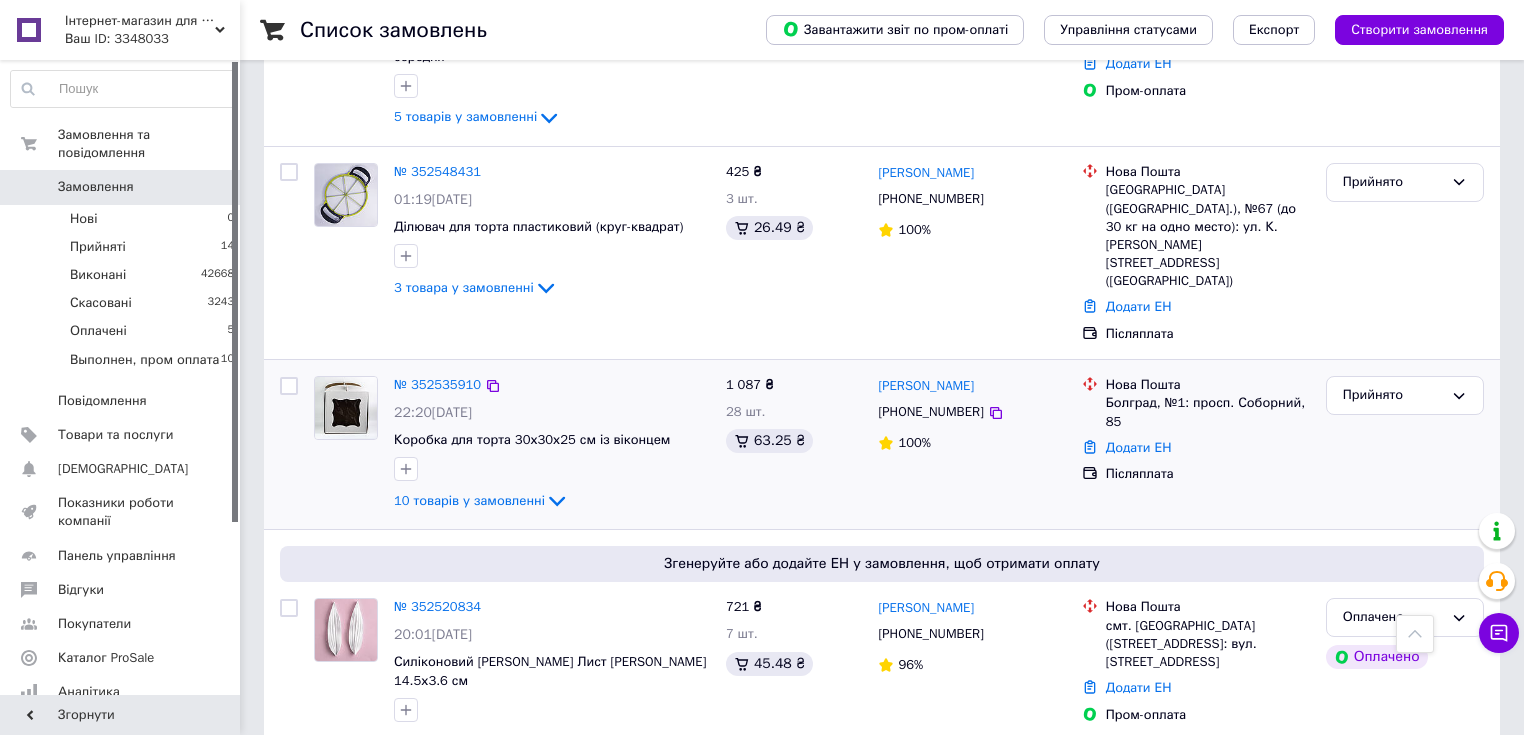 checkbox on "false" 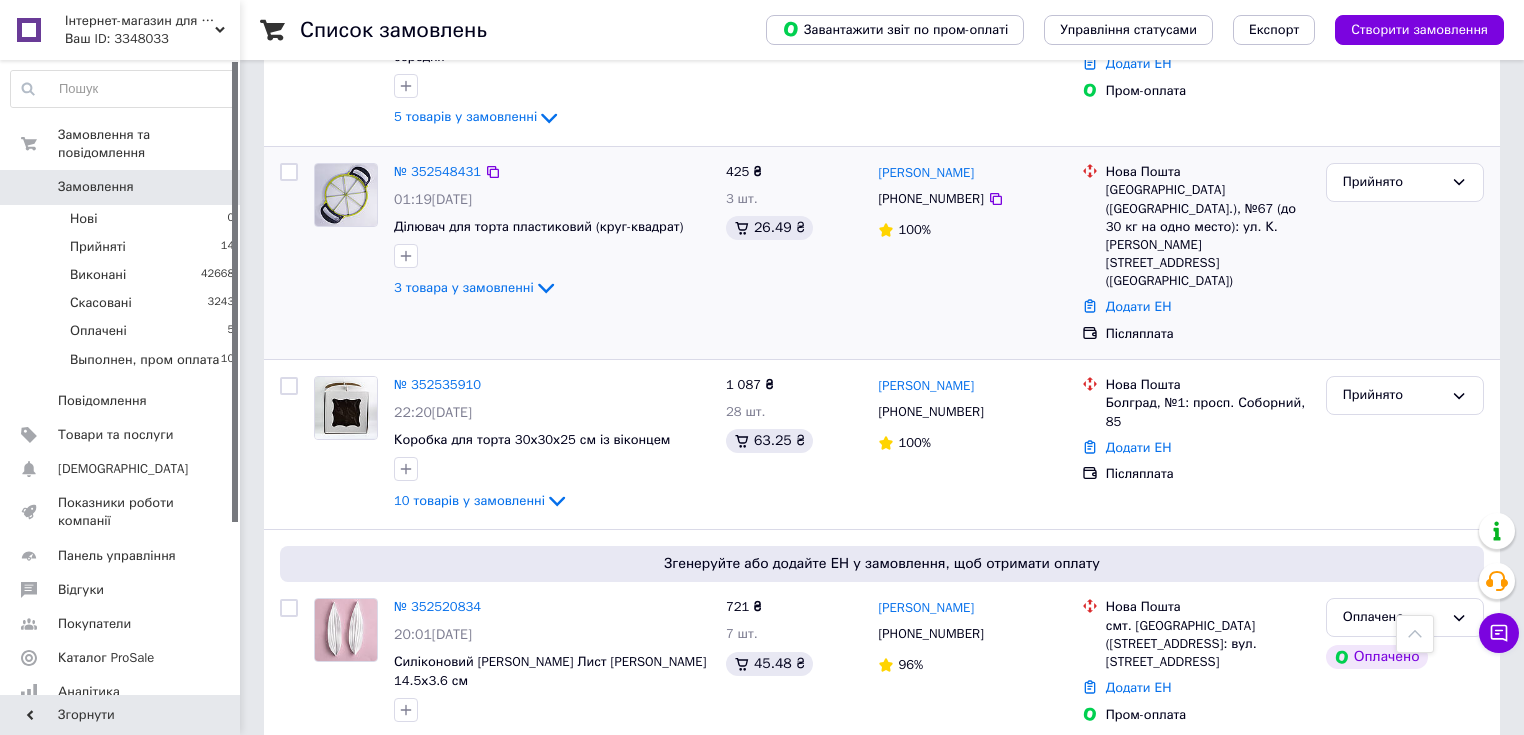click at bounding box center [289, 172] 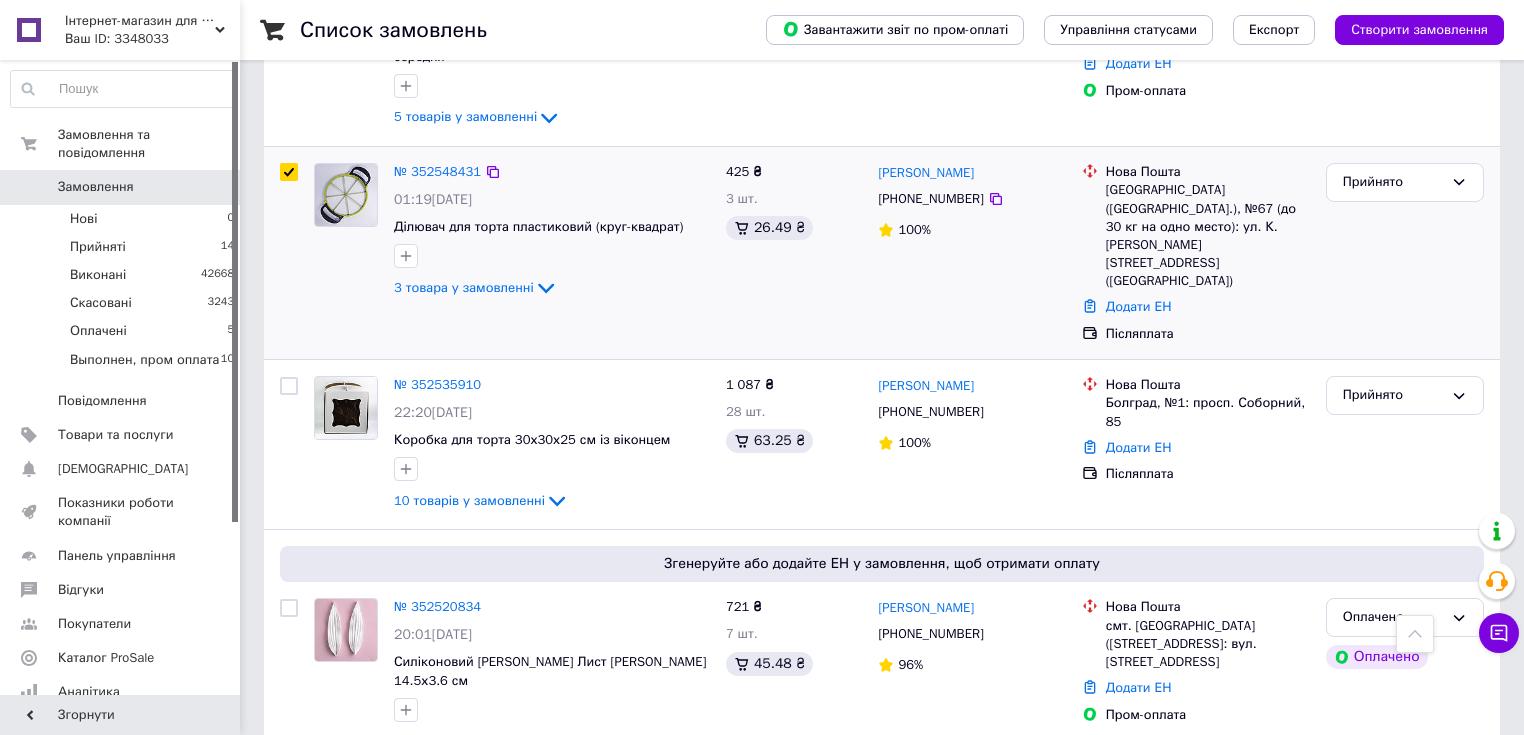 checkbox on "true" 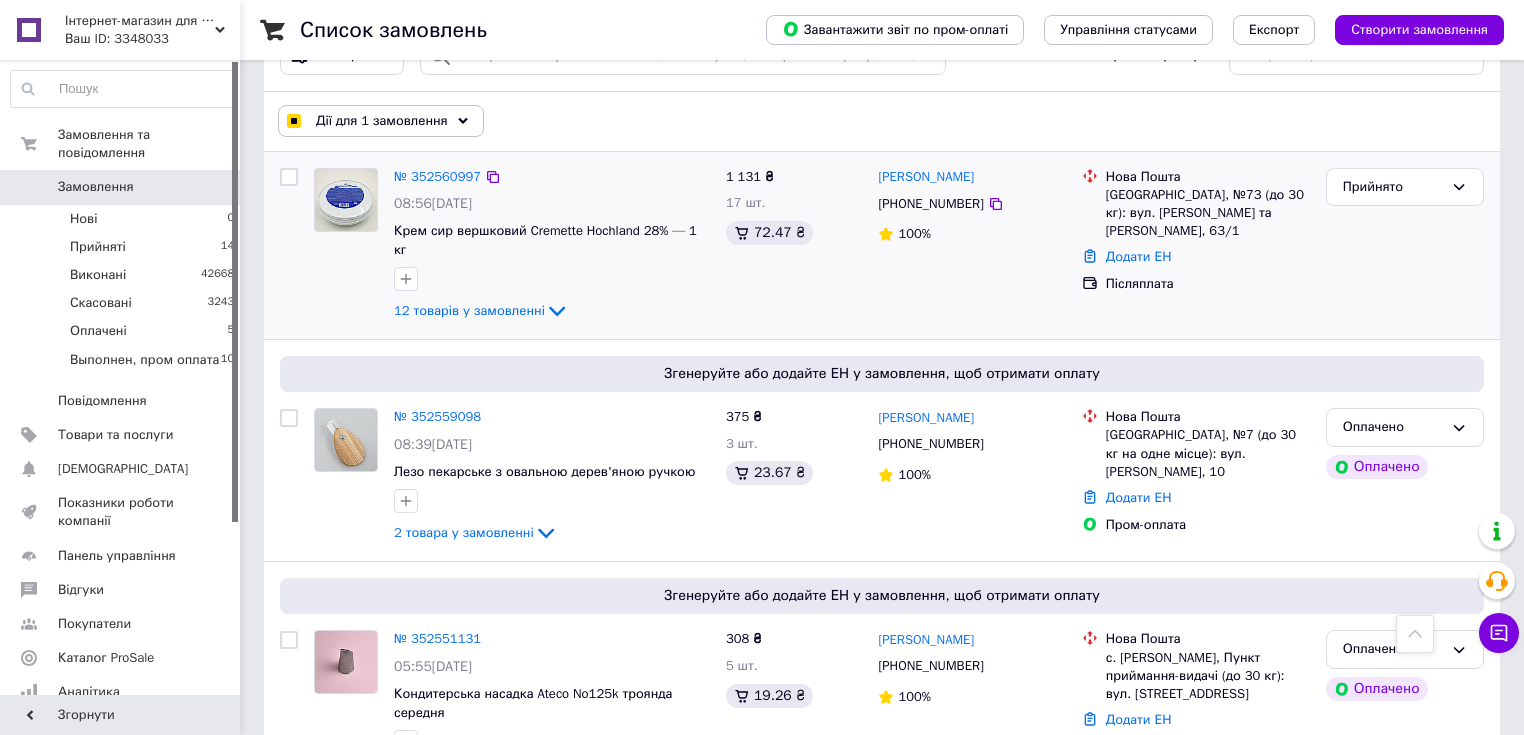 scroll, scrollTop: 0, scrollLeft: 0, axis: both 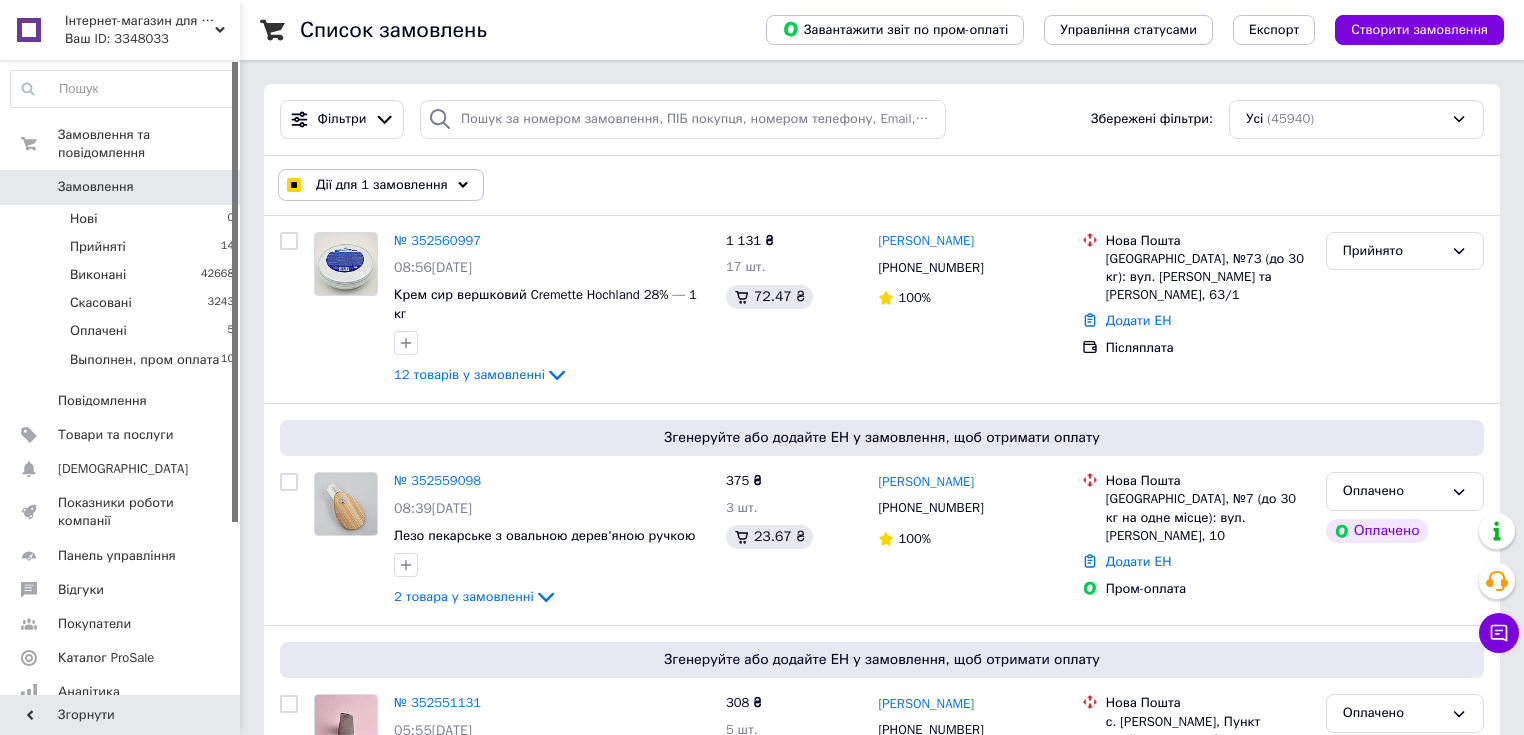 click on "Дії для 1 замовлення" at bounding box center [382, 185] 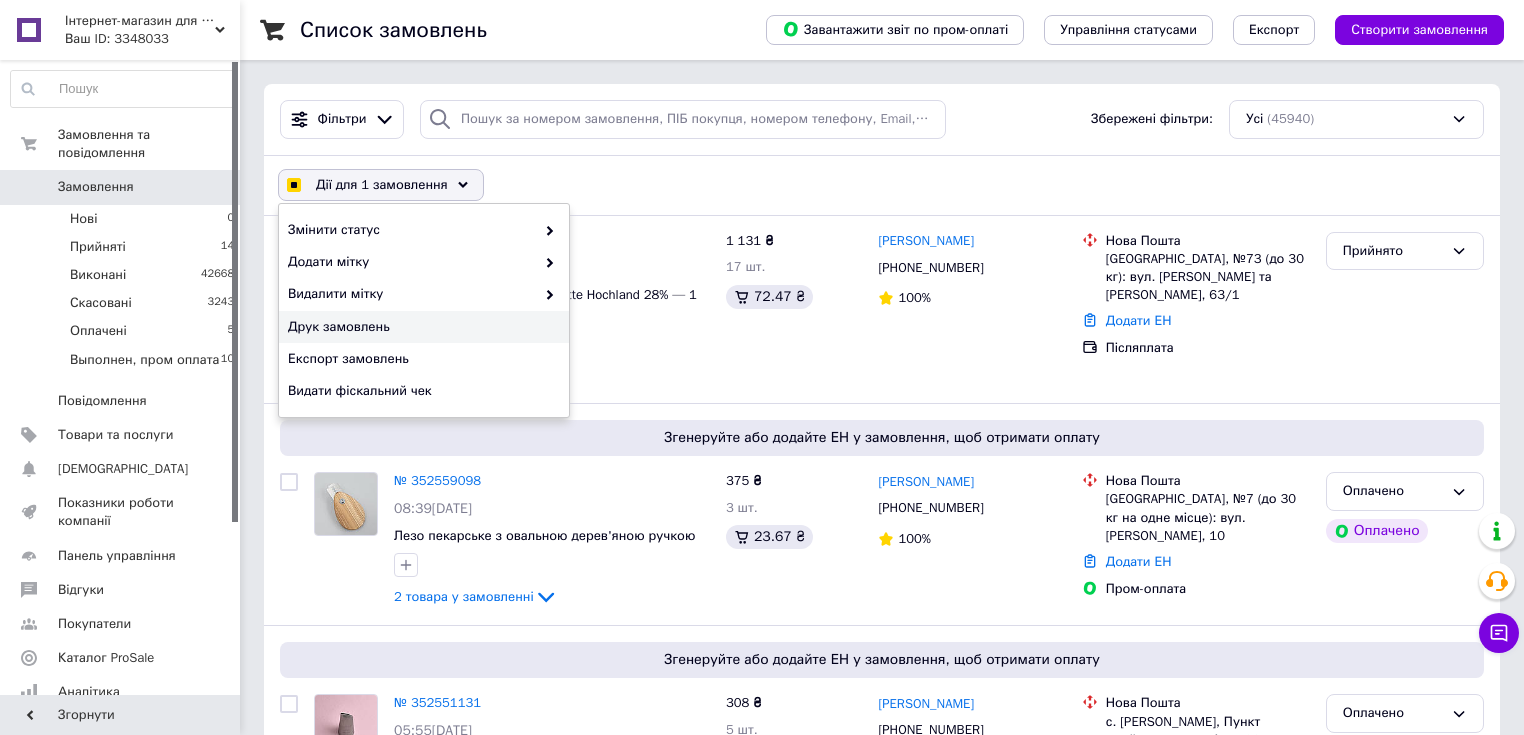 click on "Друк замовлень" at bounding box center [421, 327] 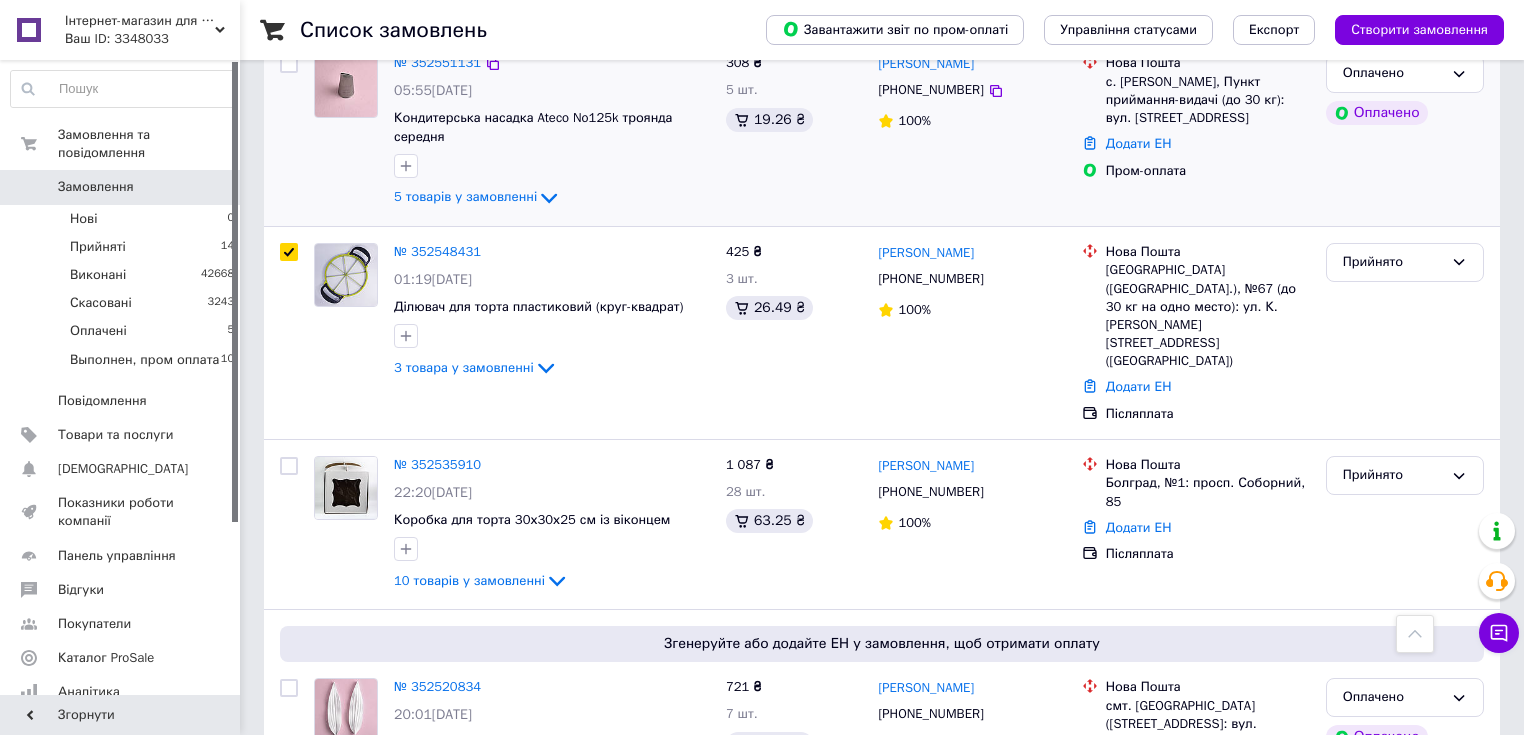 scroll, scrollTop: 400, scrollLeft: 0, axis: vertical 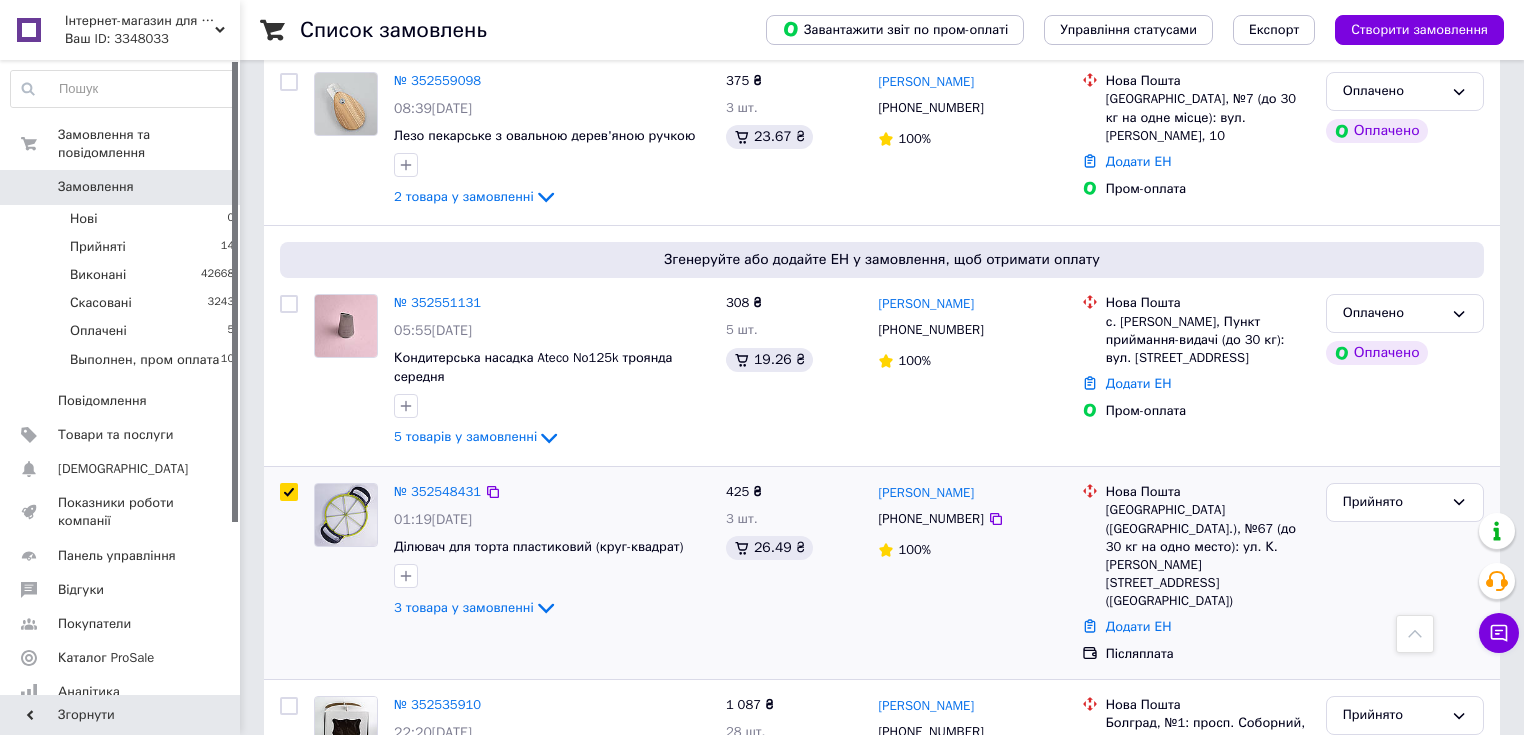 click at bounding box center [289, 573] 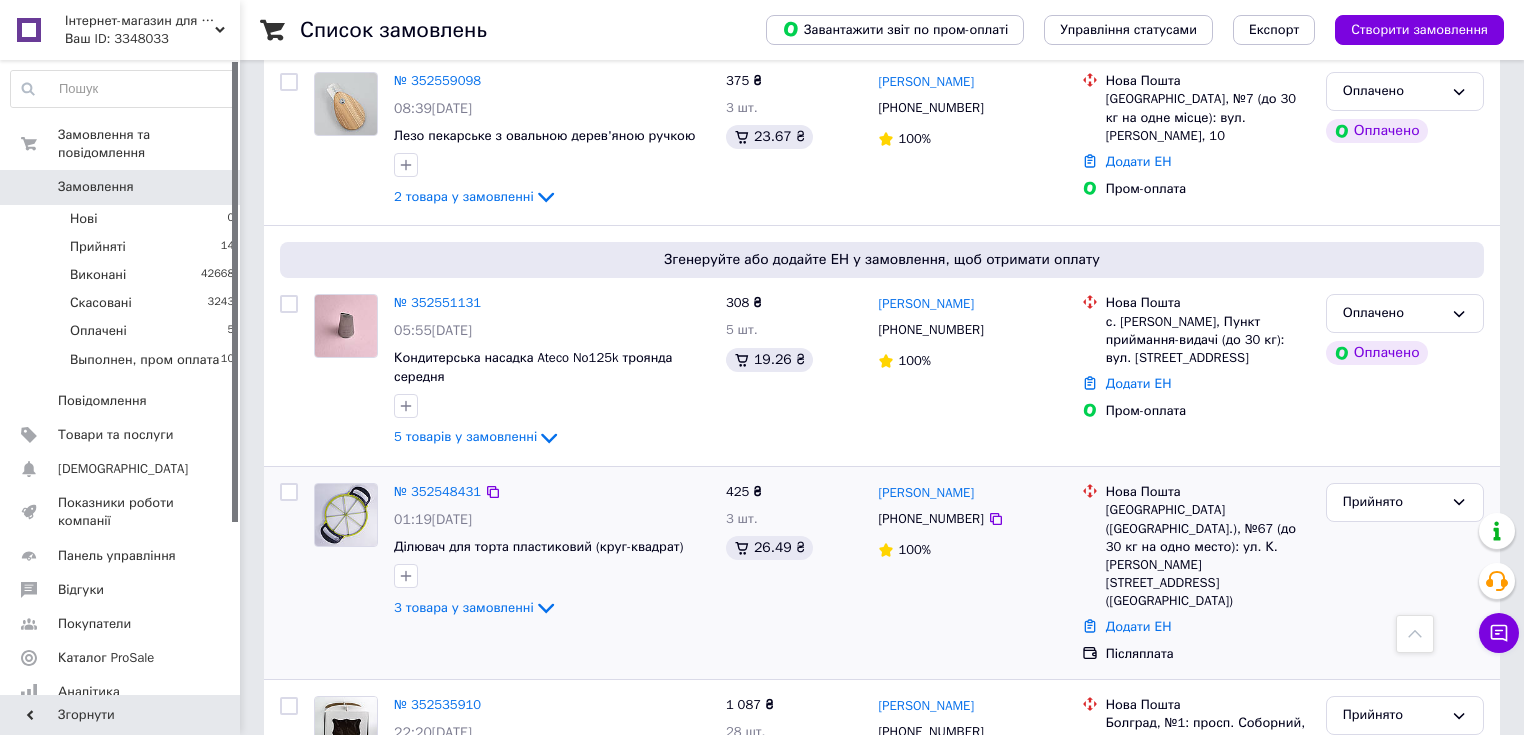 checkbox on "false" 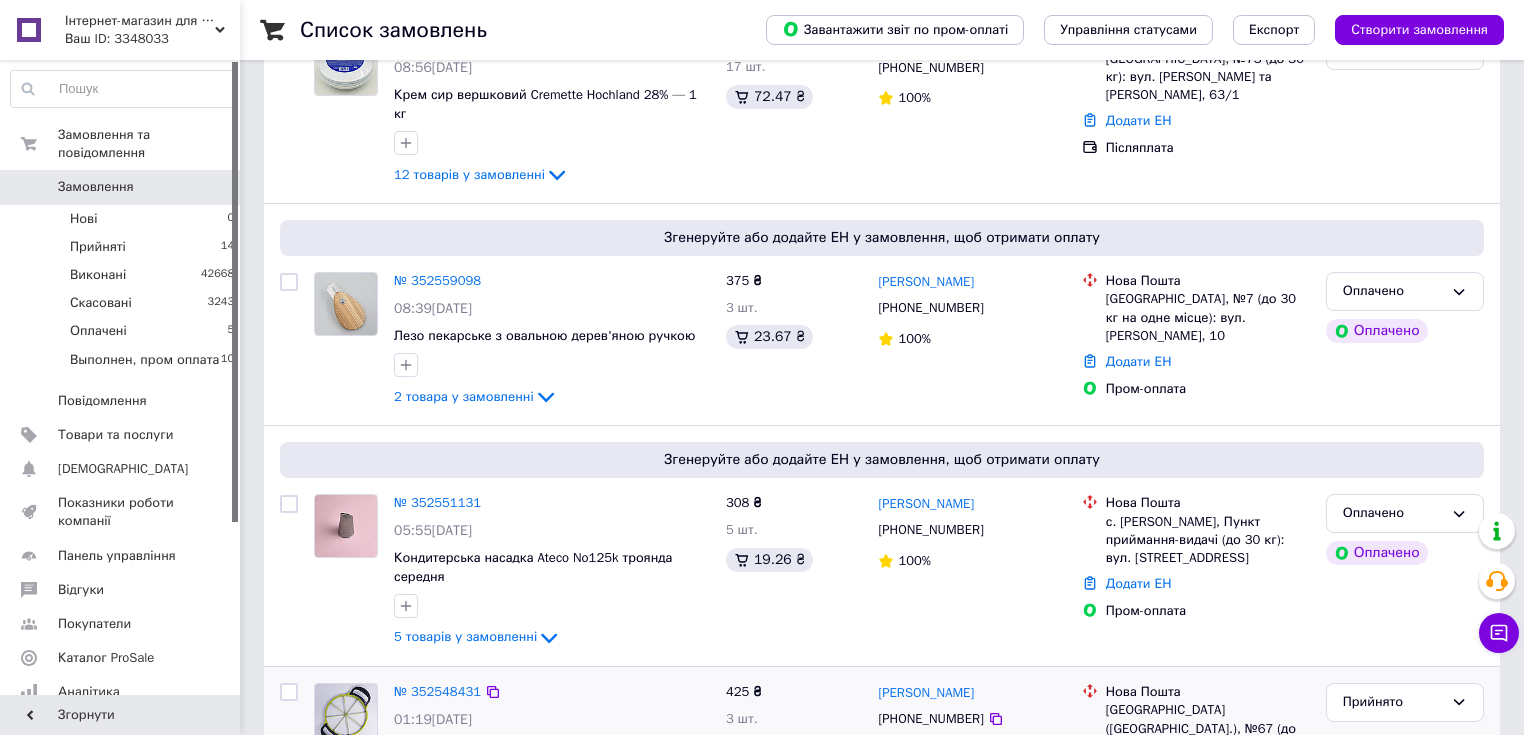 scroll, scrollTop: 400, scrollLeft: 0, axis: vertical 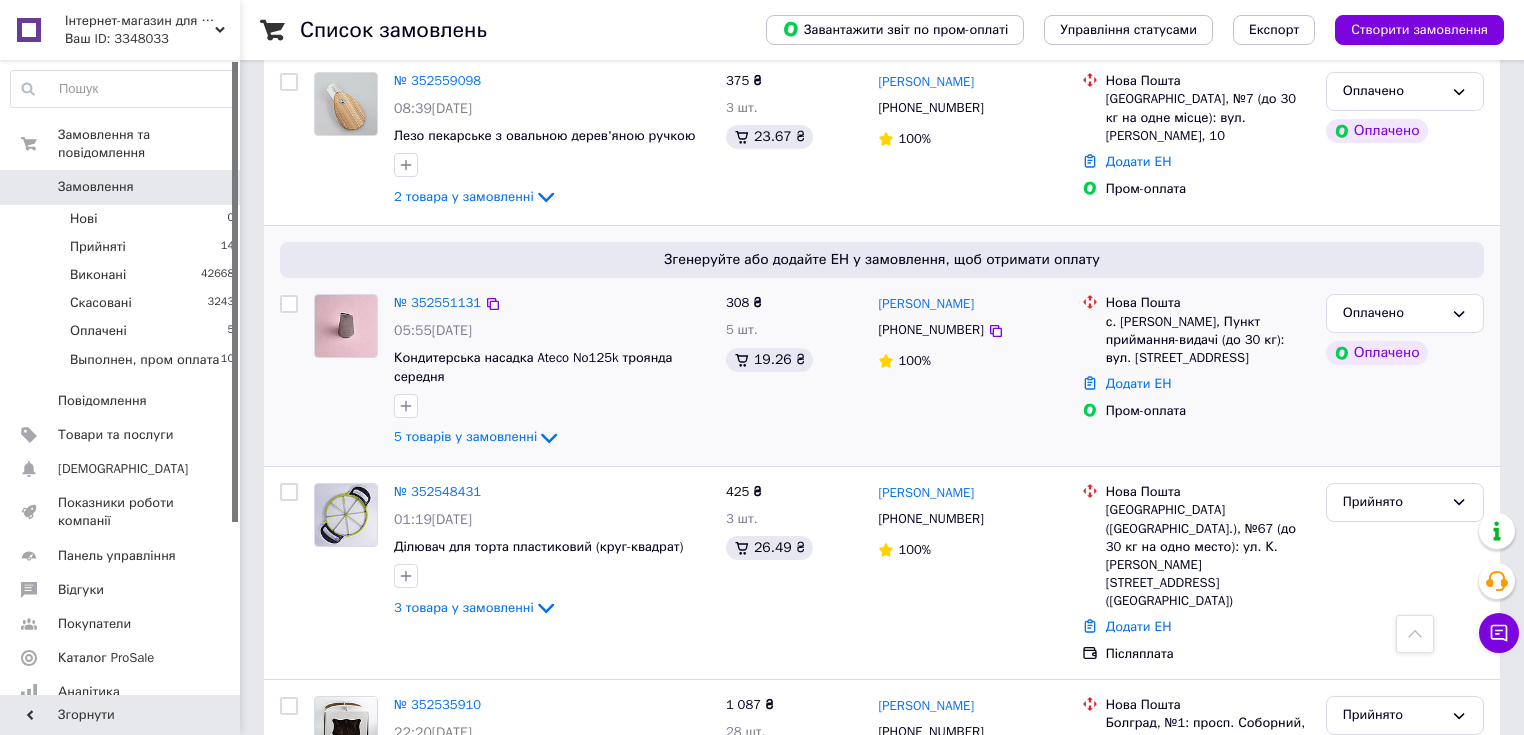 click at bounding box center (289, 304) 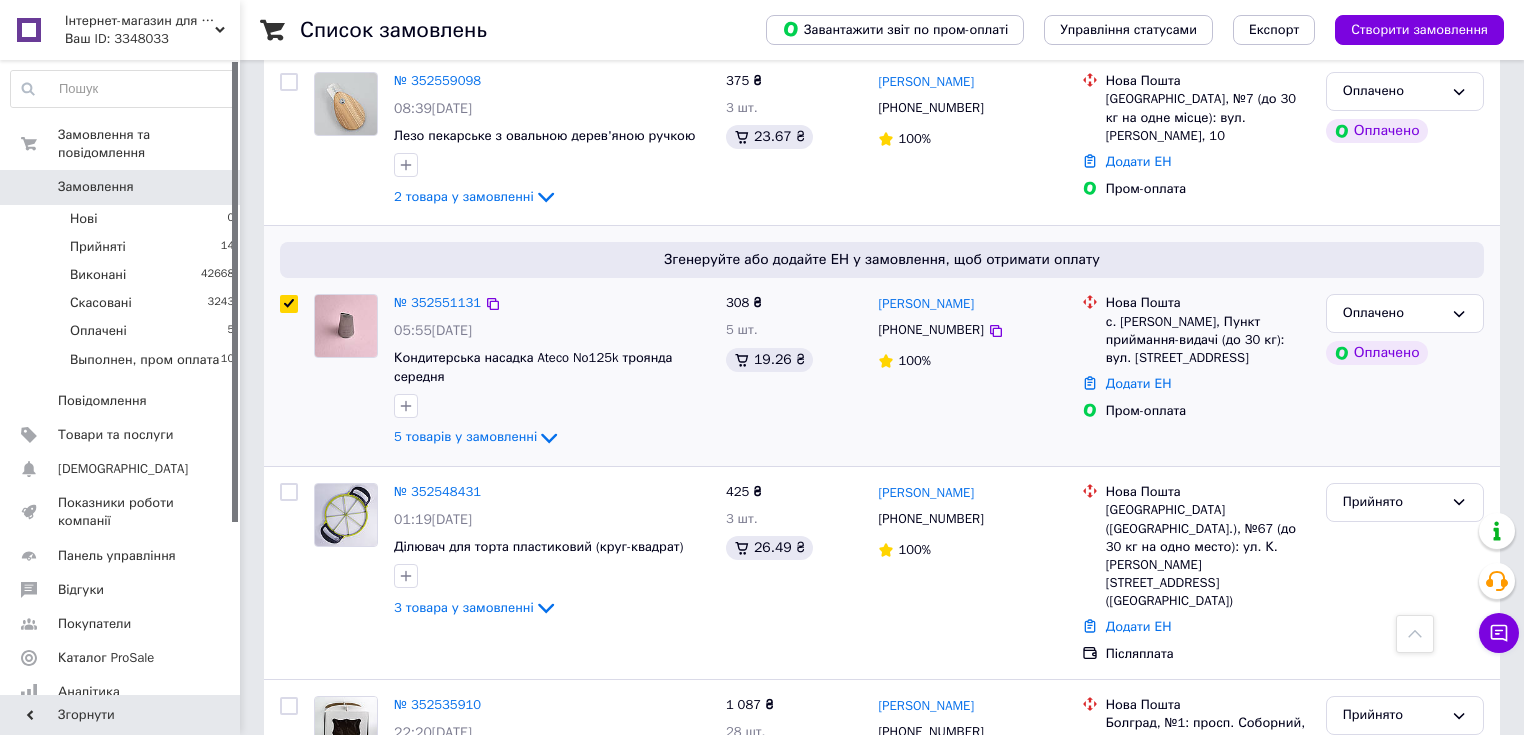 checkbox on "true" 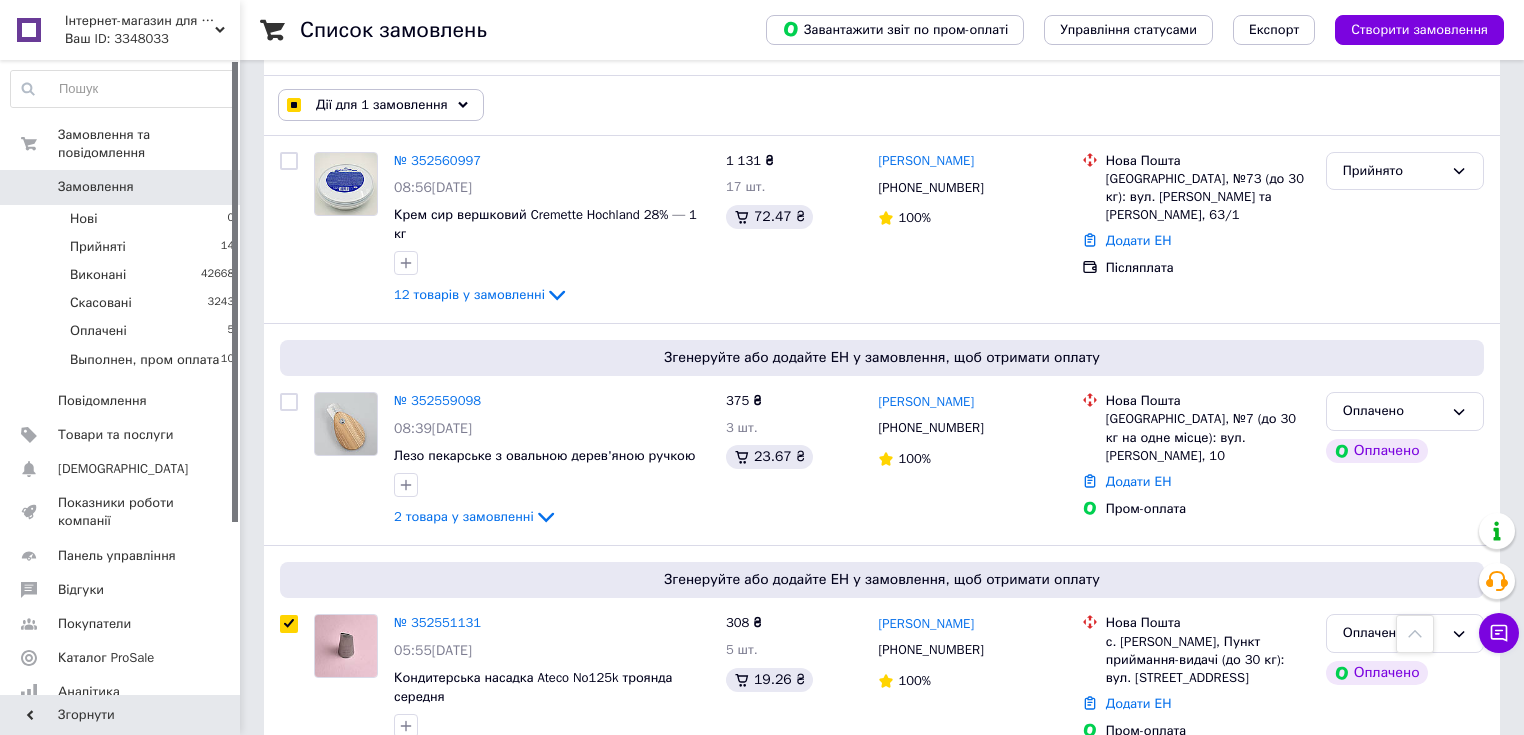 scroll, scrollTop: 0, scrollLeft: 0, axis: both 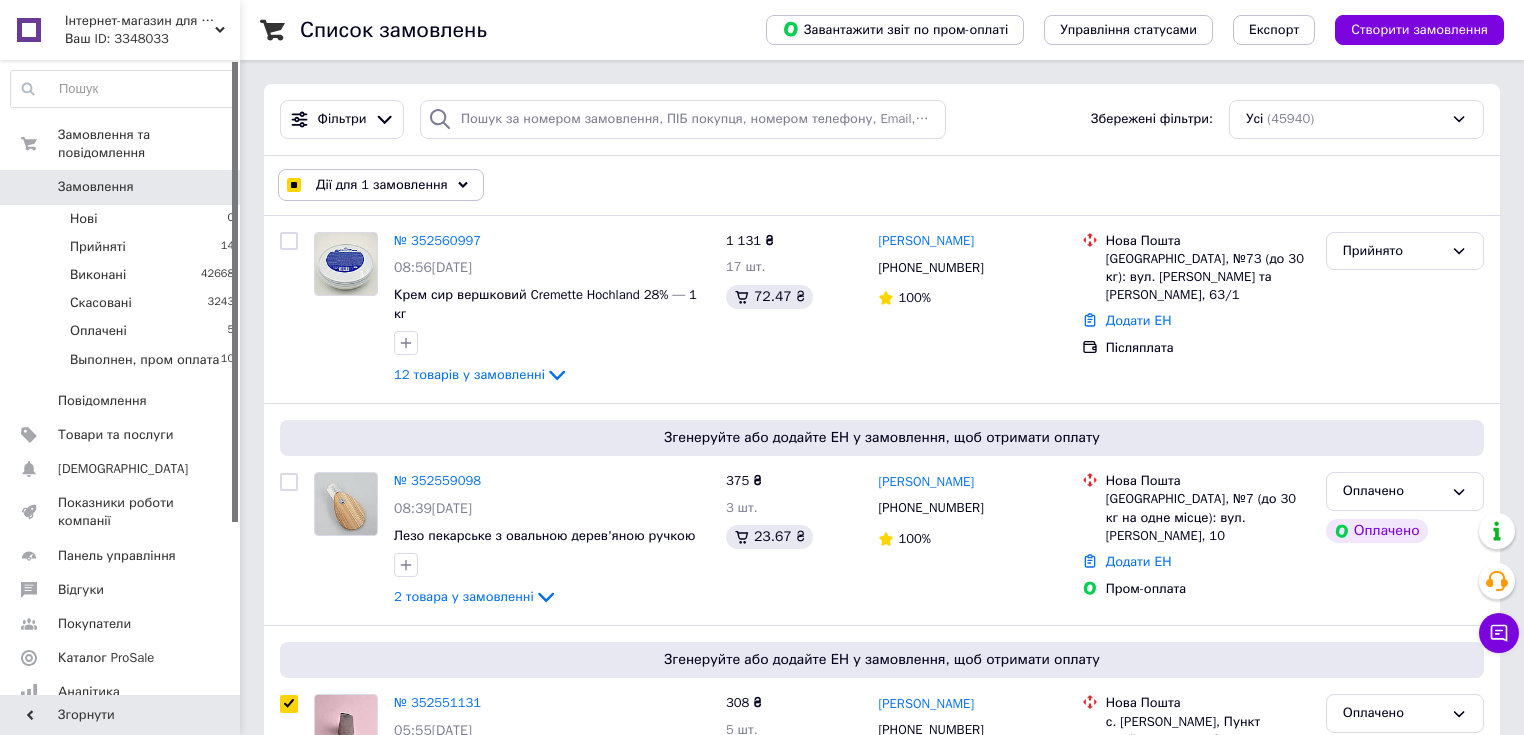 click on "Дії для 1 замовлення" at bounding box center (382, 185) 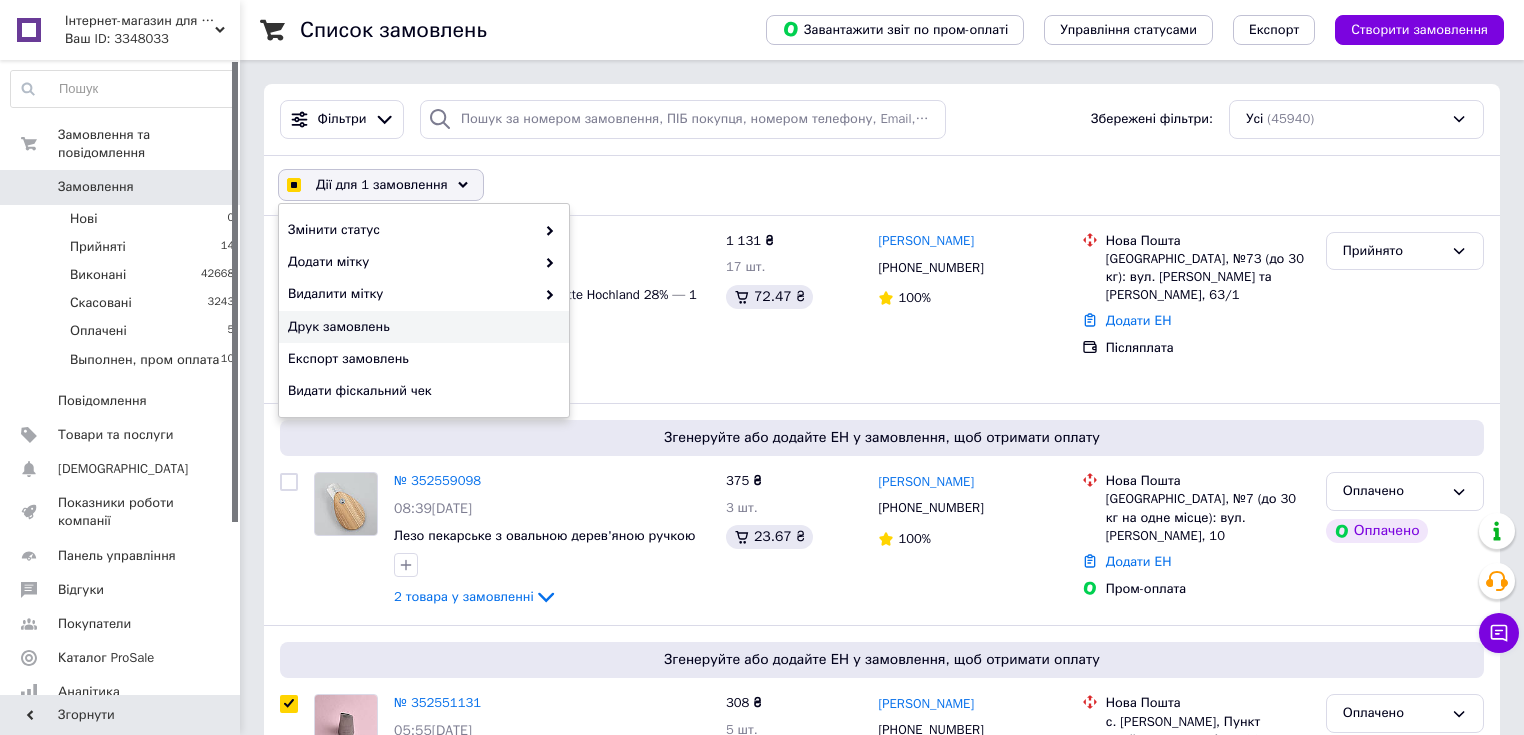 click on "Друк замовлень" at bounding box center [421, 327] 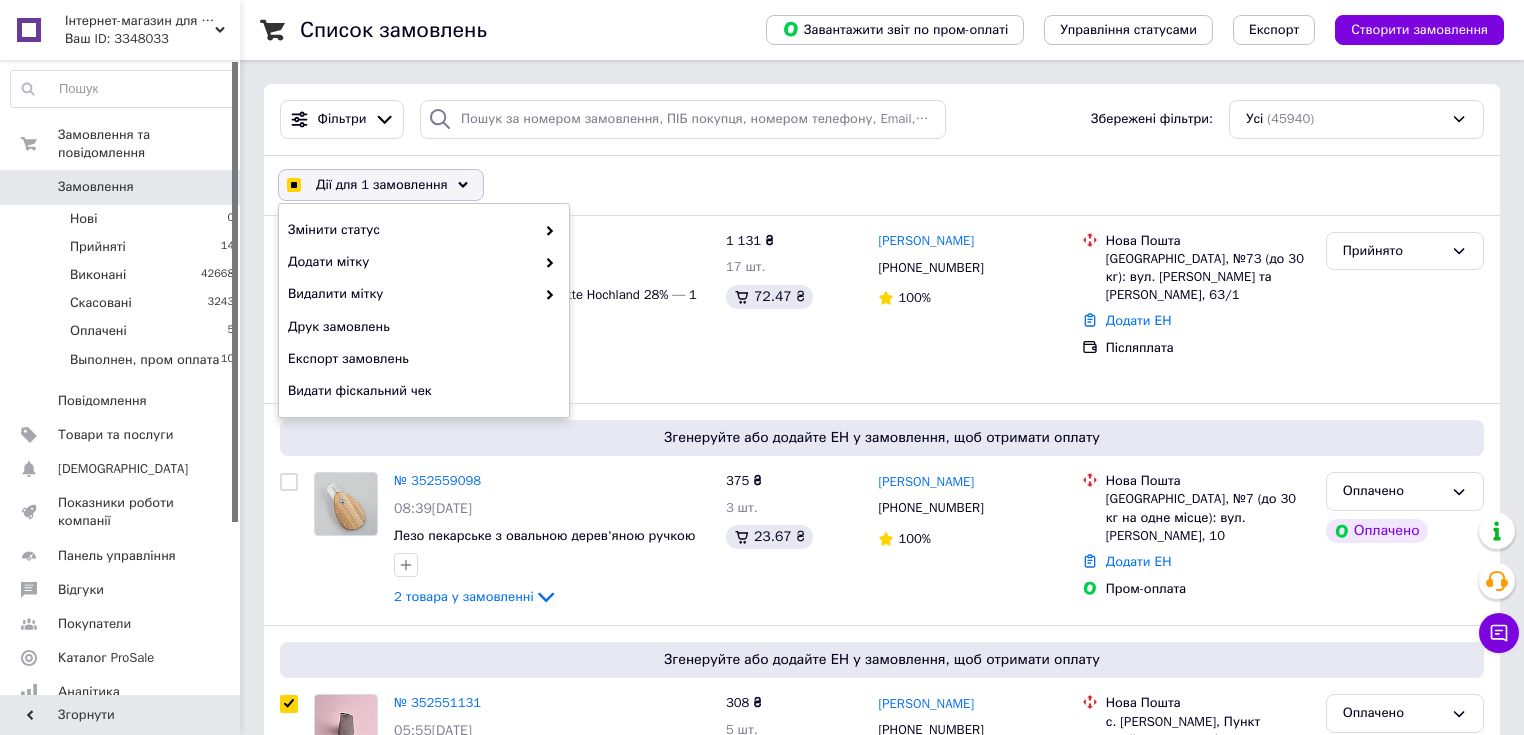 click on "Дії для 1 замовлення Вибрати все 45940 замовлень Вибрані всі 45940 замовлень Скасувати вибрані Змінити статус Додати мітку Видалити мітку Друк замовлень Експорт замовлень Видати фіскальний чек" at bounding box center [882, 185] 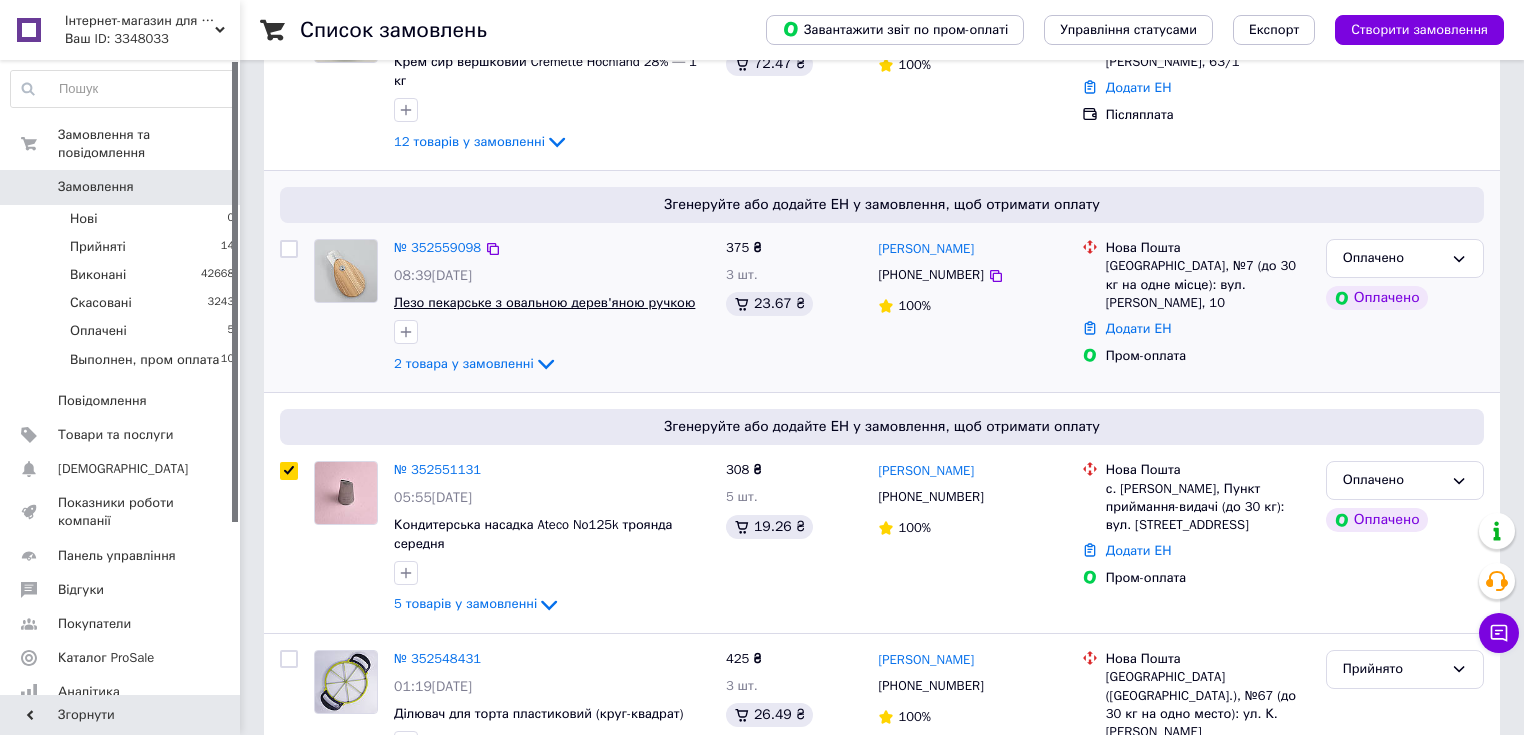 scroll, scrollTop: 240, scrollLeft: 0, axis: vertical 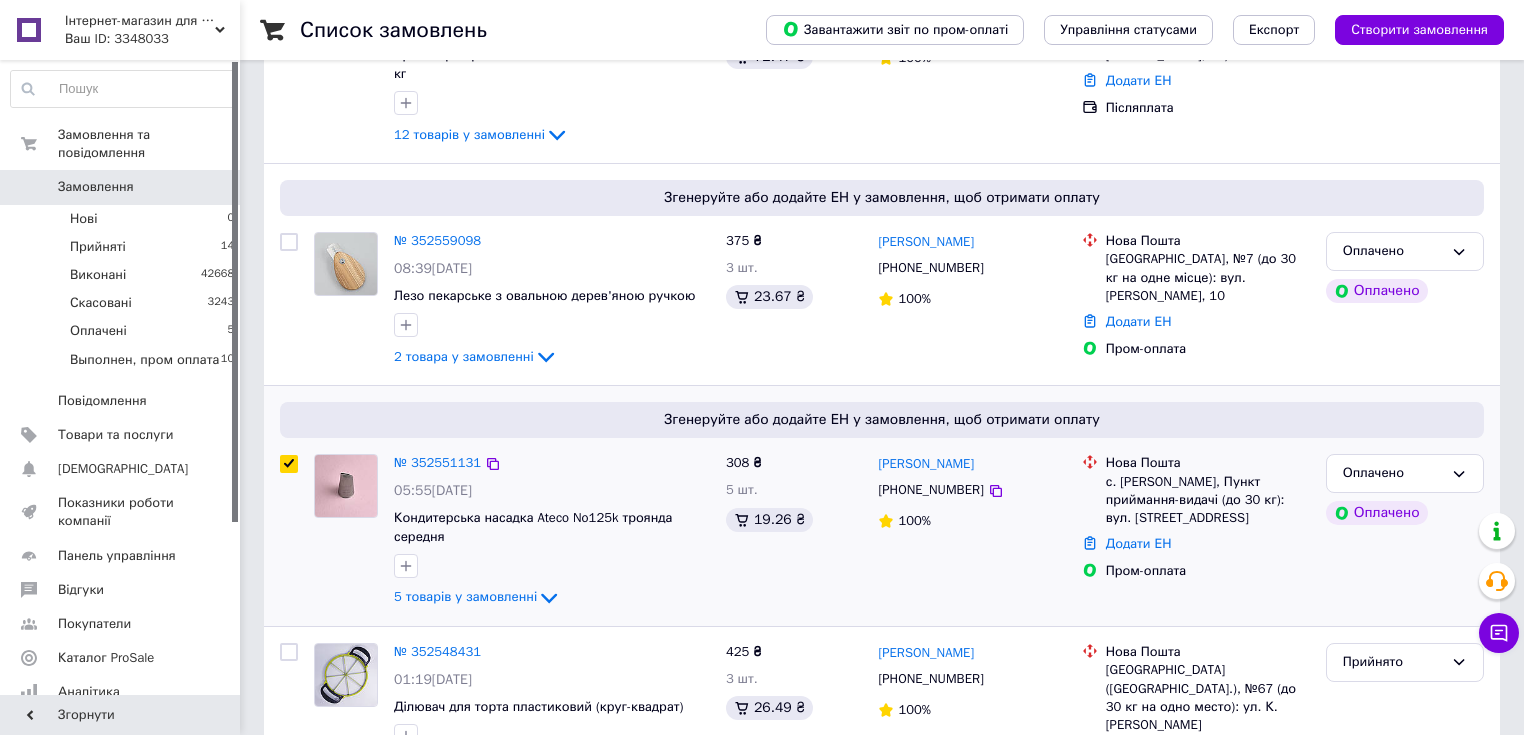 click at bounding box center (289, 464) 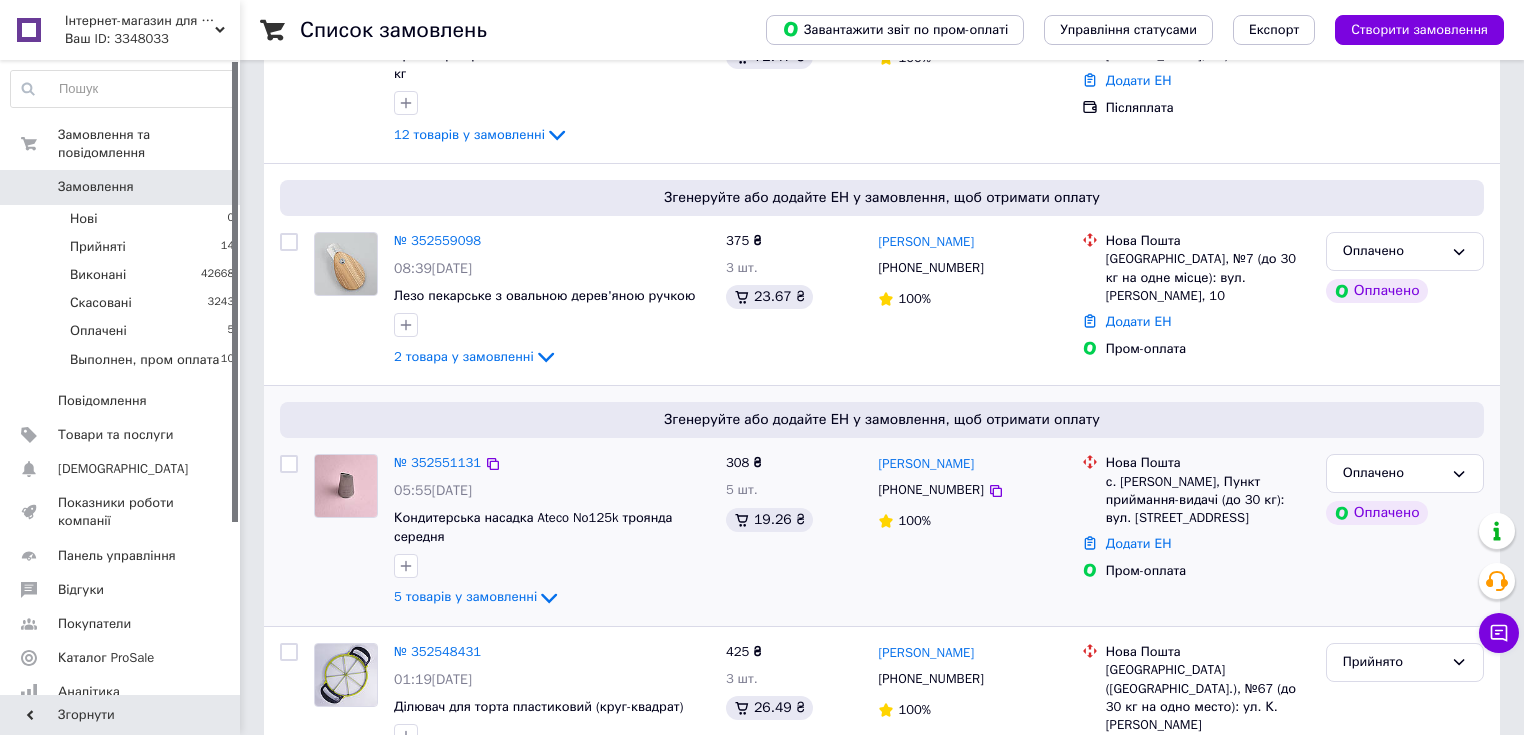 checkbox on "false" 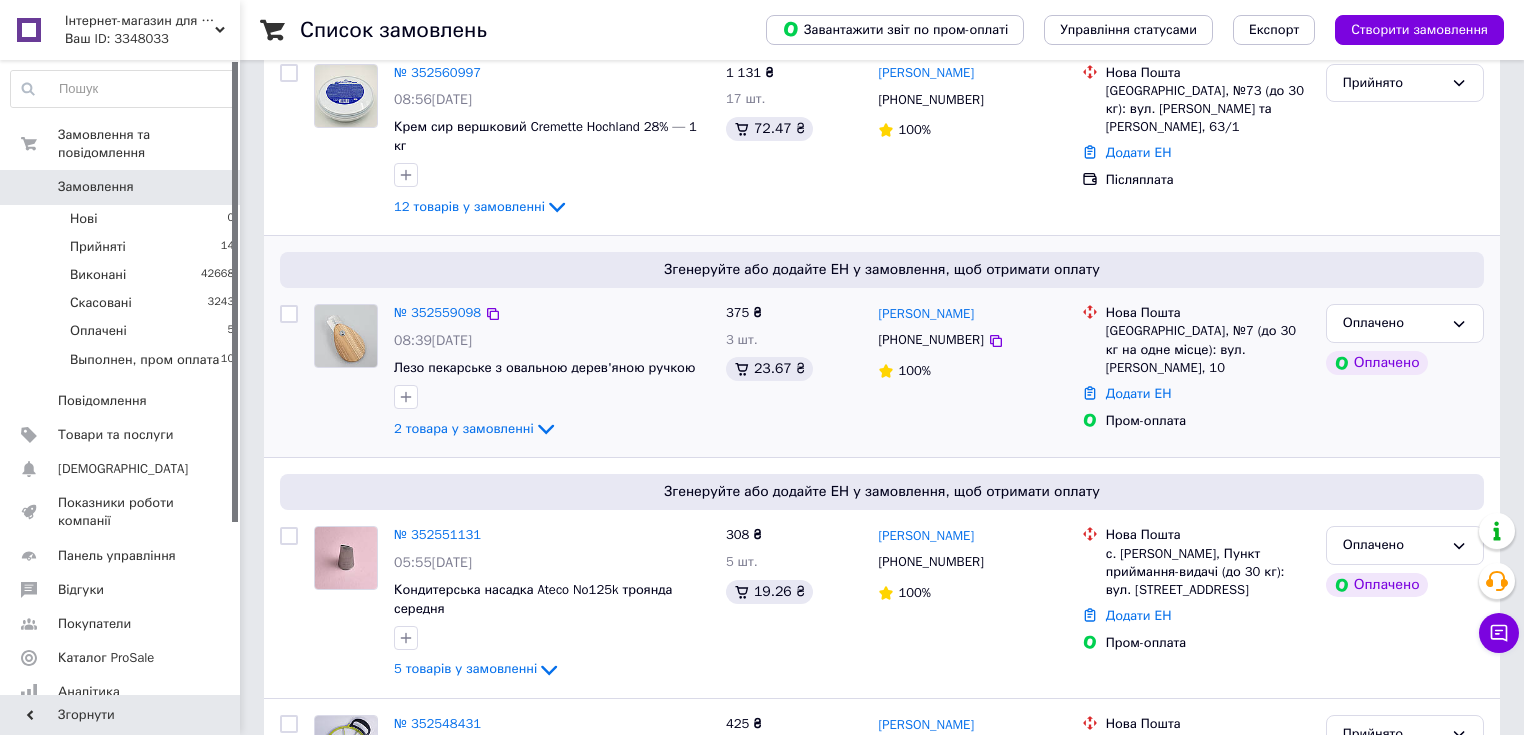 scroll, scrollTop: 80, scrollLeft: 0, axis: vertical 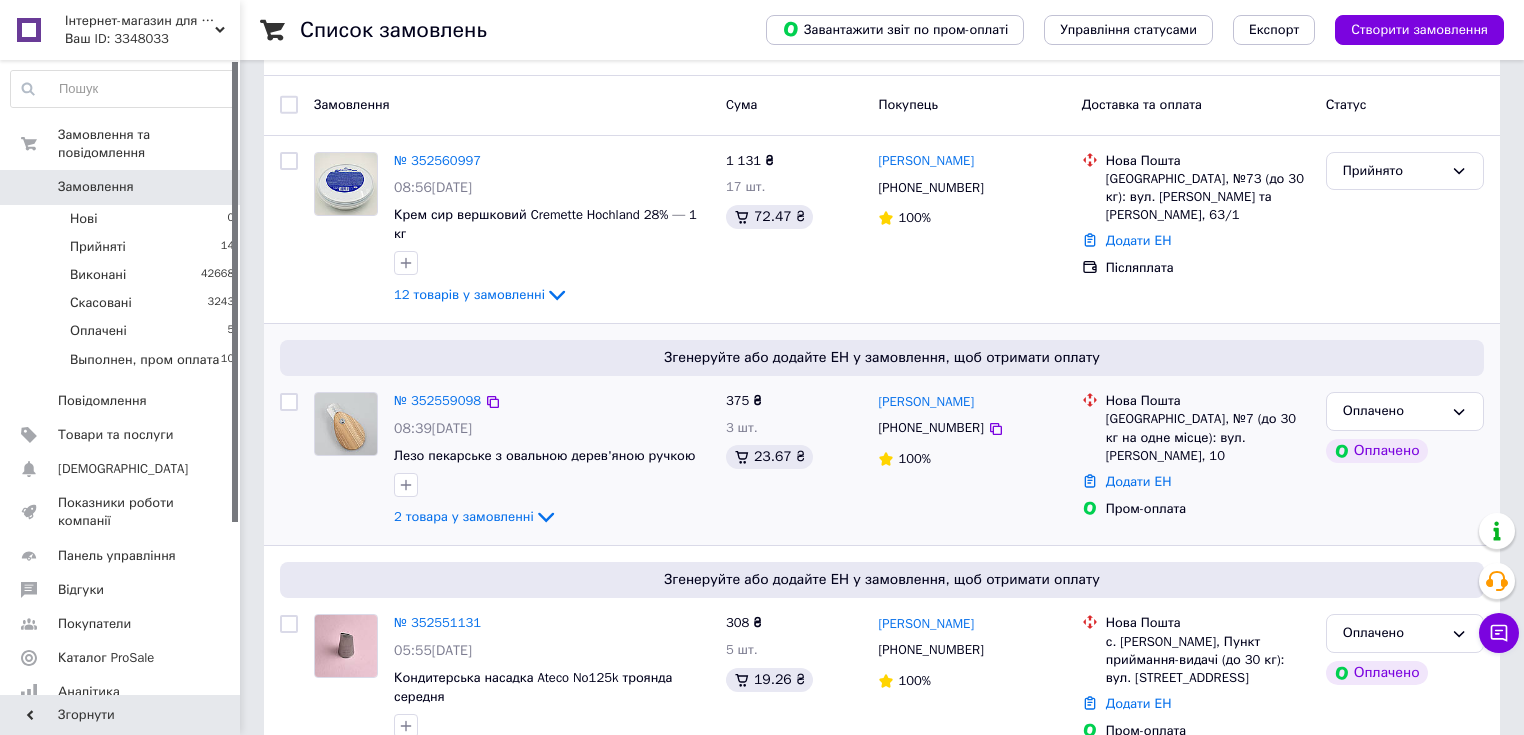 click at bounding box center (289, 402) 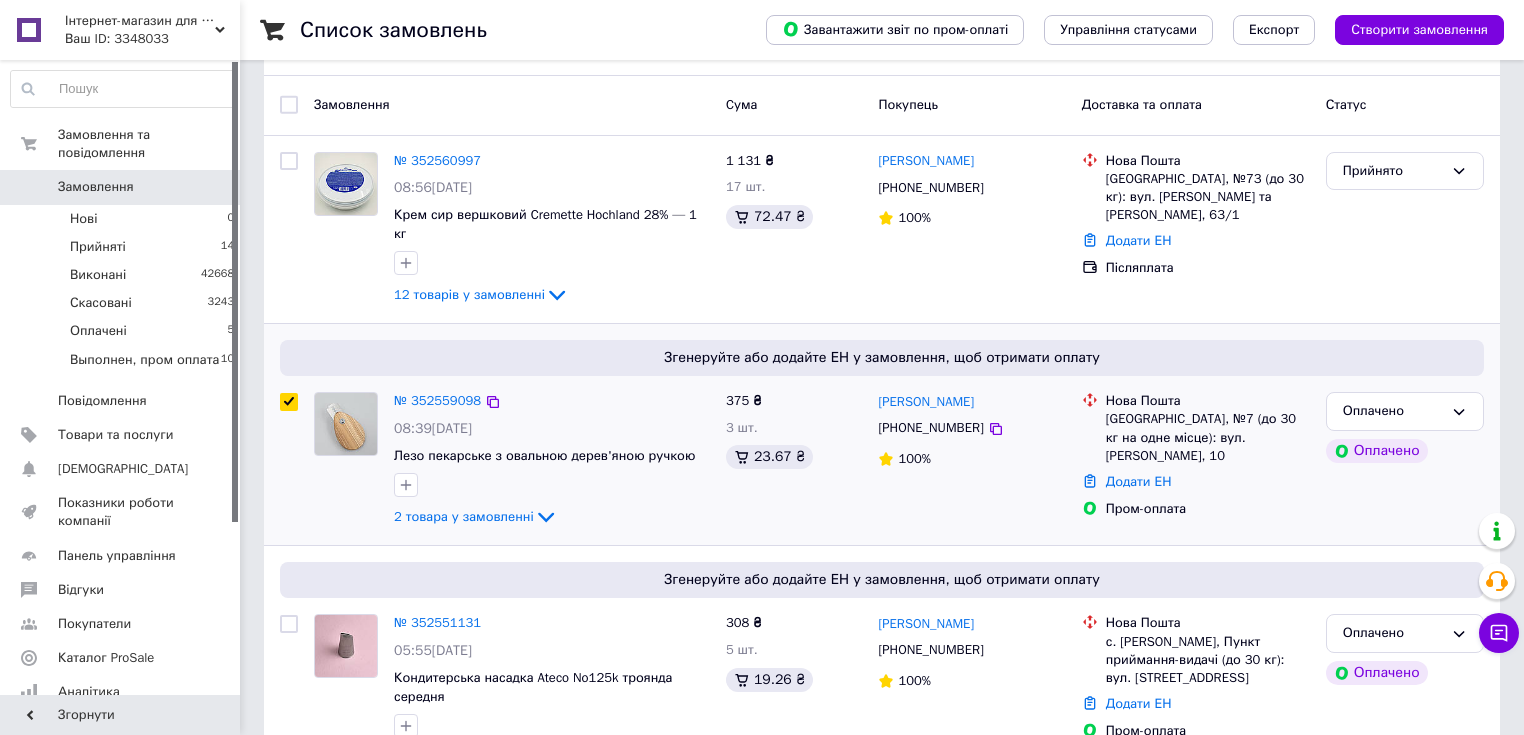 checkbox on "true" 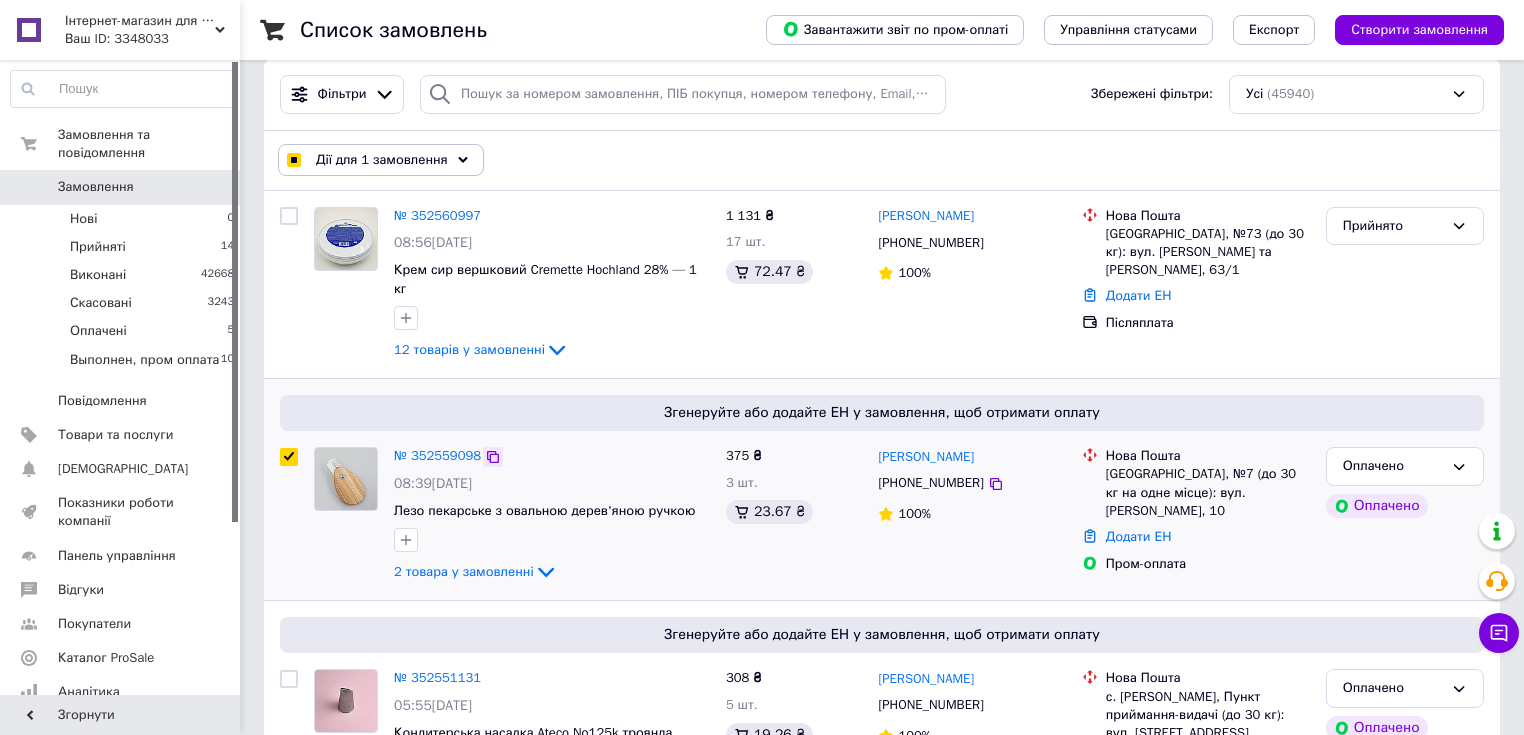 scroll, scrollTop: 0, scrollLeft: 0, axis: both 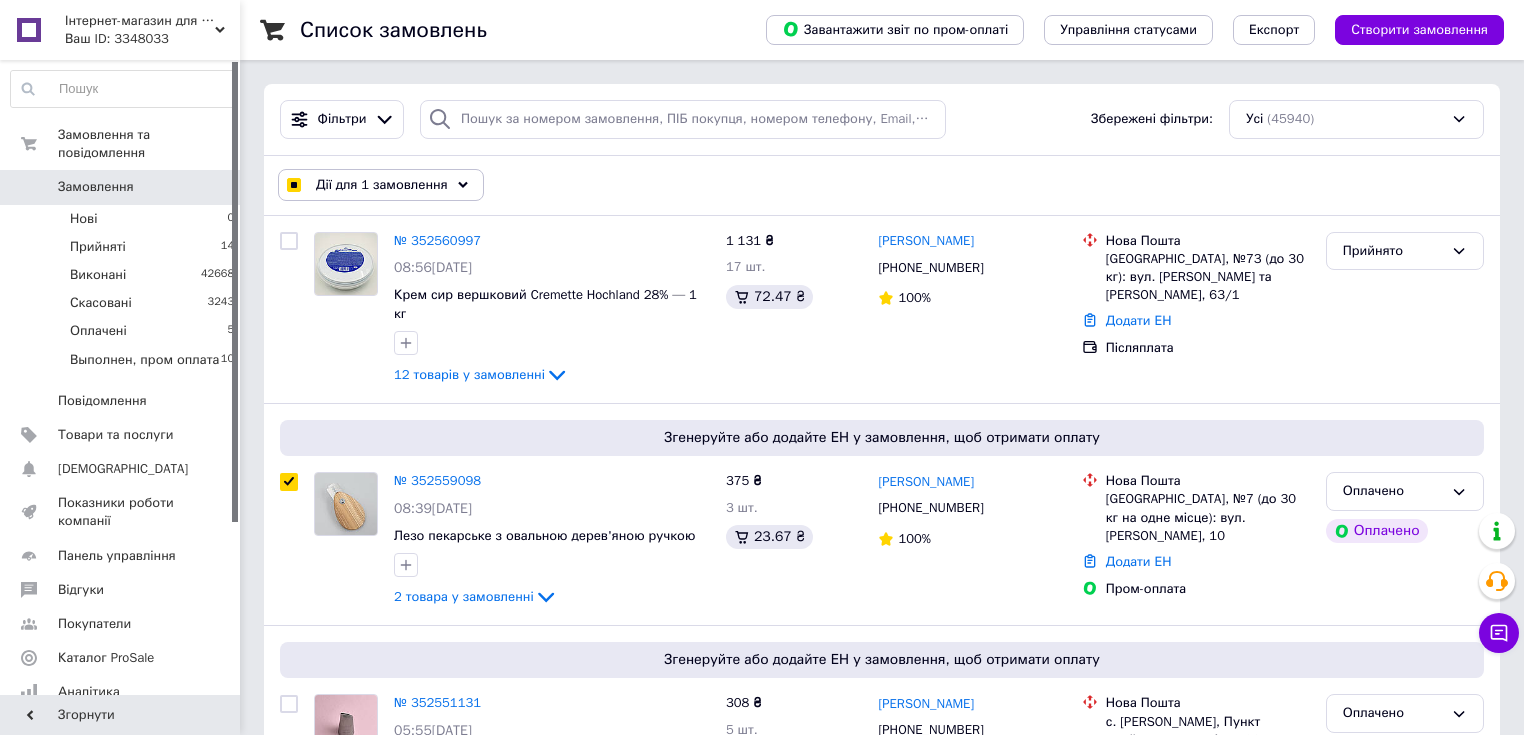 click on "Дії для 1 замовлення" at bounding box center [382, 185] 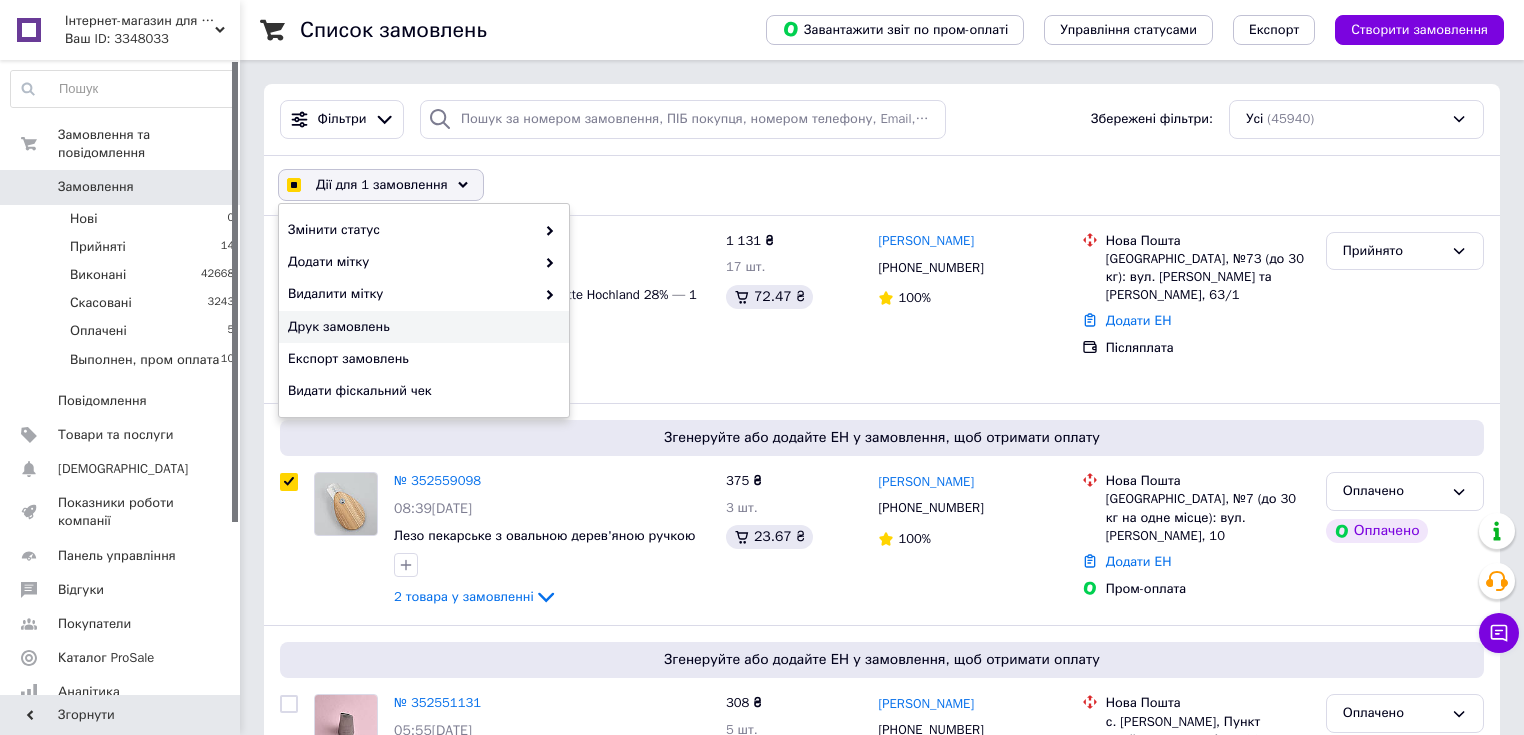click on "Друк замовлень" at bounding box center [421, 327] 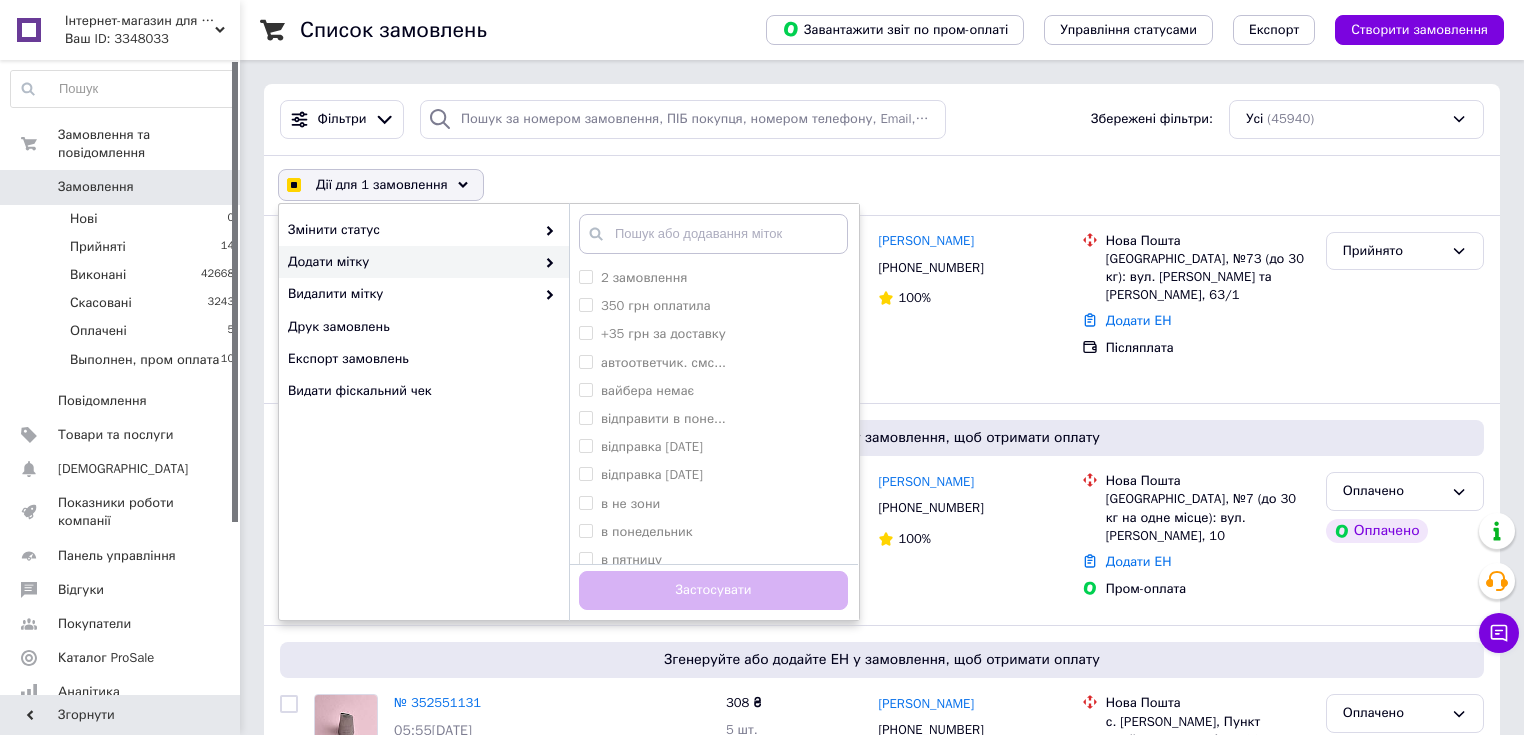 click on "Дії для 1 замовлення Вибрати все 45940 замовлень [GEOGRAPHIC_DATA] всі 45940 замовлень Скасувати вибрані Змінити статус Додати мітку 2 замовлення 350 грн оплатила +35 грн за доставку автоответчик. смс... [PERSON_NAME] немає відправити в поне... відправка [DATE] відправка [DATE] не зони в понедельник в пятницу в среду в суботу в четверг готівка дозамовлення доплата 190 грн ждемо сир ждем товар забрали посылку залишок 4700 грн за наш рахунок зроблено карта картка Монобанк Лорик на карту наложка написала на [PERSON_NAME] написала на почту на рахунок наша доставка наша доставка на ... не відповідає" at bounding box center [882, 186] 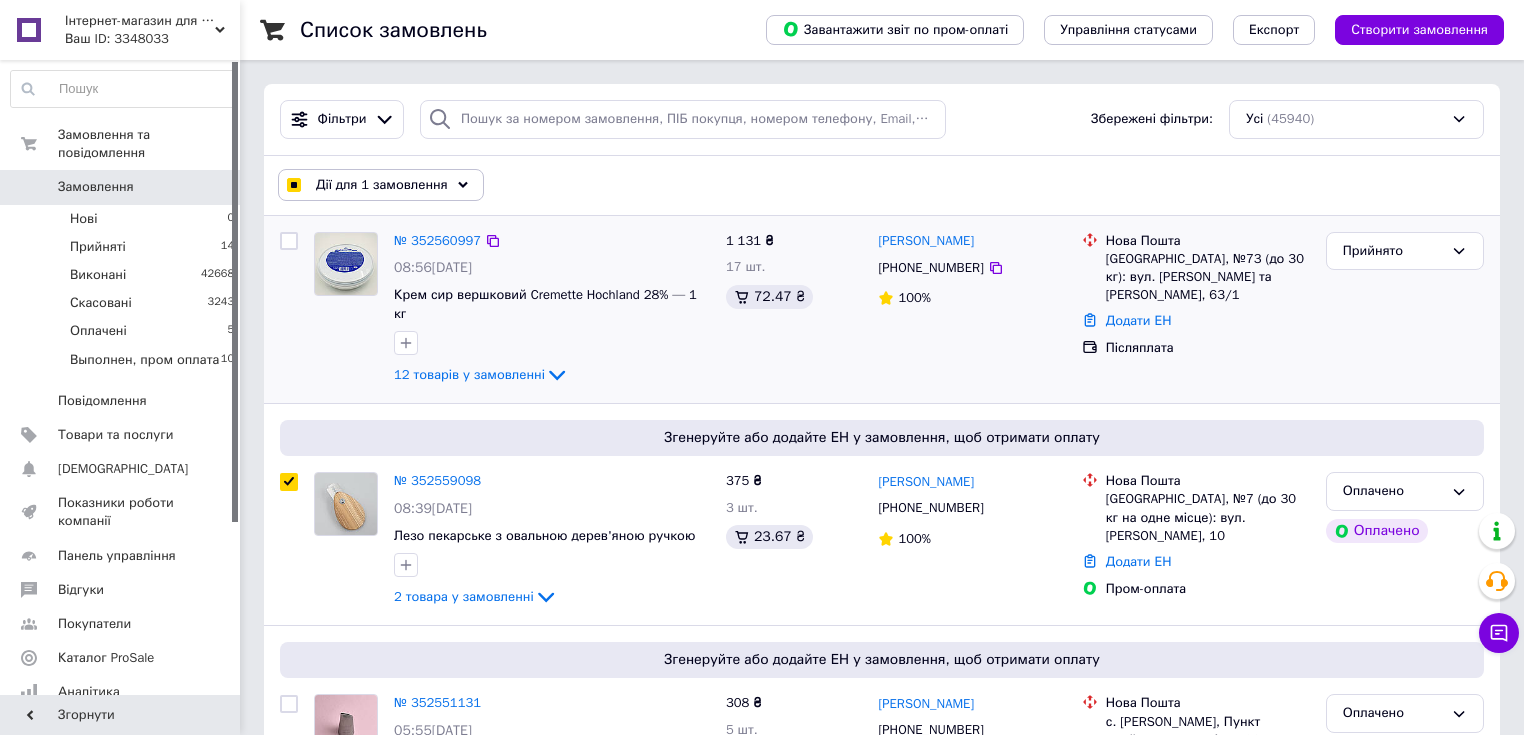 drag, startPoint x: 289, startPoint y: 459, endPoint x: 341, endPoint y: 319, distance: 149.34523 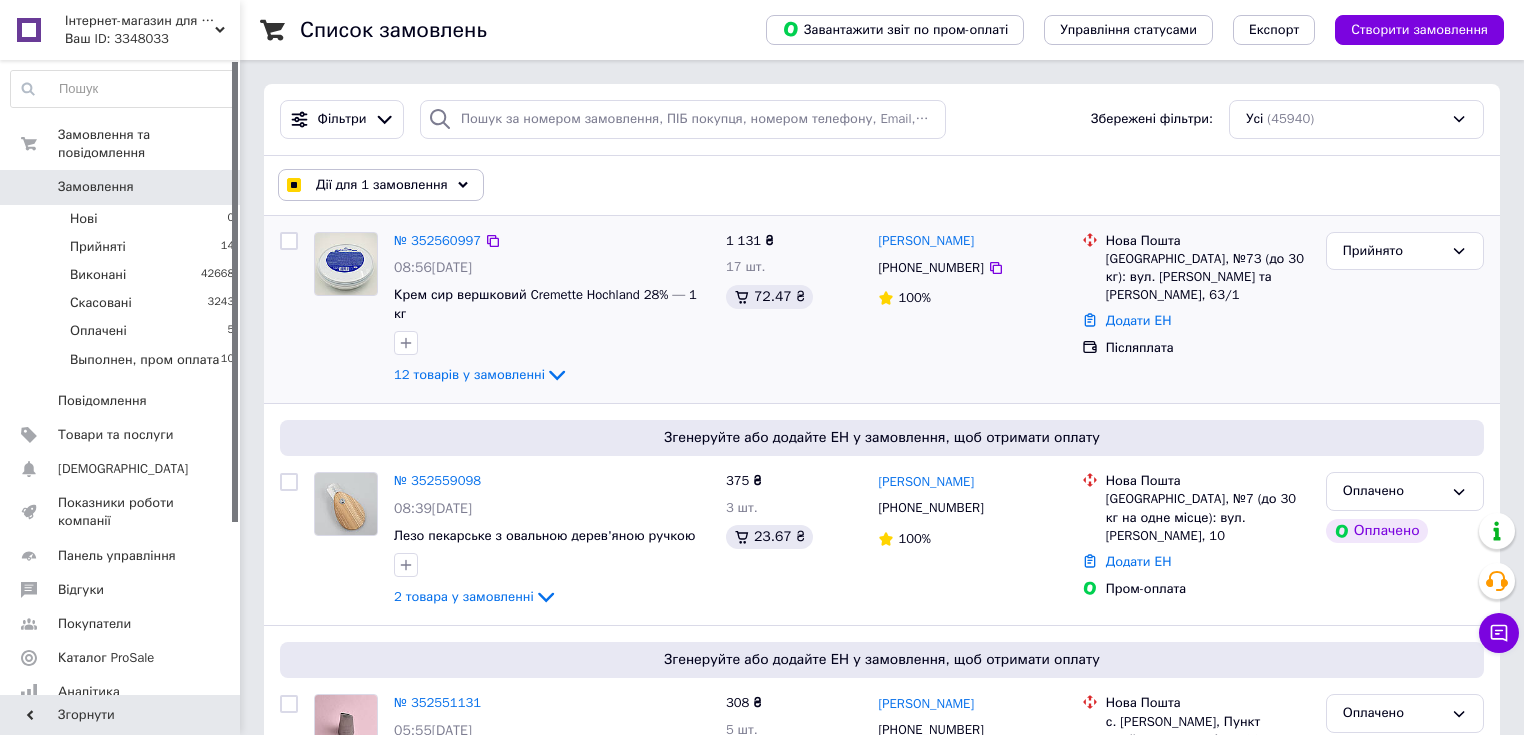 checkbox on "false" 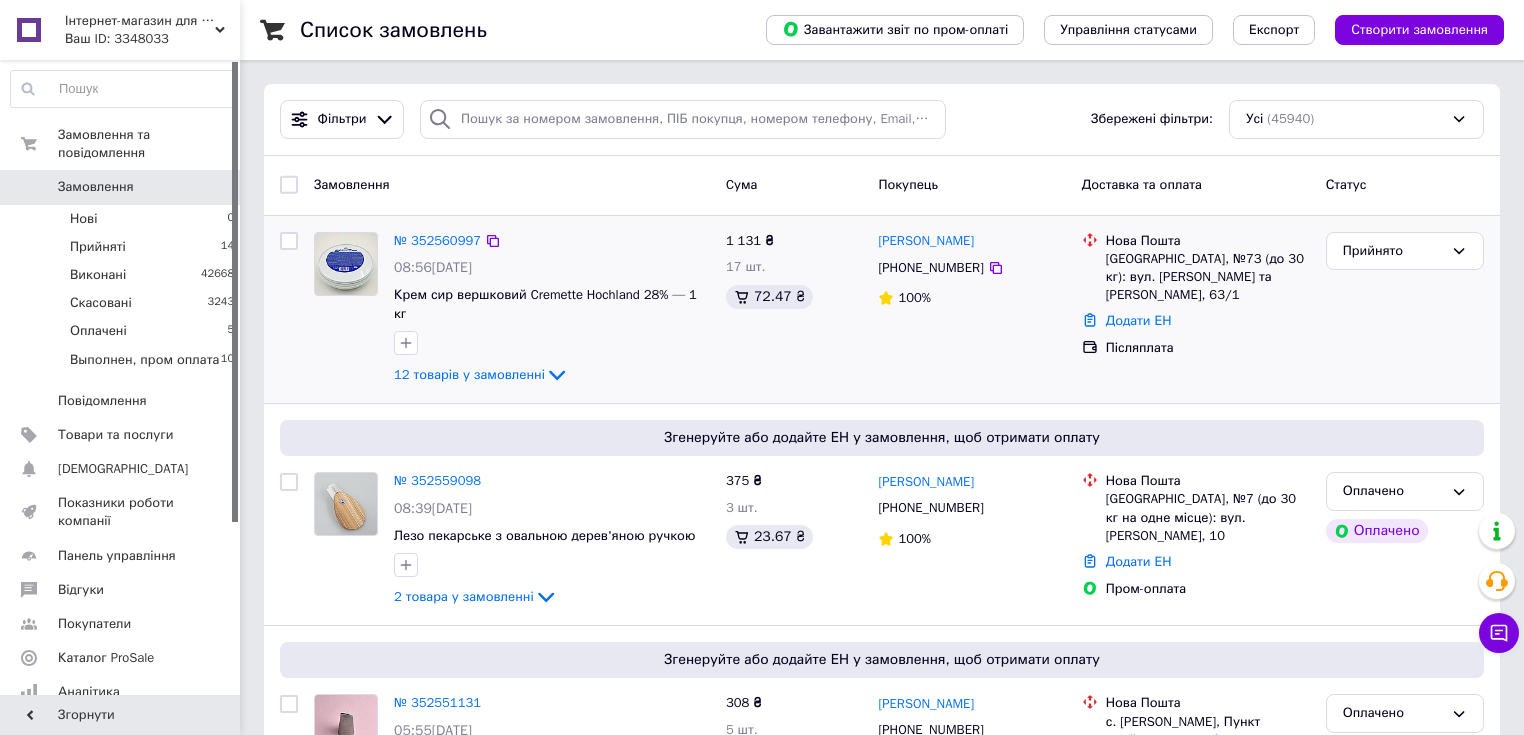 click at bounding box center [289, 241] 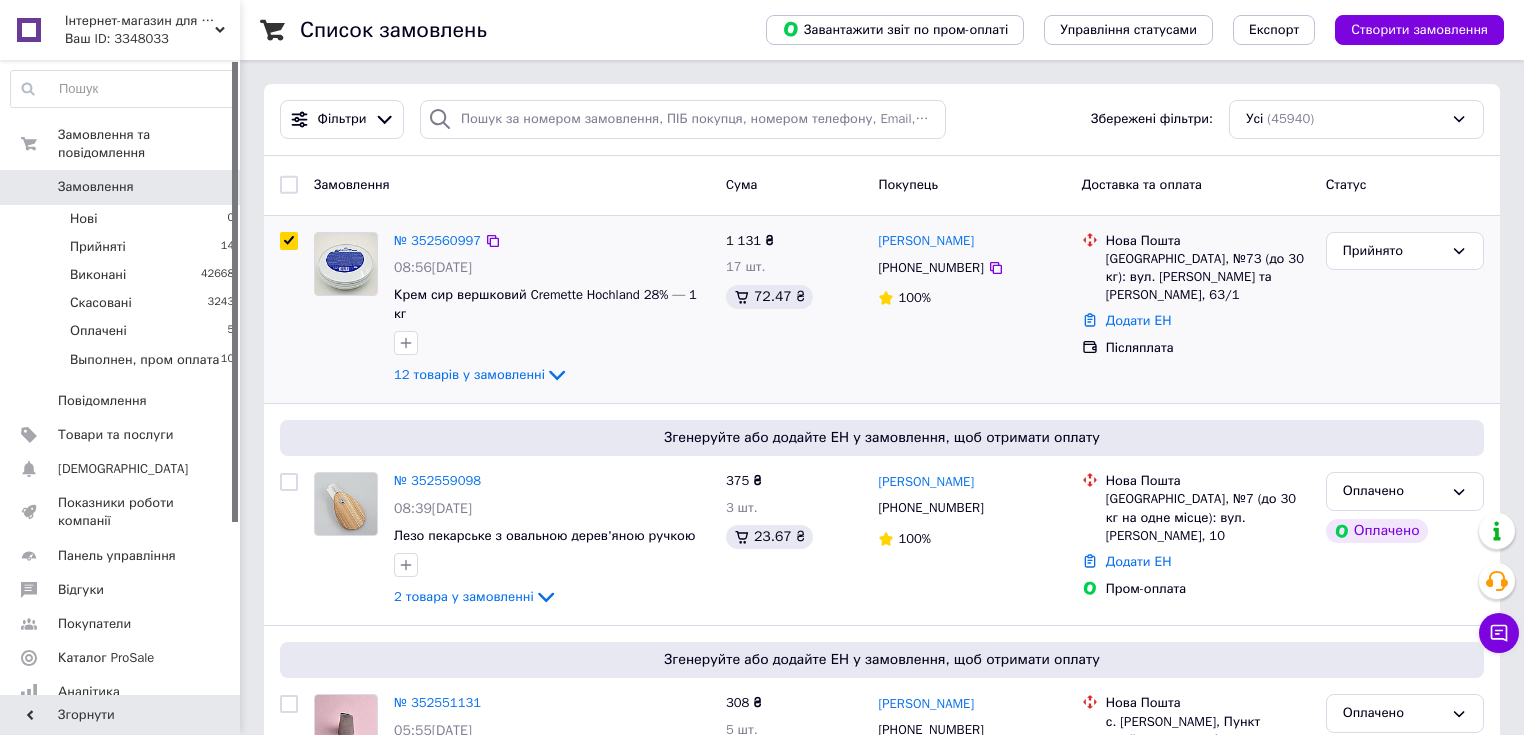 checkbox on "true" 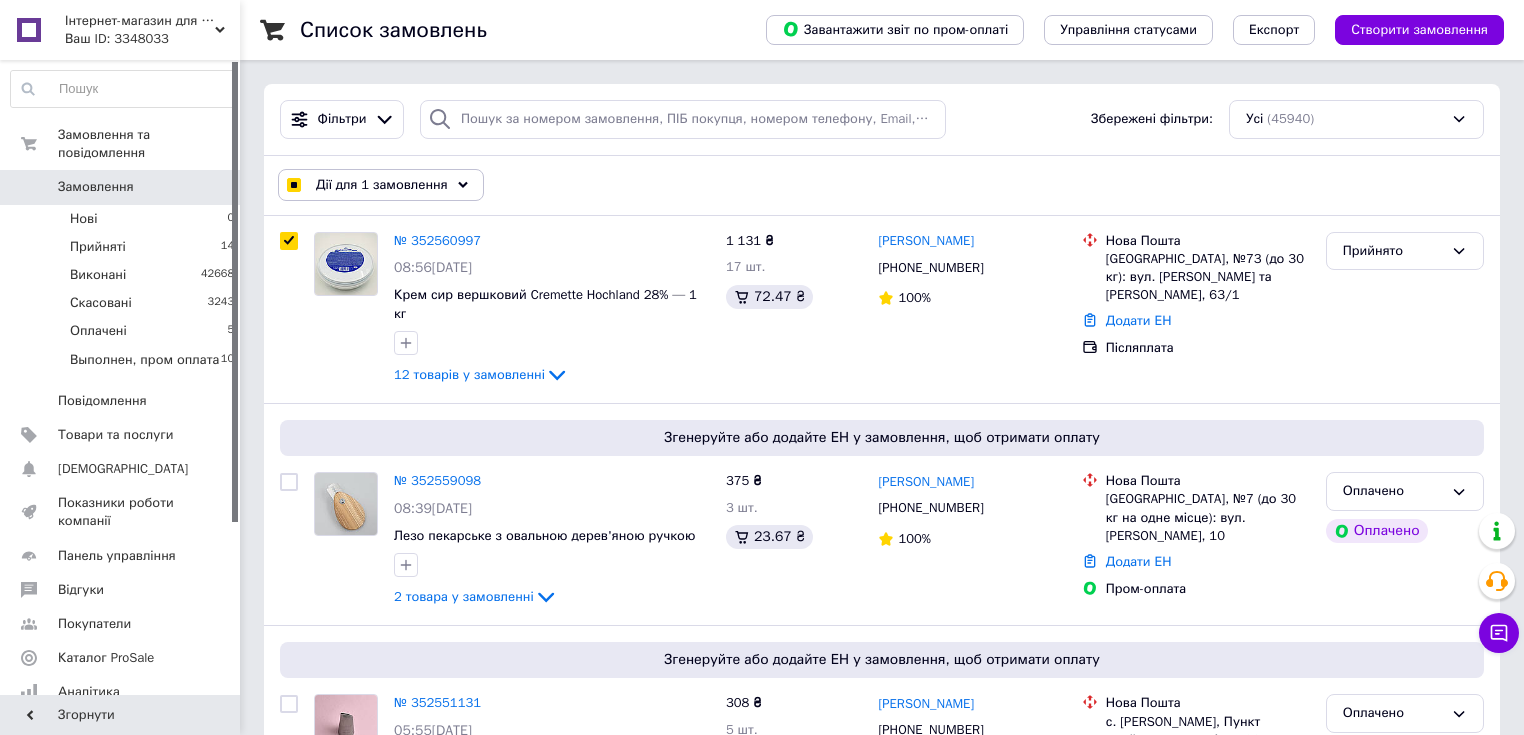 click on "Дії для 1 замовлення" at bounding box center (382, 185) 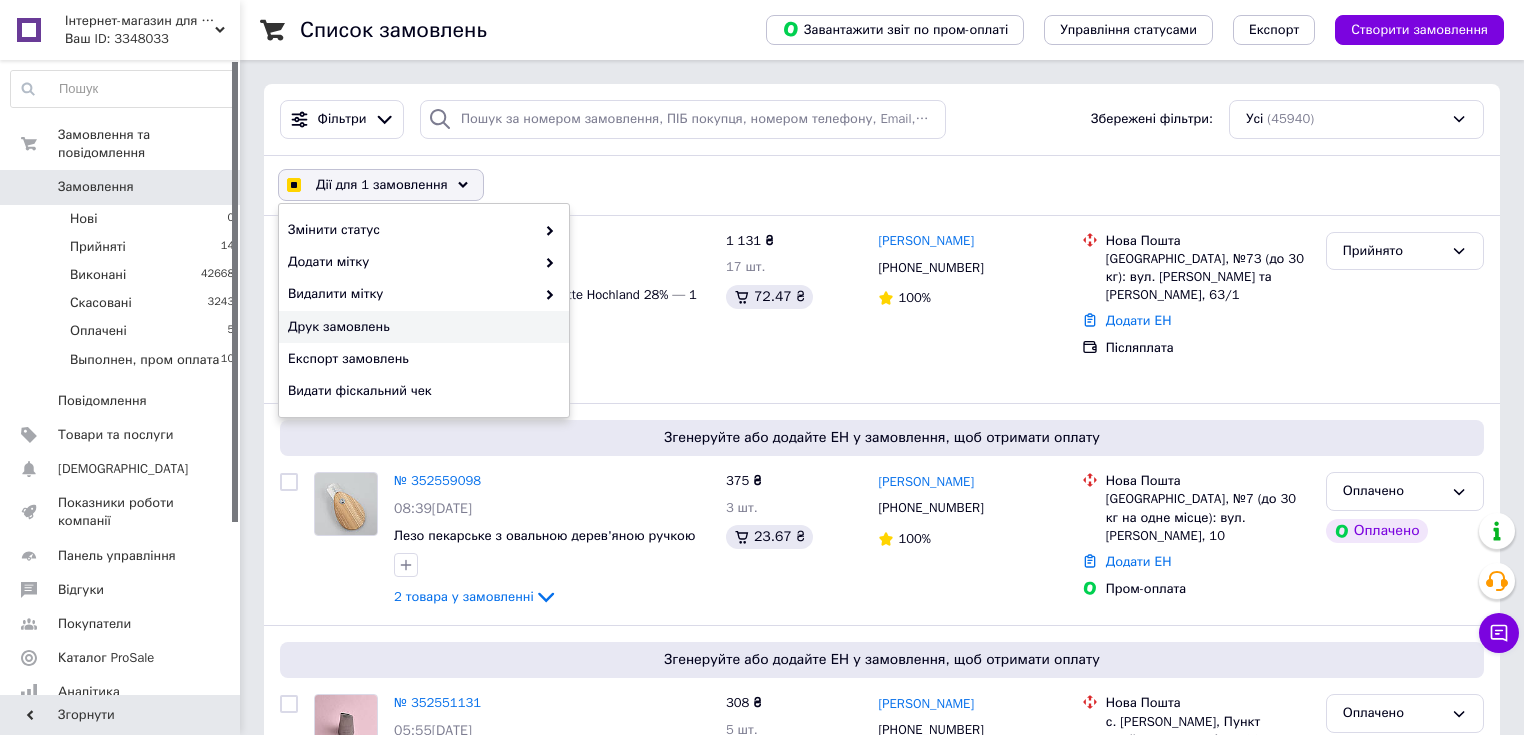 click on "Друк замовлень" at bounding box center [421, 327] 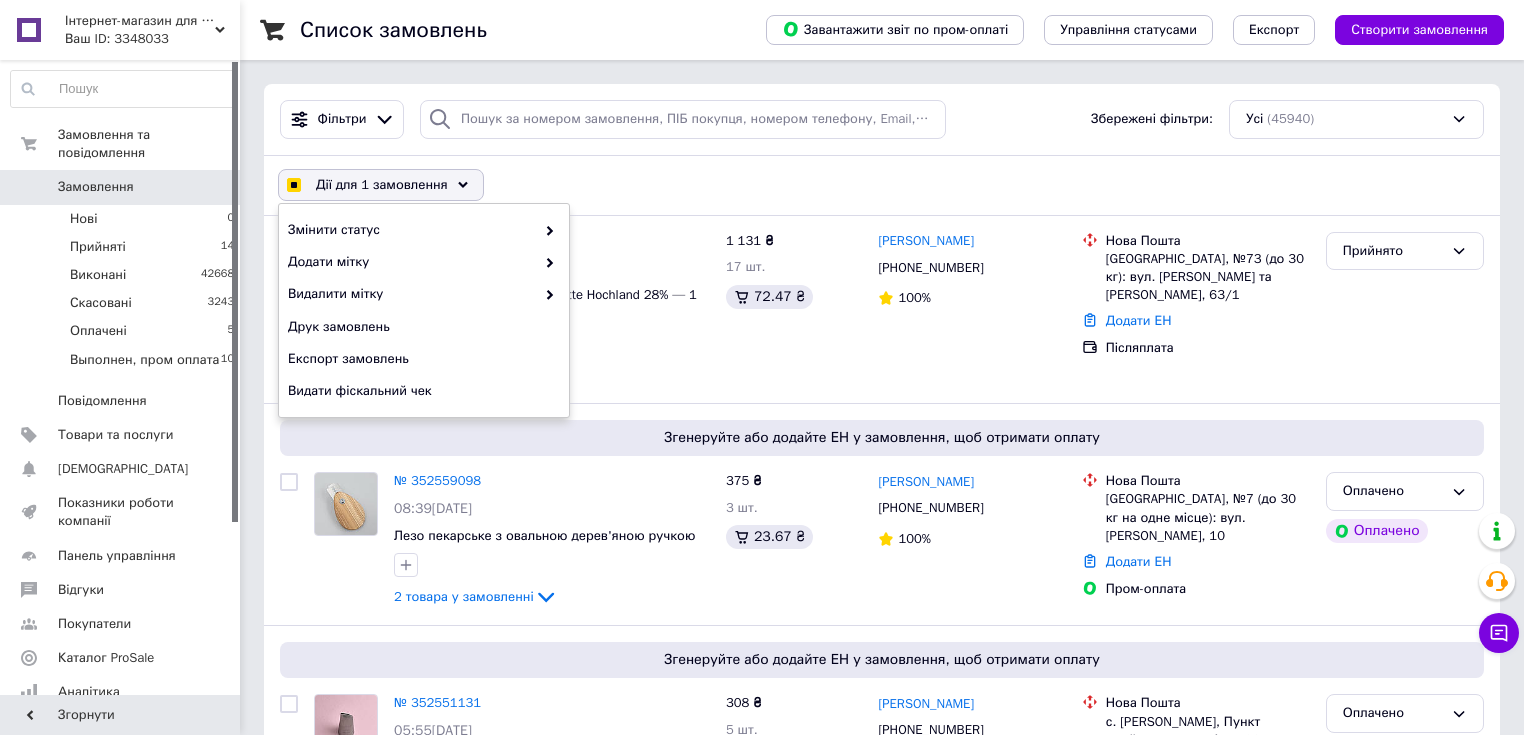 click on "Дії для 1 замовлення Вибрати все 45940 замовлень Вибрані всі 45940 замовлень Скасувати вибрані Змінити статус Додати мітку Видалити мітку Друк замовлень Експорт замовлень Видати фіскальний чек" at bounding box center [882, 186] 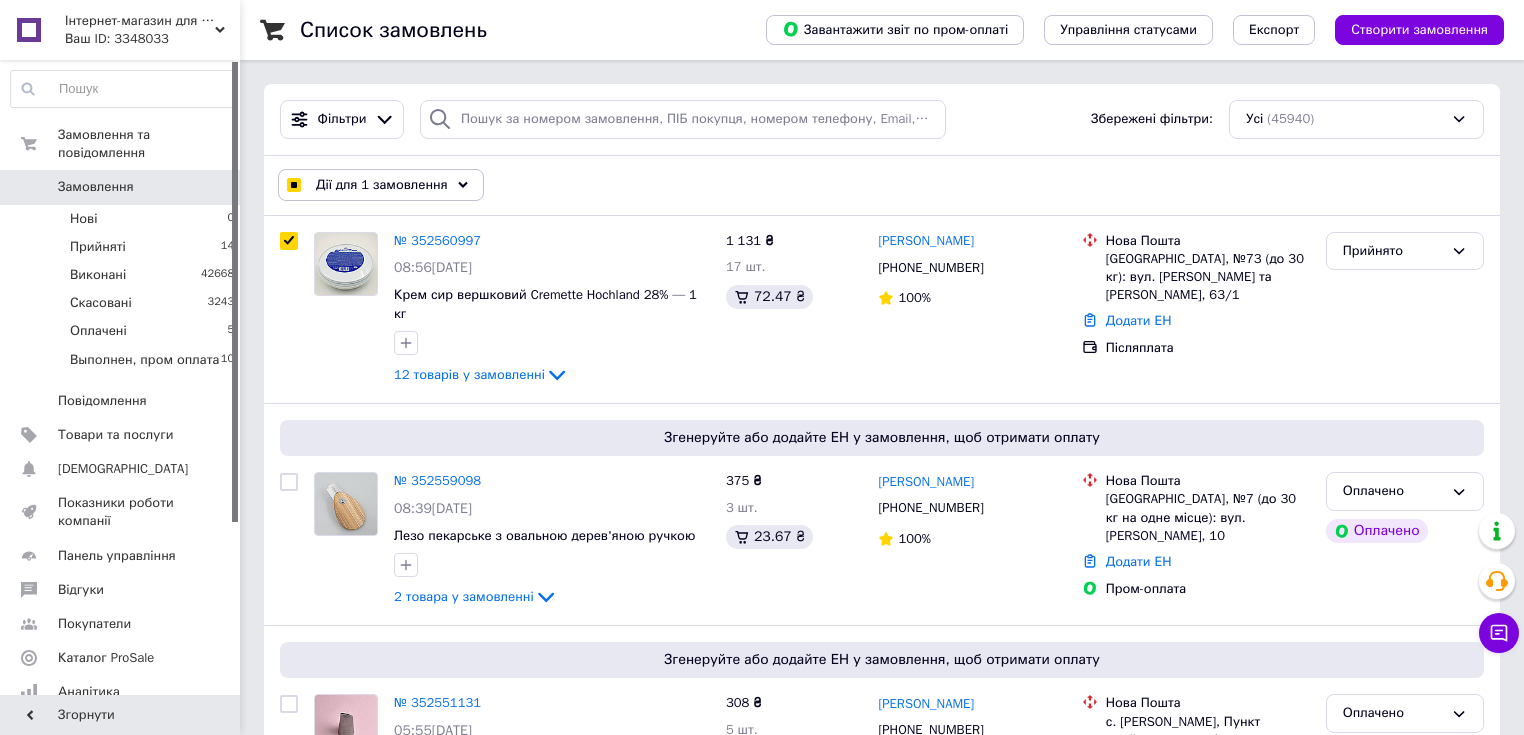 click at bounding box center [293, 185] 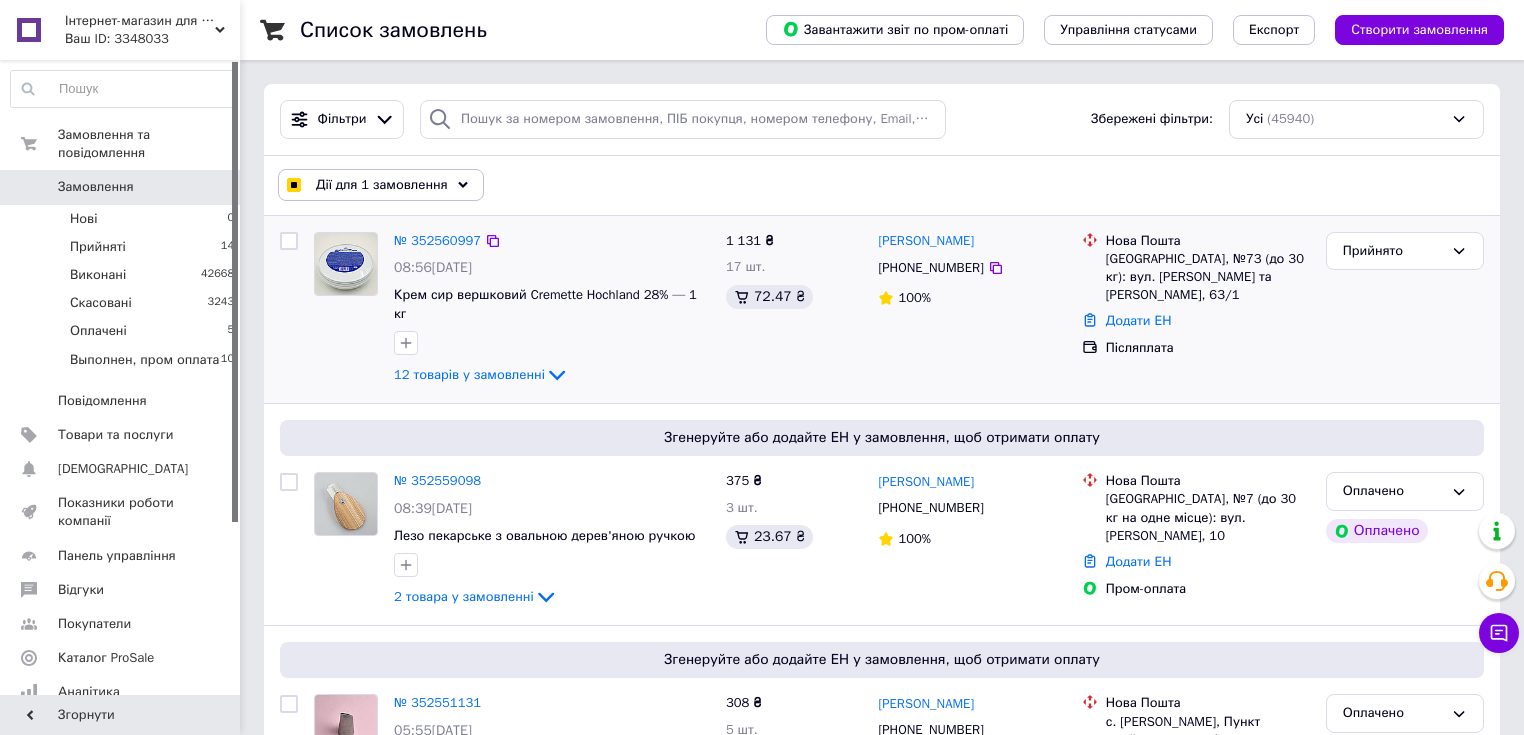 checkbox on "false" 